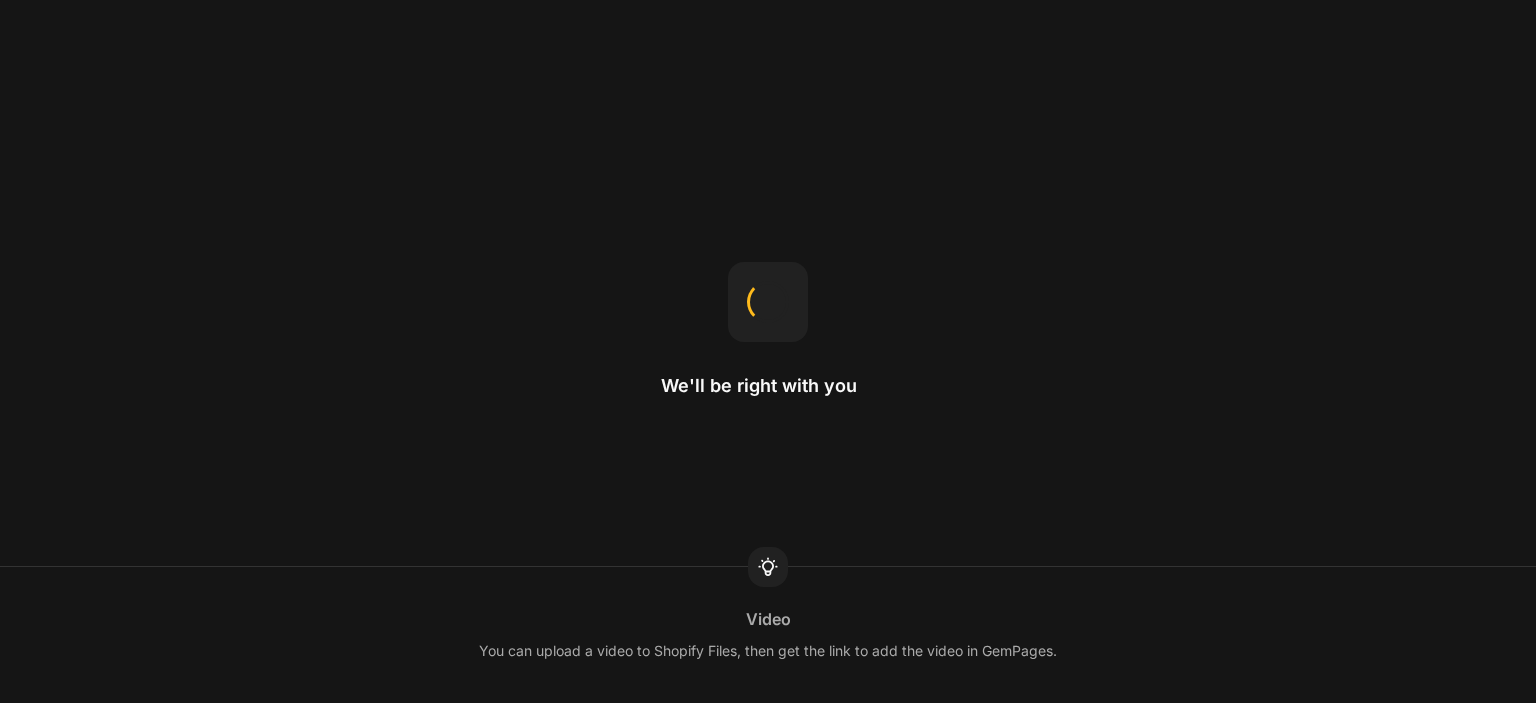 scroll, scrollTop: 0, scrollLeft: 0, axis: both 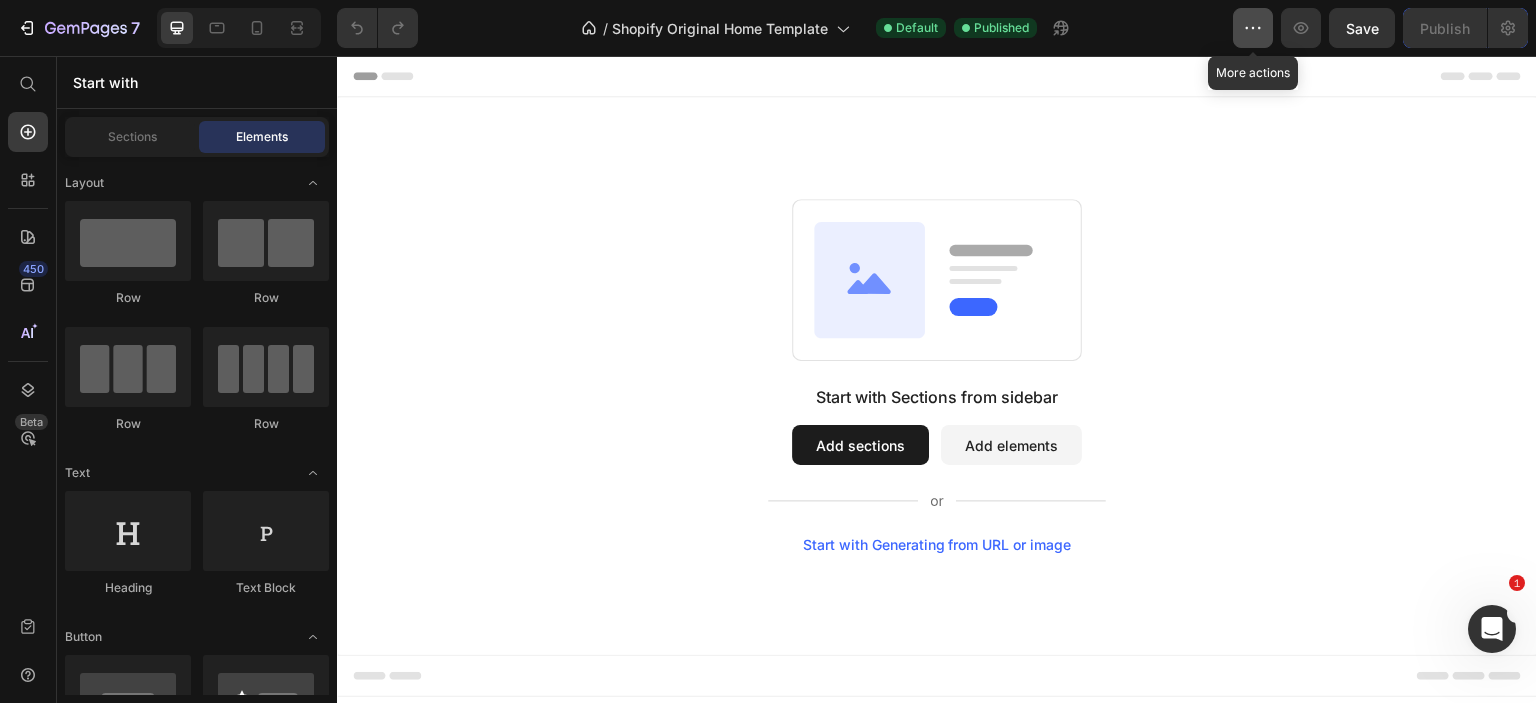 click 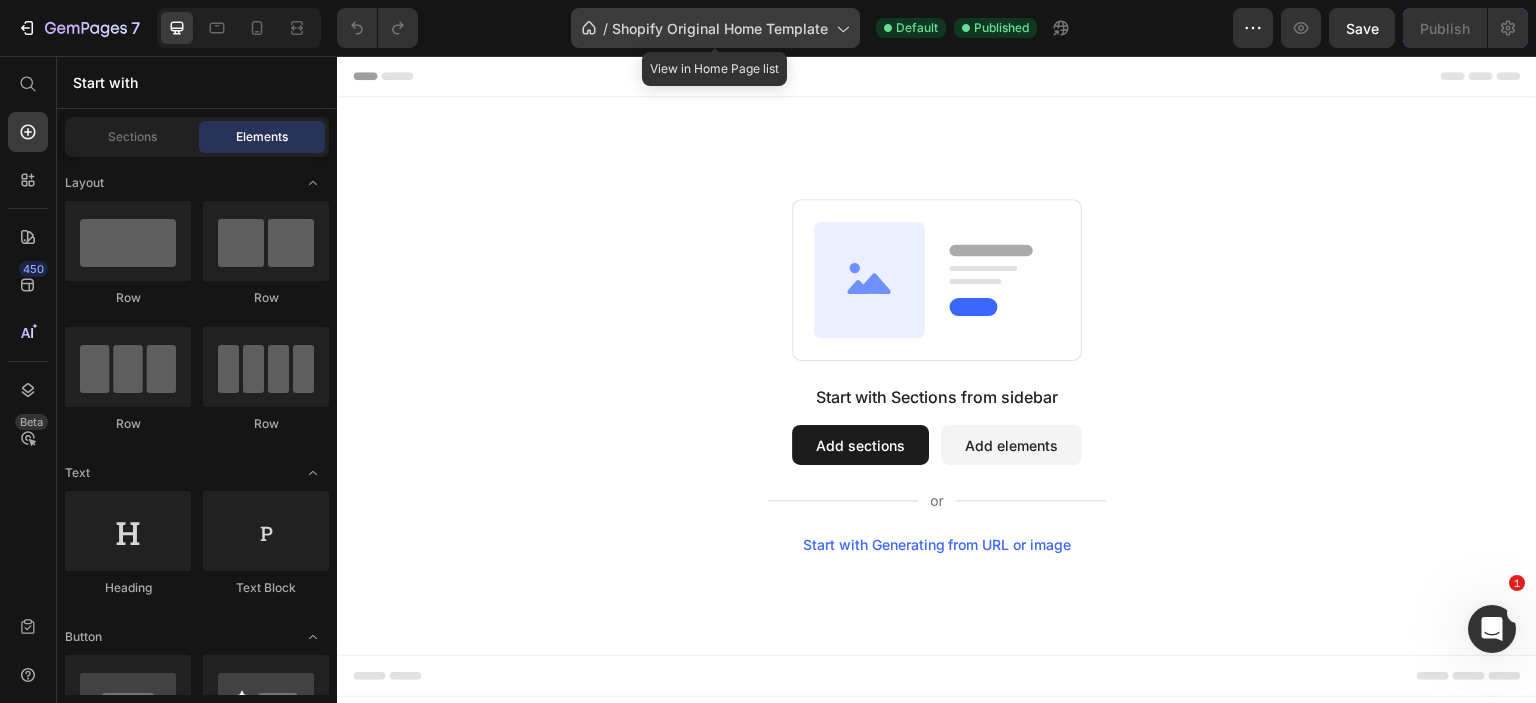 click on "Shopify Original Home Template" at bounding box center [720, 28] 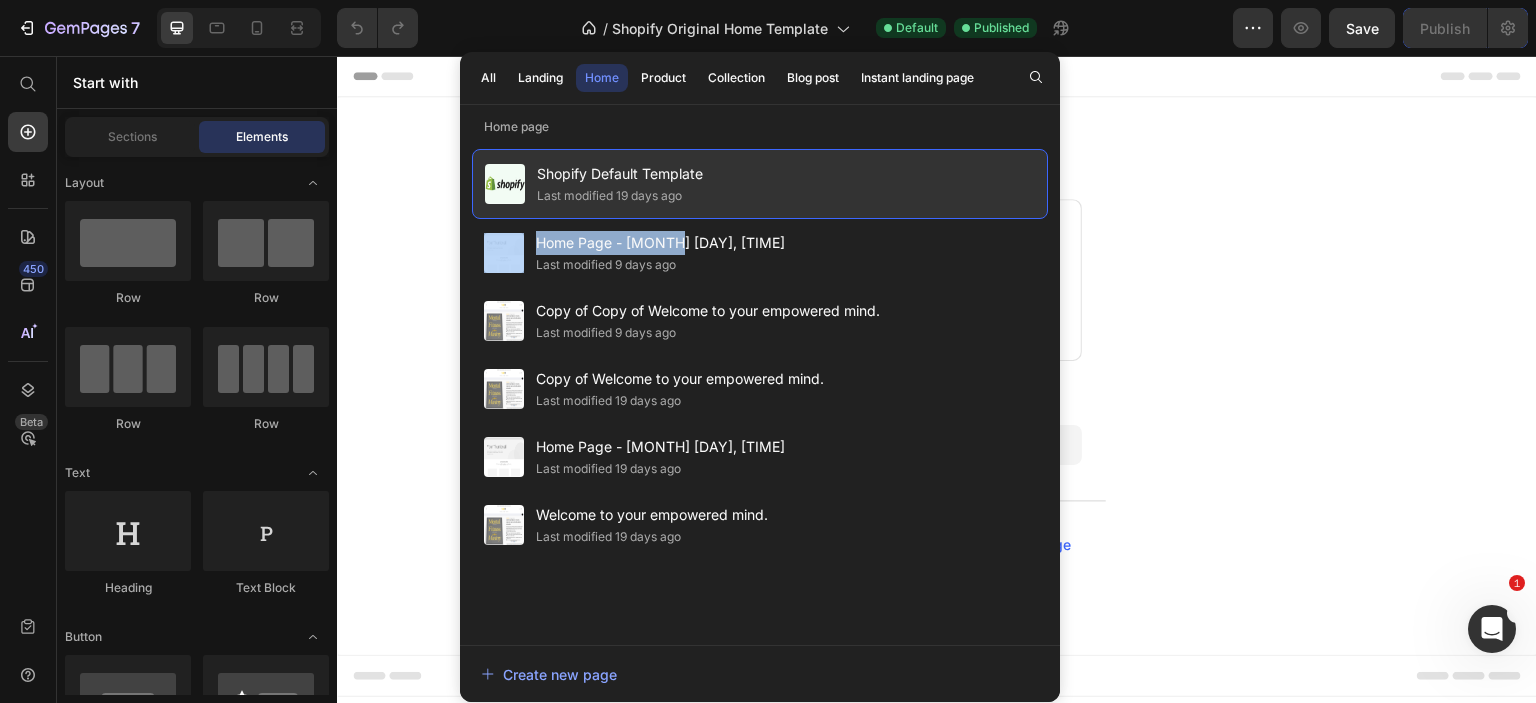 drag, startPoint x: 662, startPoint y: 247, endPoint x: 700, endPoint y: 210, distance: 53.037724 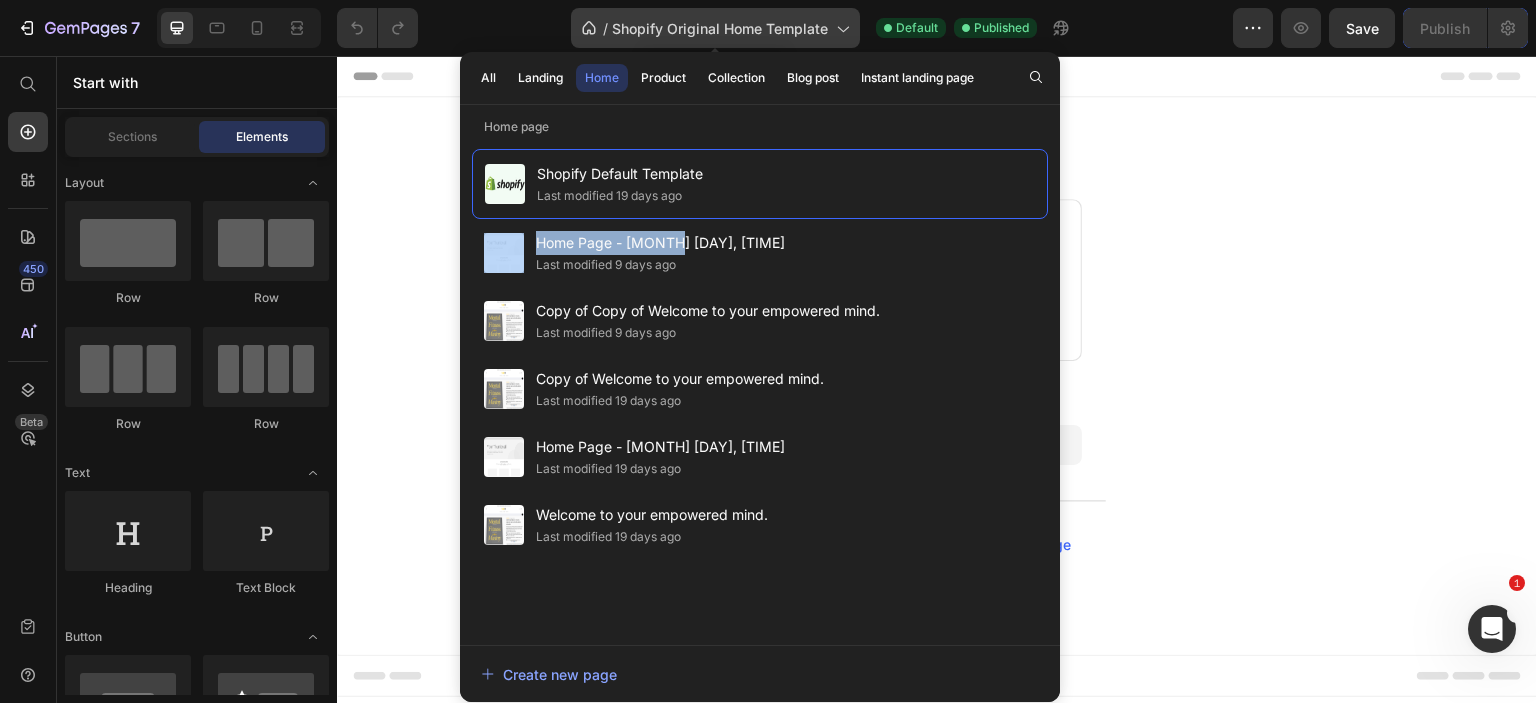 click on "/  Shopify Original Home Template" 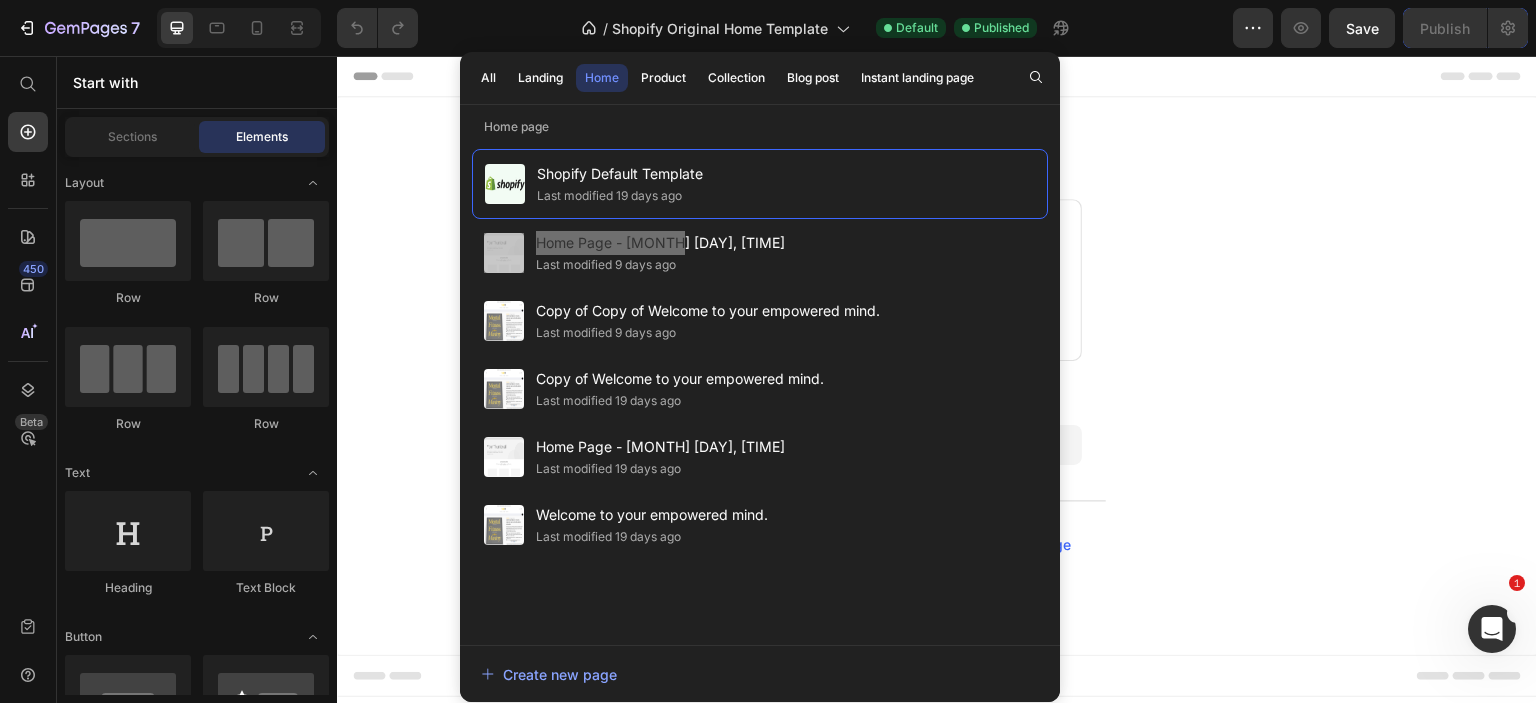 click on "Start with Sections from sidebar Add sections Add elements Start with Generating from URL or image" at bounding box center [937, 376] 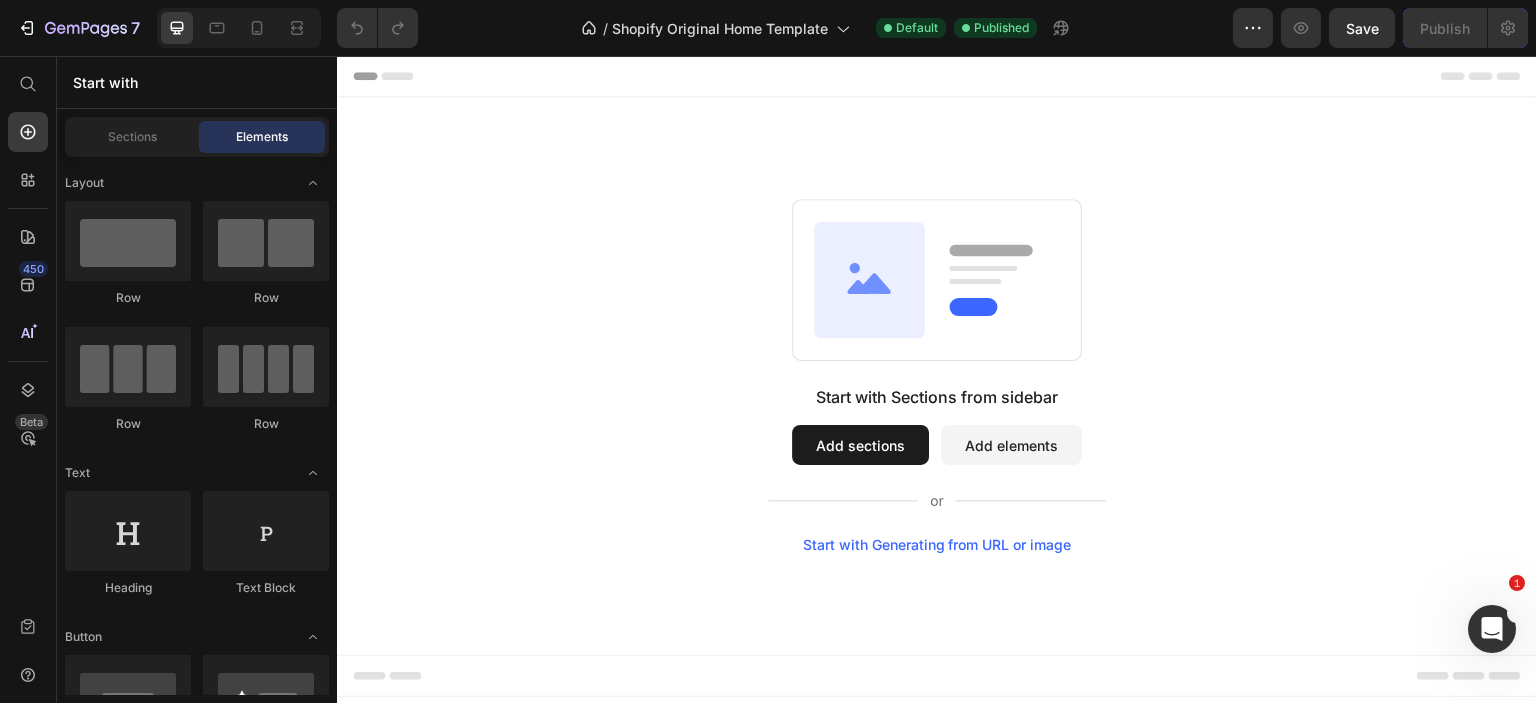 click 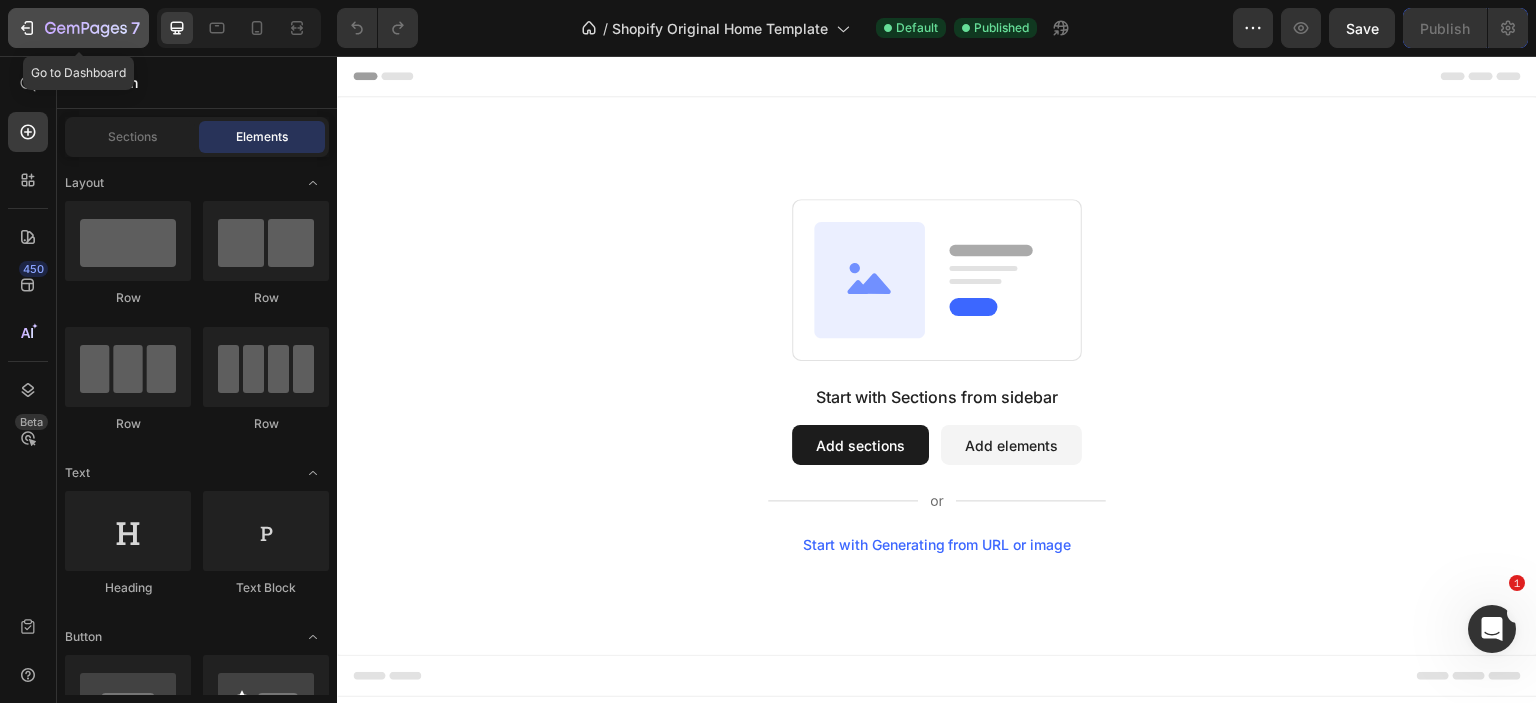 click 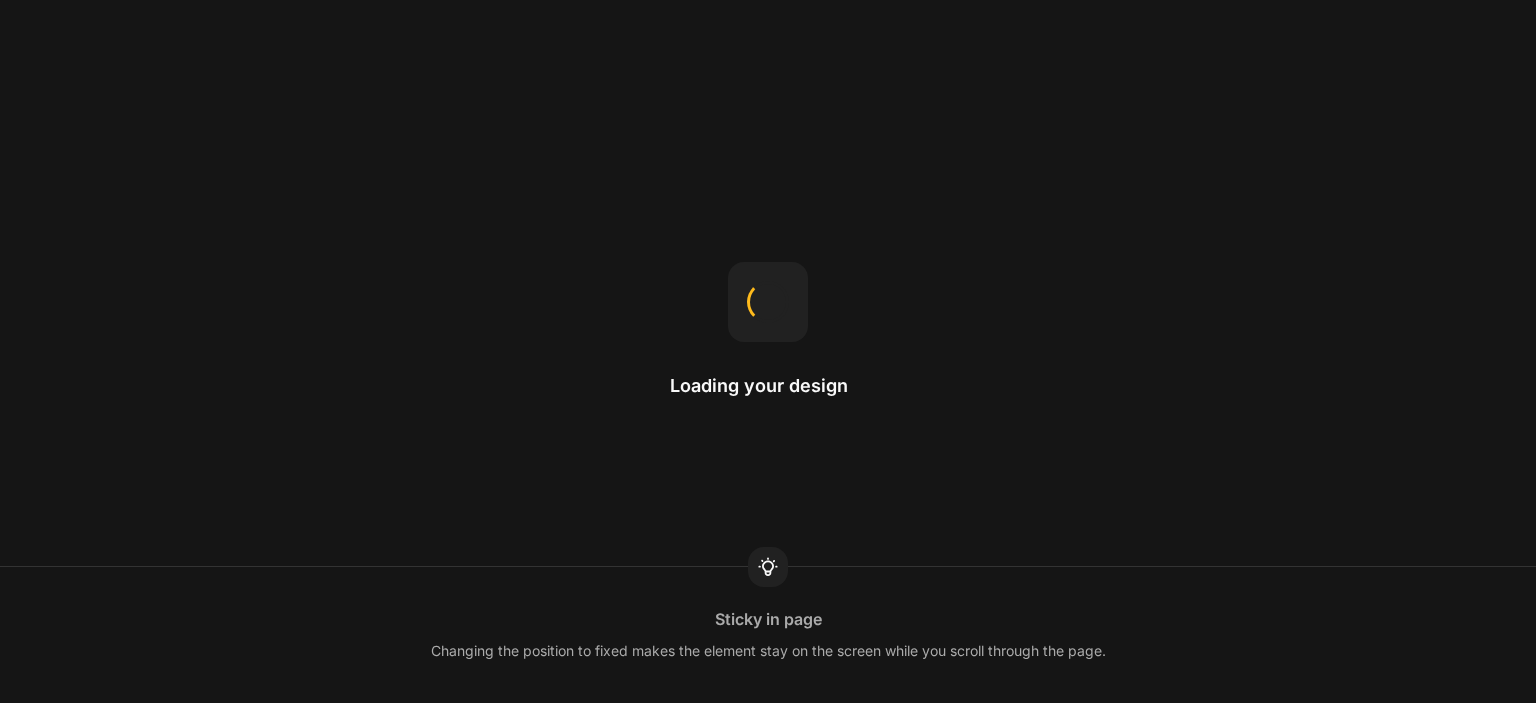 scroll, scrollTop: 0, scrollLeft: 0, axis: both 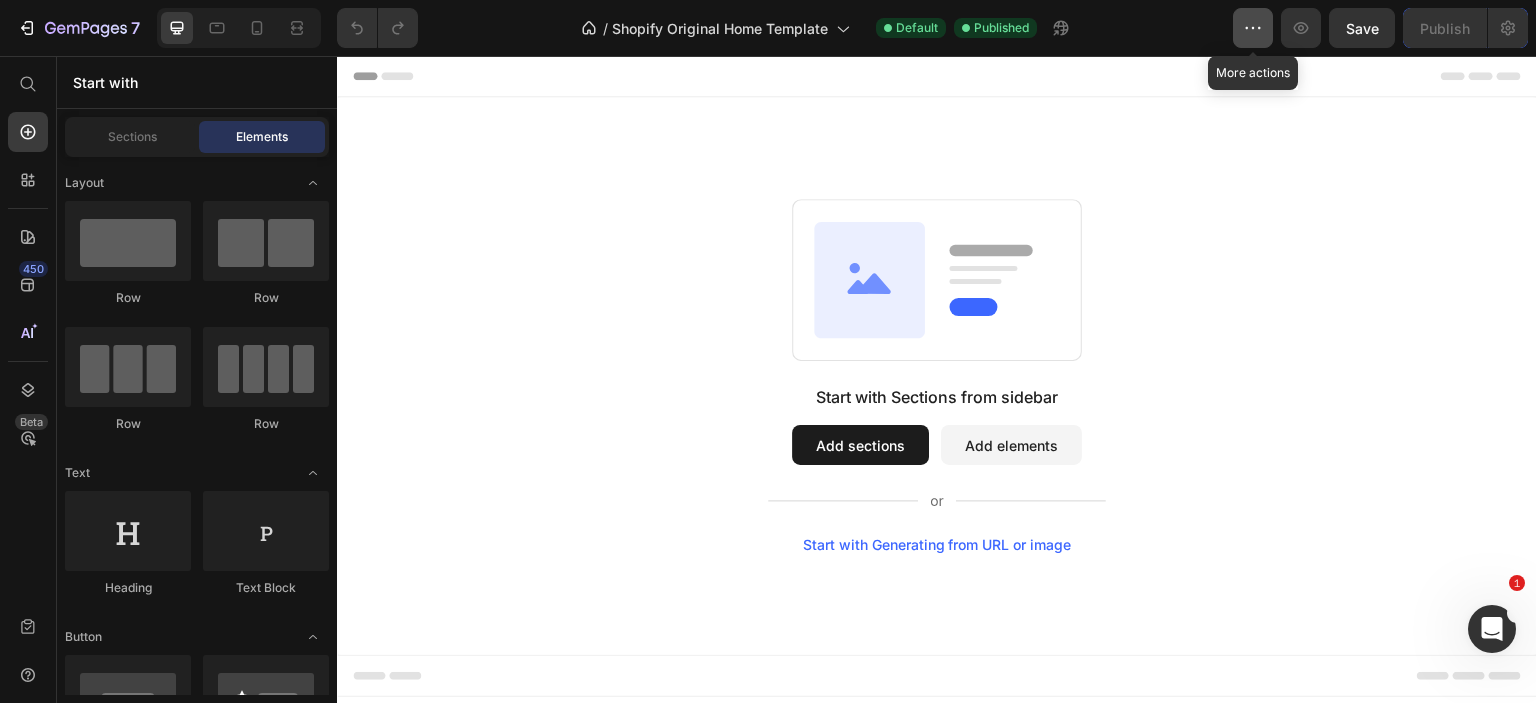 click 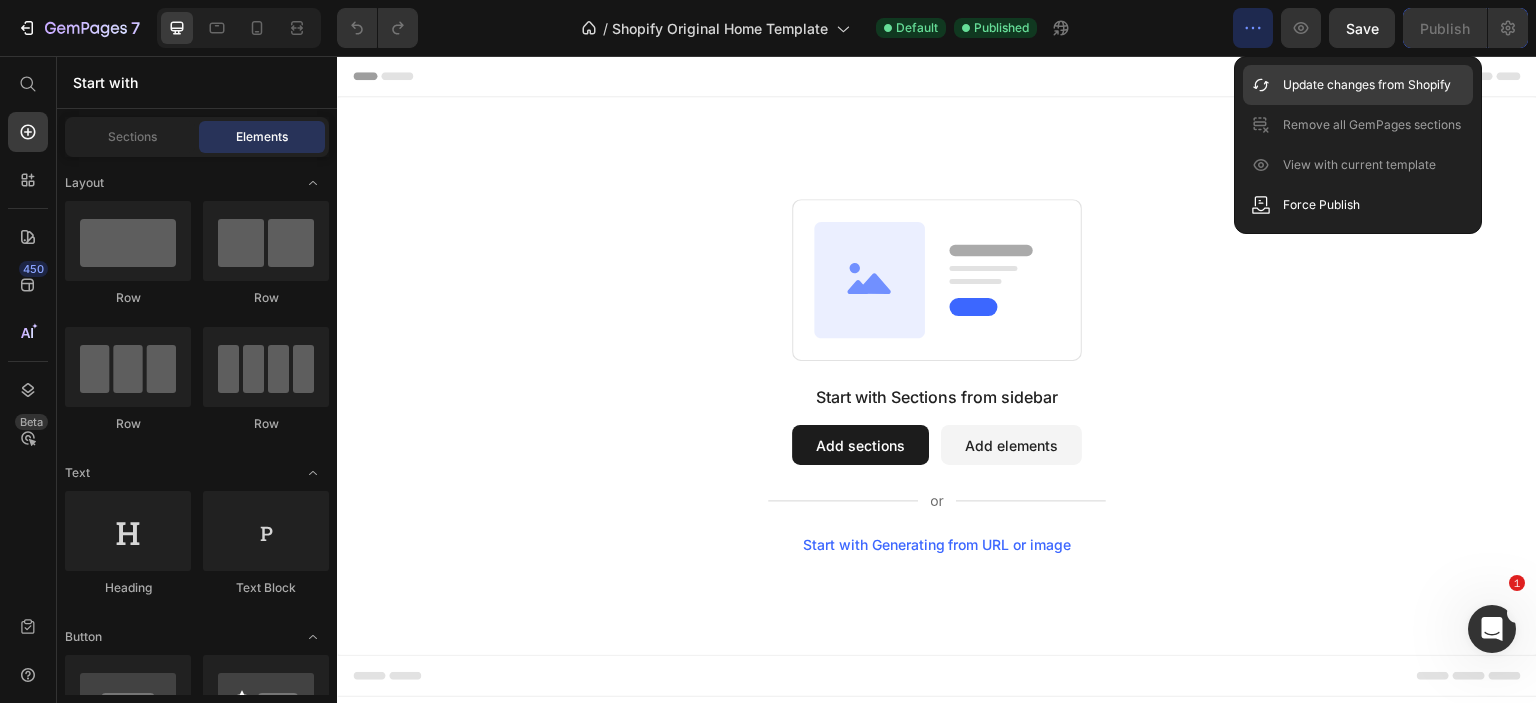 click on "Update changes from Shopify" 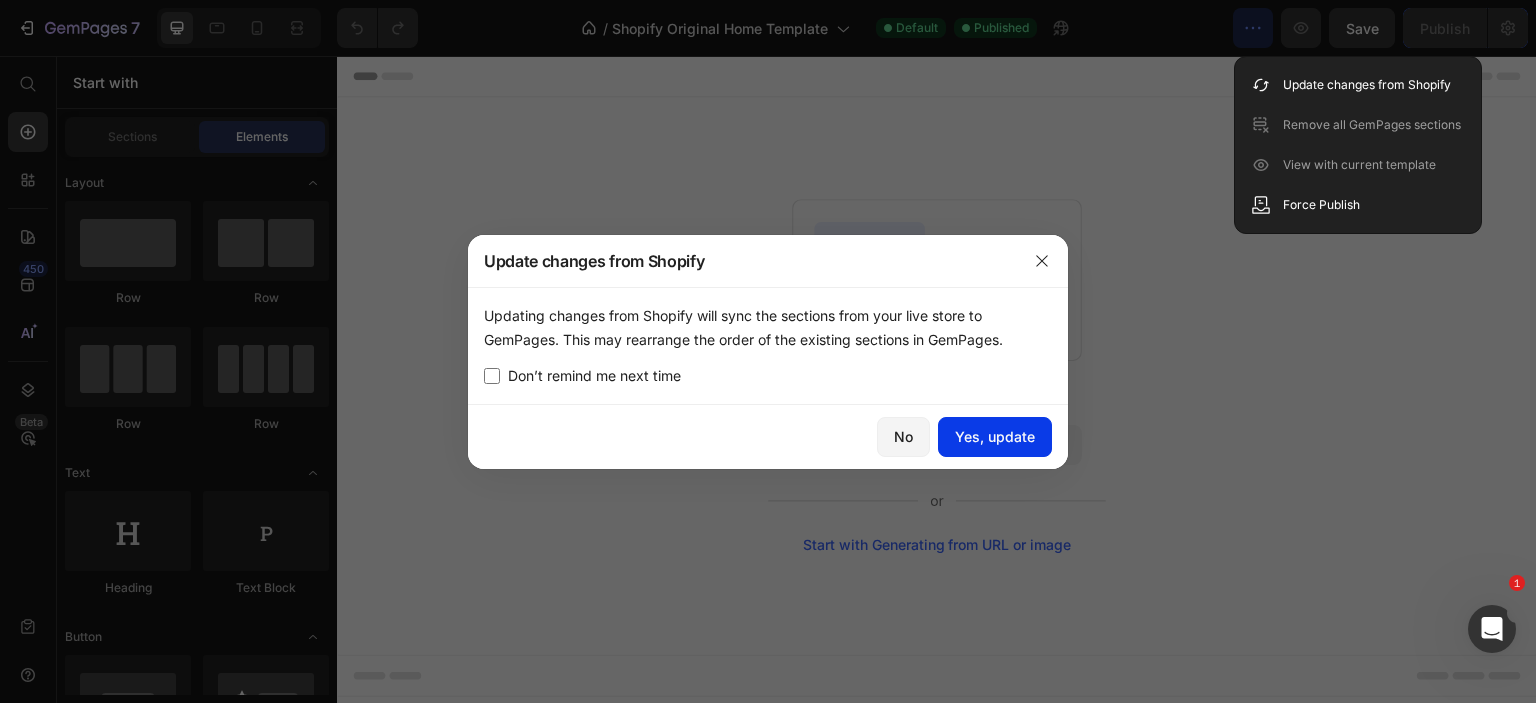 click on "Yes, update" 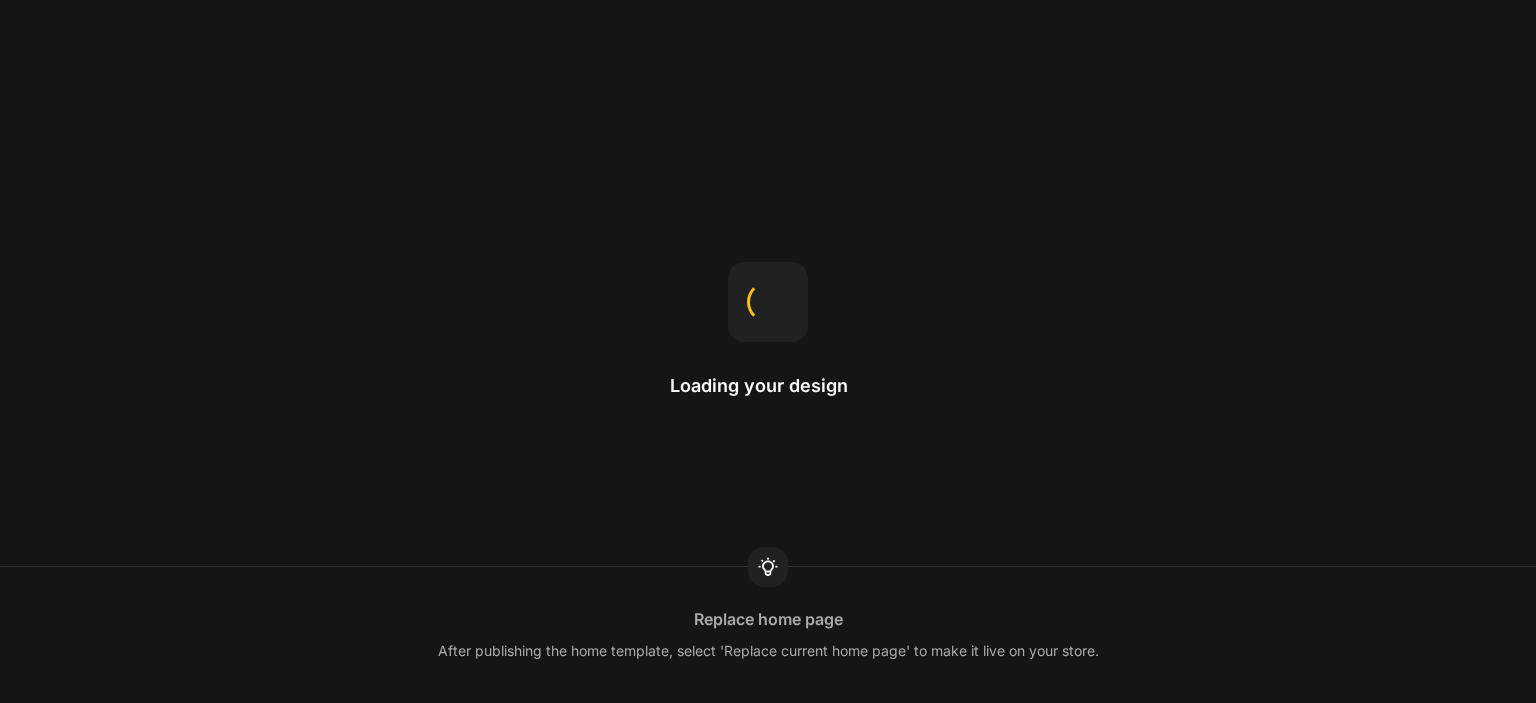 scroll, scrollTop: 0, scrollLeft: 0, axis: both 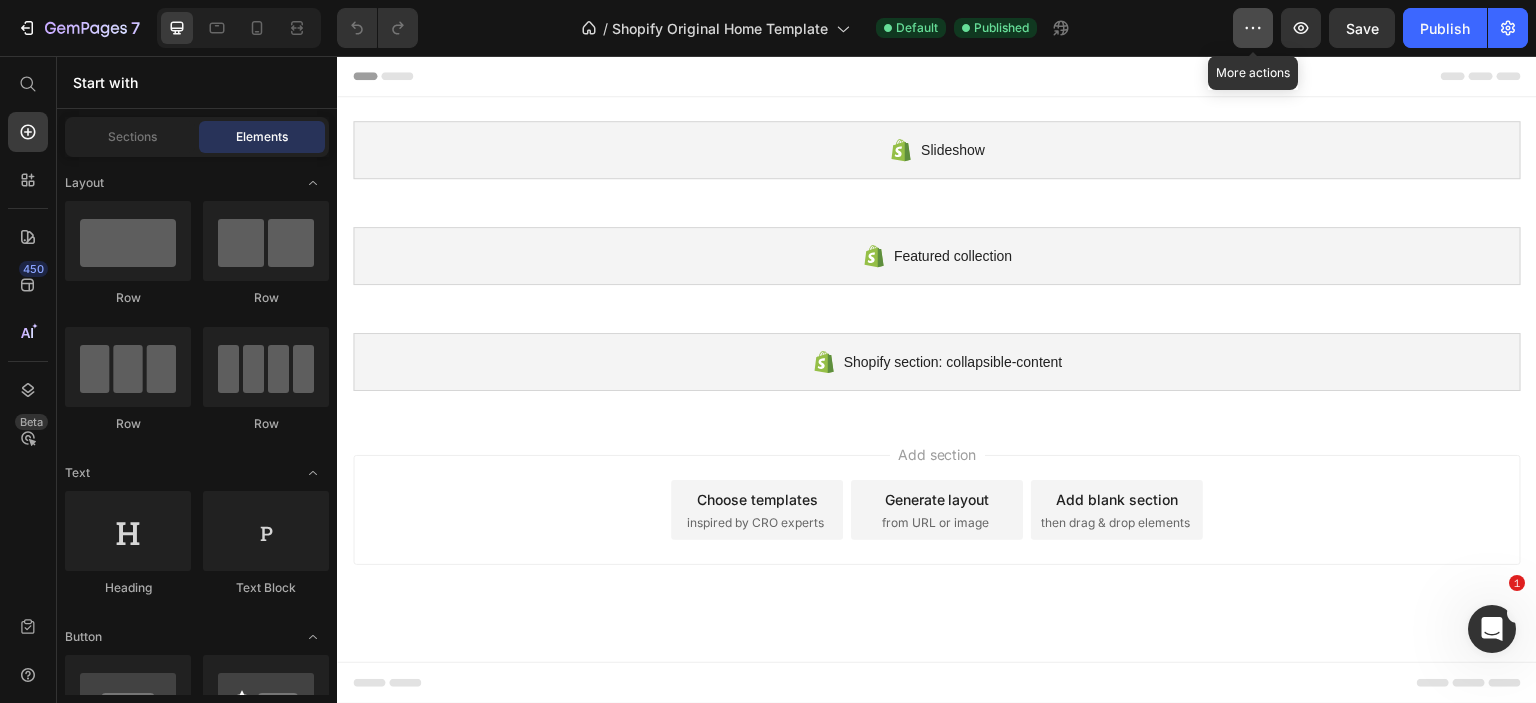 click 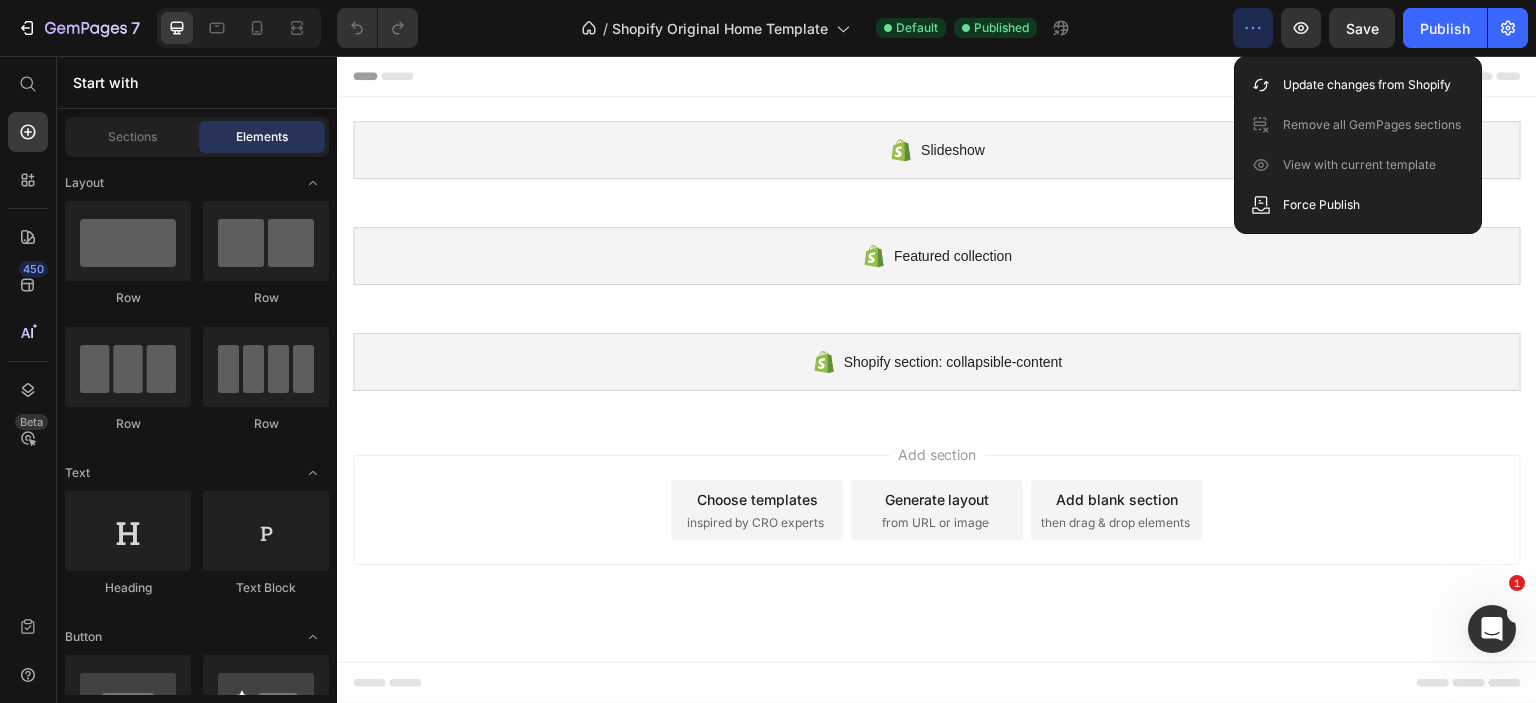 click 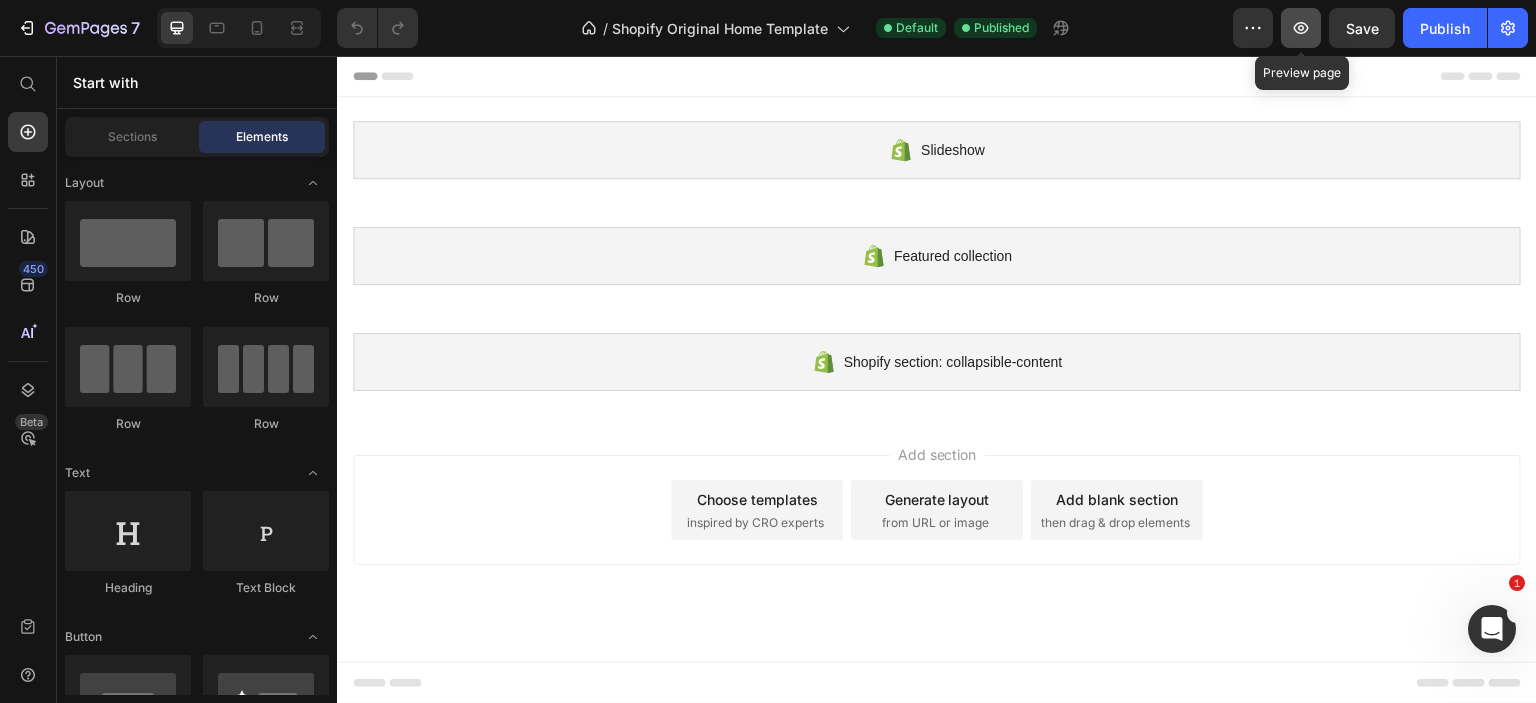 click 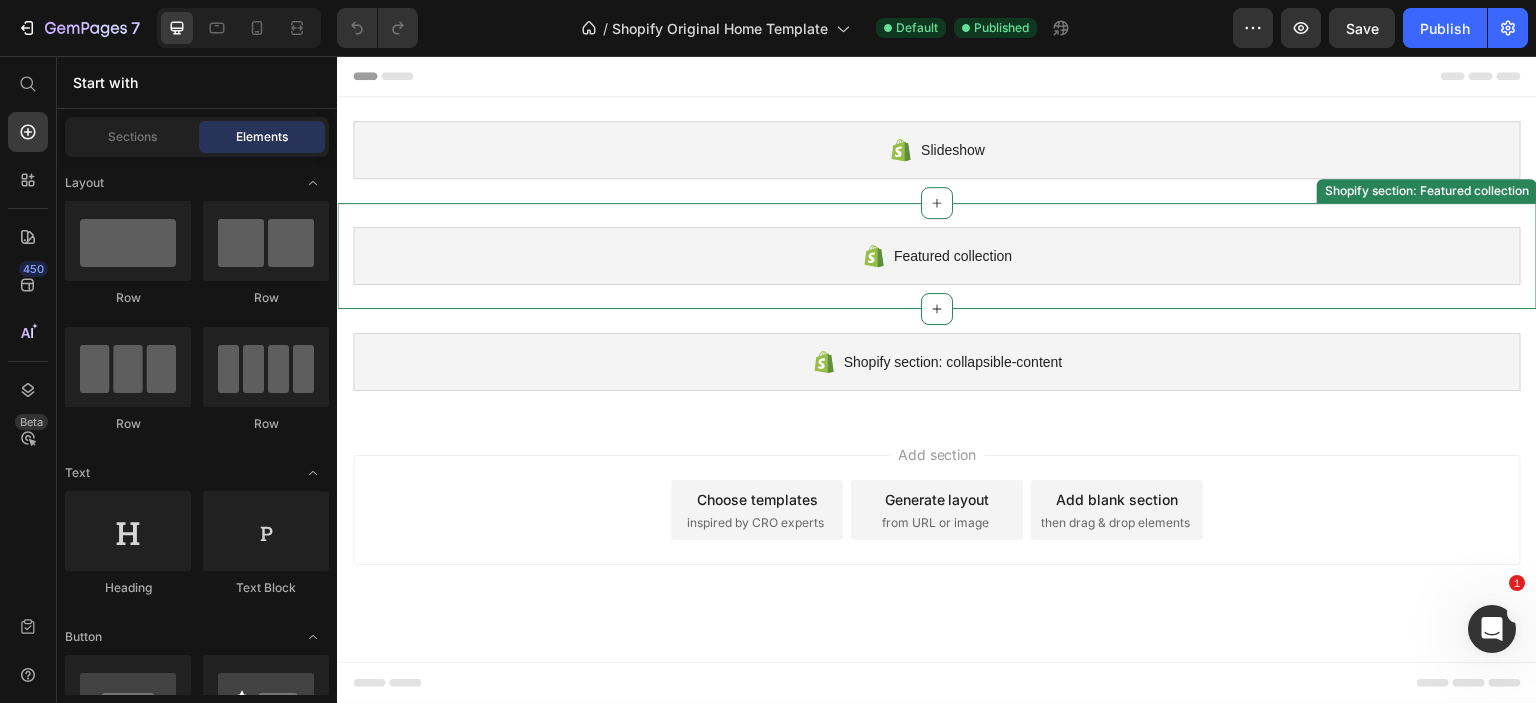 click on "Featured collection" at bounding box center [937, 256] 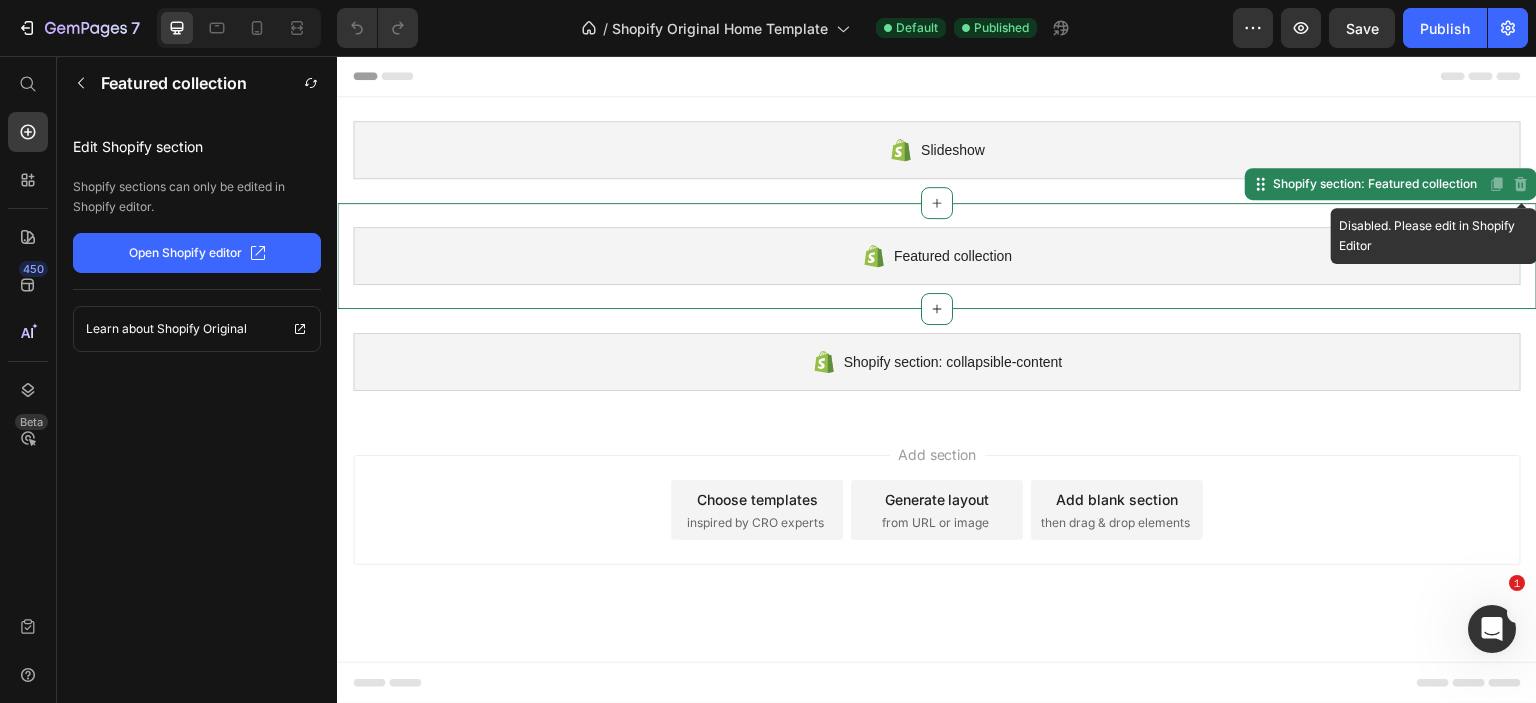 click 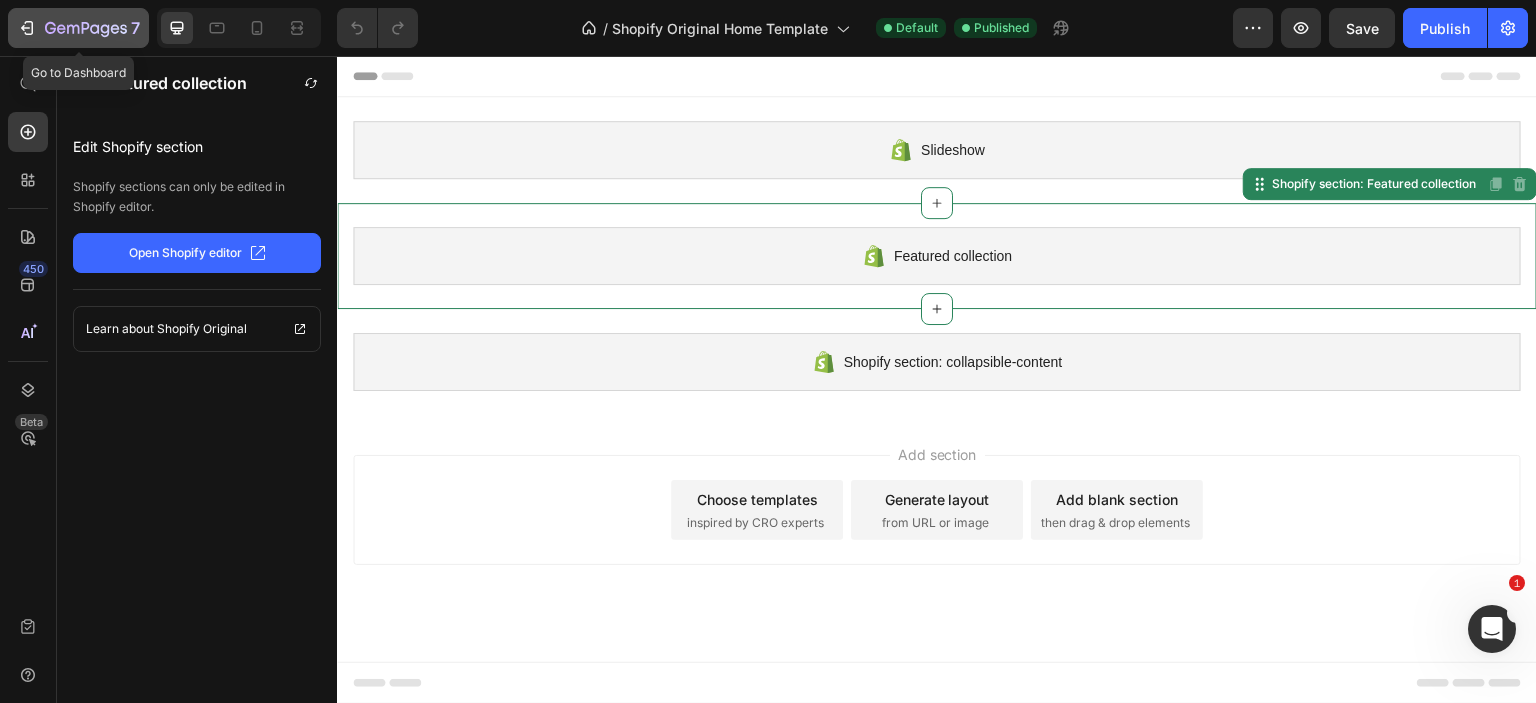 click 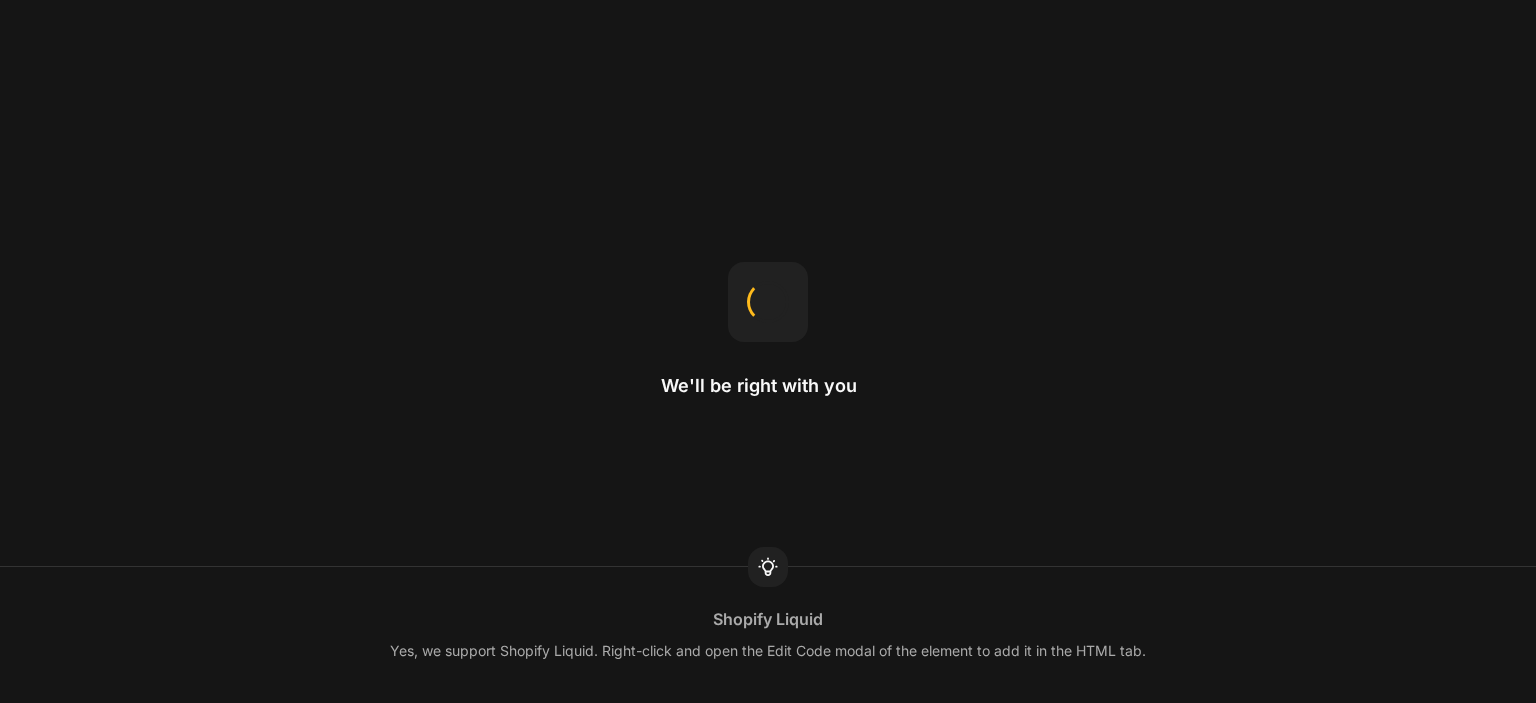 scroll, scrollTop: 0, scrollLeft: 0, axis: both 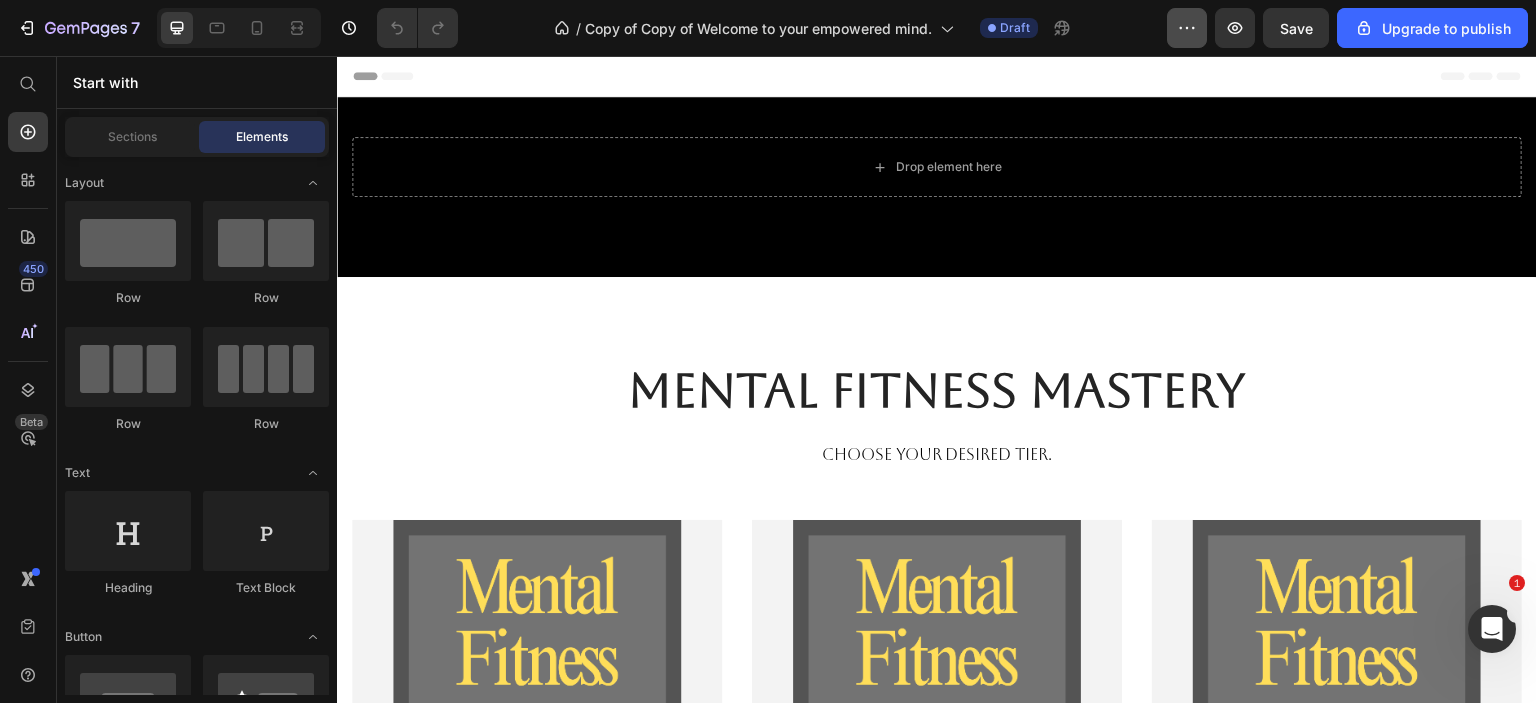 click 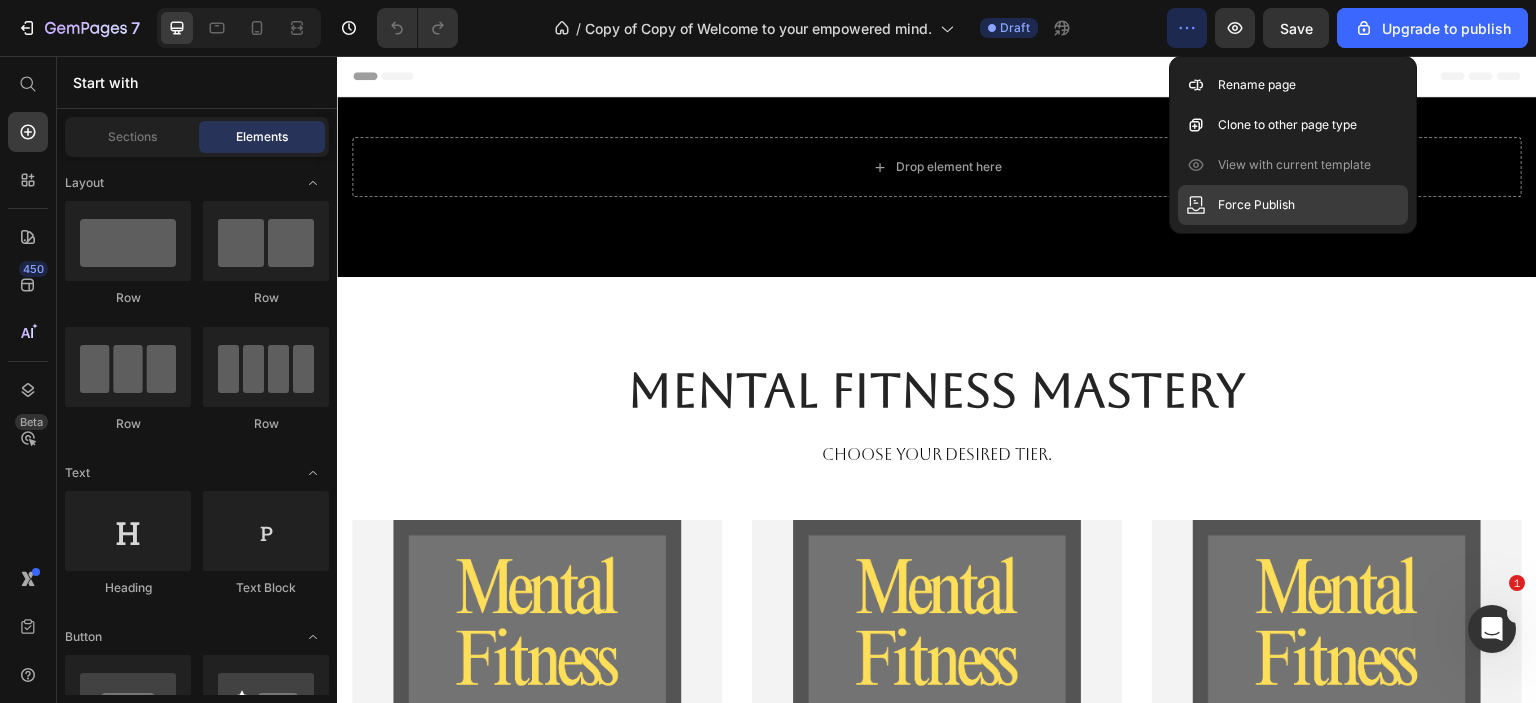 click on "Force Publish" at bounding box center [1256, 205] 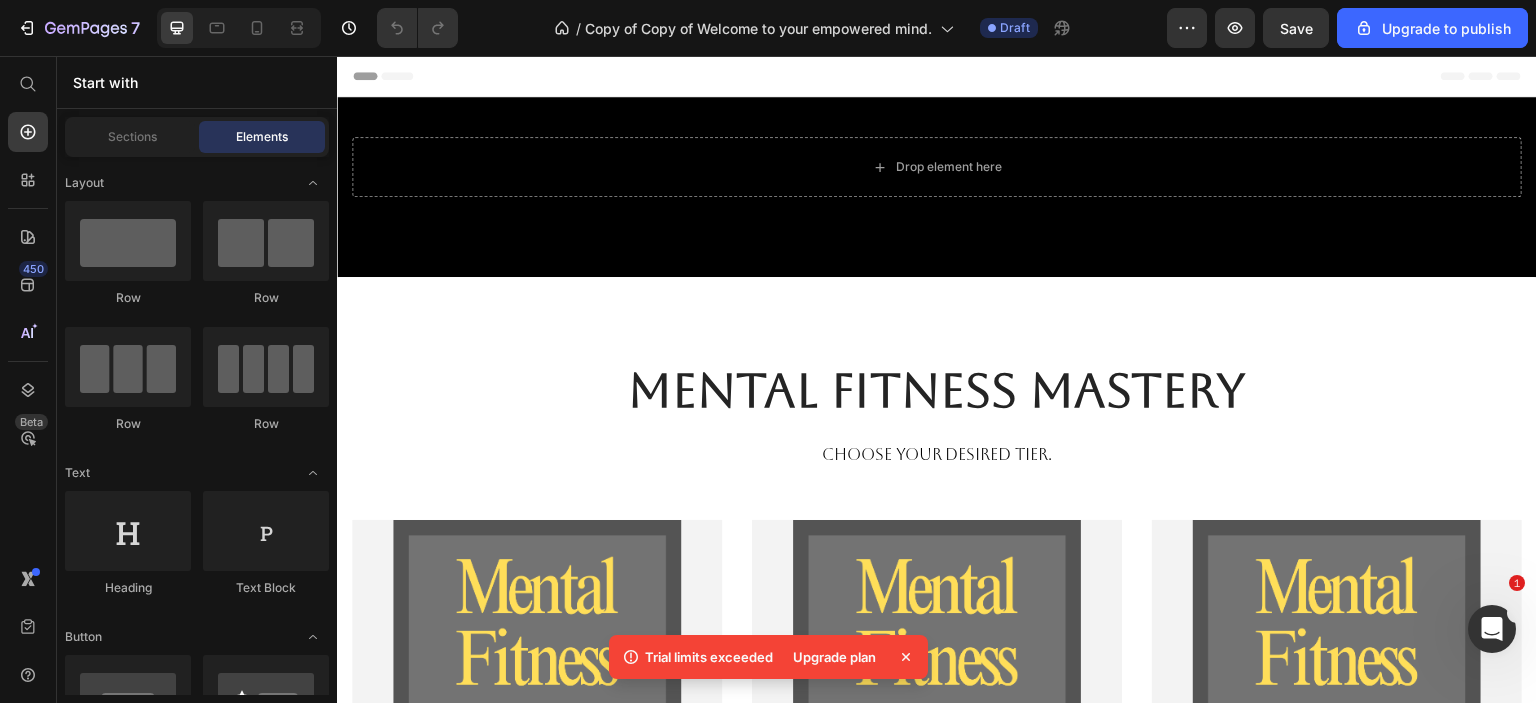 click 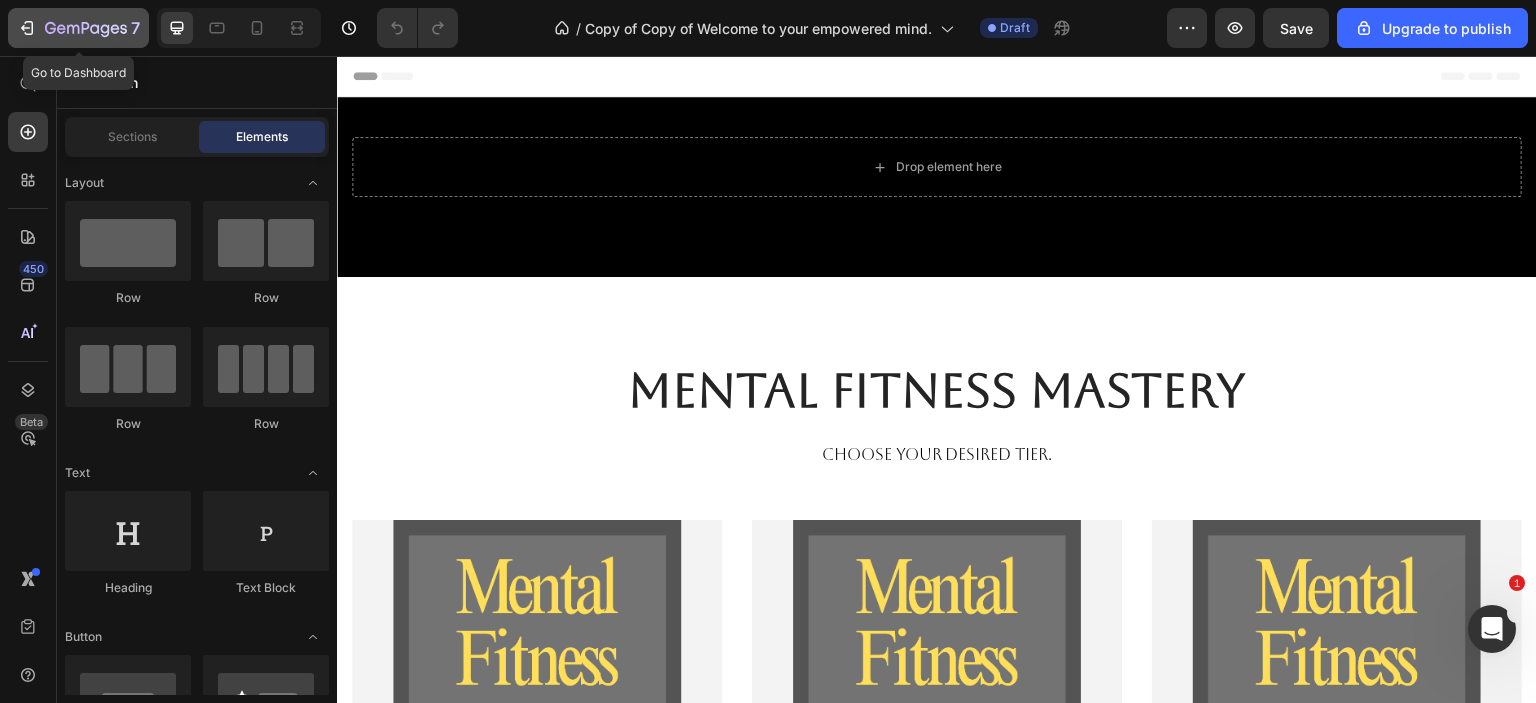 click on "7" at bounding box center [78, 28] 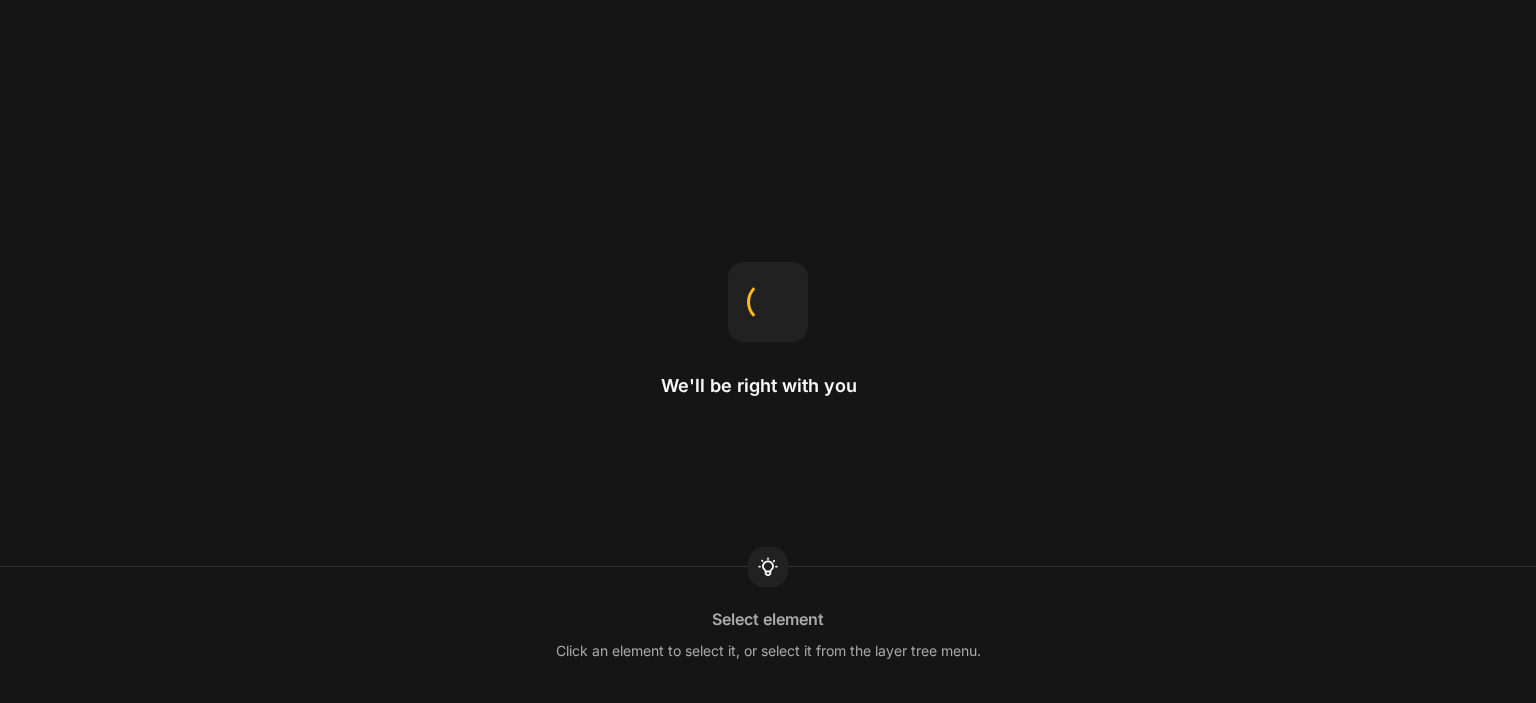 scroll, scrollTop: 0, scrollLeft: 0, axis: both 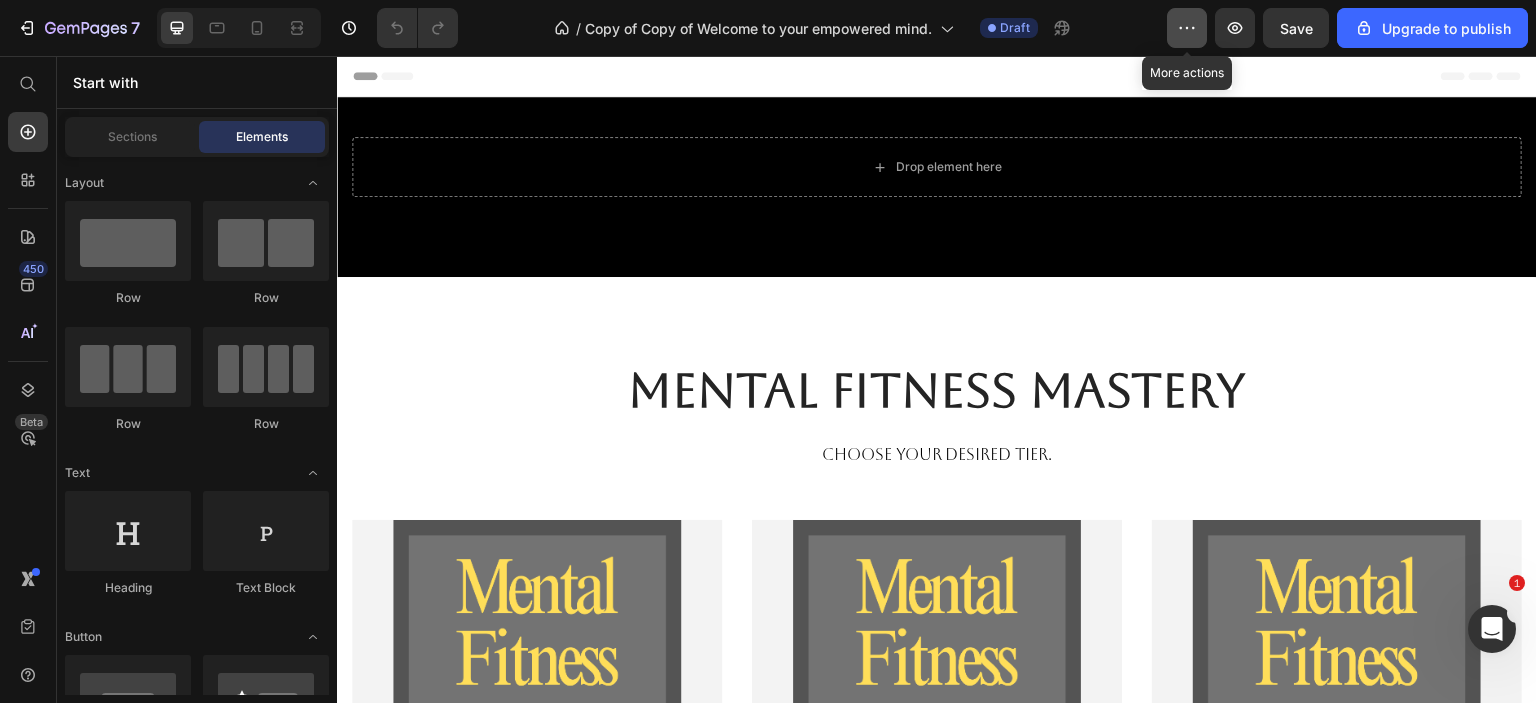 click 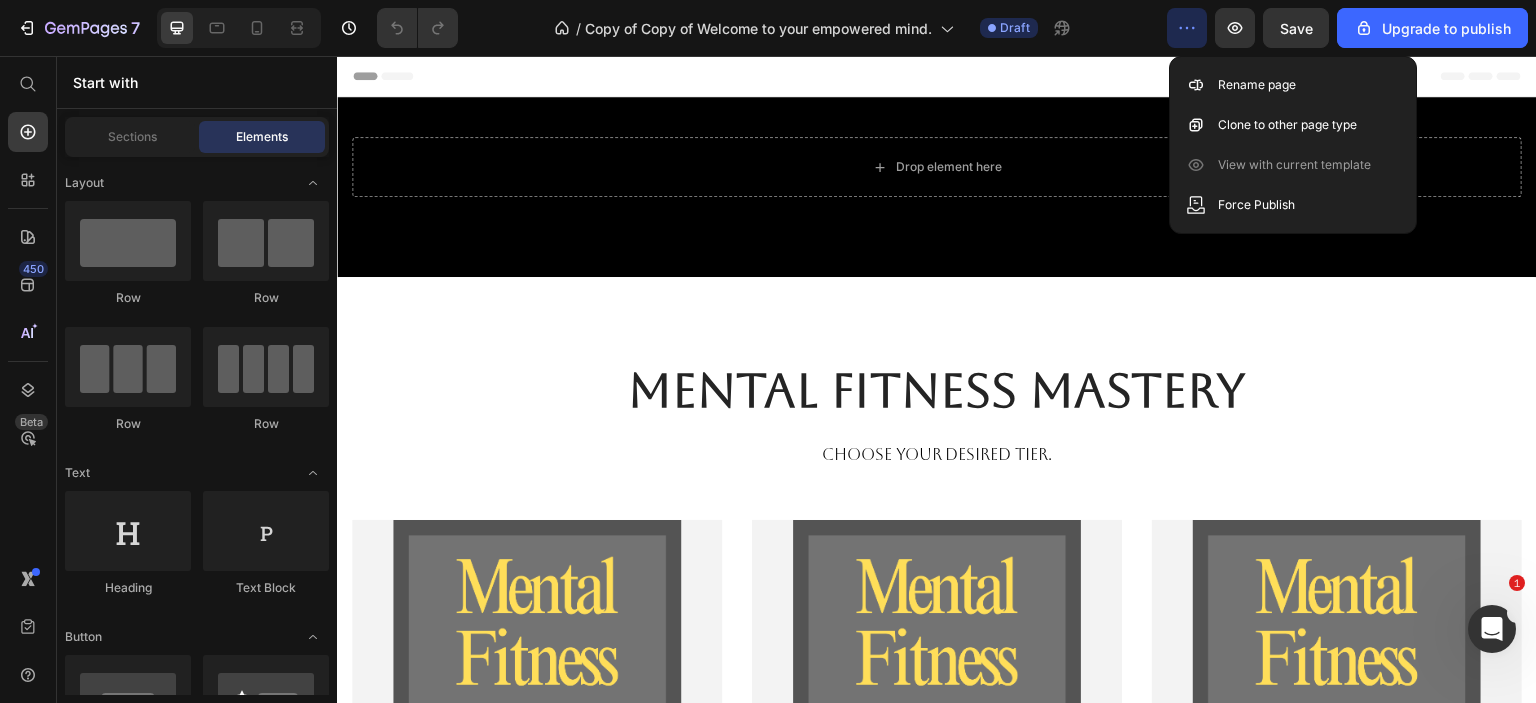 click 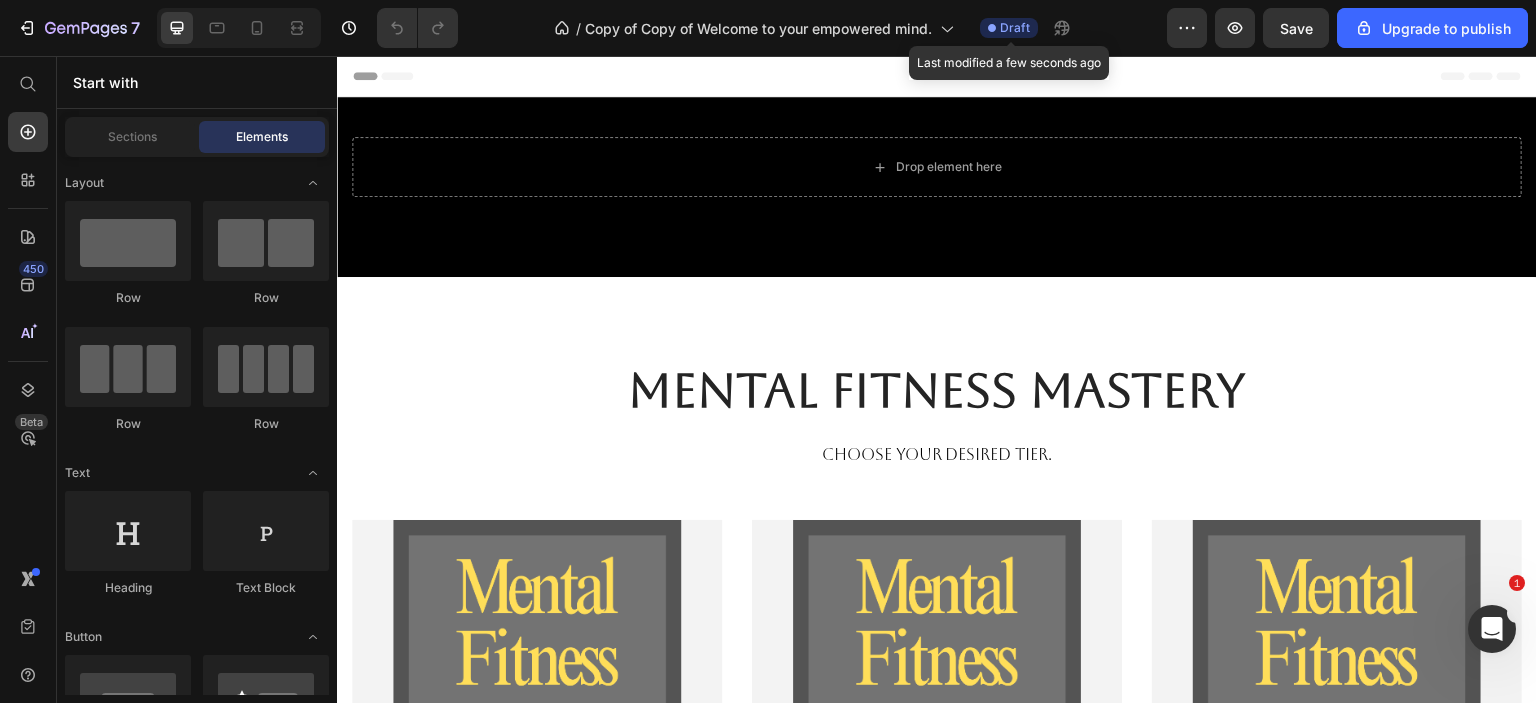 click on "Draft" at bounding box center [1015, 28] 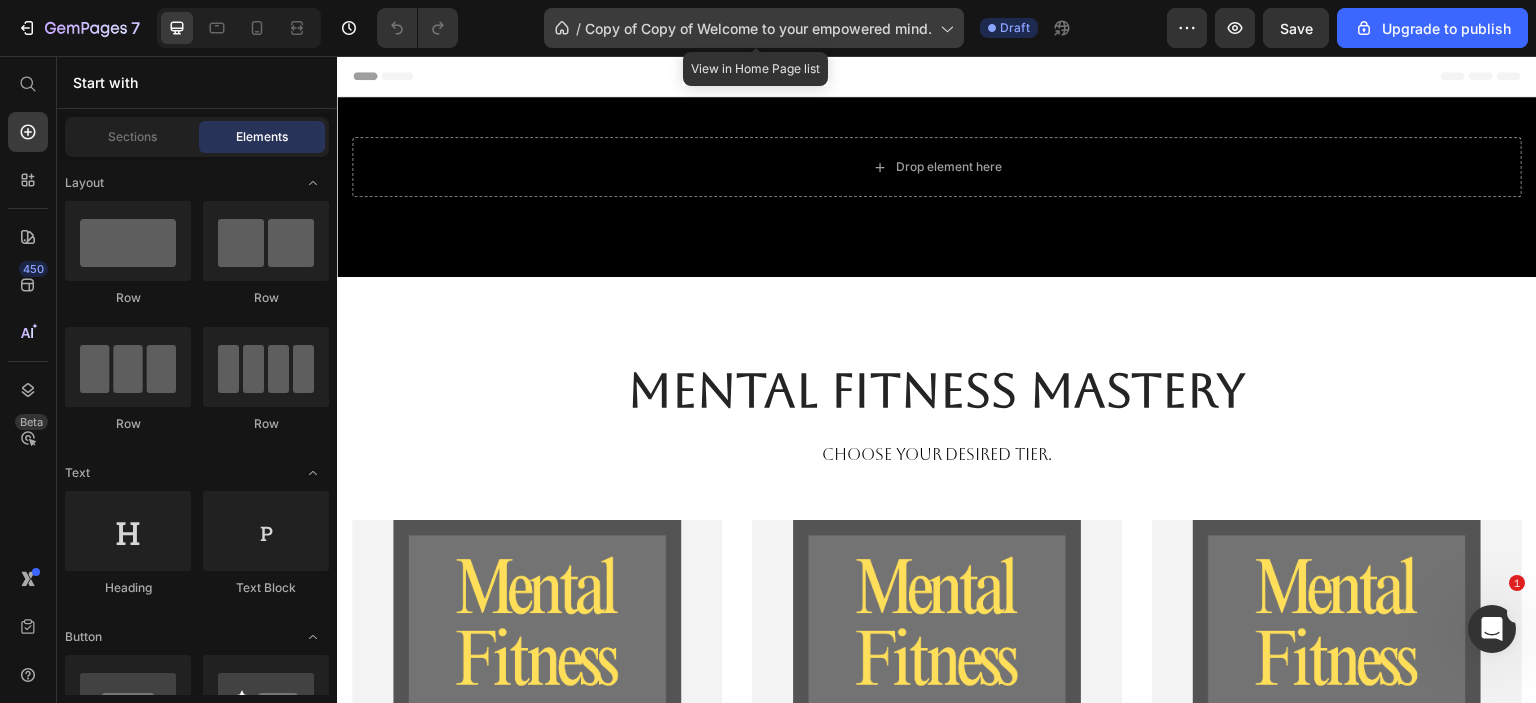 click 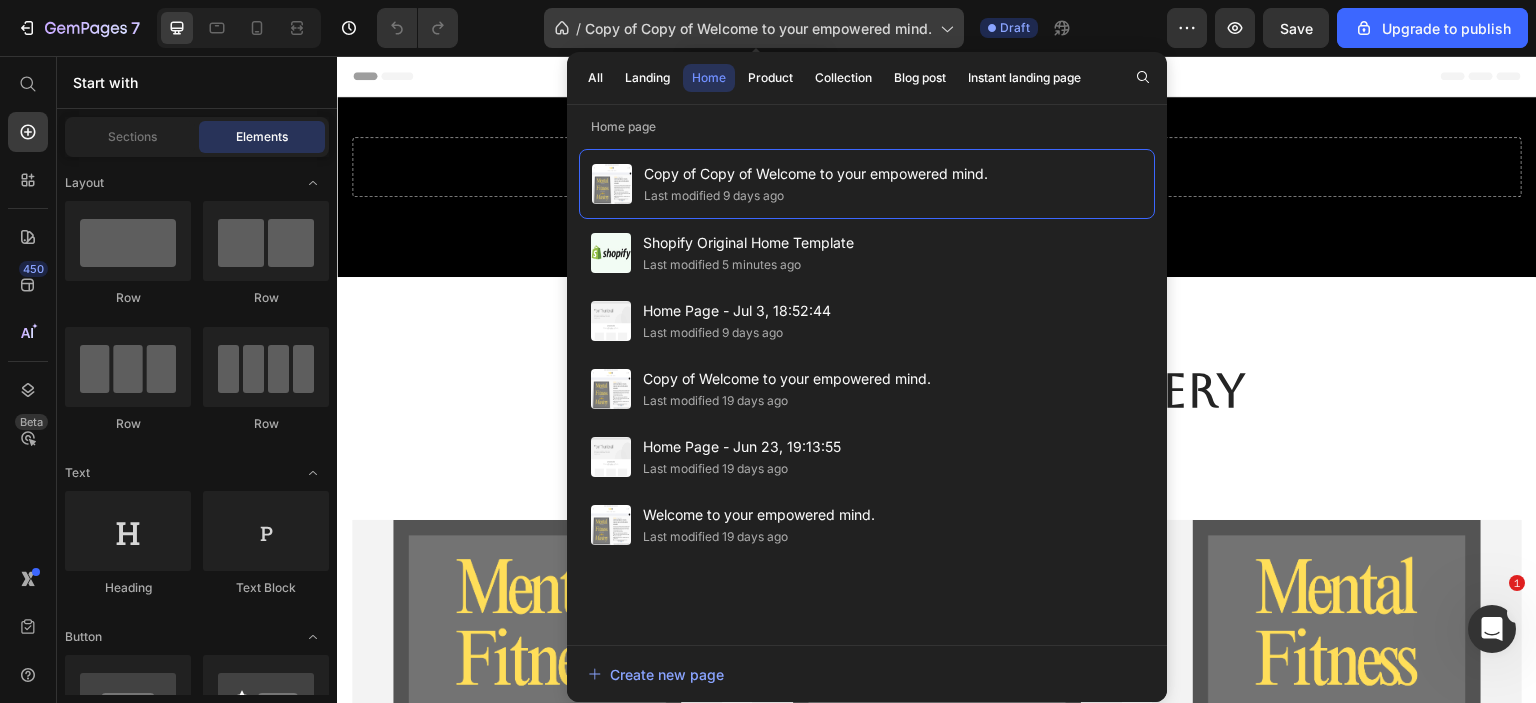 click 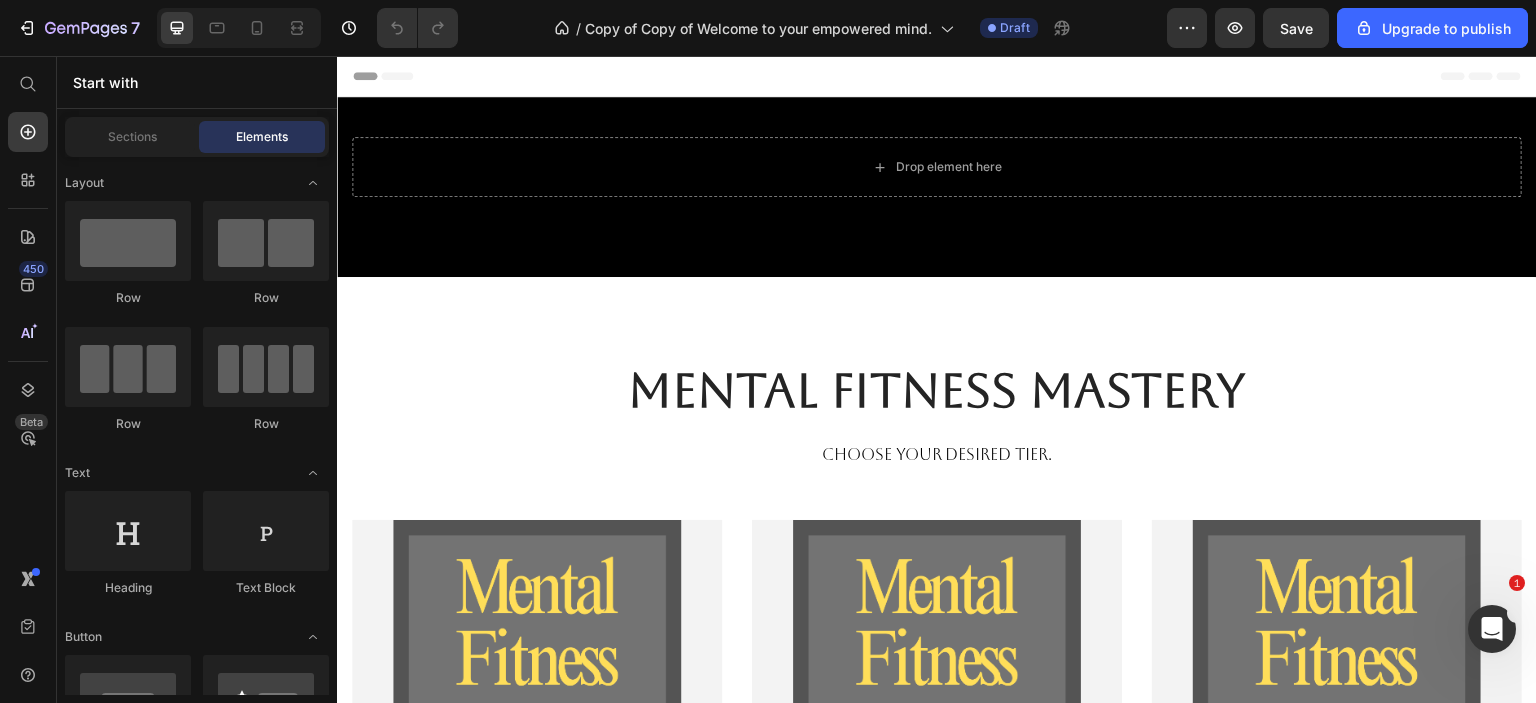 click on "Start with" at bounding box center (197, 82) 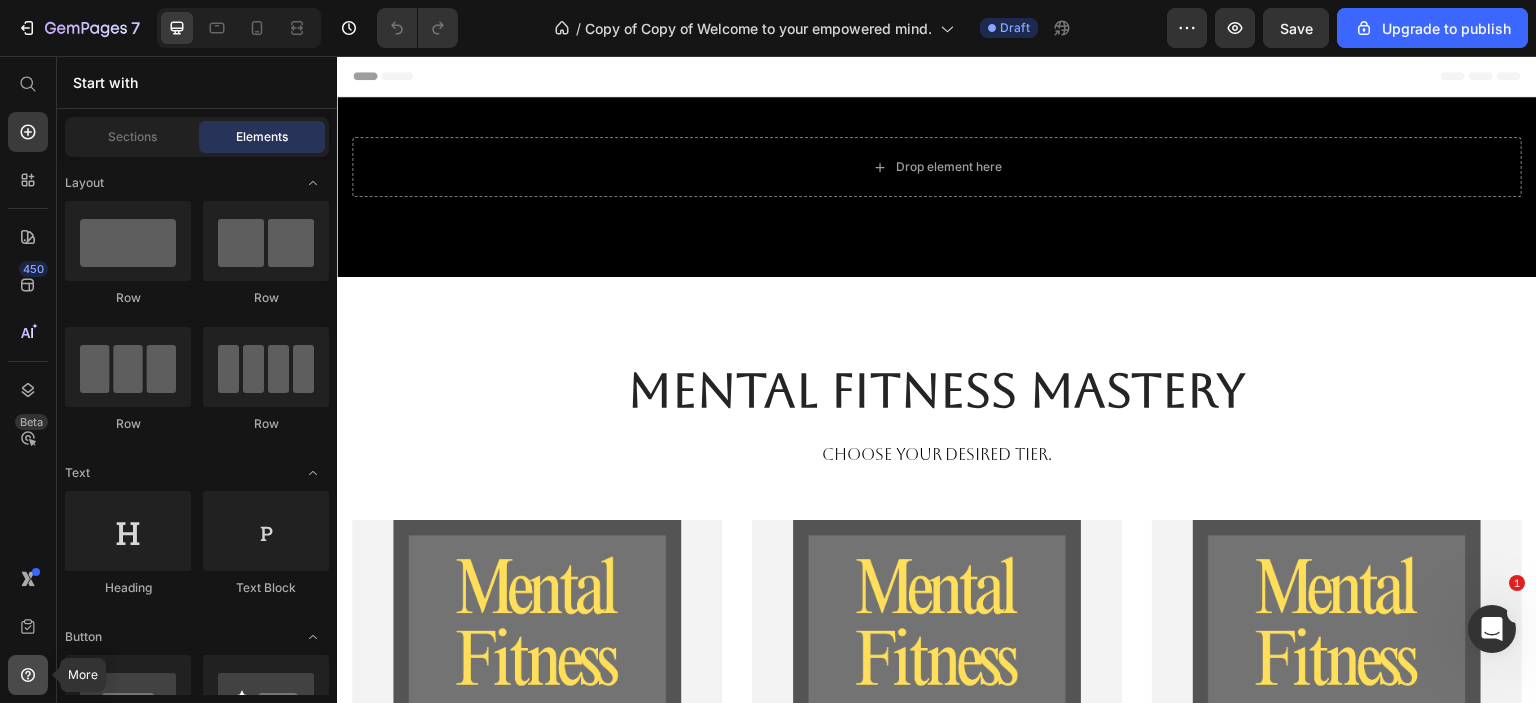 click 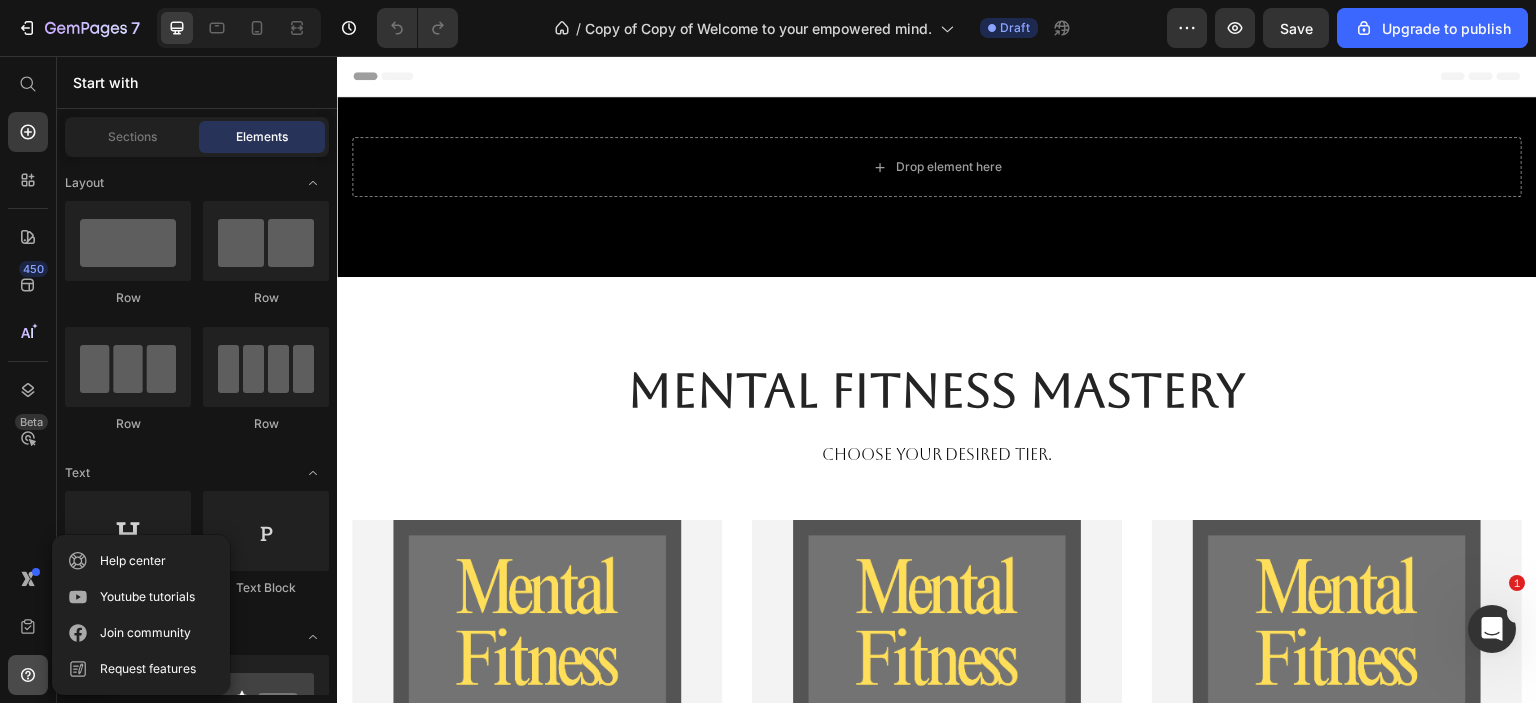 click 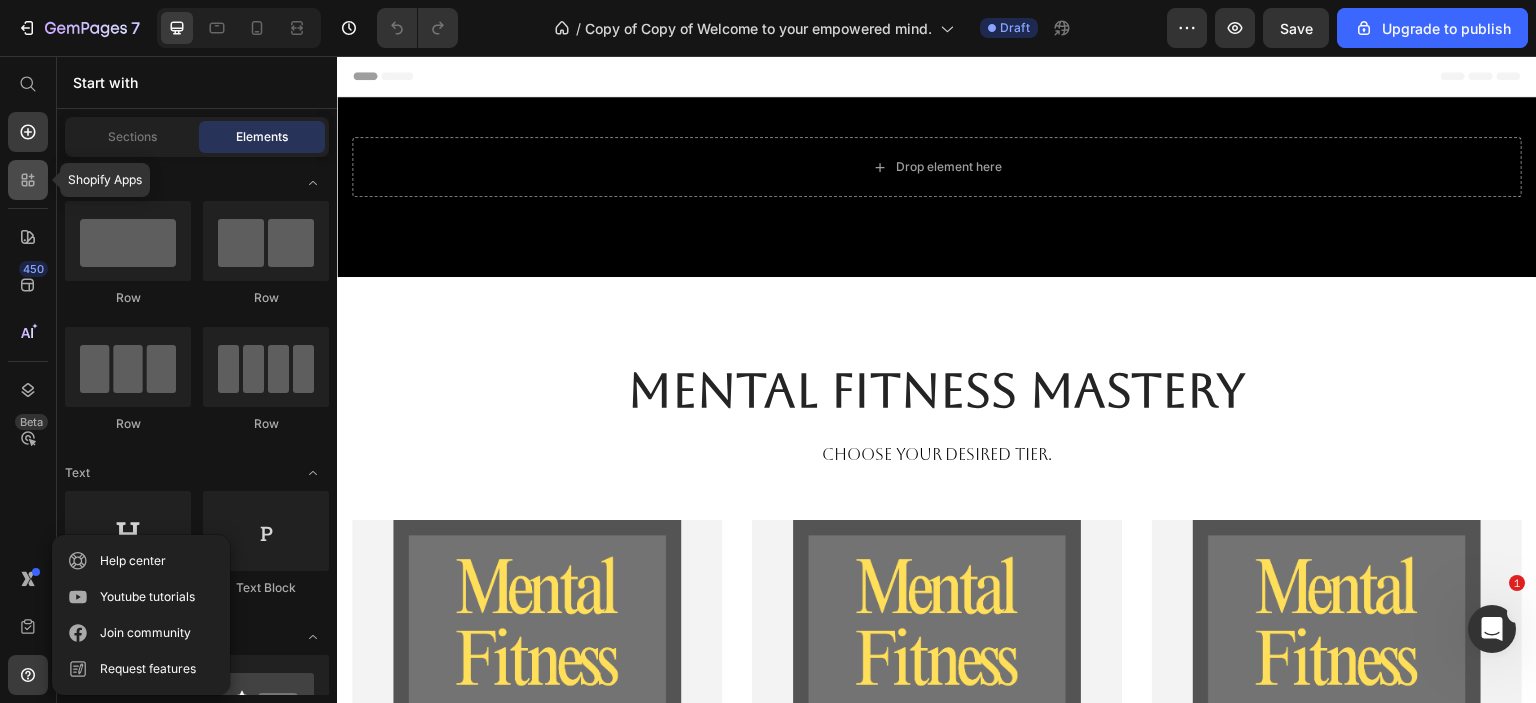 click 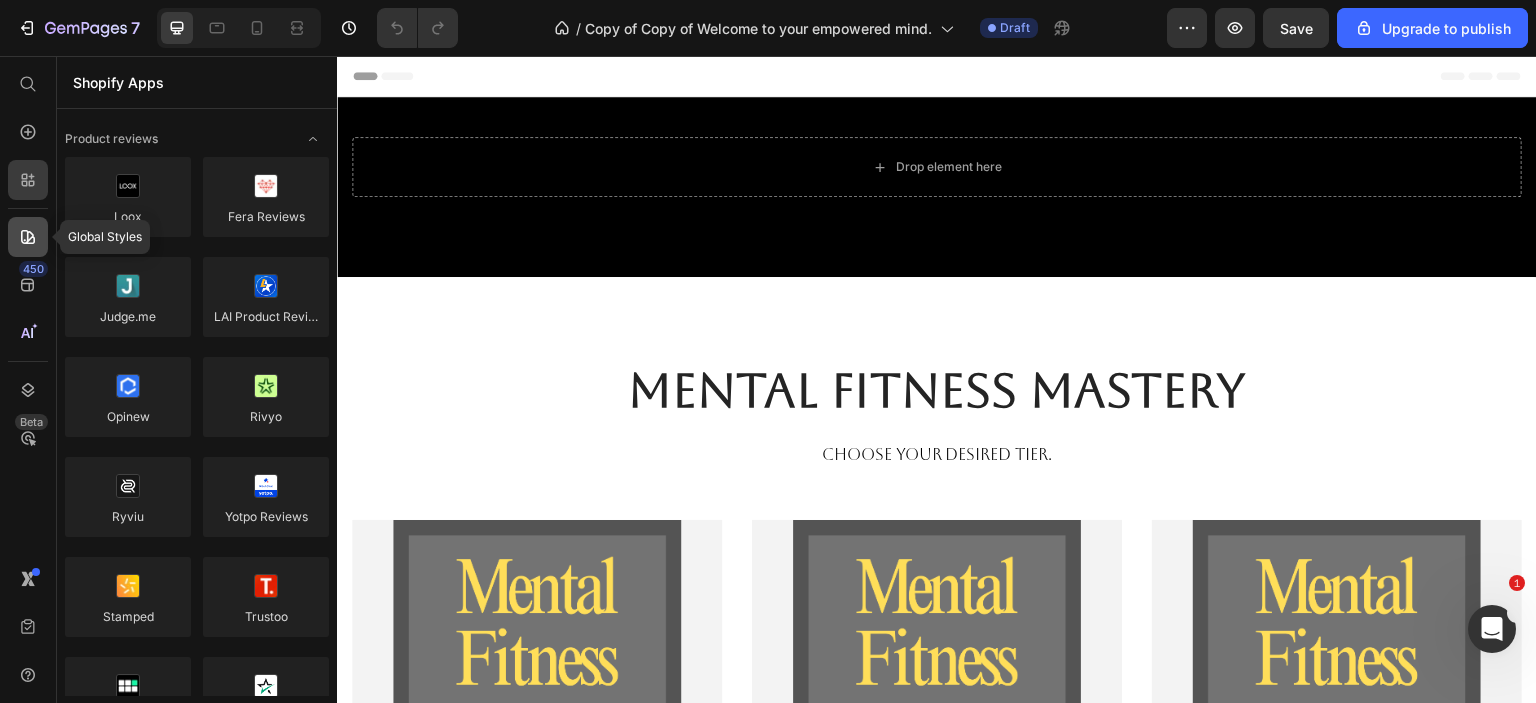 click 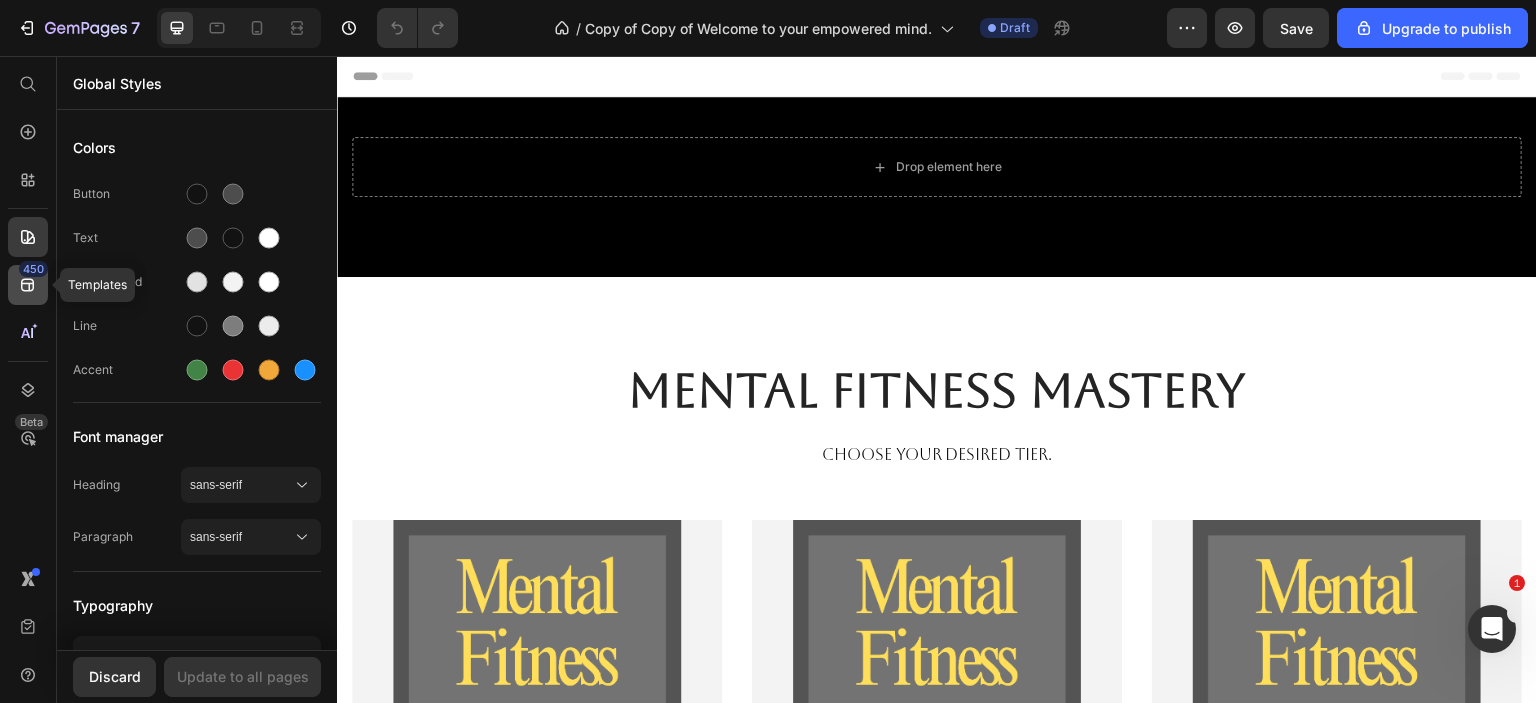 click 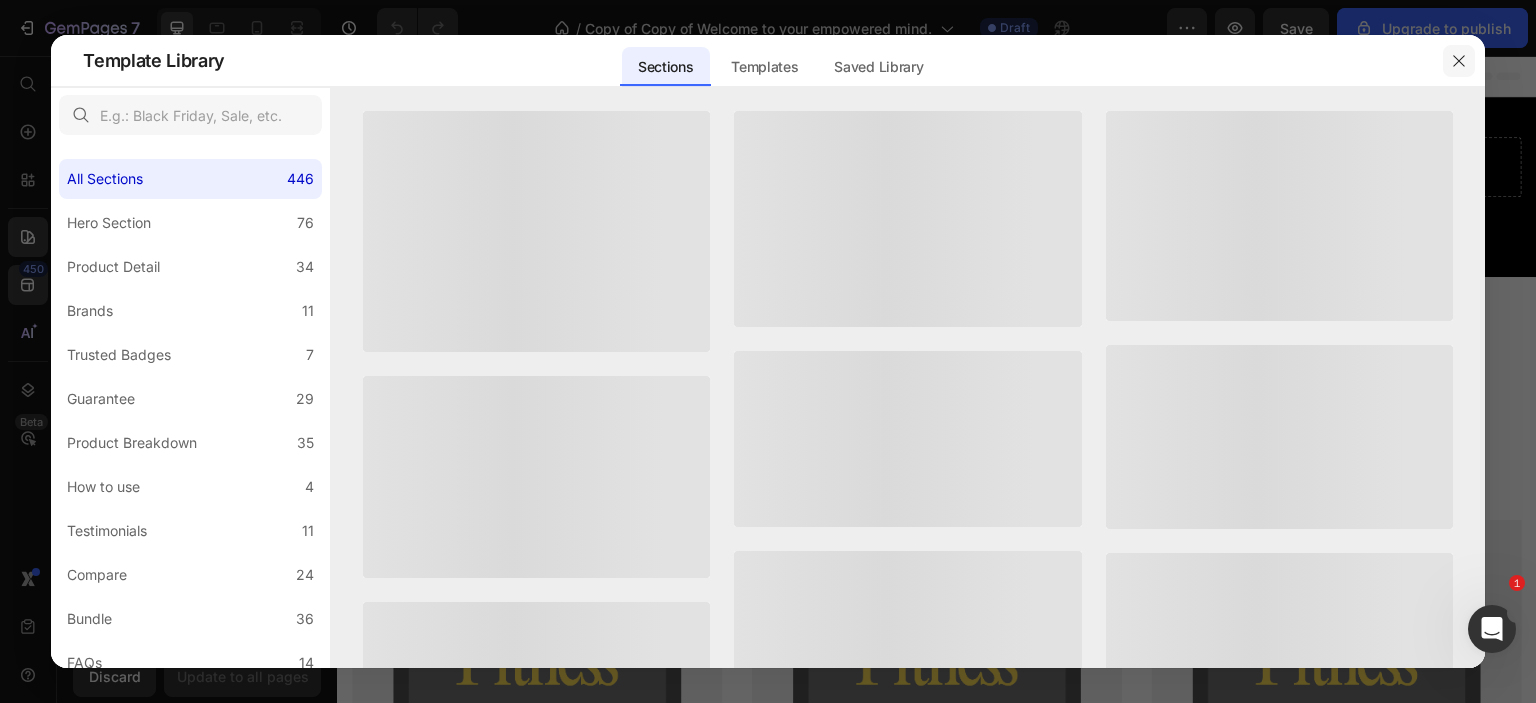 click 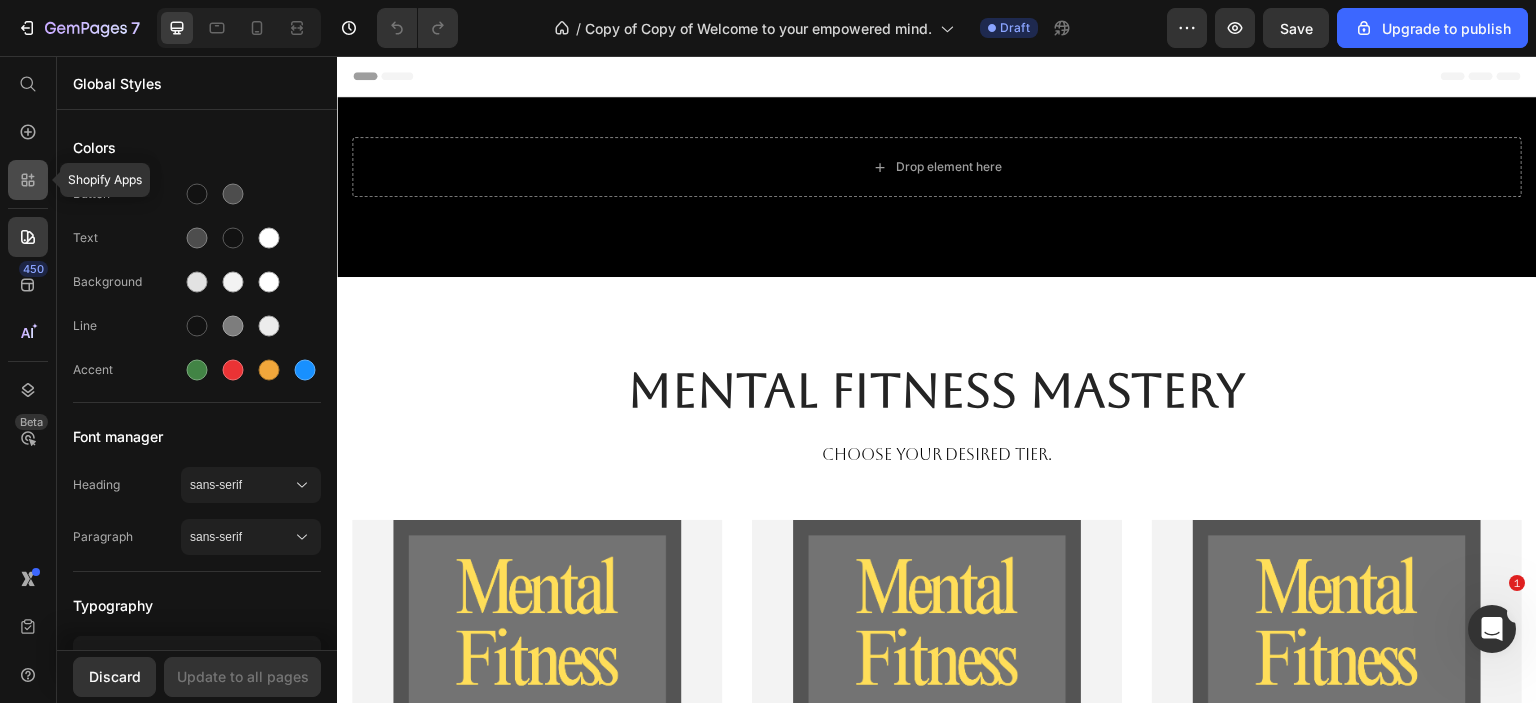 click 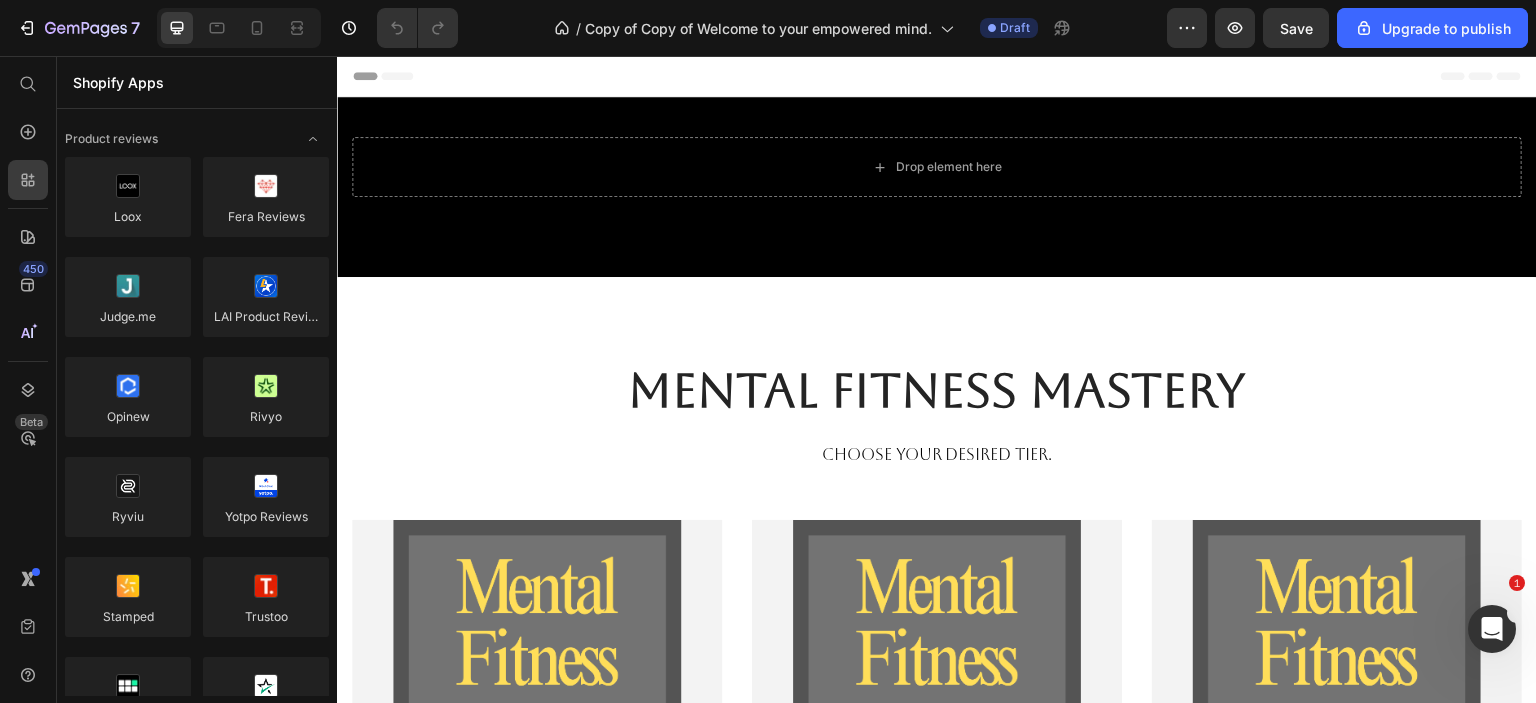 click on "Header" at bounding box center (937, 76) 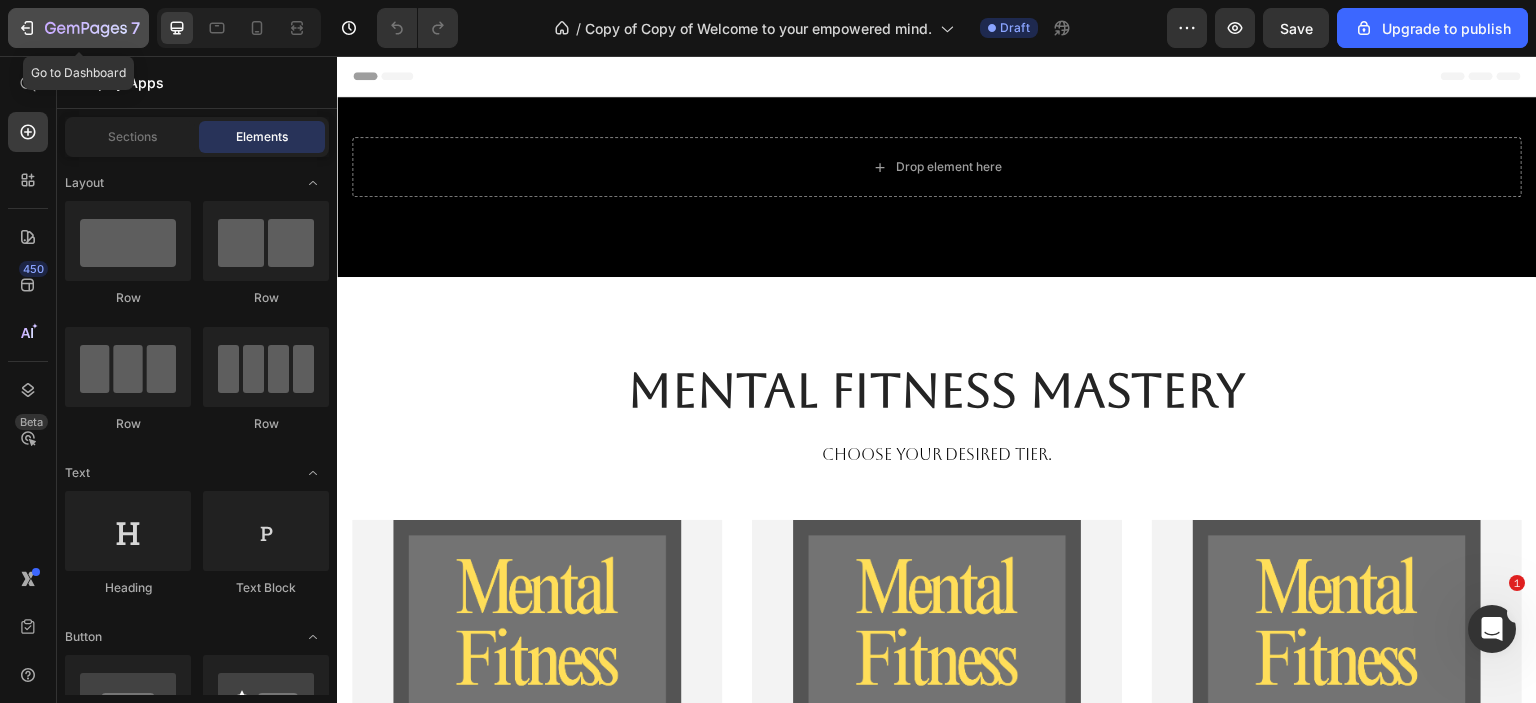 click on "7" at bounding box center (78, 28) 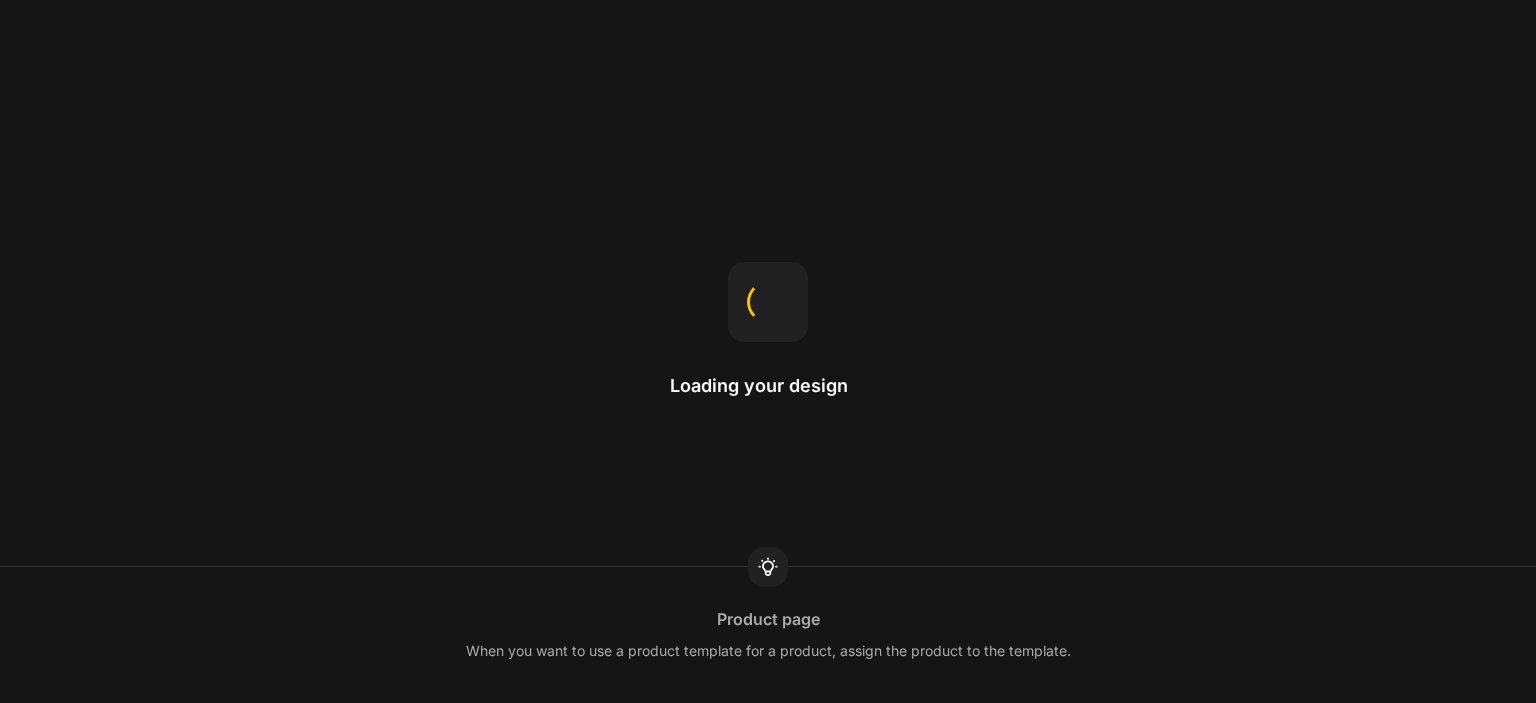 scroll, scrollTop: 0, scrollLeft: 0, axis: both 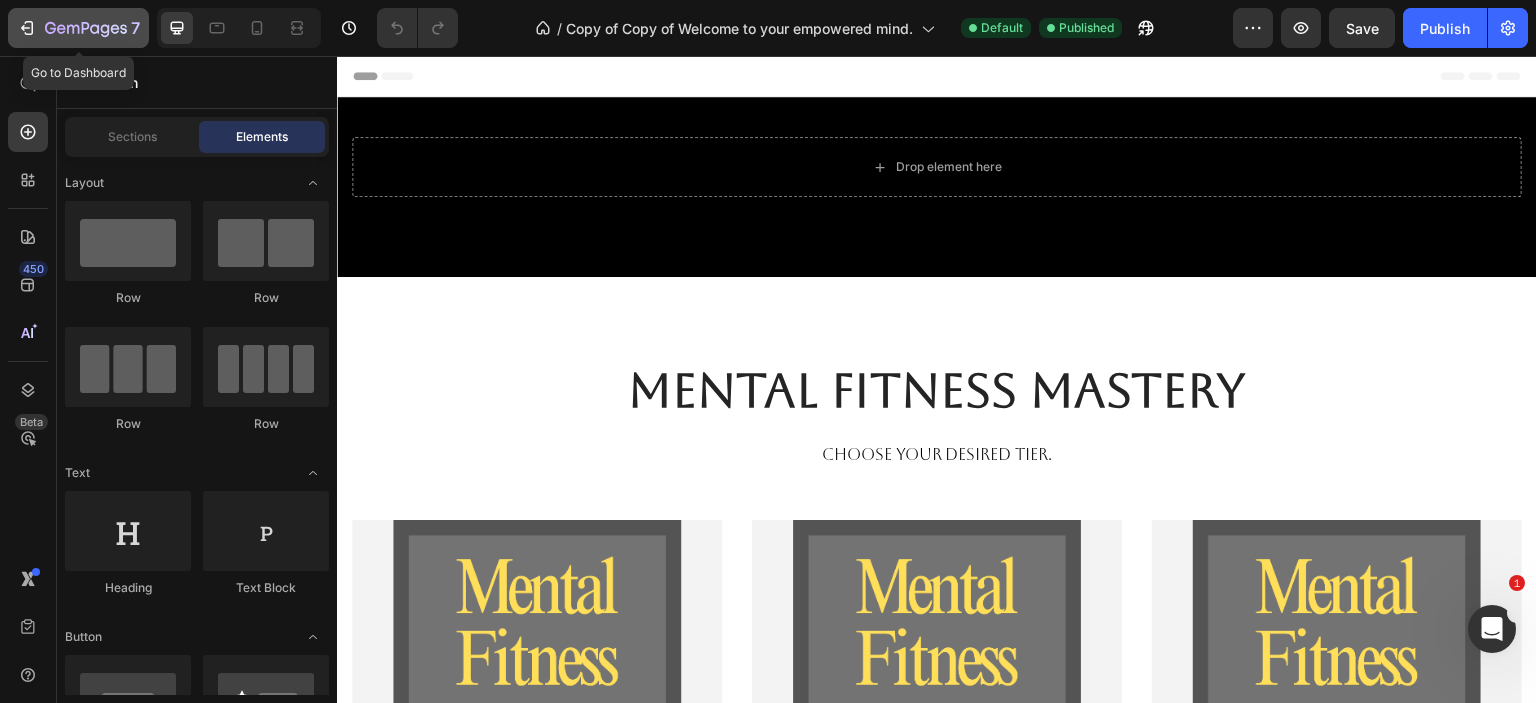 click 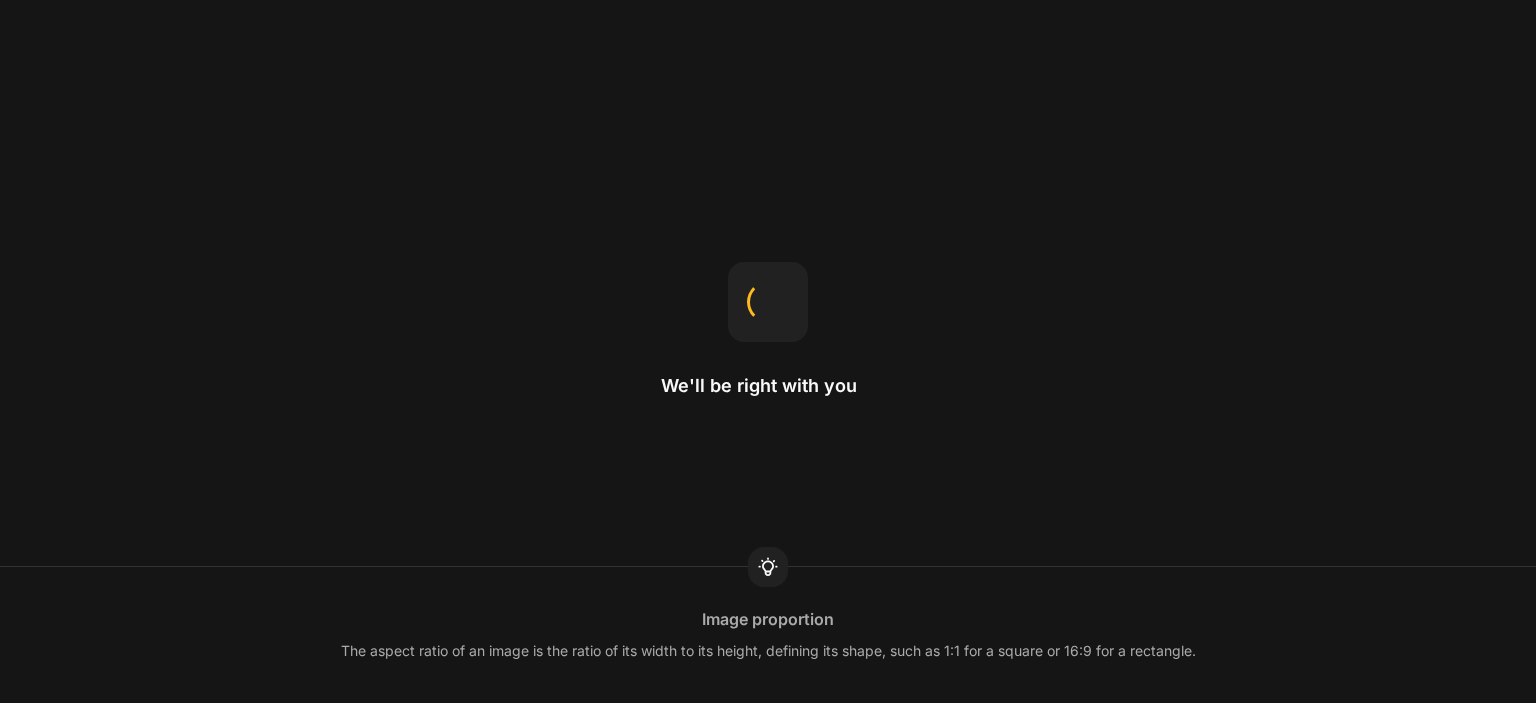 scroll, scrollTop: 0, scrollLeft: 0, axis: both 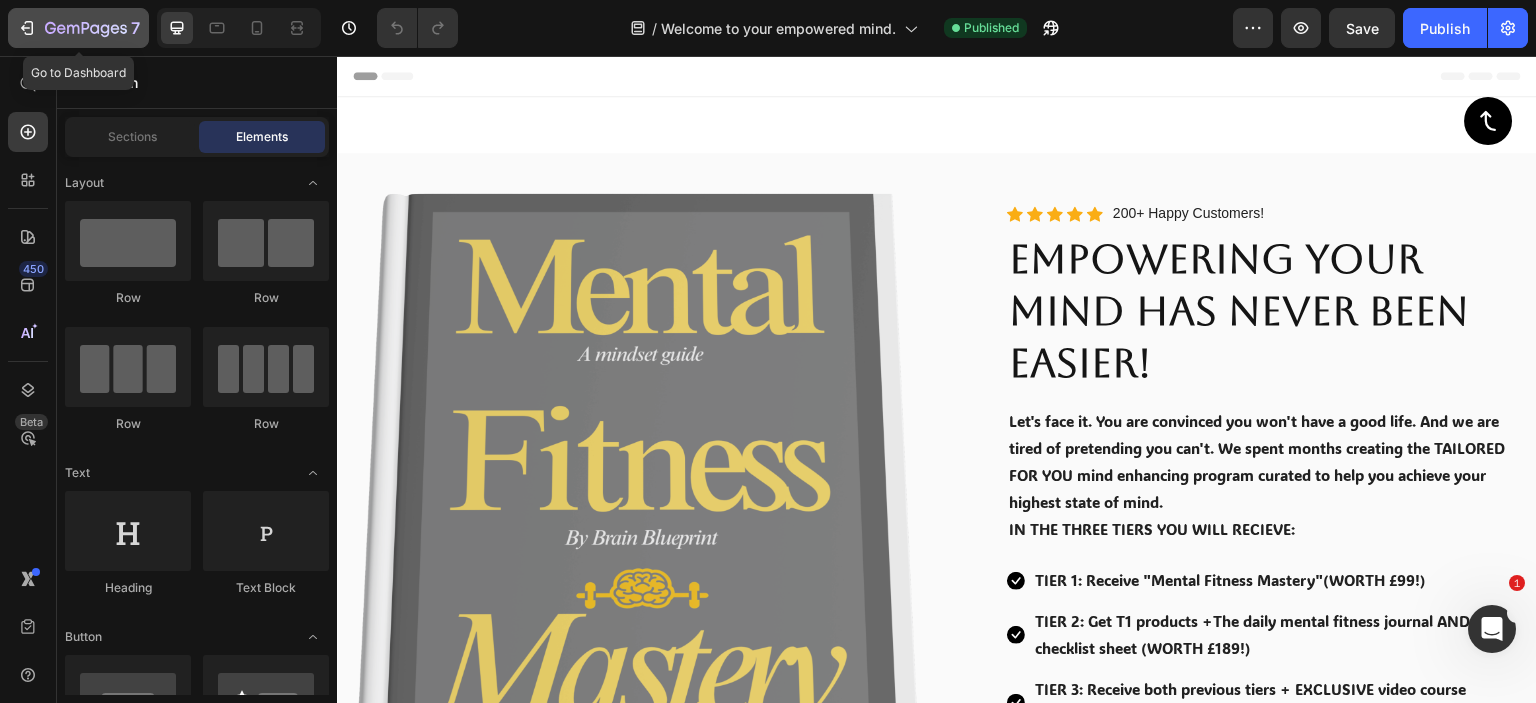 click 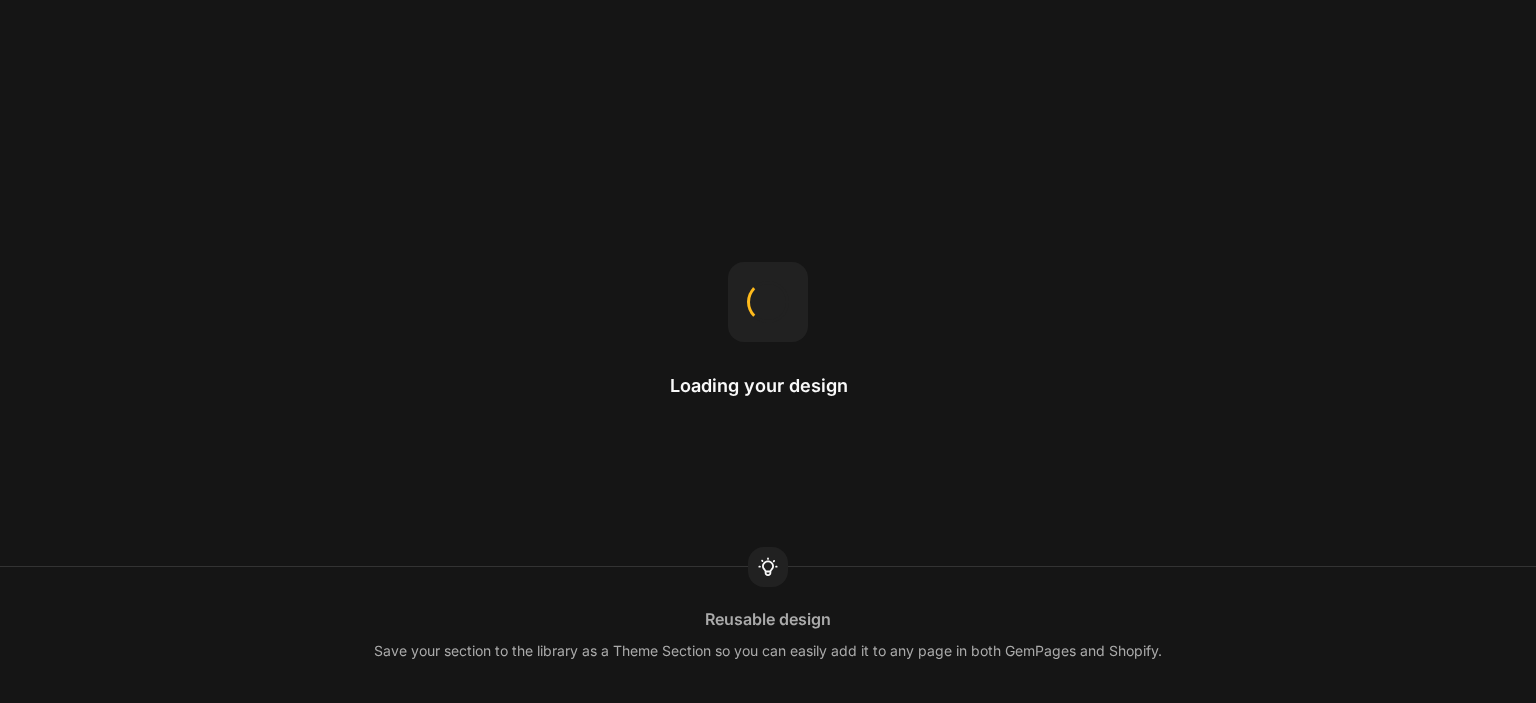 scroll, scrollTop: 0, scrollLeft: 0, axis: both 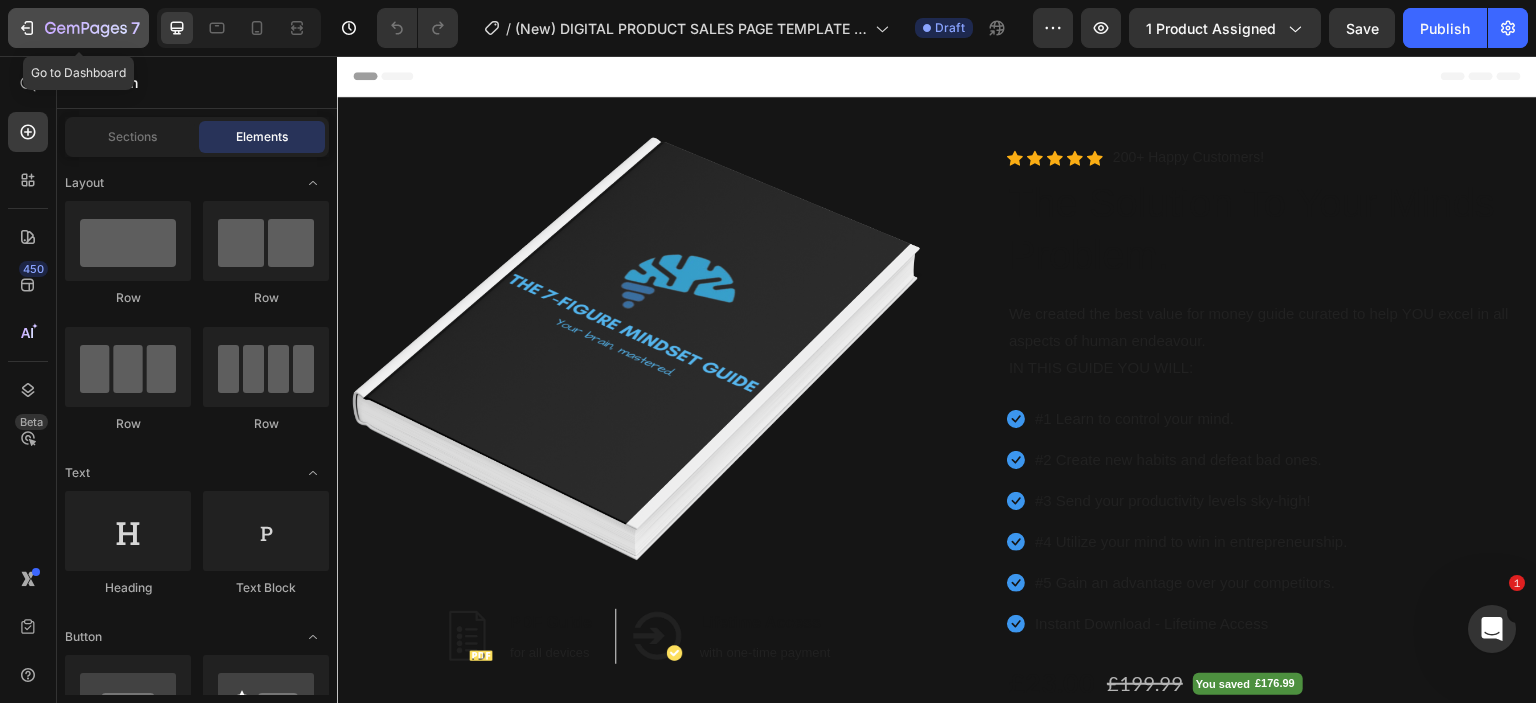 click on "7" 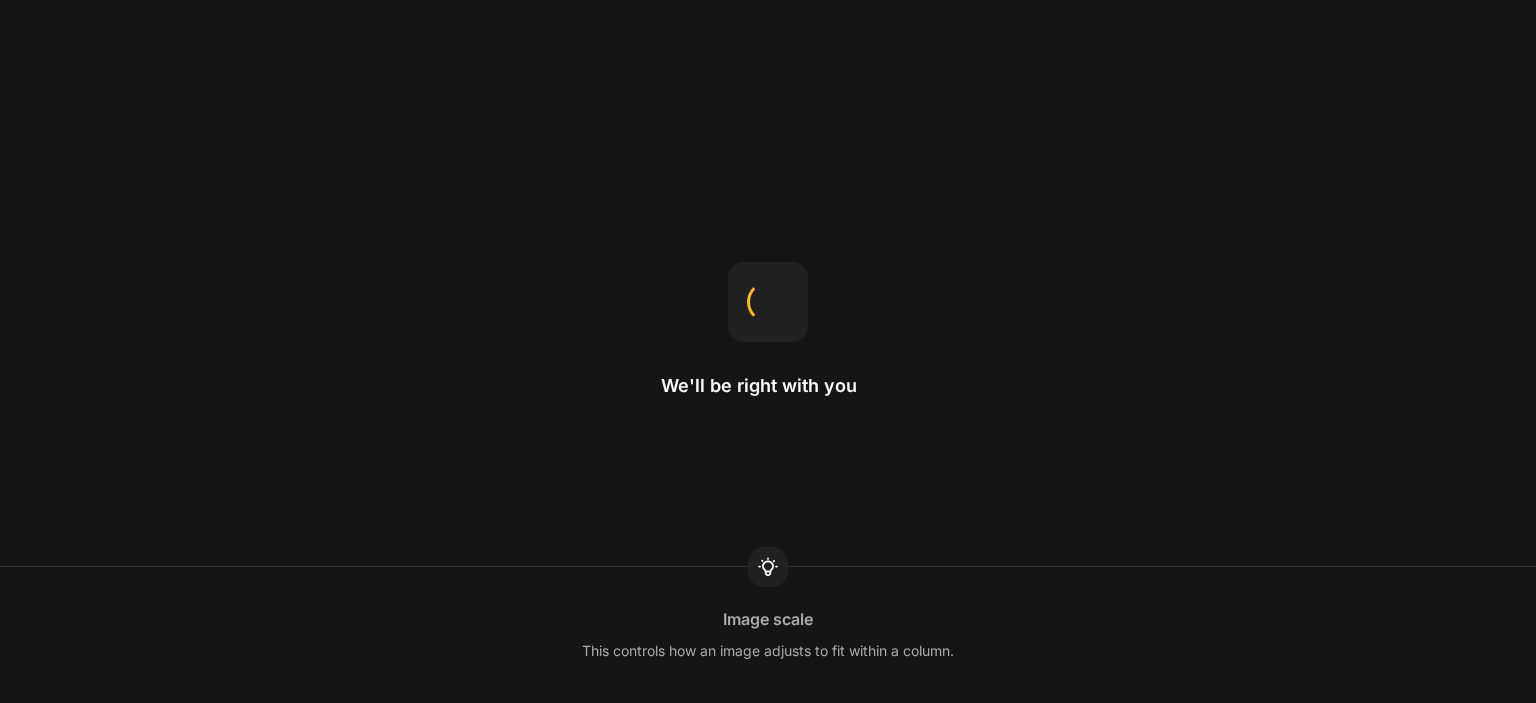 scroll, scrollTop: 0, scrollLeft: 0, axis: both 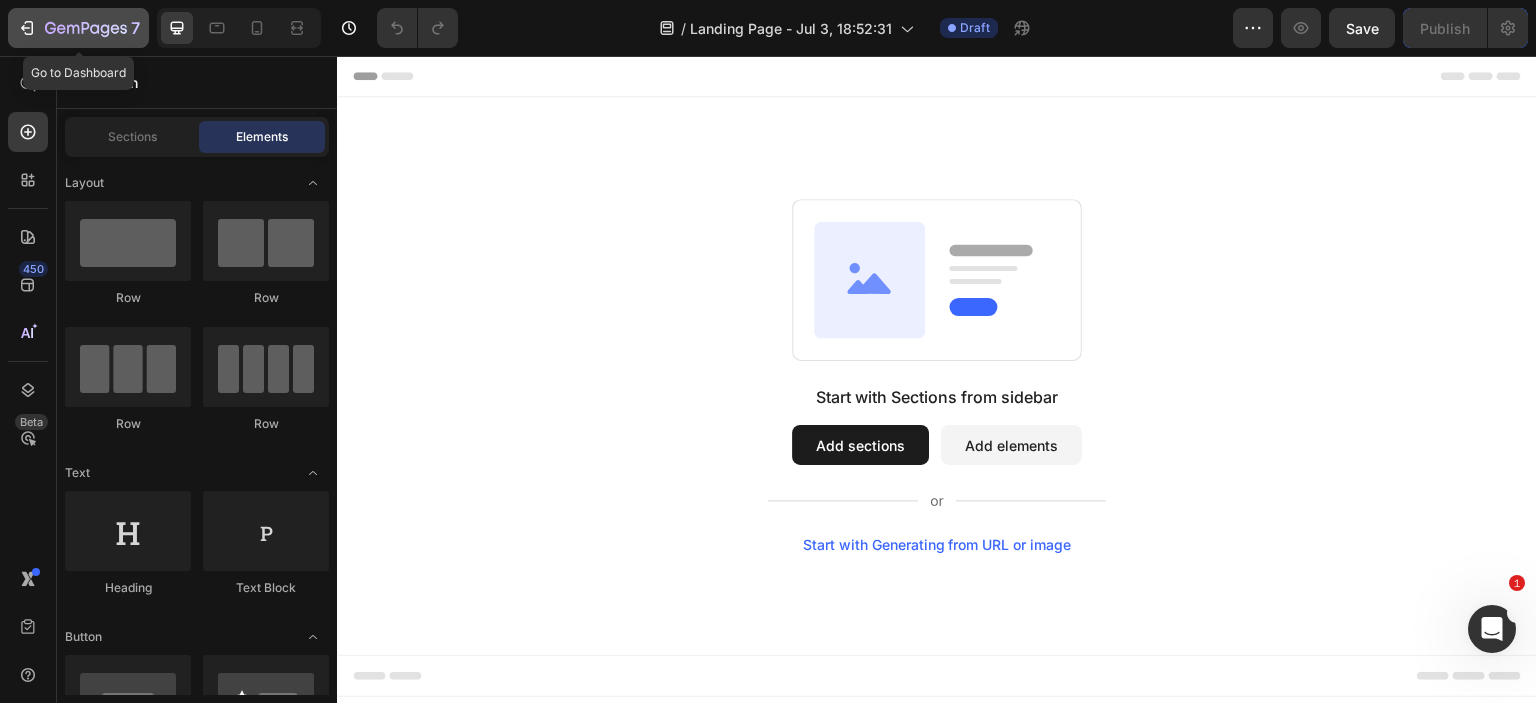 click 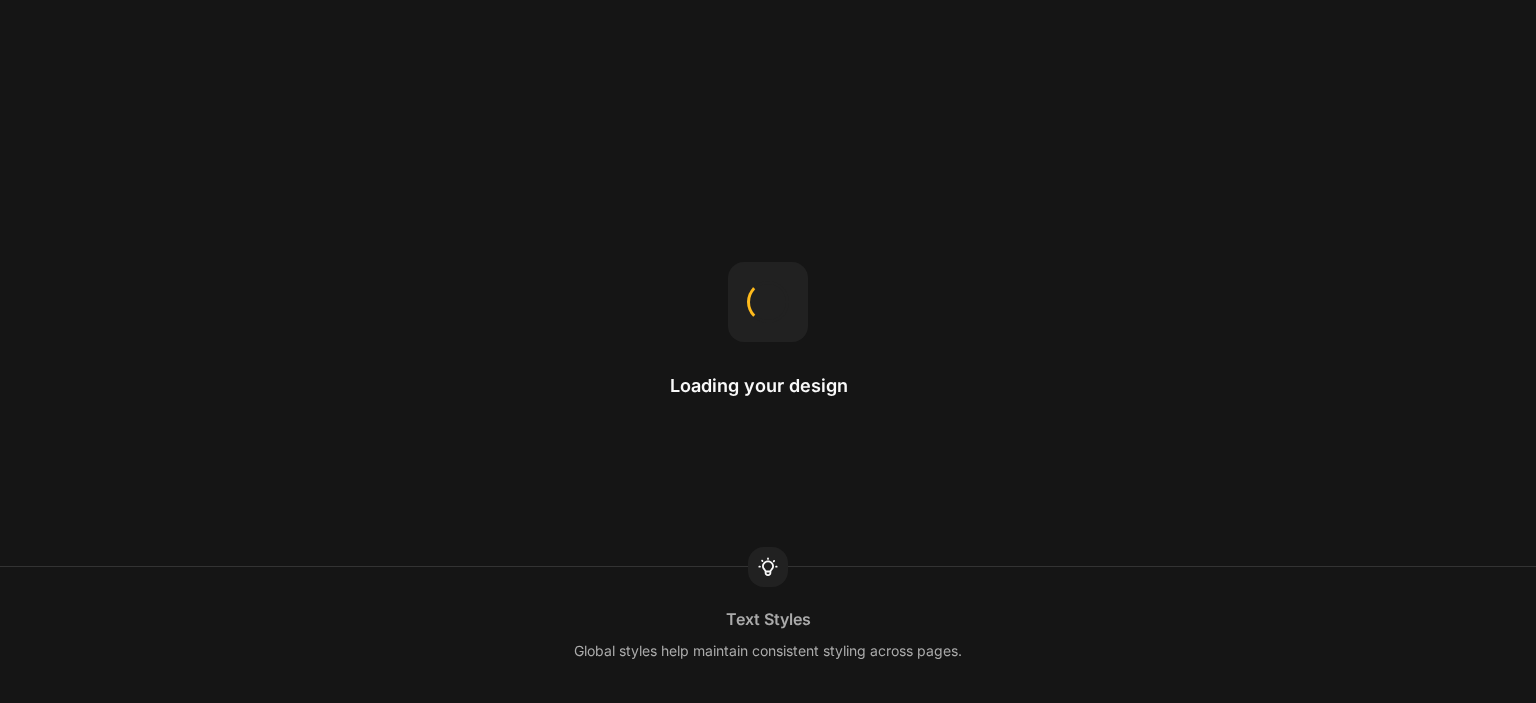 scroll, scrollTop: 0, scrollLeft: 0, axis: both 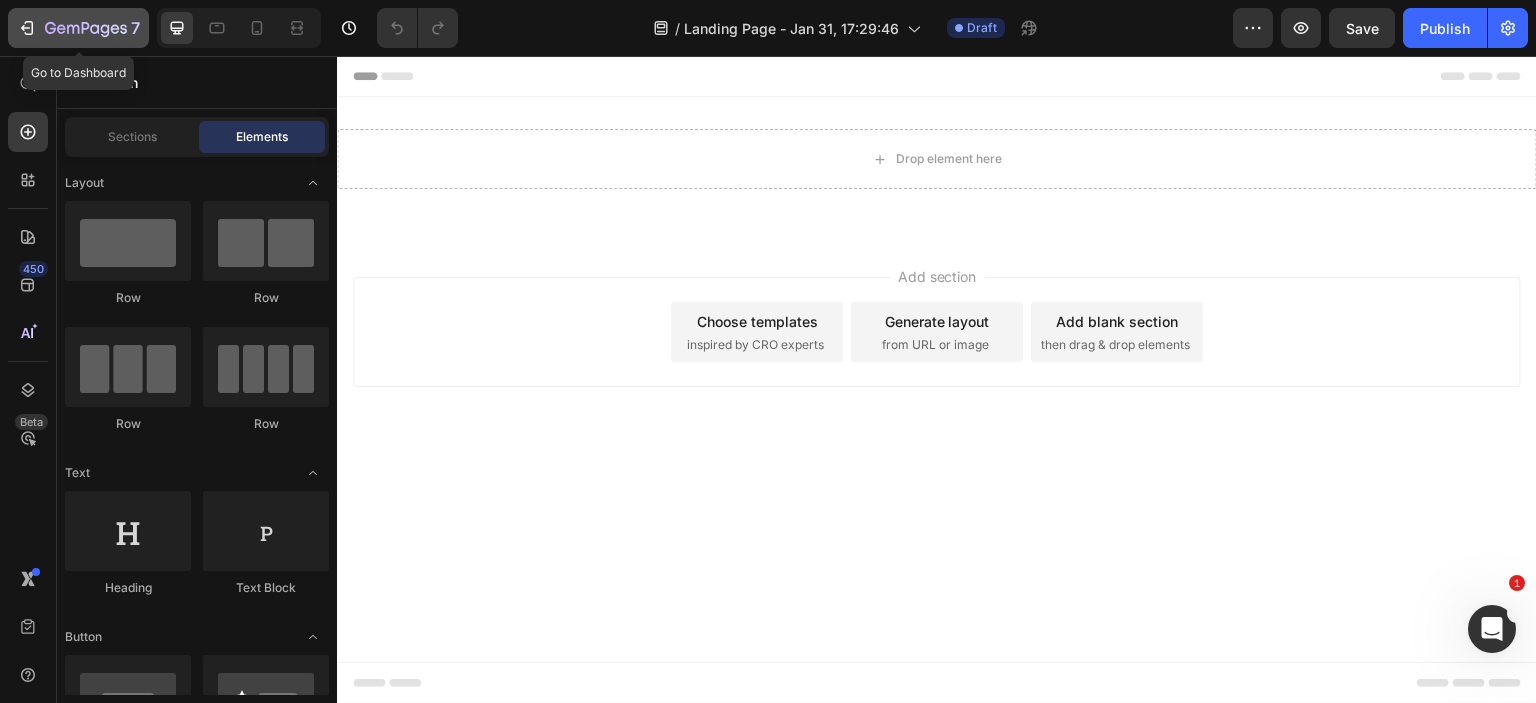 click on "7" 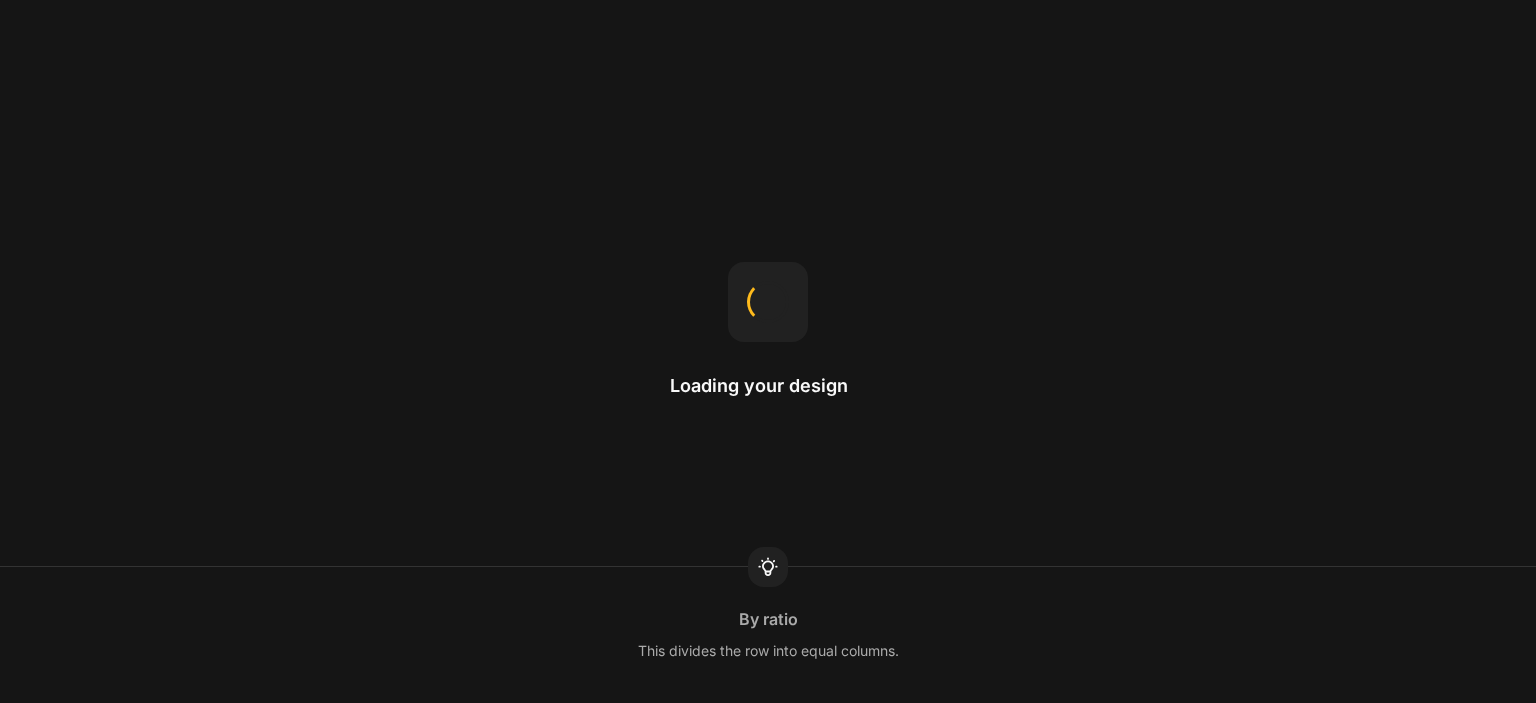 scroll, scrollTop: 0, scrollLeft: 0, axis: both 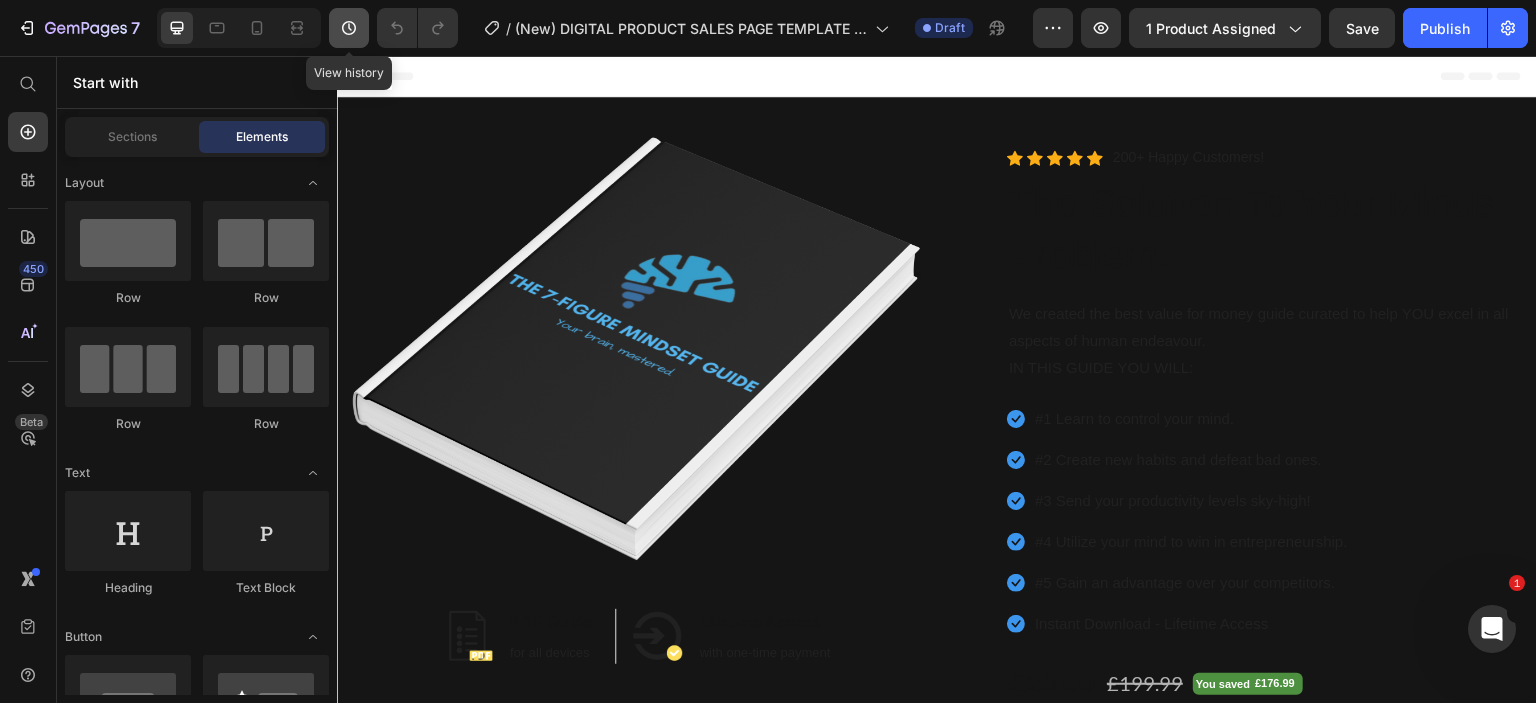 click 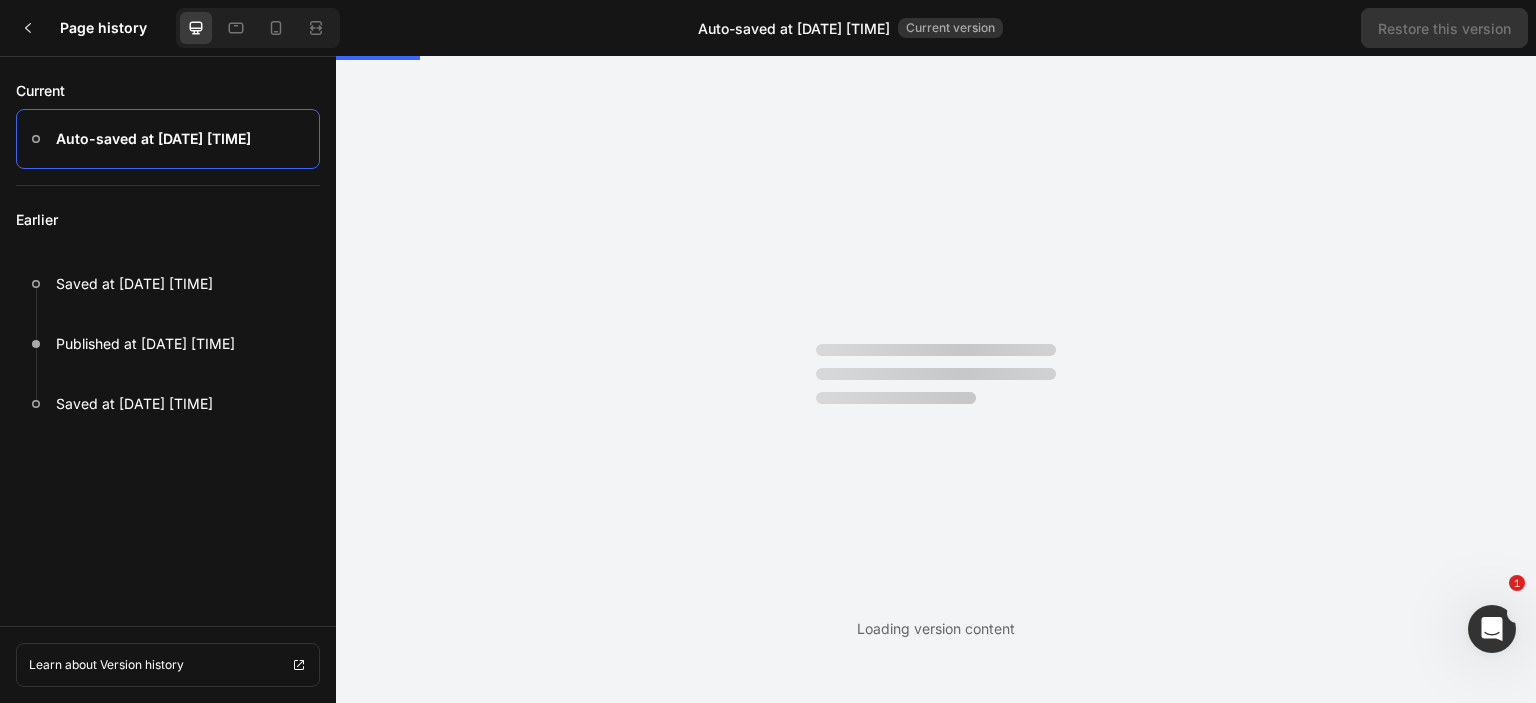 scroll, scrollTop: 0, scrollLeft: 0, axis: both 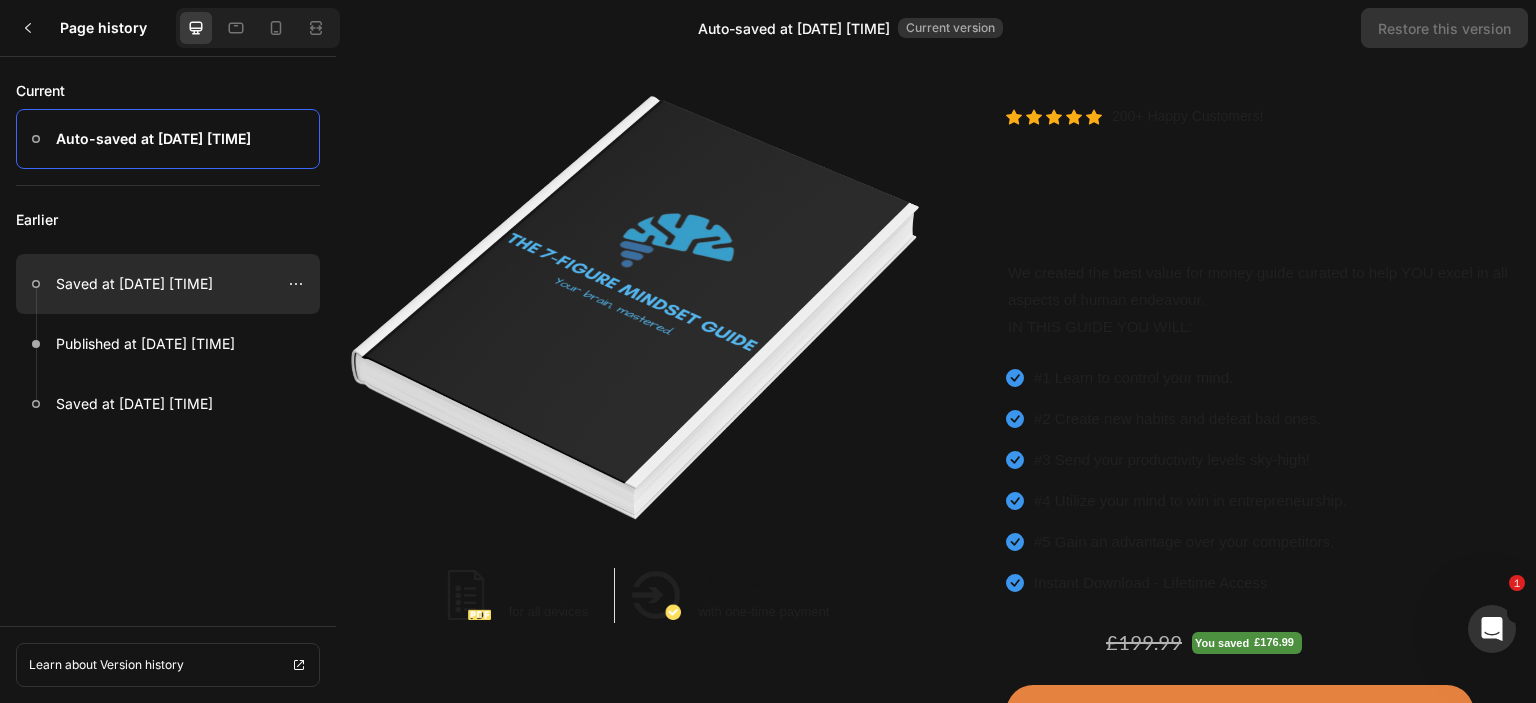 click on "Saved at Feb 17, 22:08:51" at bounding box center [134, 284] 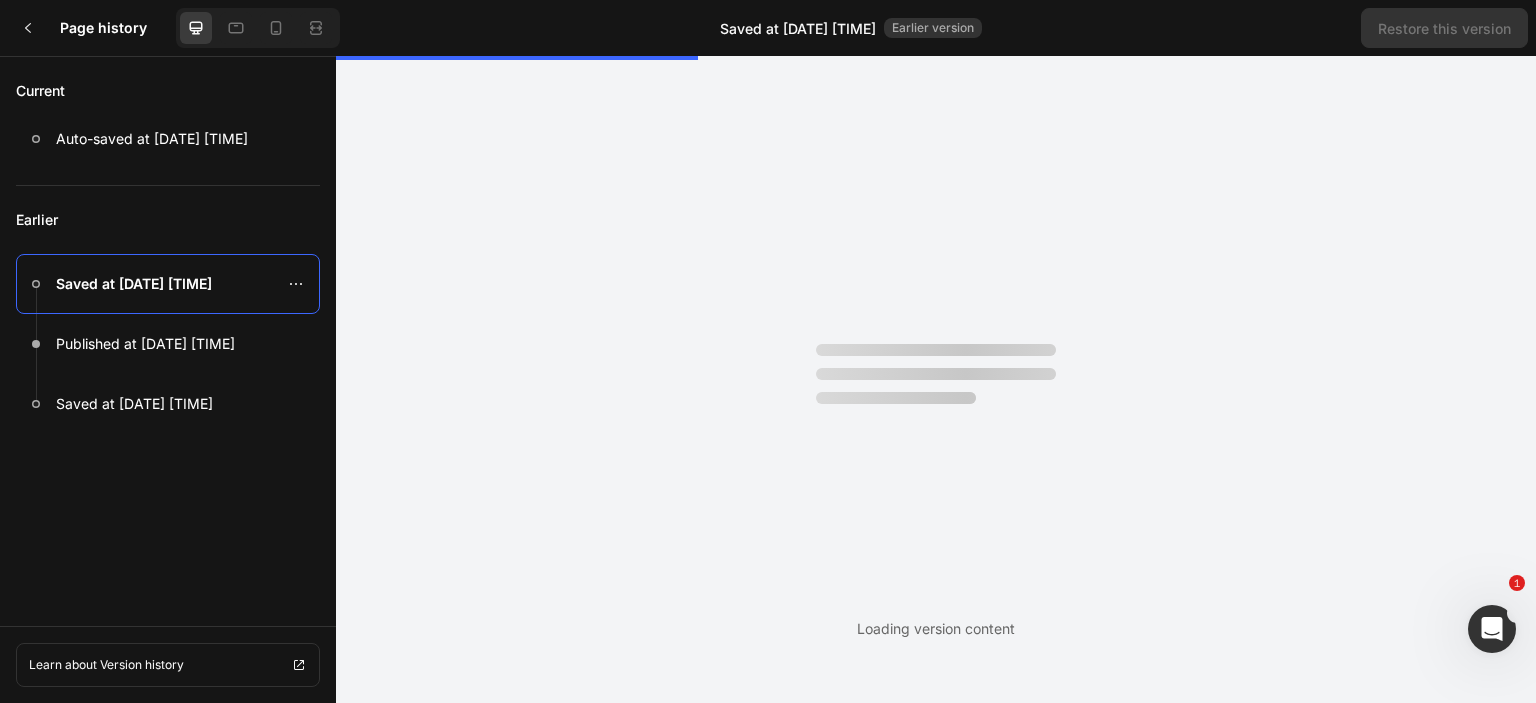 scroll, scrollTop: 0, scrollLeft: 0, axis: both 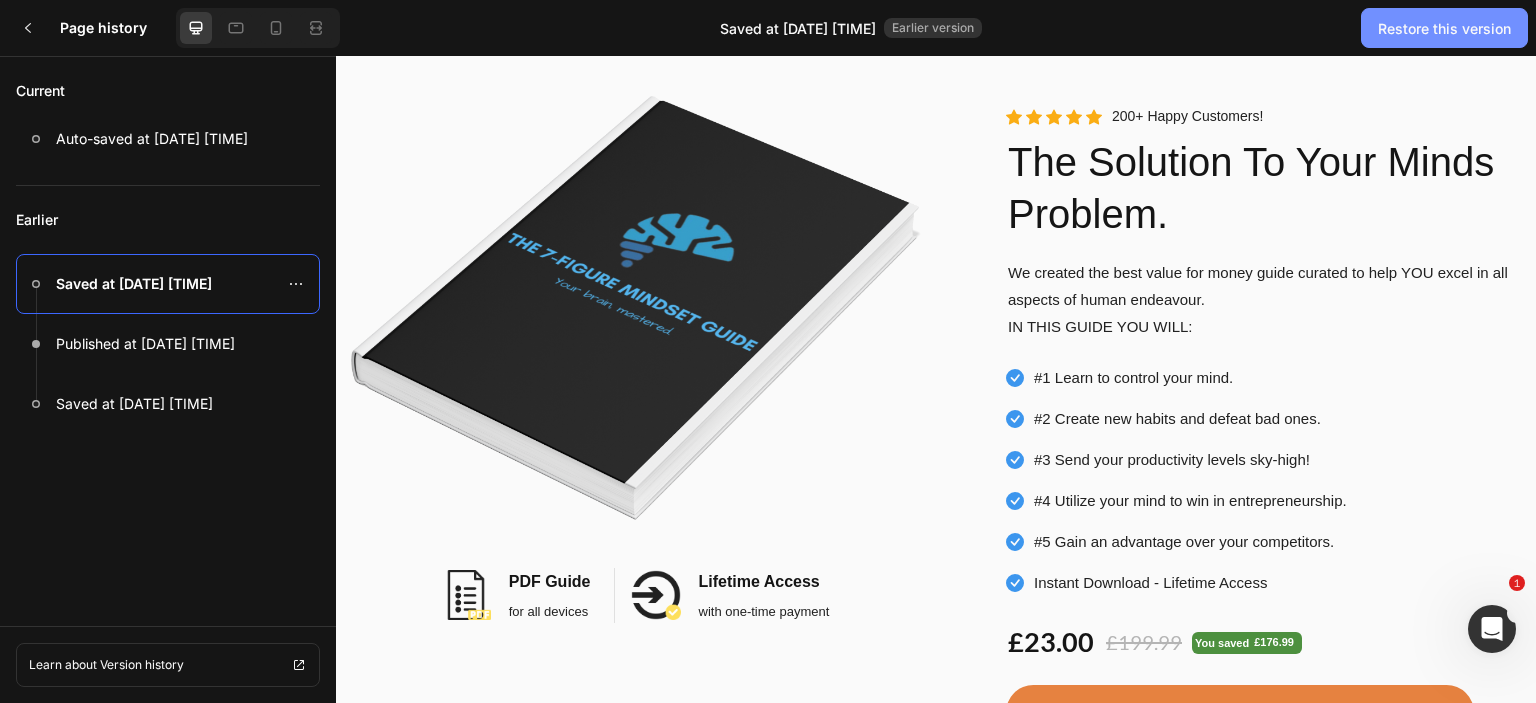 click on "Restore this version" at bounding box center (1444, 28) 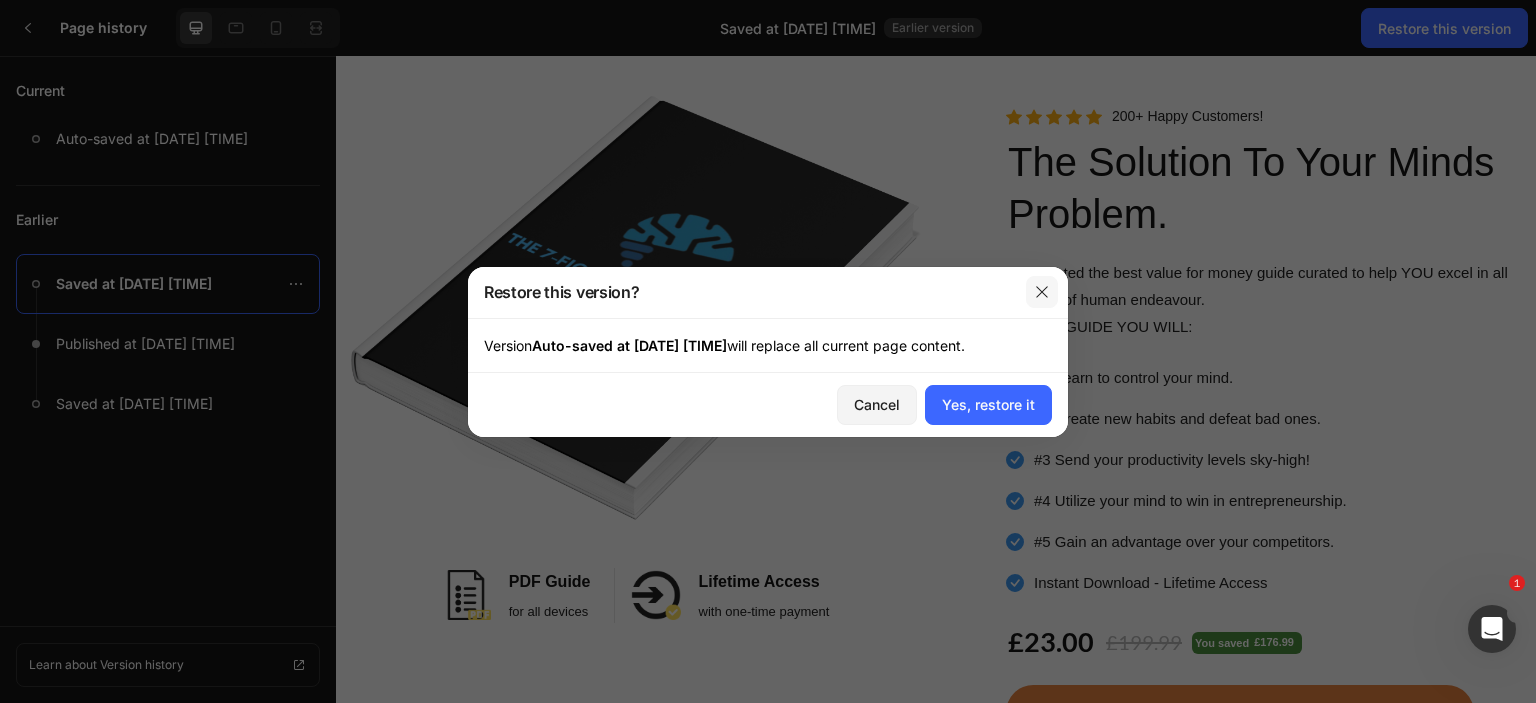 click at bounding box center [1042, 292] 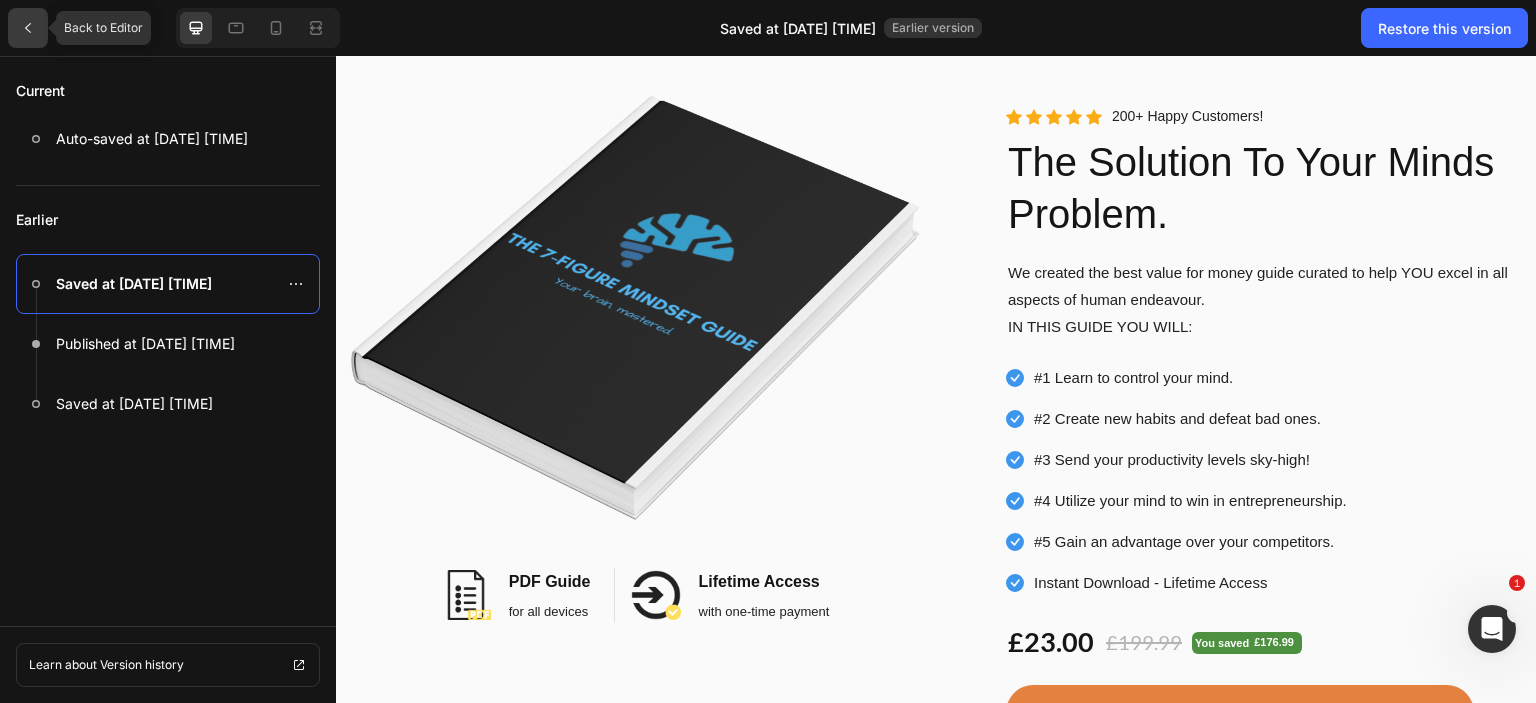 click 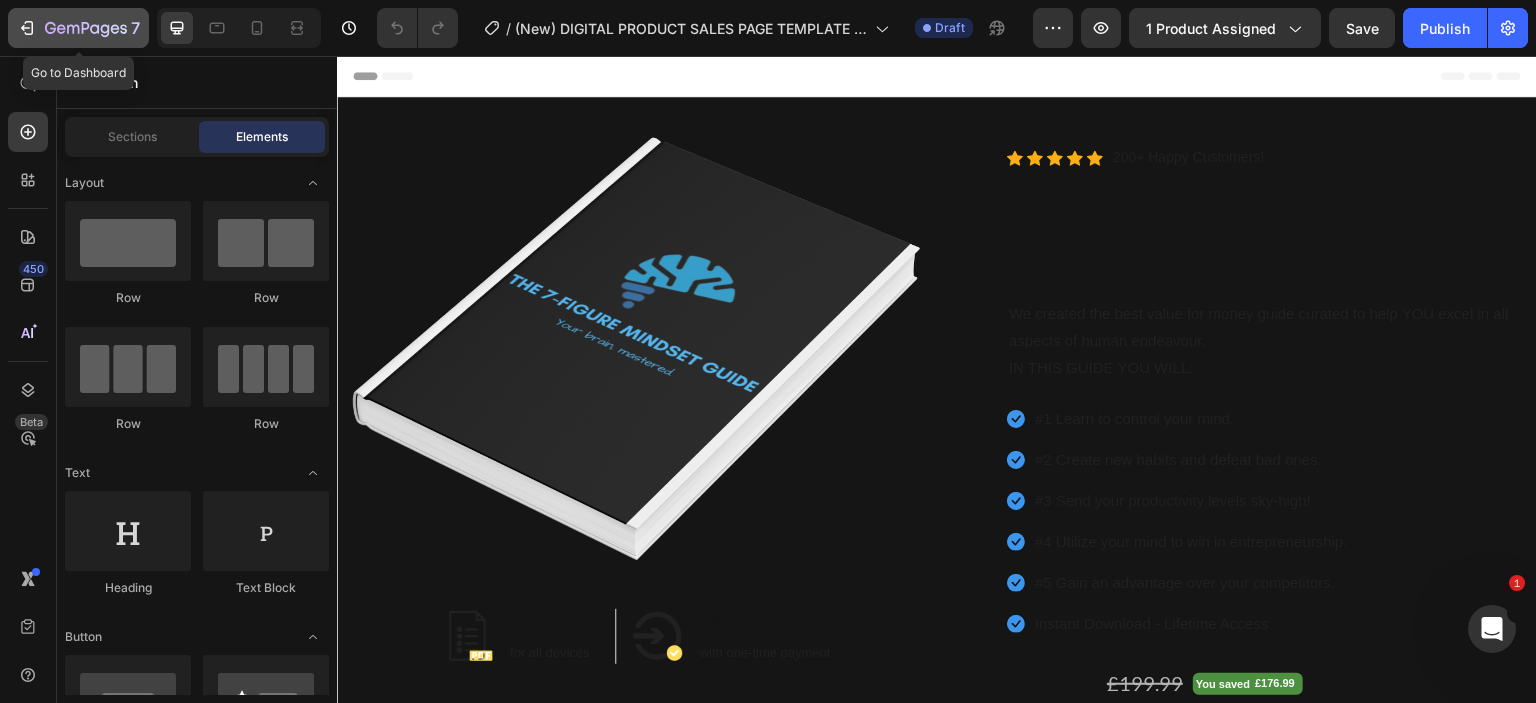 click 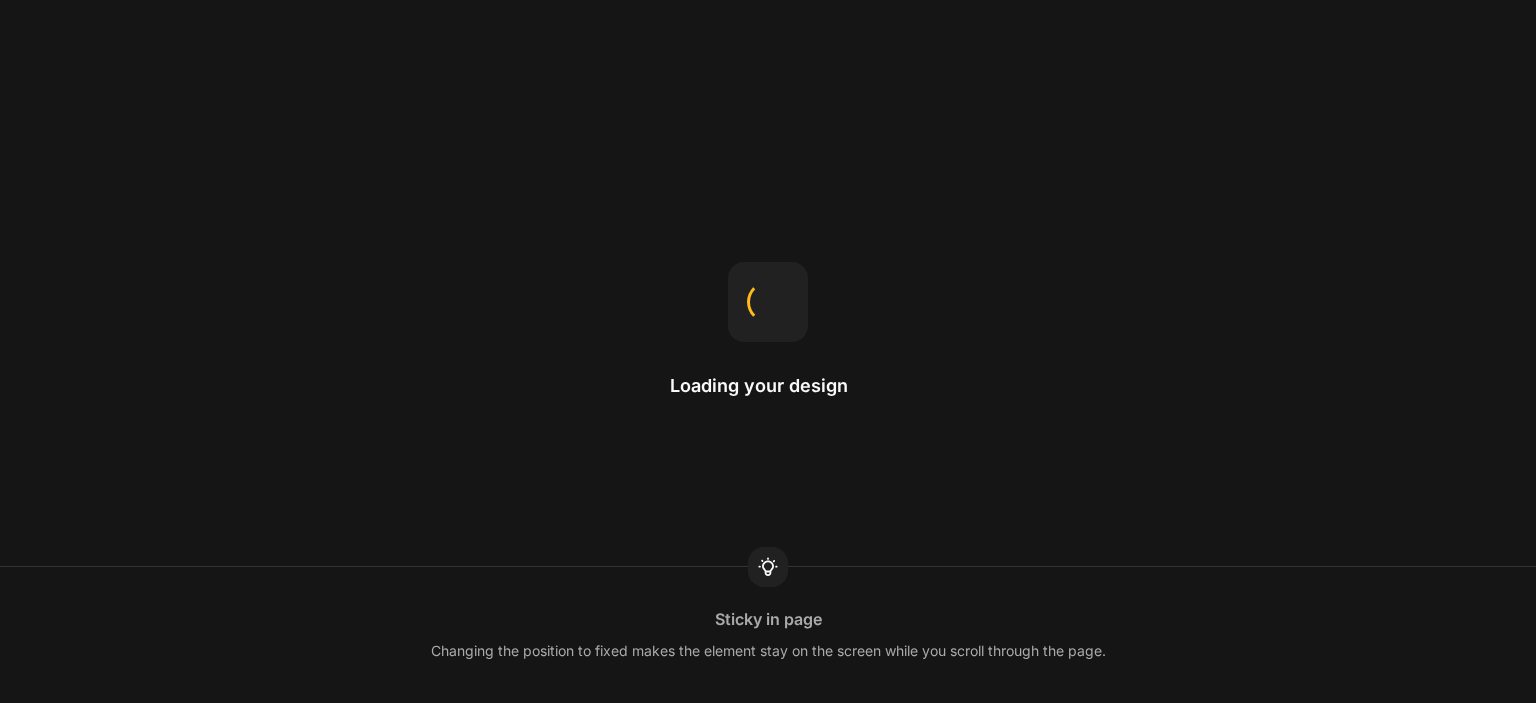 scroll, scrollTop: 0, scrollLeft: 0, axis: both 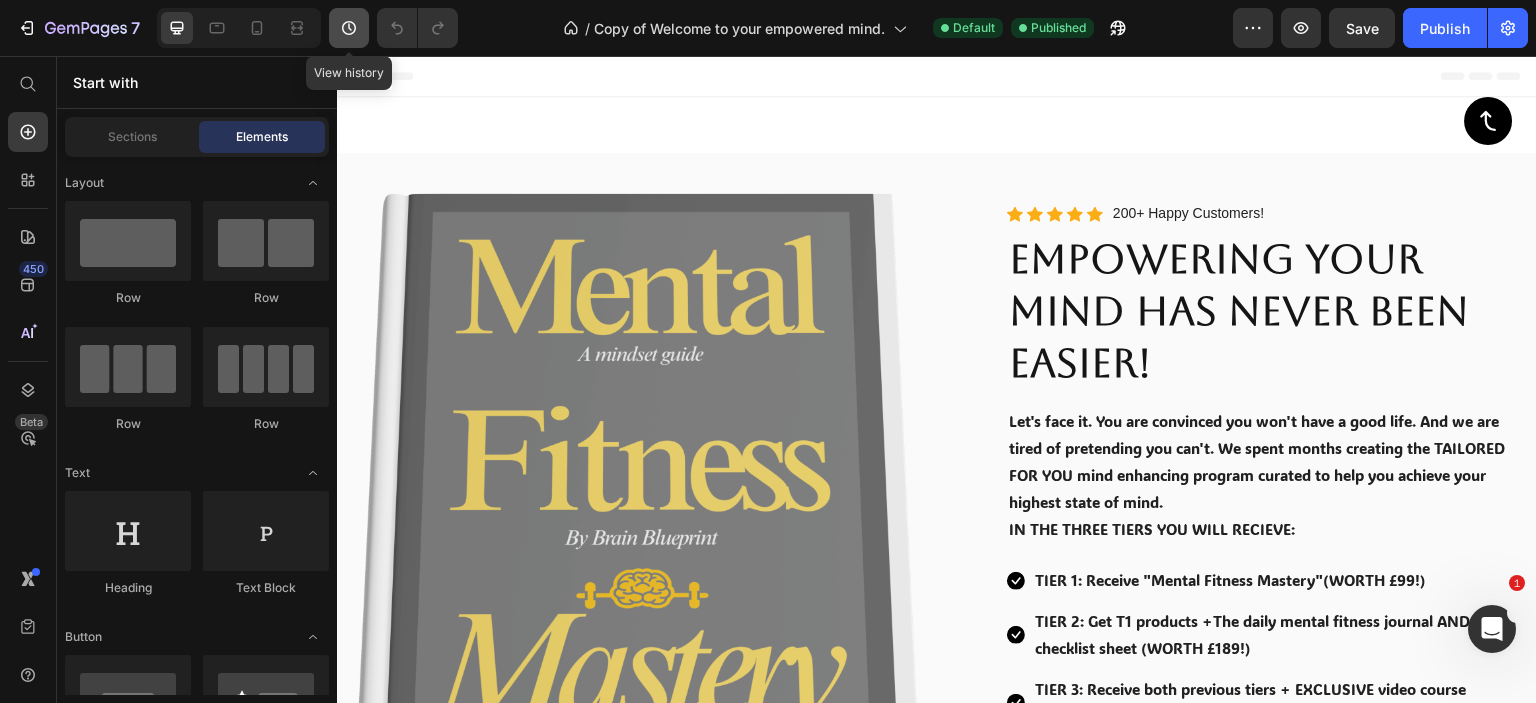 click 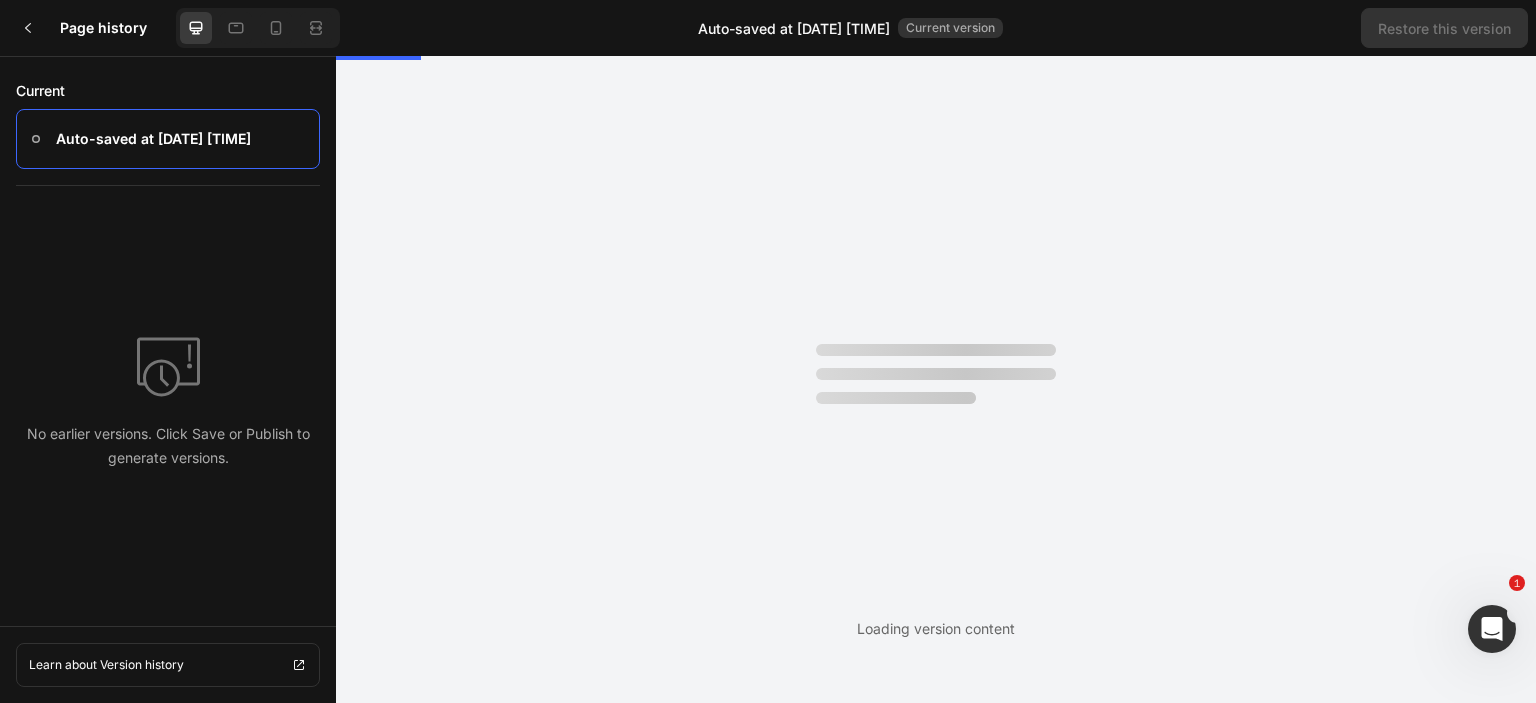 scroll, scrollTop: 0, scrollLeft: 0, axis: both 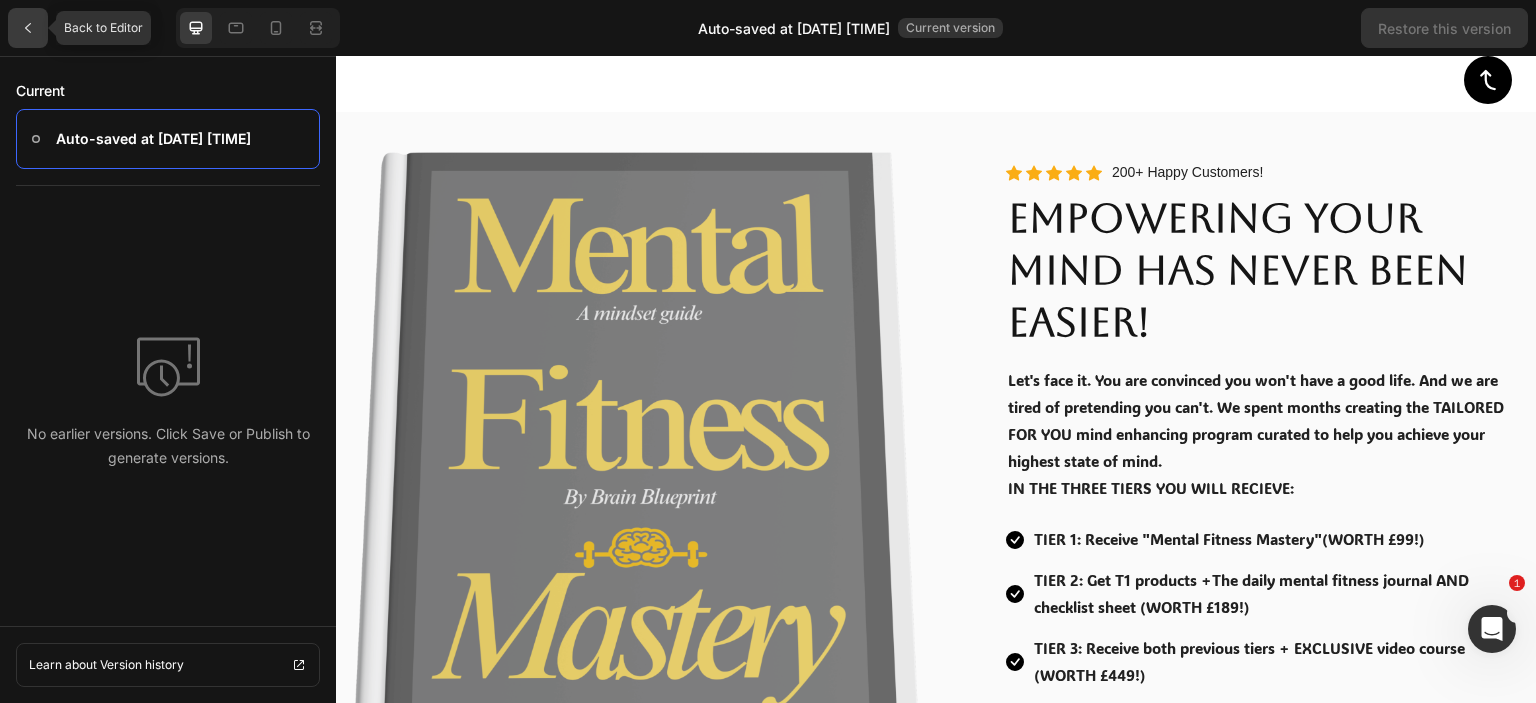 click at bounding box center (28, 28) 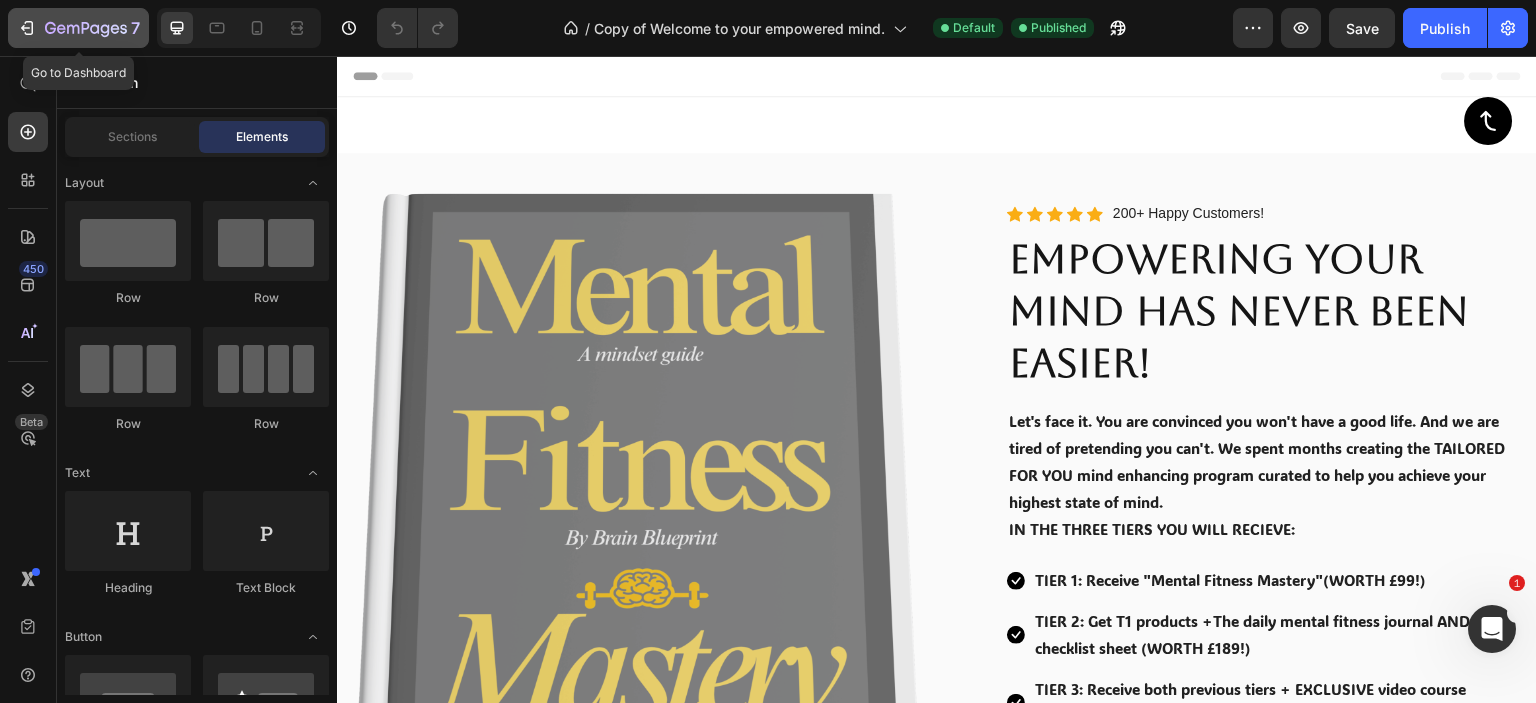 click 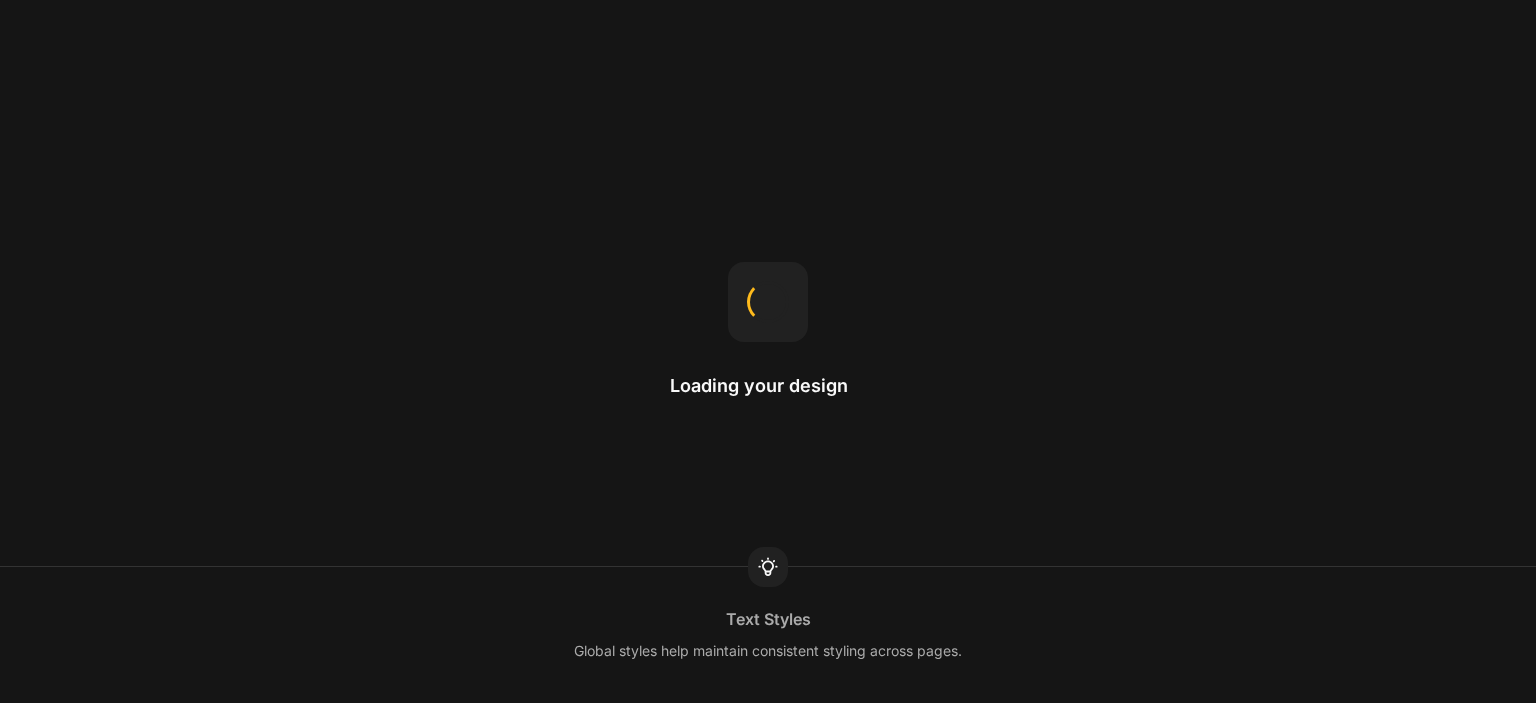 scroll, scrollTop: 0, scrollLeft: 0, axis: both 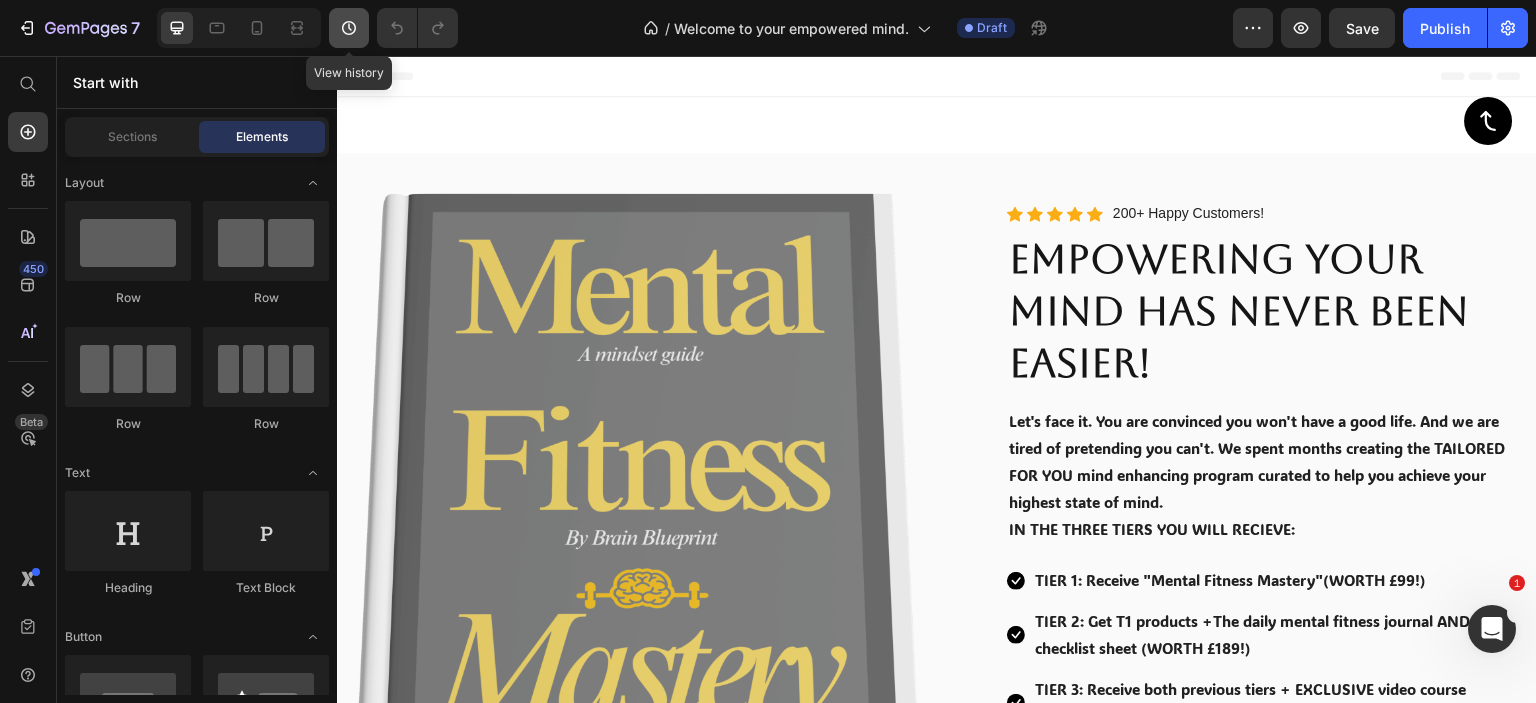 click 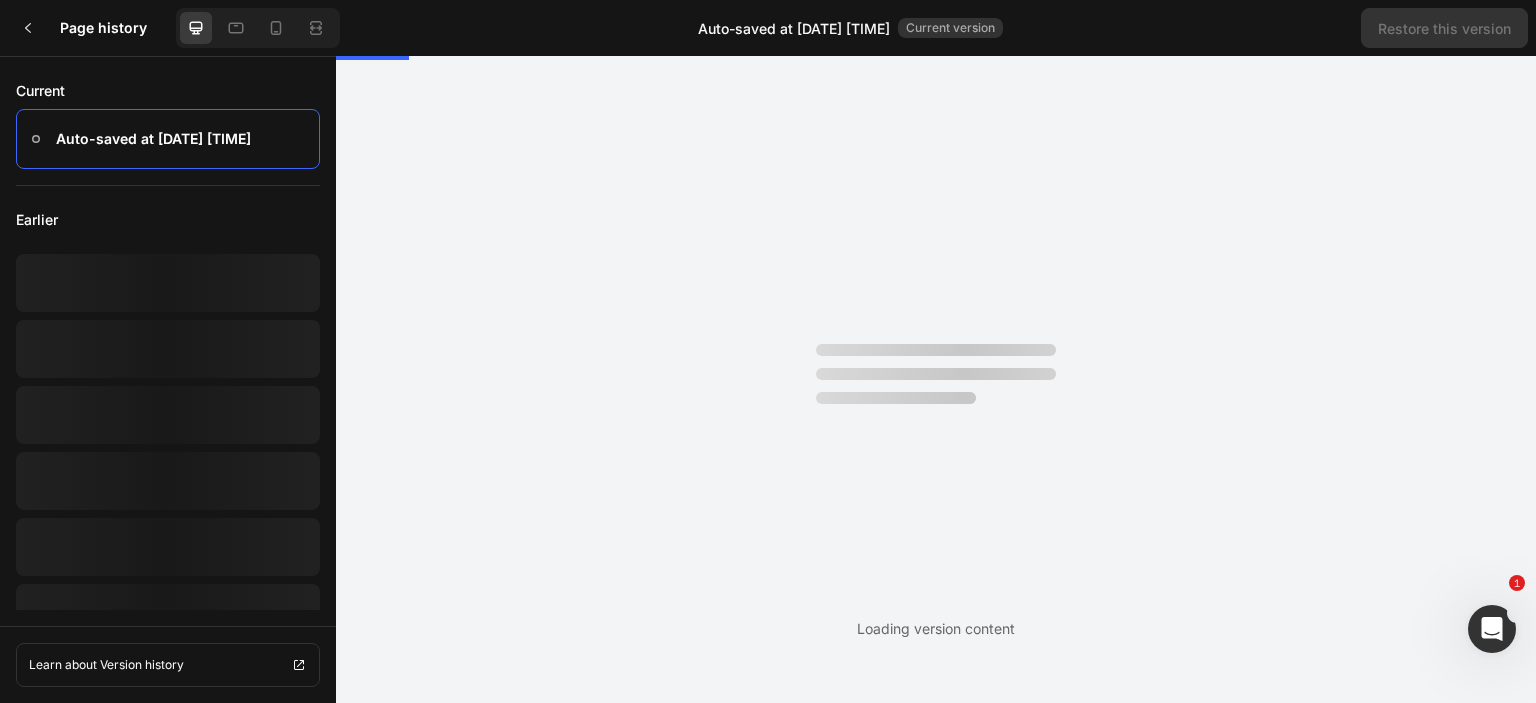 scroll, scrollTop: 0, scrollLeft: 0, axis: both 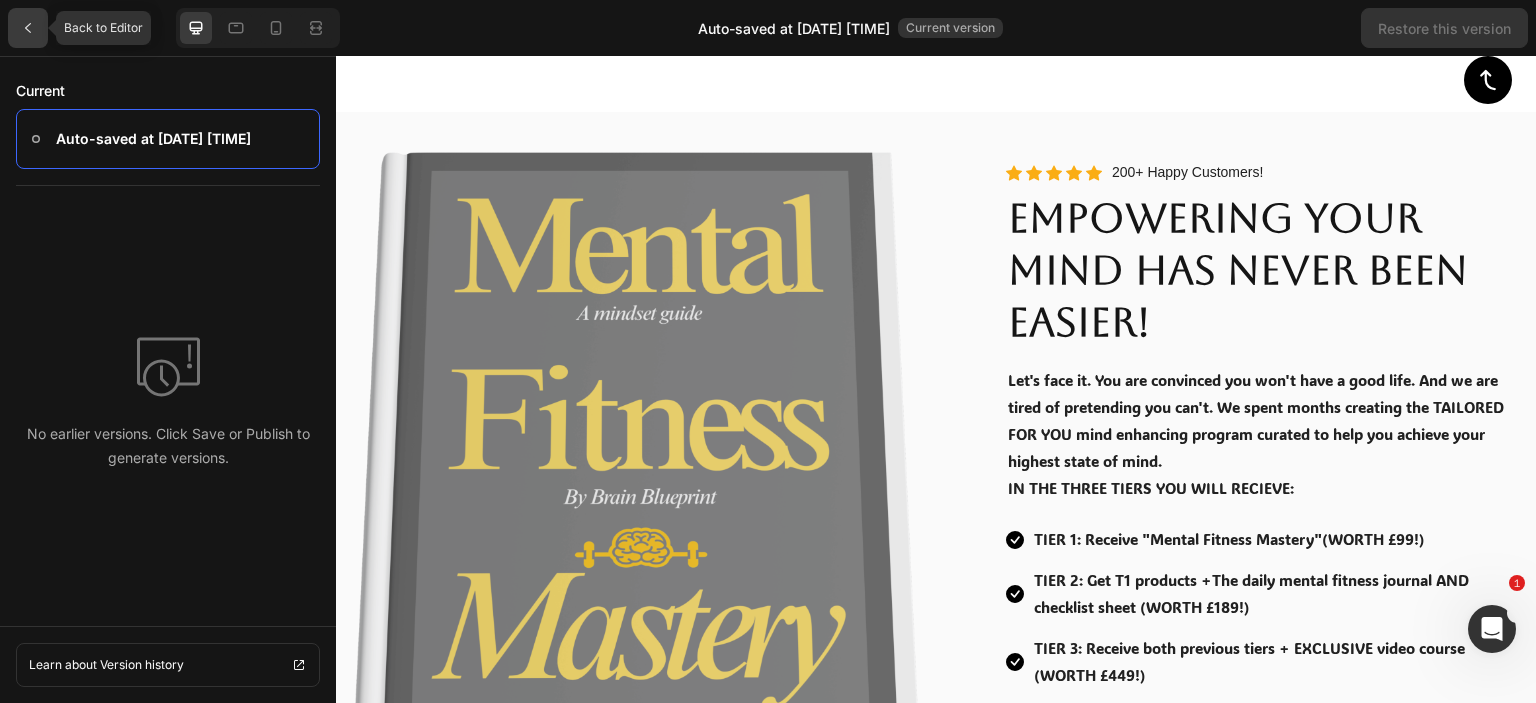 click at bounding box center [28, 28] 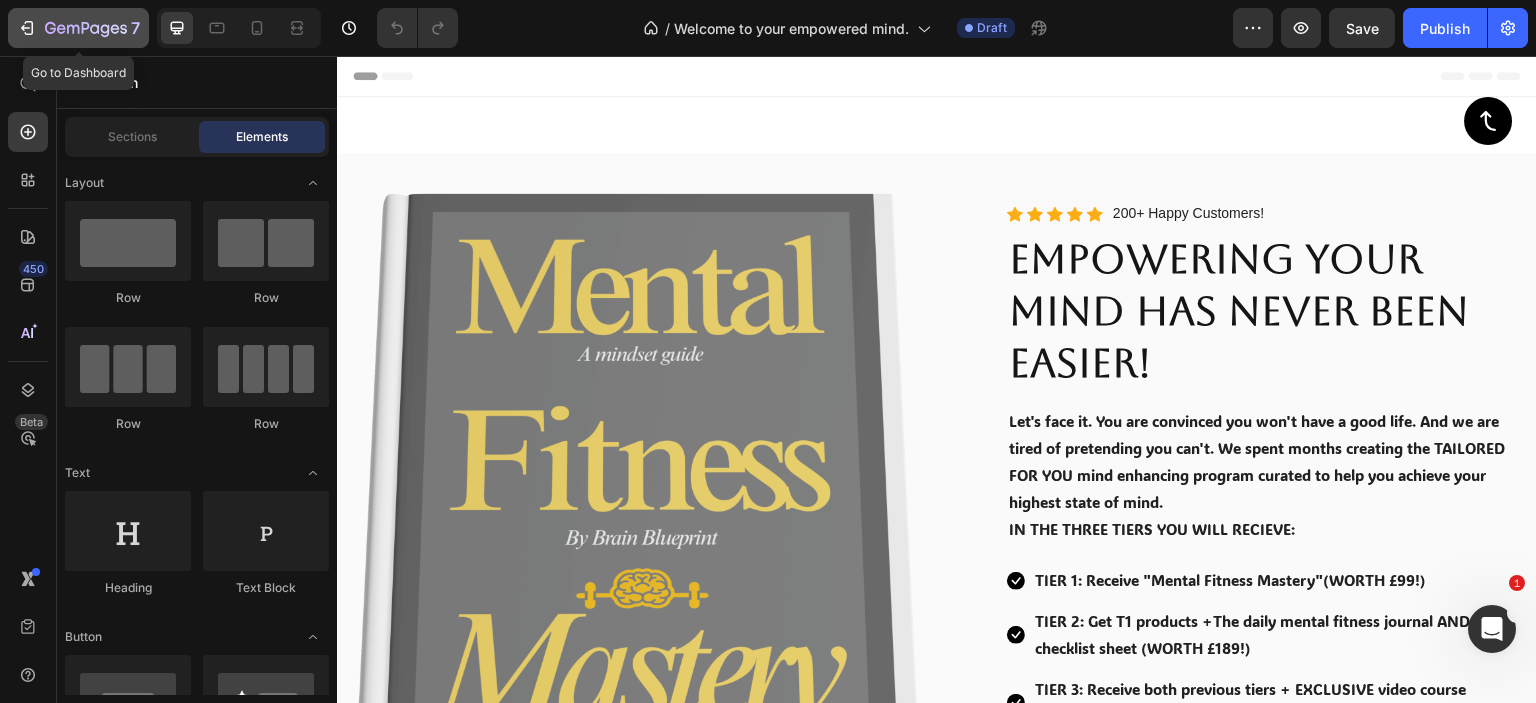 drag, startPoint x: 97, startPoint y: 24, endPoint x: 25, endPoint y: 138, distance: 134.83324 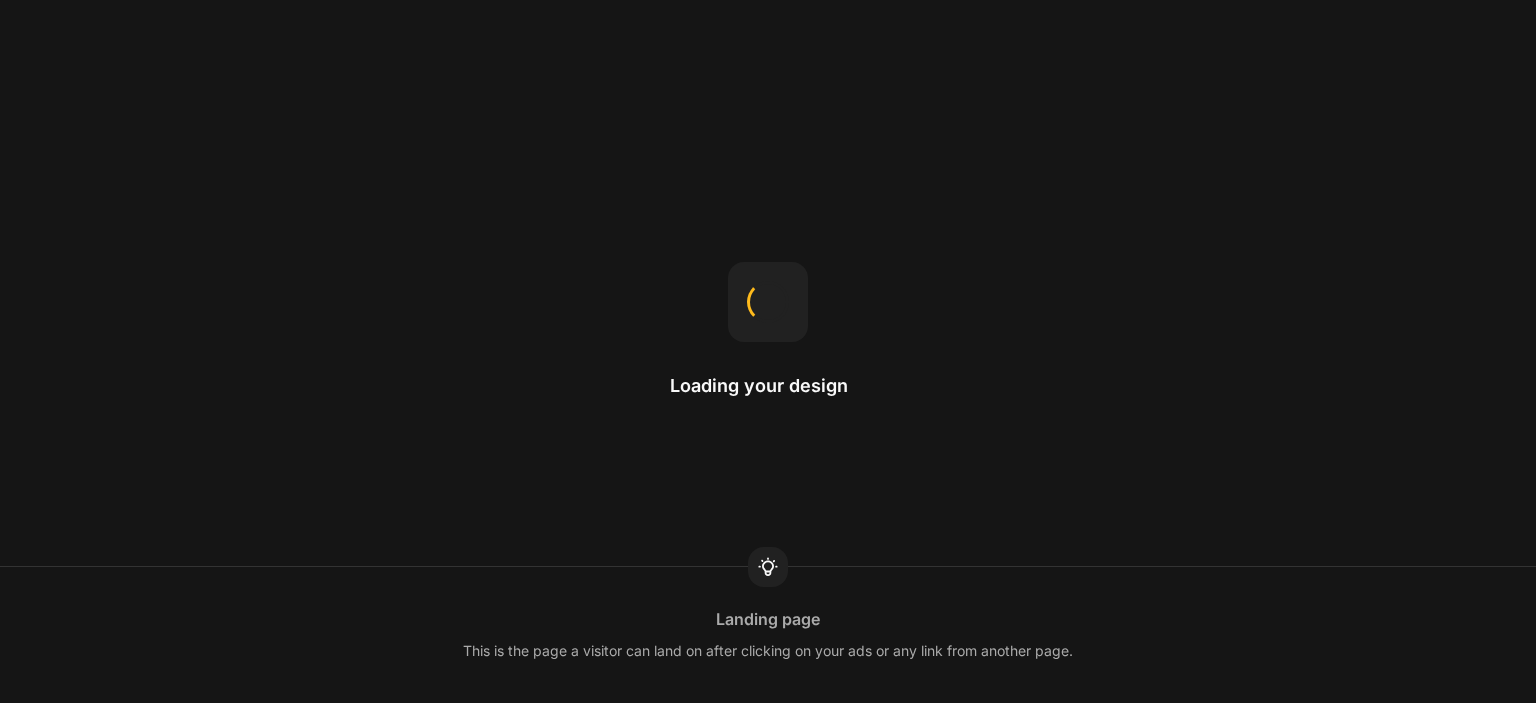 scroll, scrollTop: 0, scrollLeft: 0, axis: both 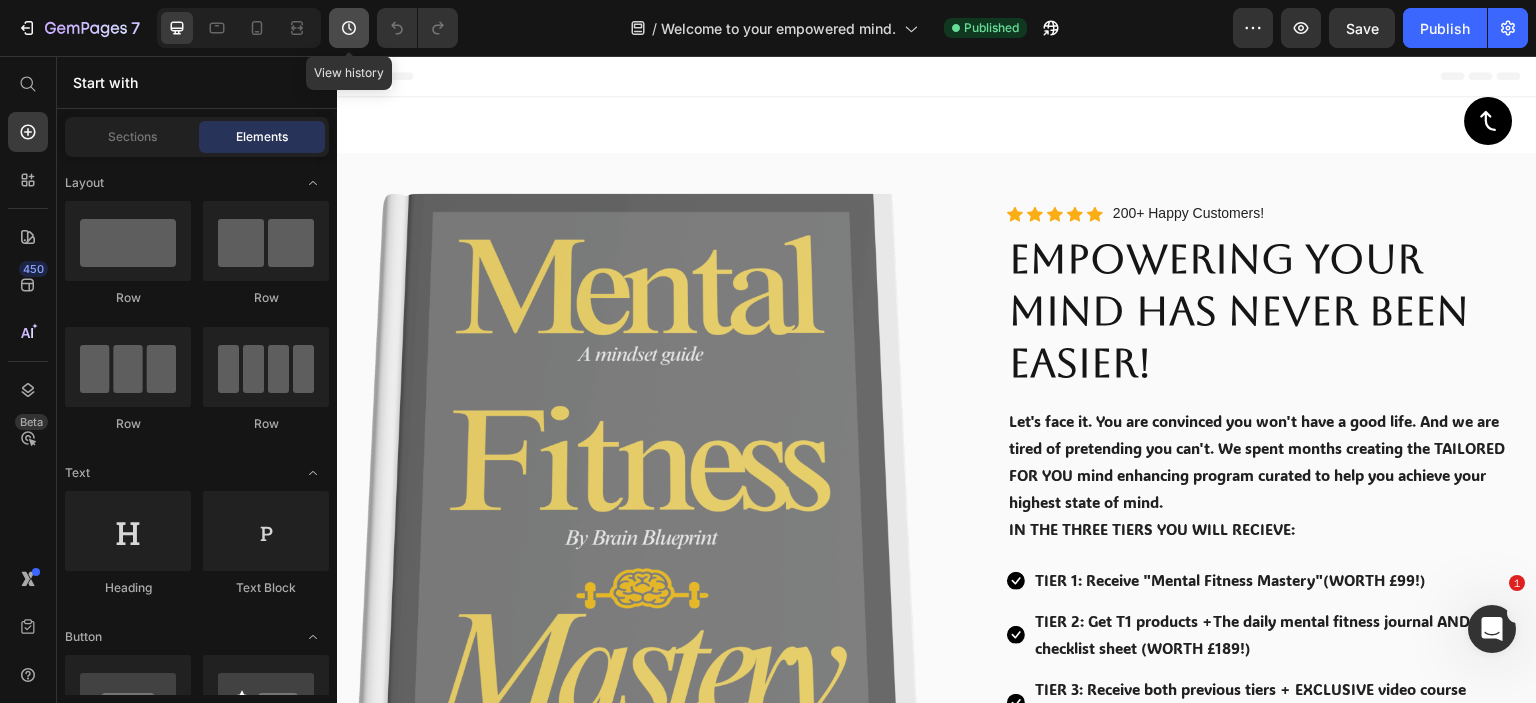 click 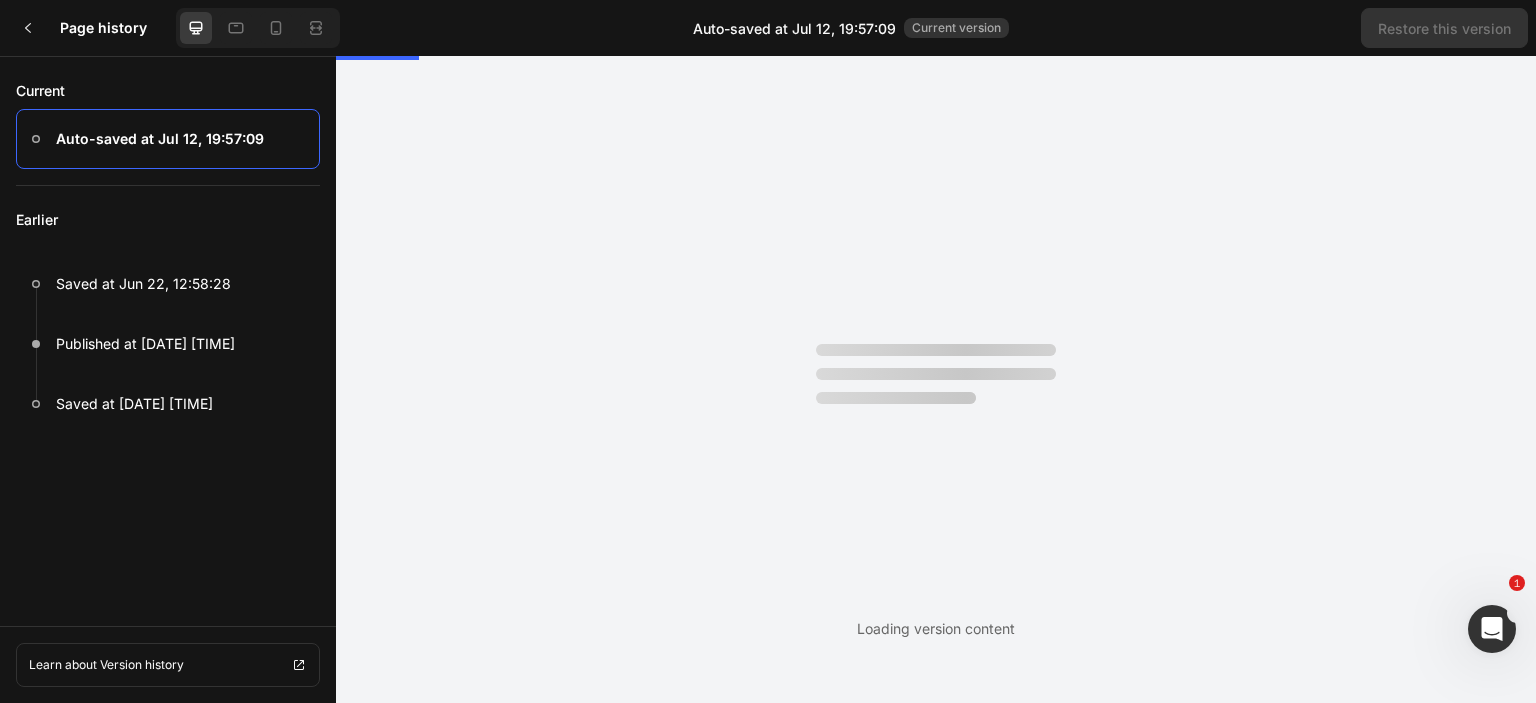 scroll, scrollTop: 0, scrollLeft: 0, axis: both 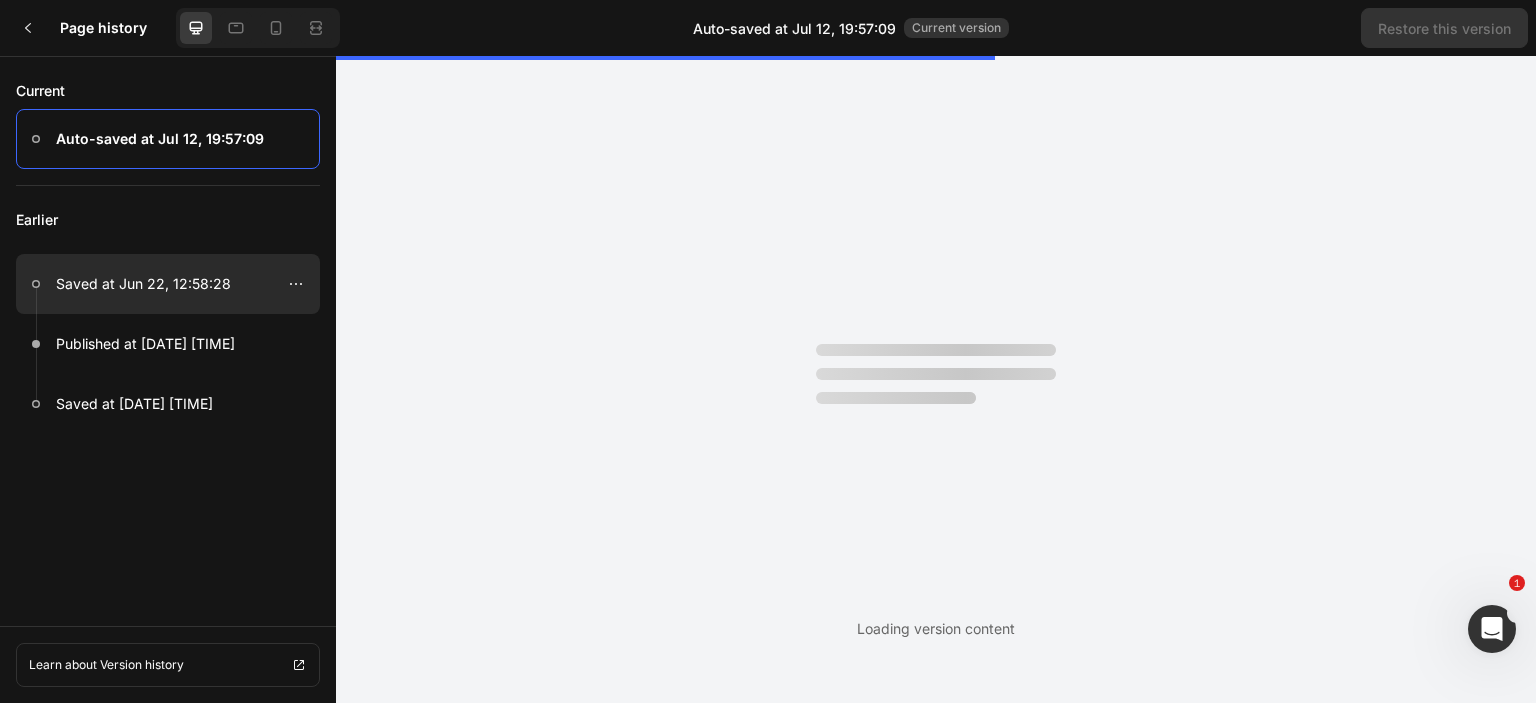 click on "Saved at Jun 22, 12:58:28" at bounding box center [143, 284] 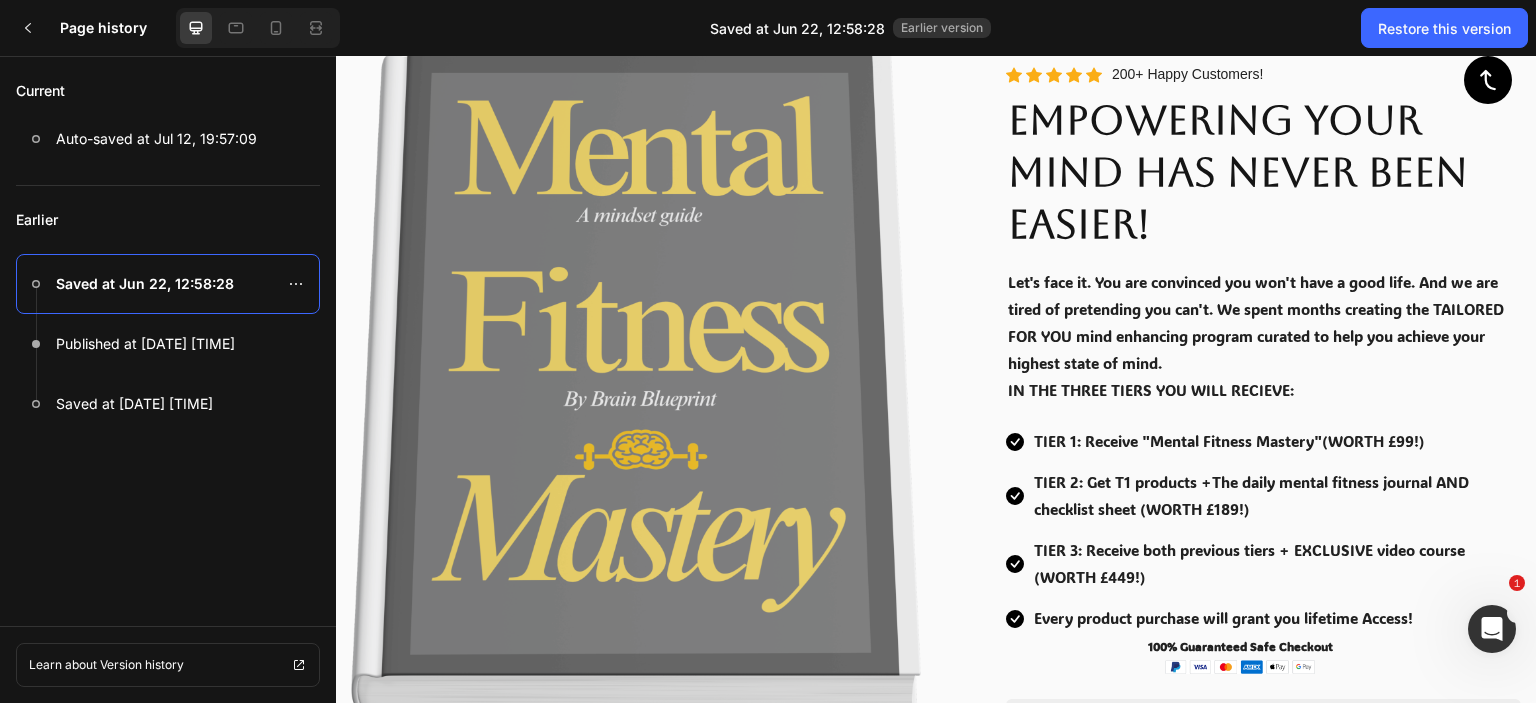 scroll, scrollTop: 0, scrollLeft: 0, axis: both 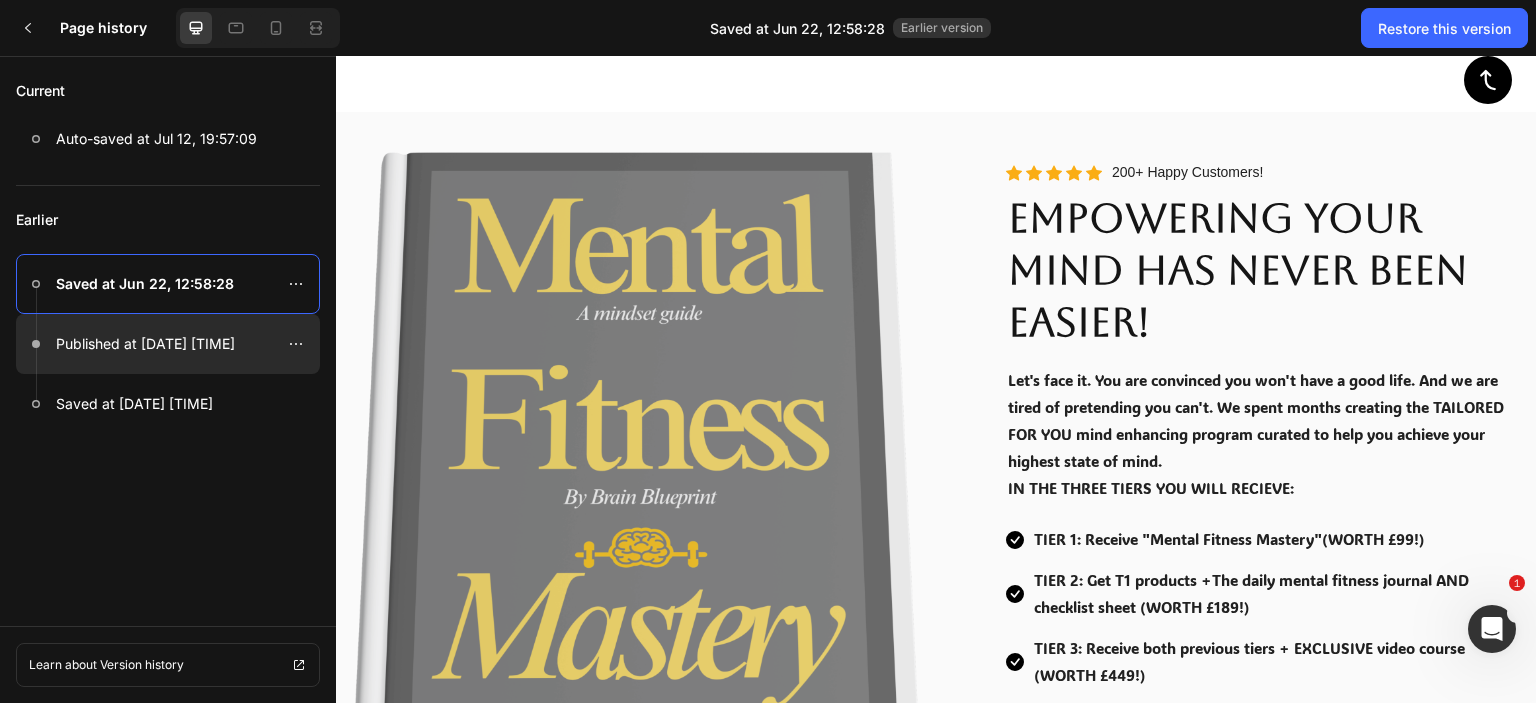 click on "Published at [DATE] [TIME]" at bounding box center (145, 344) 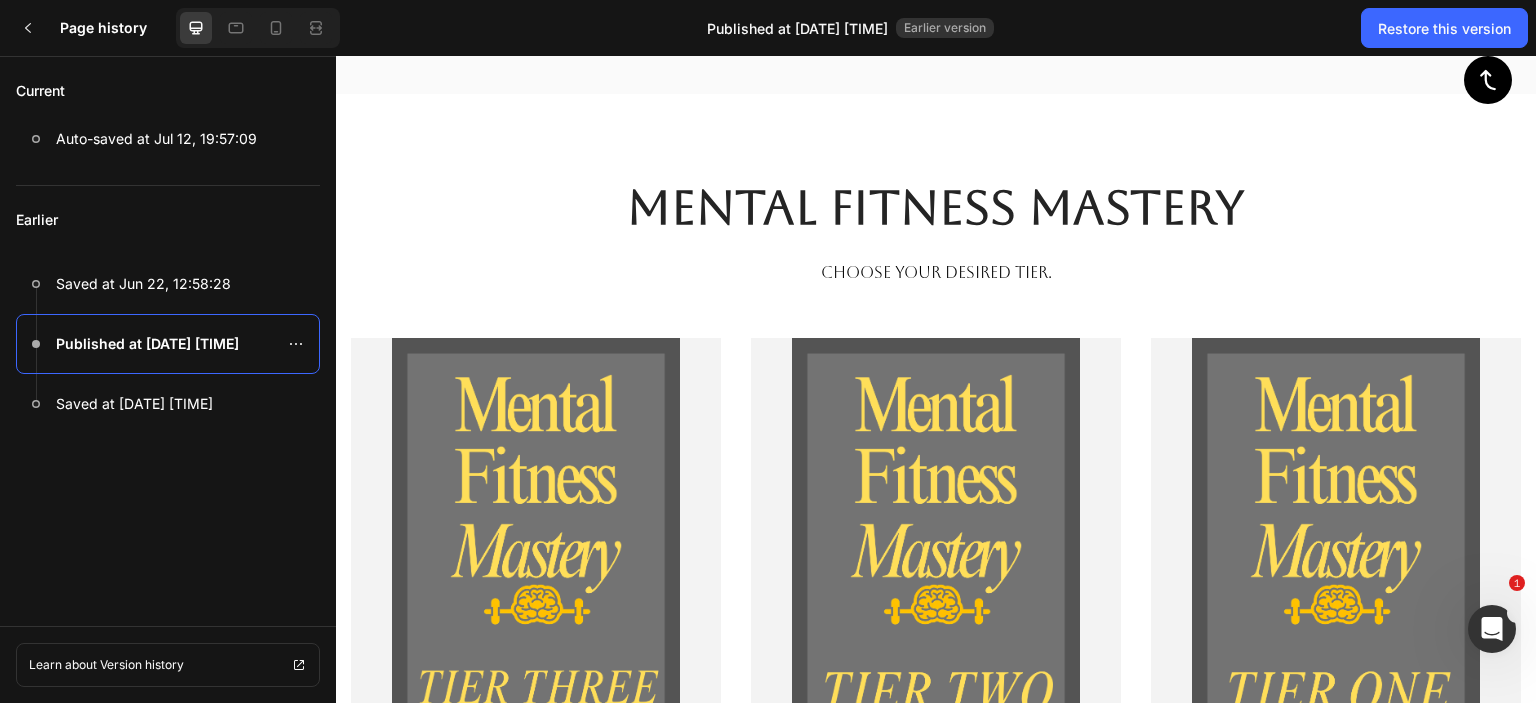 scroll, scrollTop: 800, scrollLeft: 0, axis: vertical 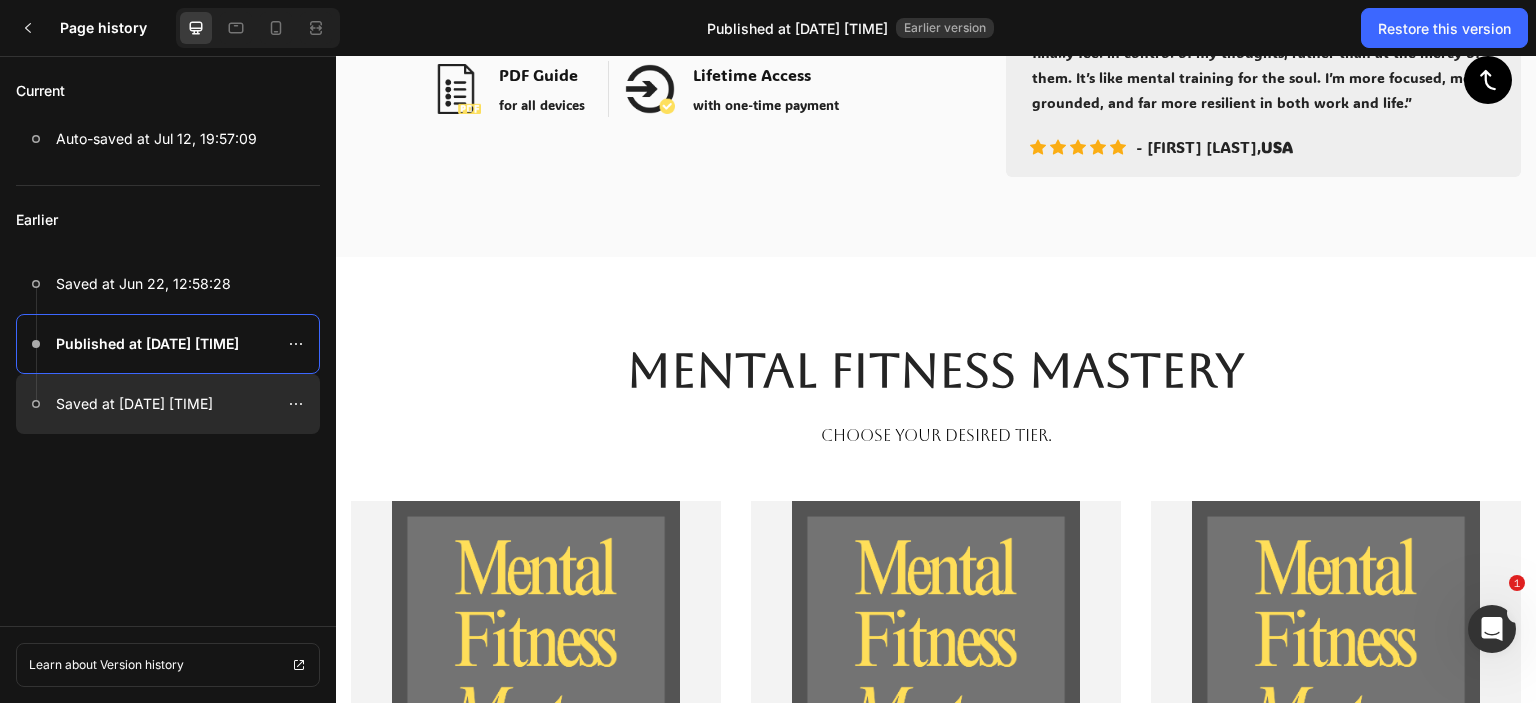 click on "Saved at [DATE] [TIME]" at bounding box center [134, 404] 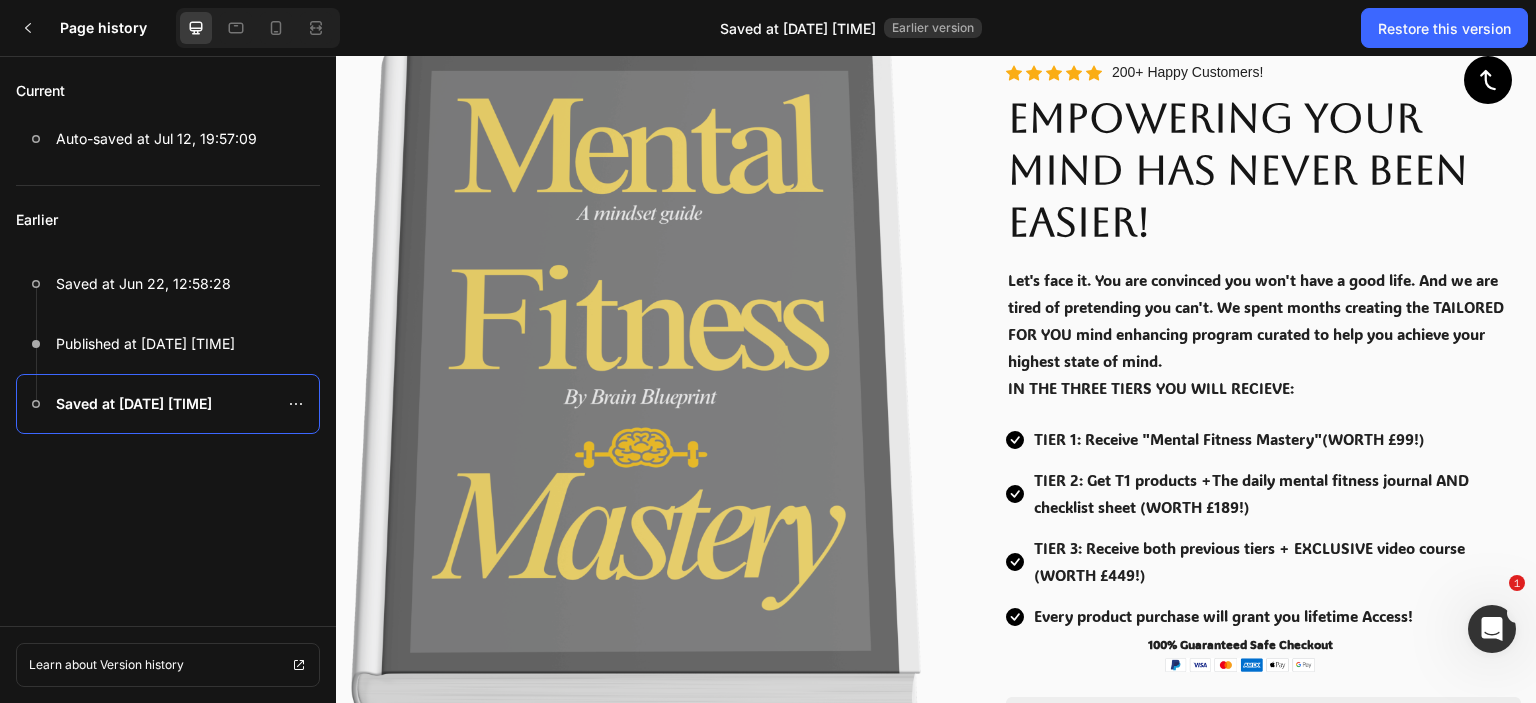 scroll, scrollTop: 0, scrollLeft: 0, axis: both 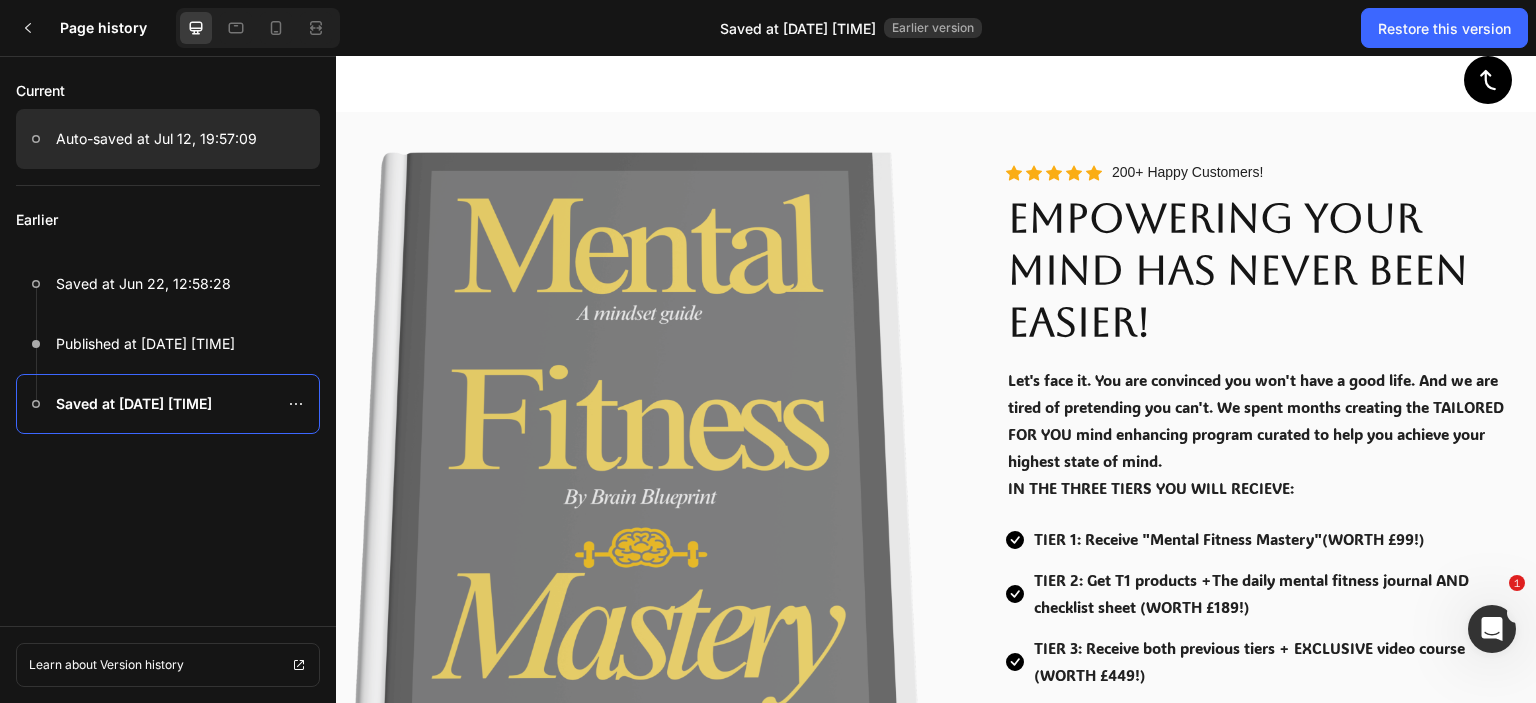 click on "Auto-saved at Jul 12, 19:57:09" at bounding box center (156, 139) 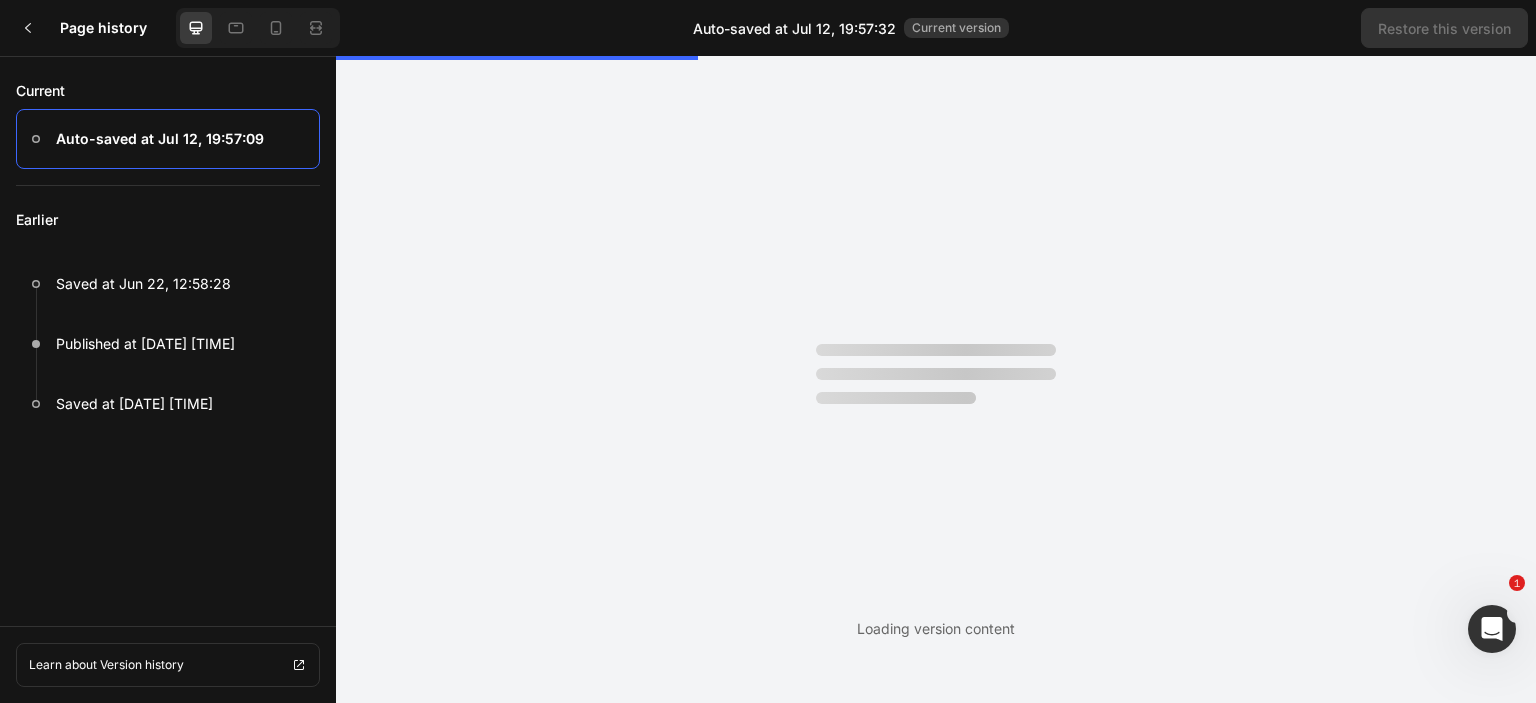 scroll, scrollTop: 0, scrollLeft: 0, axis: both 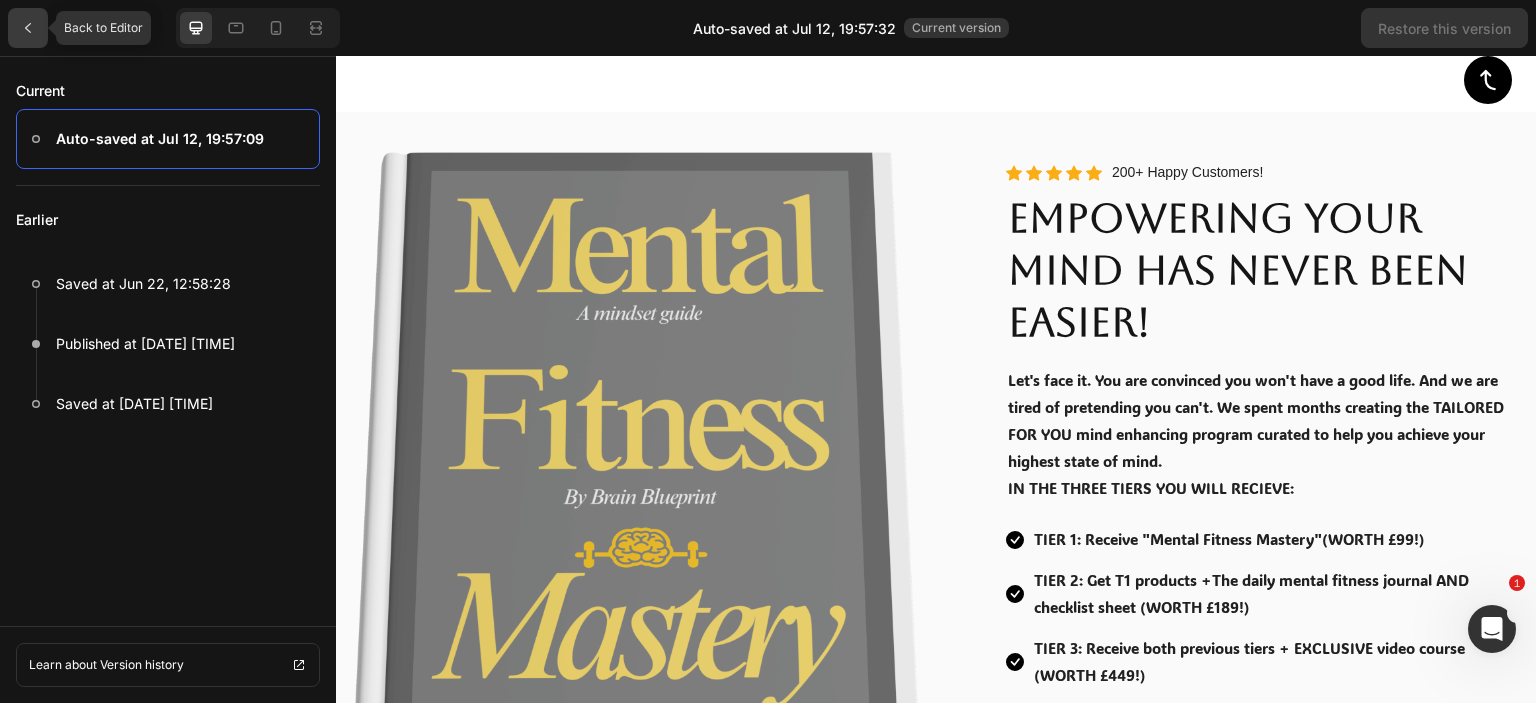 click at bounding box center (28, 28) 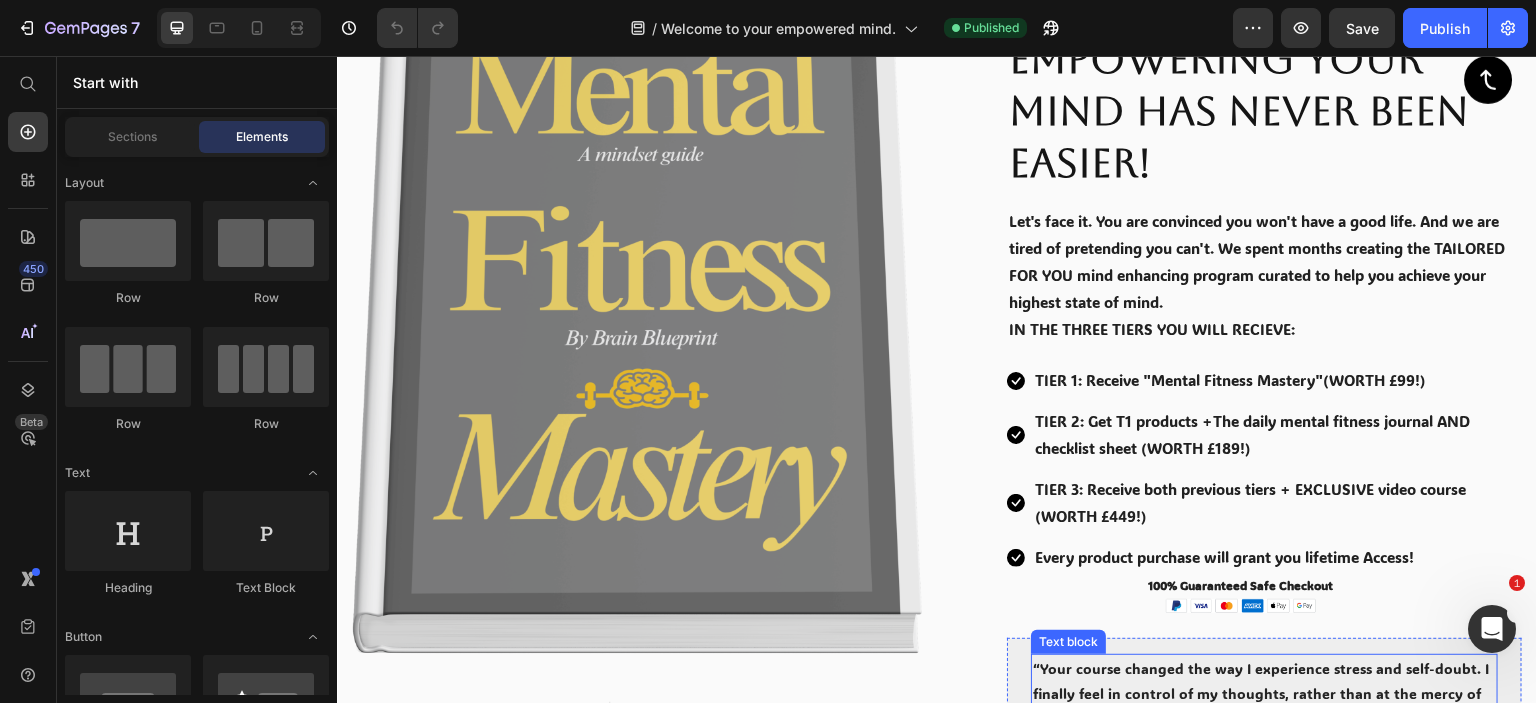 scroll, scrollTop: 400, scrollLeft: 0, axis: vertical 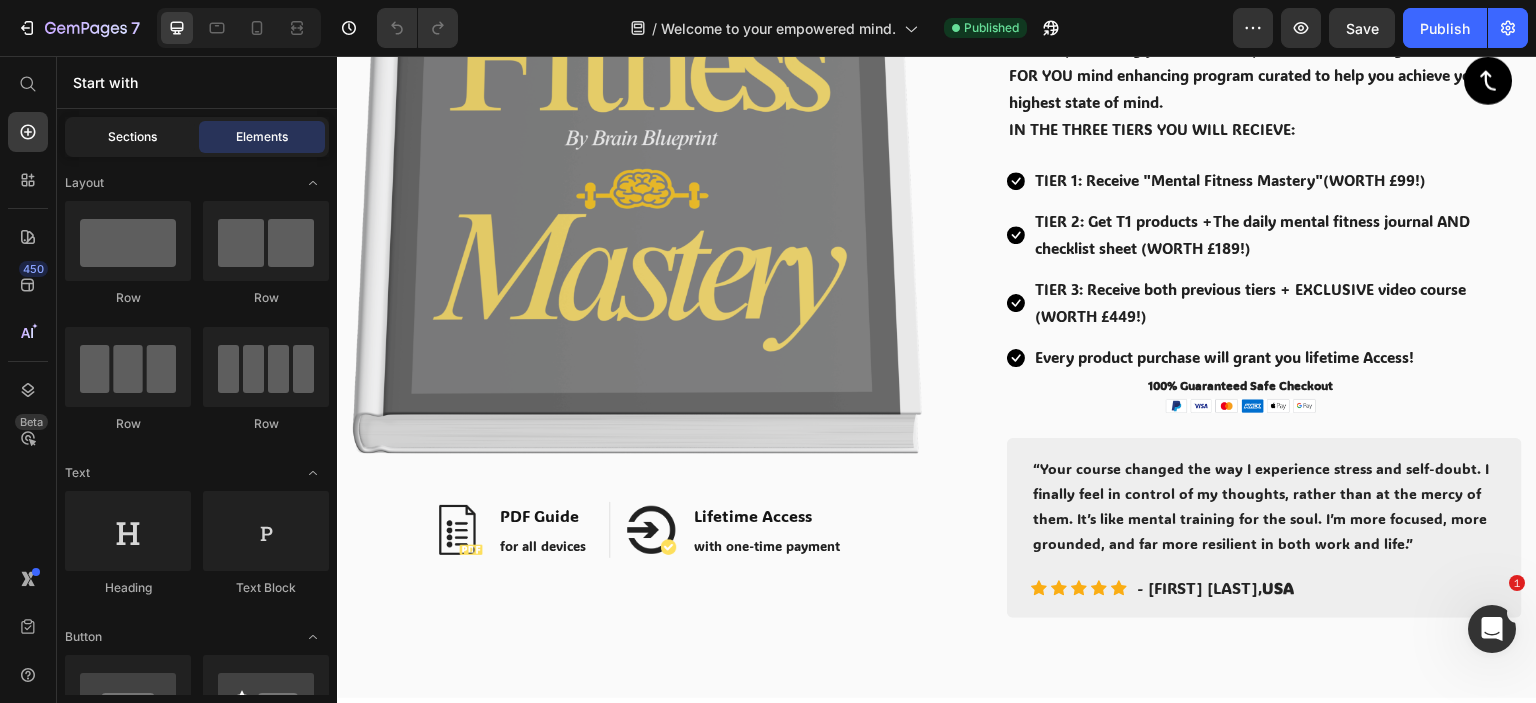 click on "Sections" at bounding box center (132, 137) 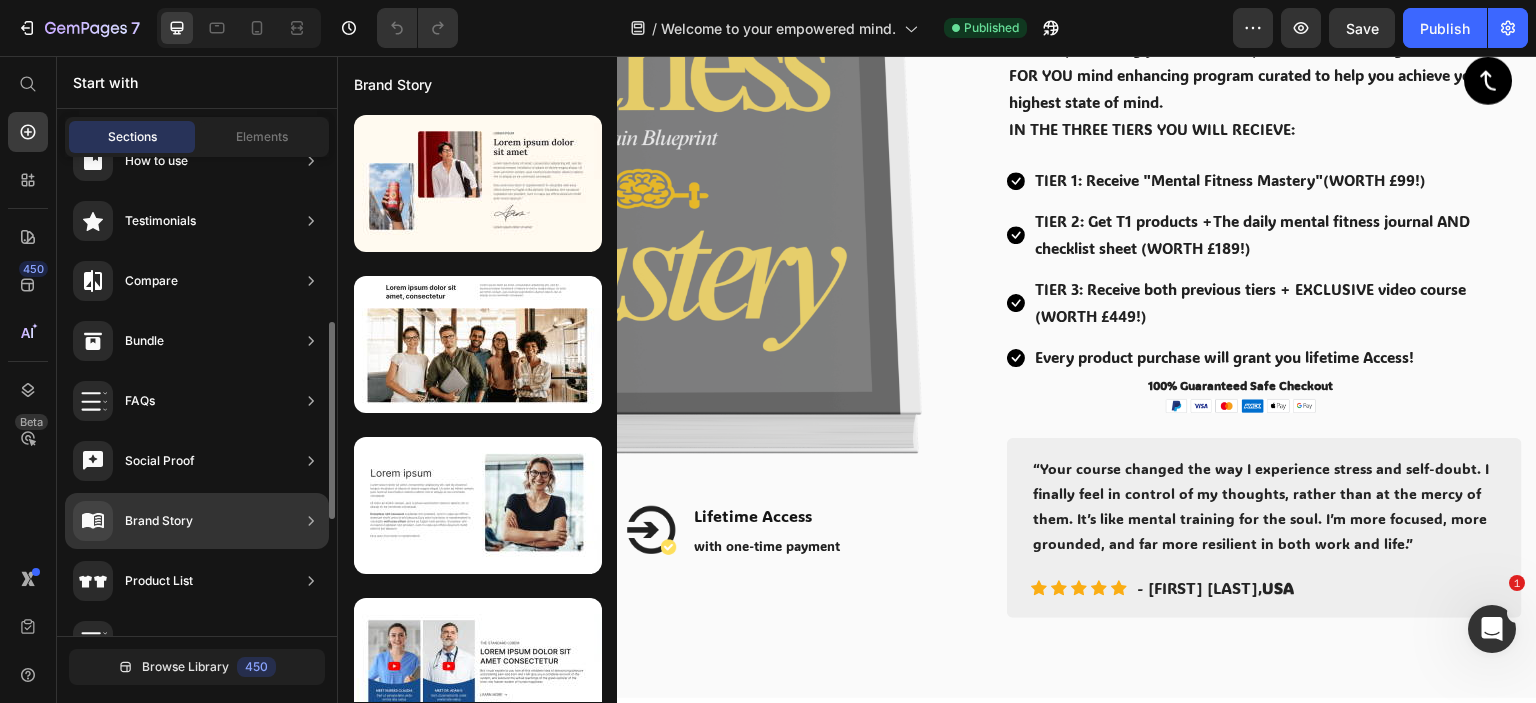 scroll, scrollTop: 600, scrollLeft: 0, axis: vertical 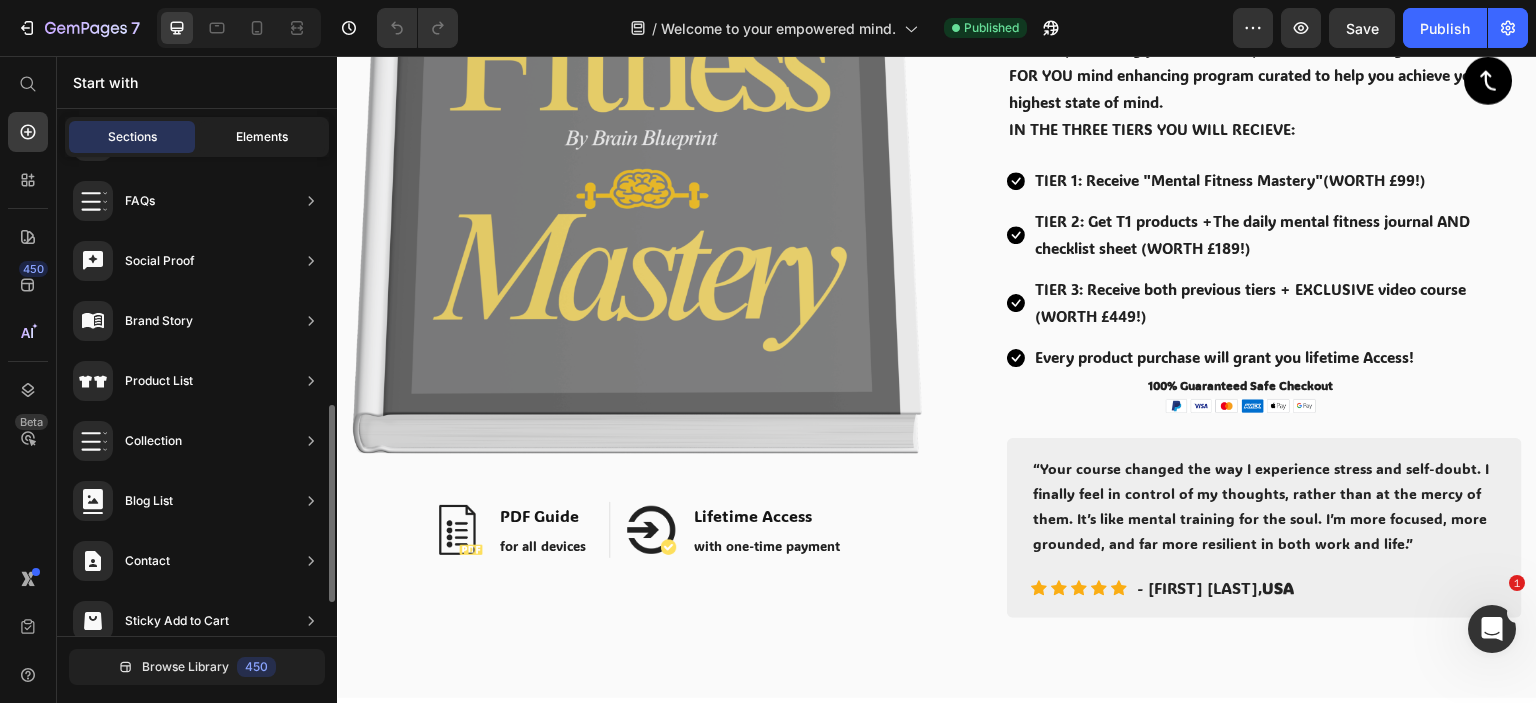 click on "Elements" 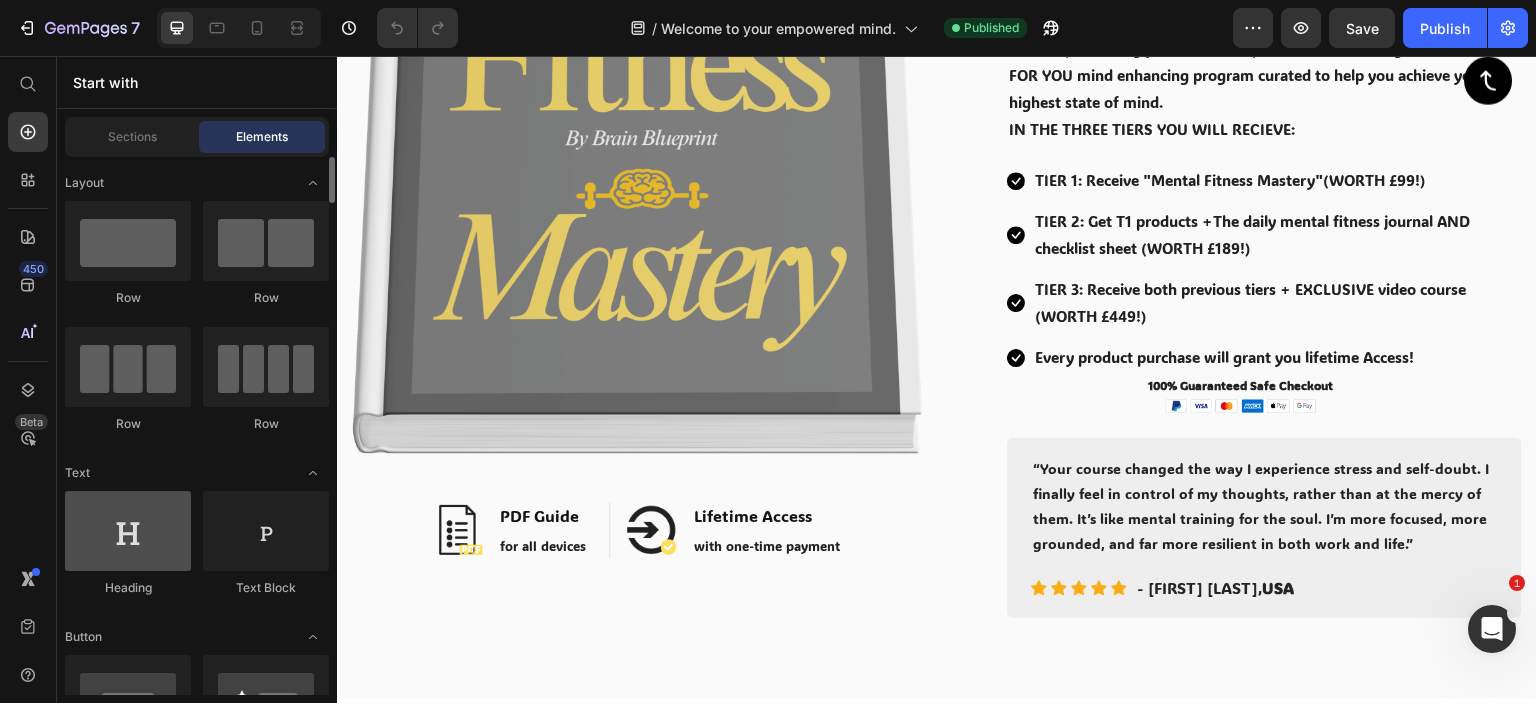 scroll, scrollTop: 400, scrollLeft: 0, axis: vertical 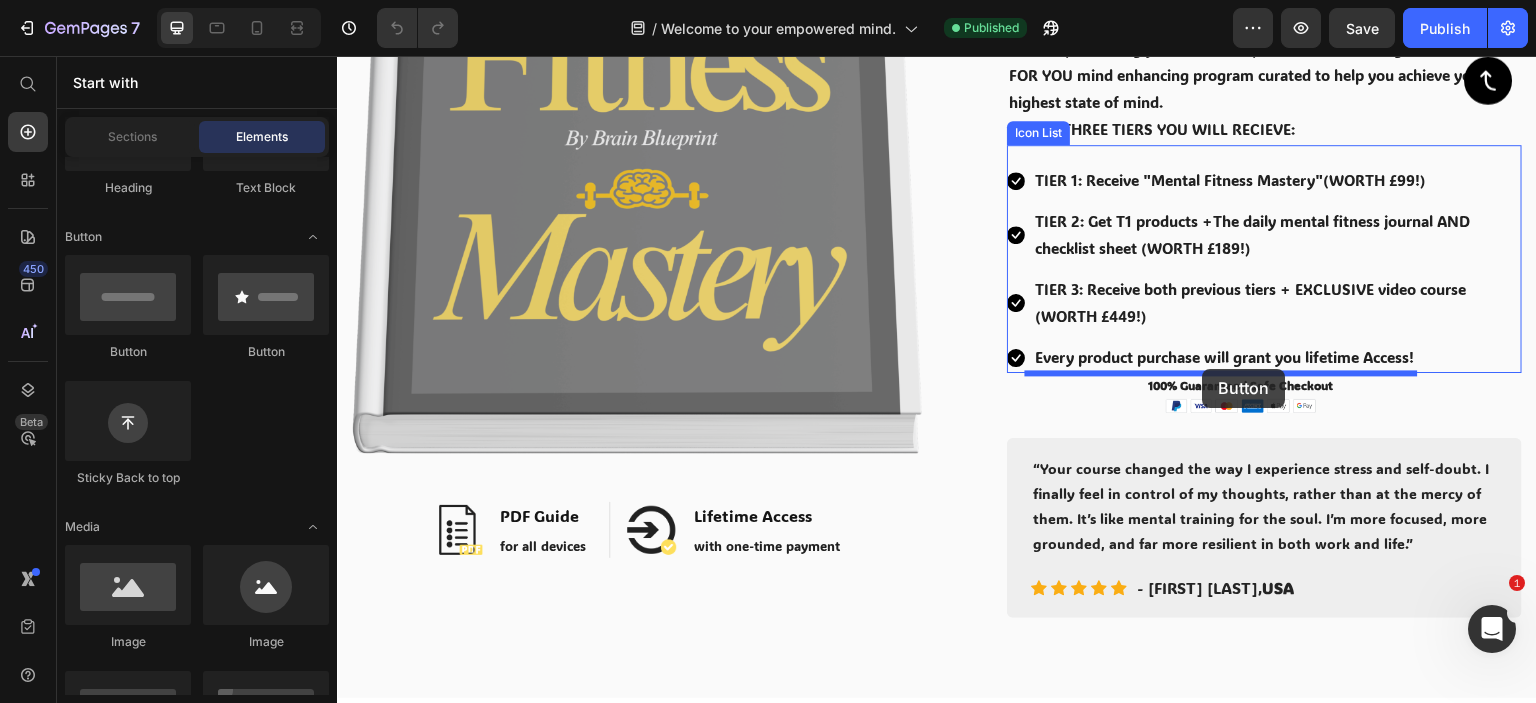 drag, startPoint x: 457, startPoint y: 374, endPoint x: 1202, endPoint y: 369, distance: 745.0168 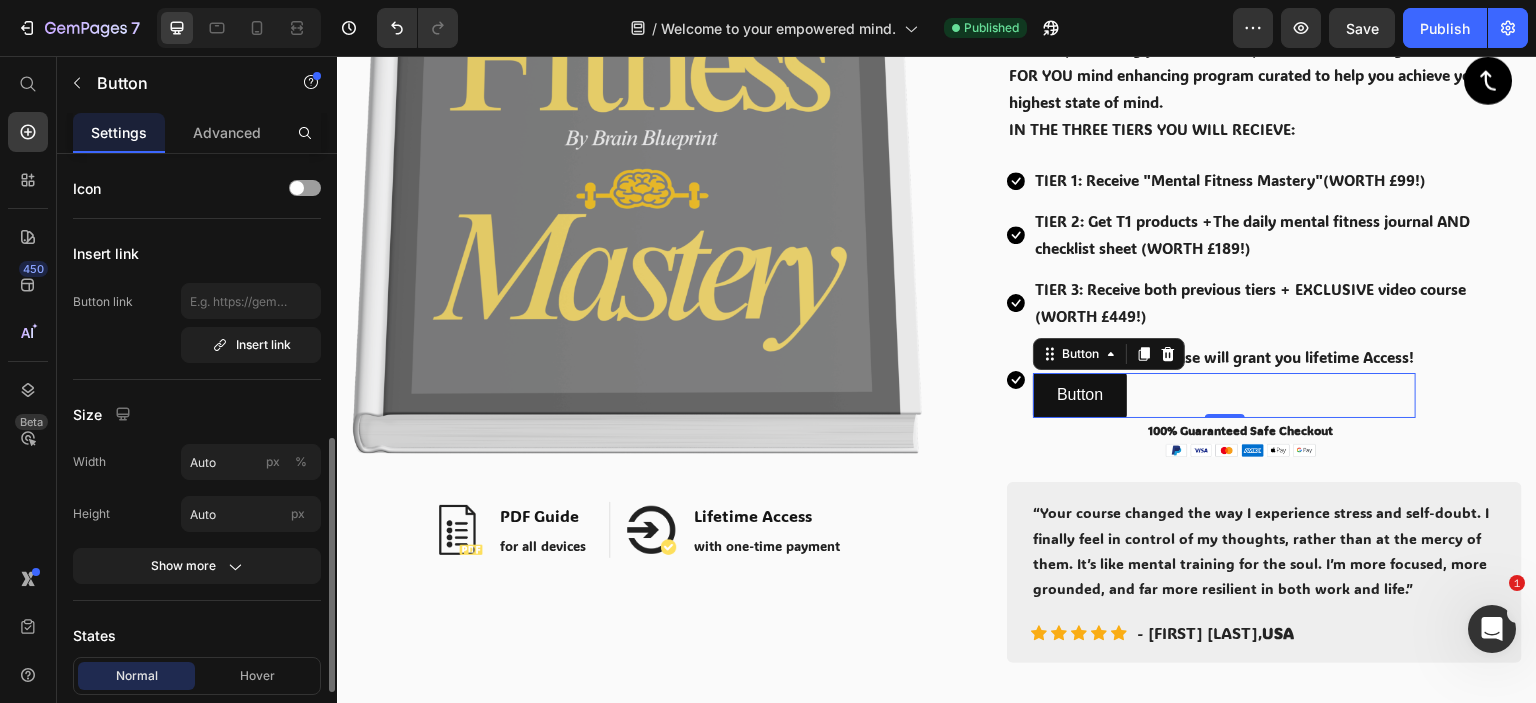 scroll, scrollTop: 200, scrollLeft: 0, axis: vertical 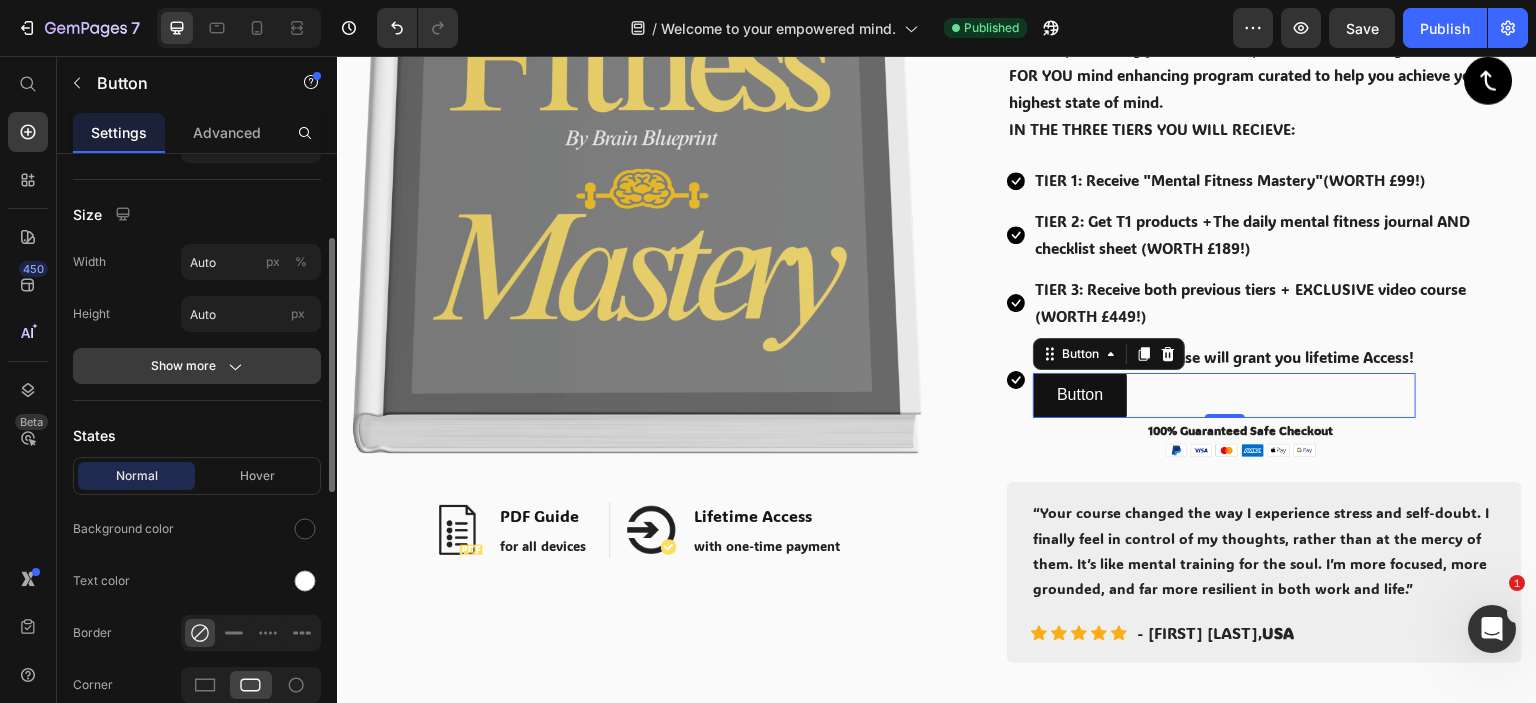 click on "Show more" 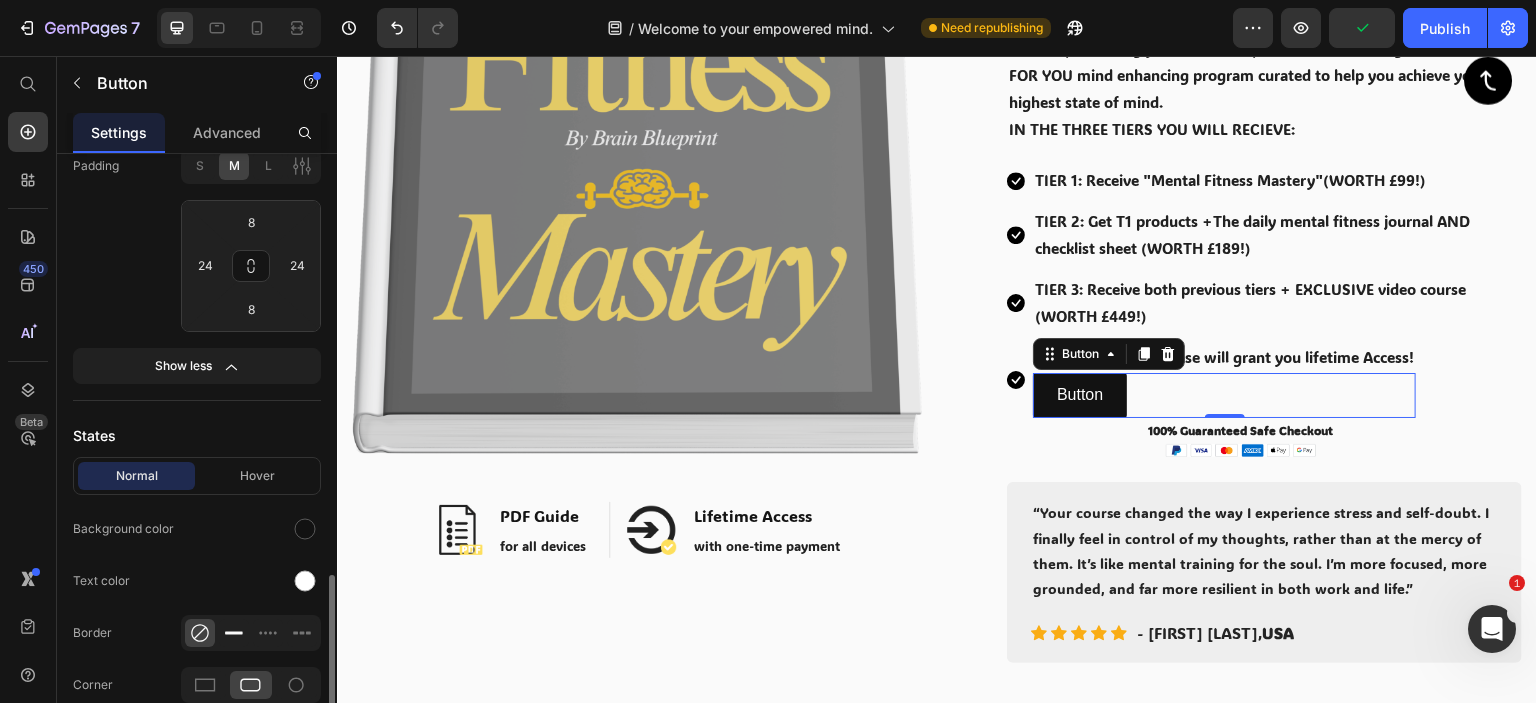 scroll, scrollTop: 600, scrollLeft: 0, axis: vertical 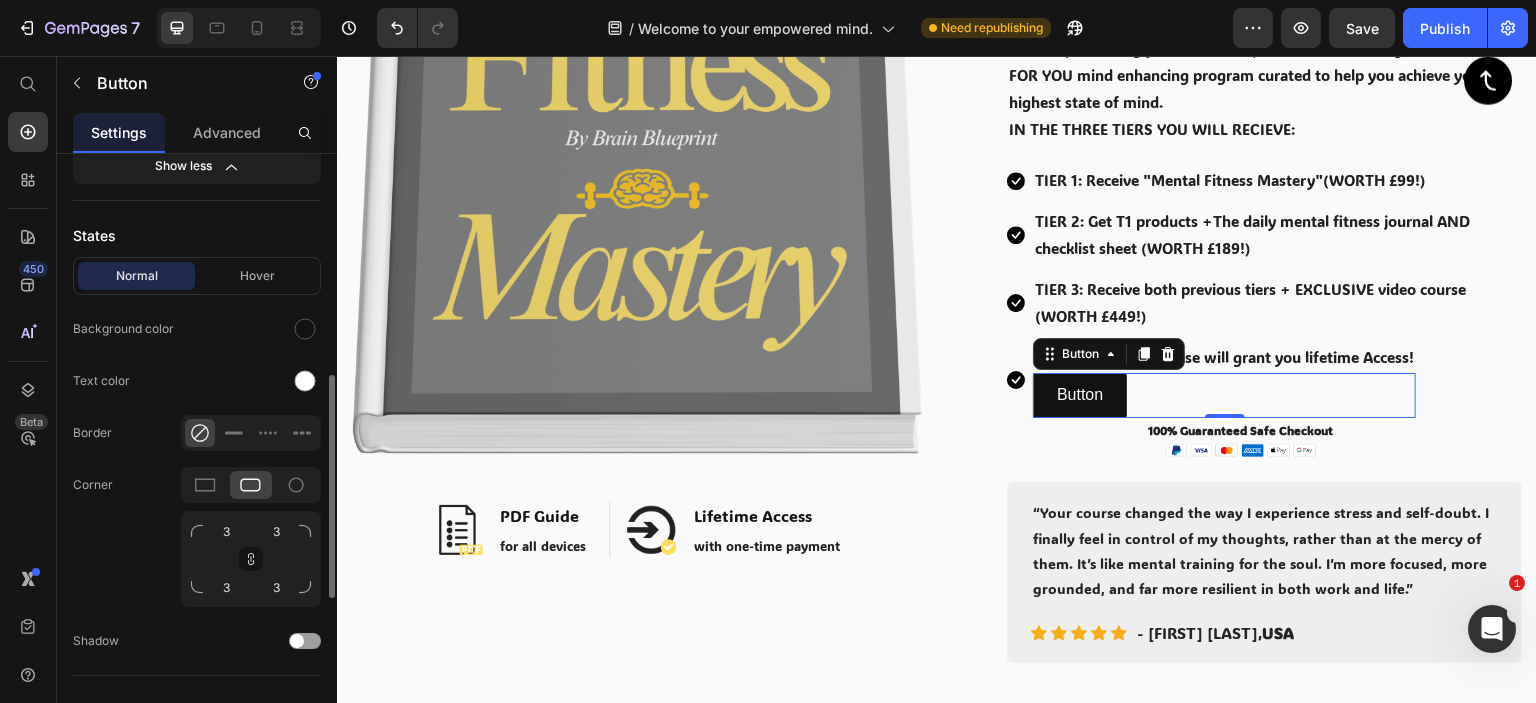 click 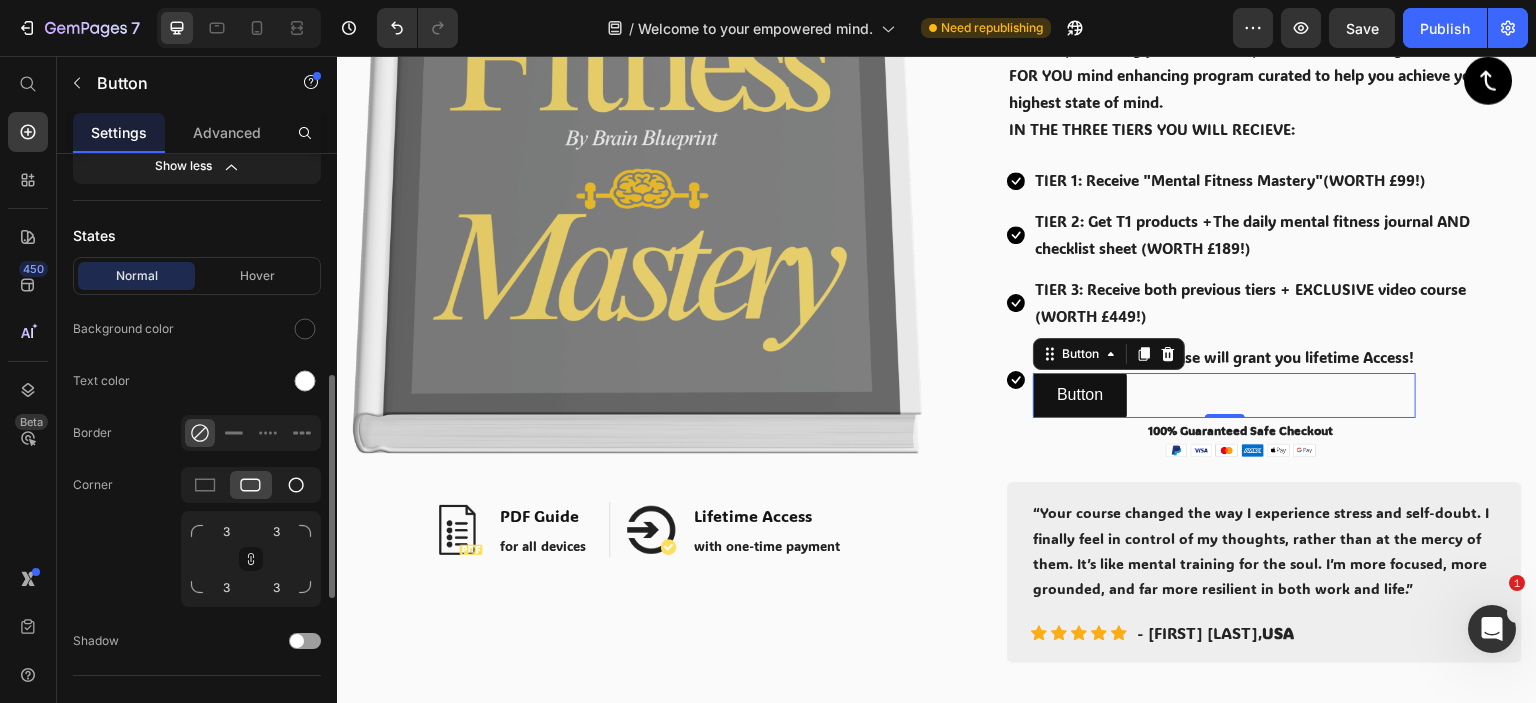 click 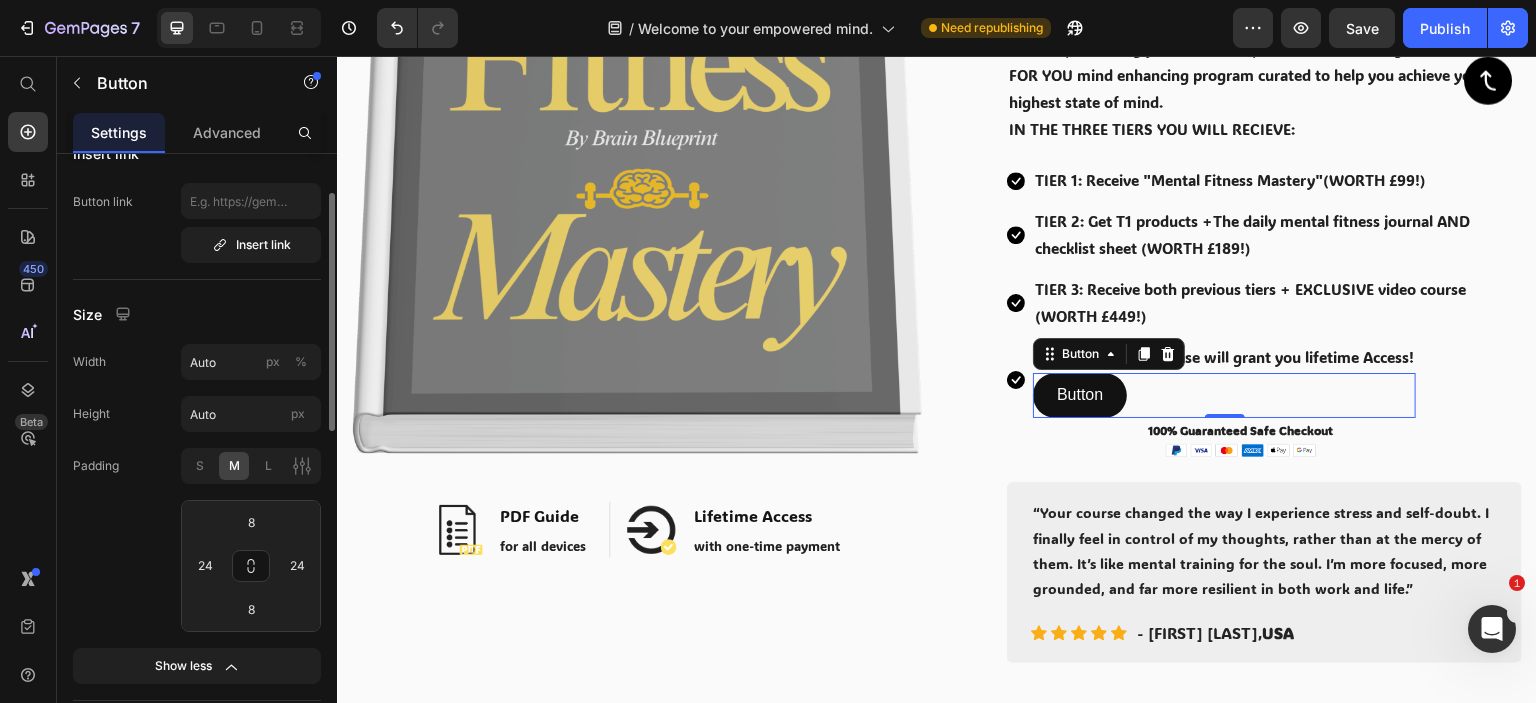 scroll, scrollTop: 0, scrollLeft: 0, axis: both 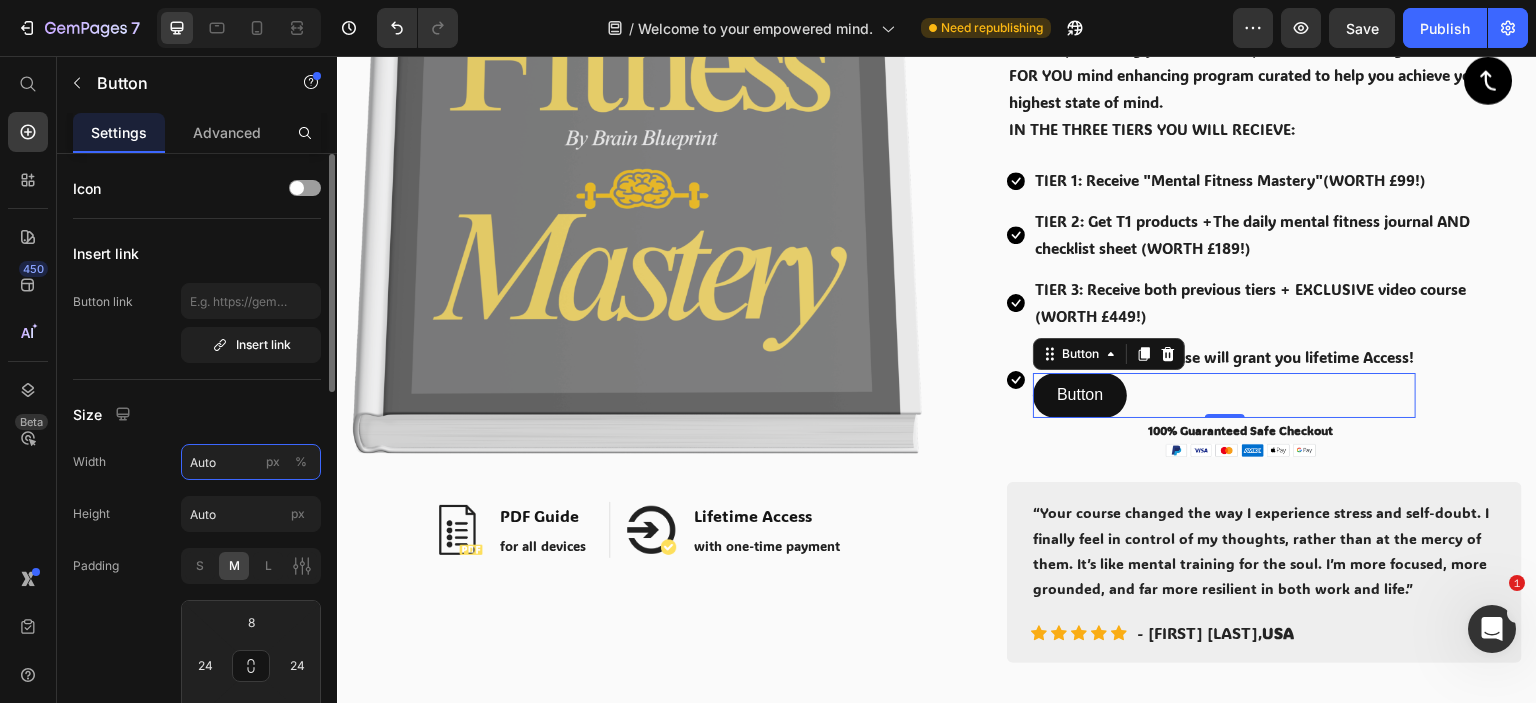 click on "Auto" at bounding box center [251, 462] 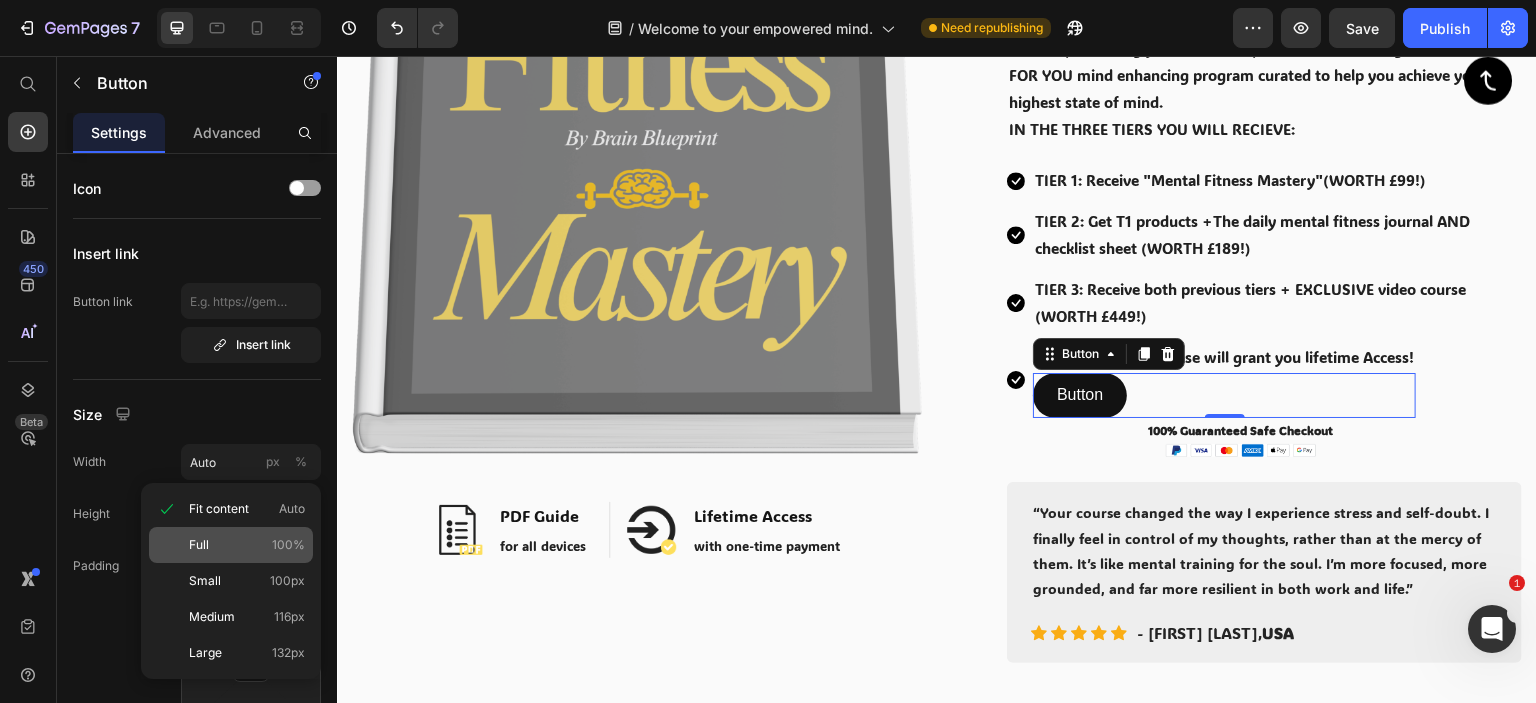 click on "Full 100%" at bounding box center (247, 545) 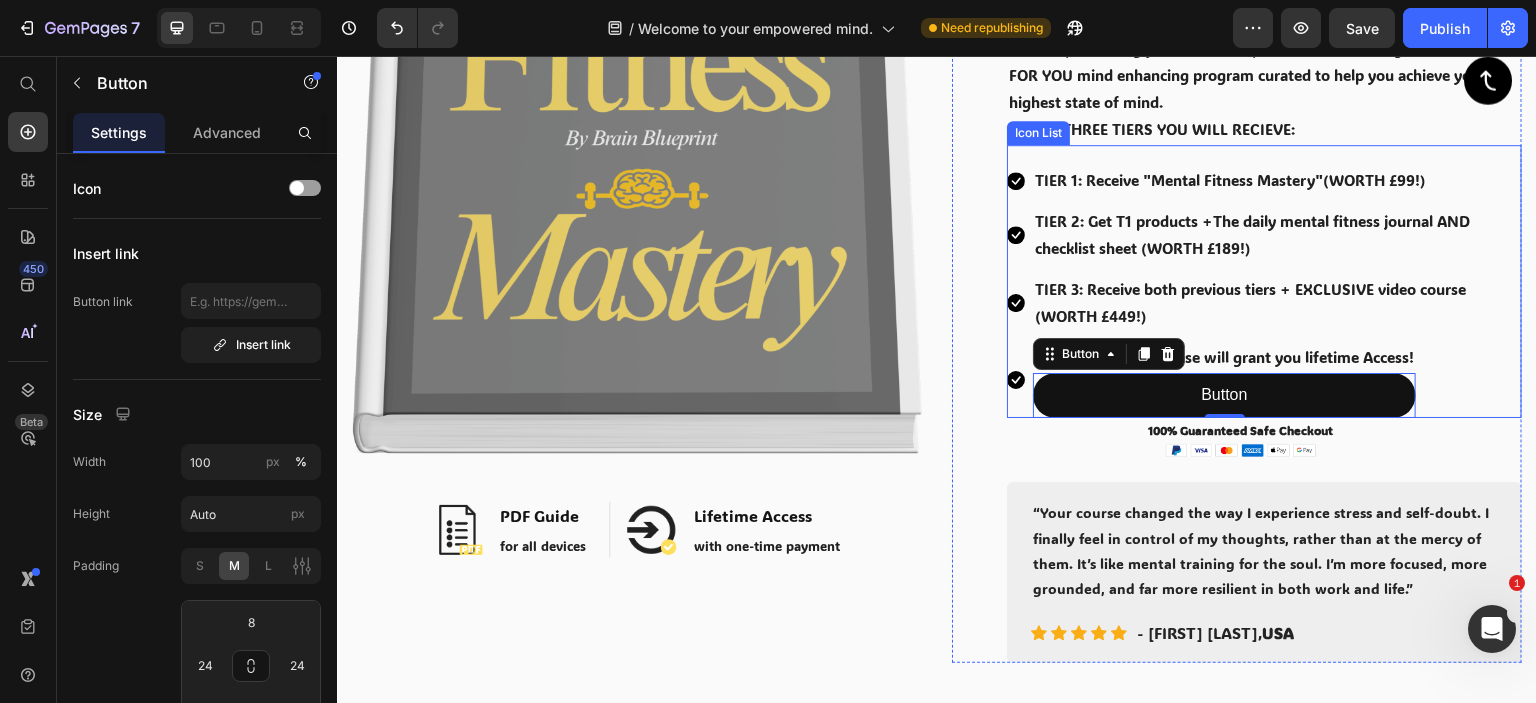click on "Icon Every product purchase will grant you lifetime Access! Text block Button Button   0" at bounding box center (1264, 380) 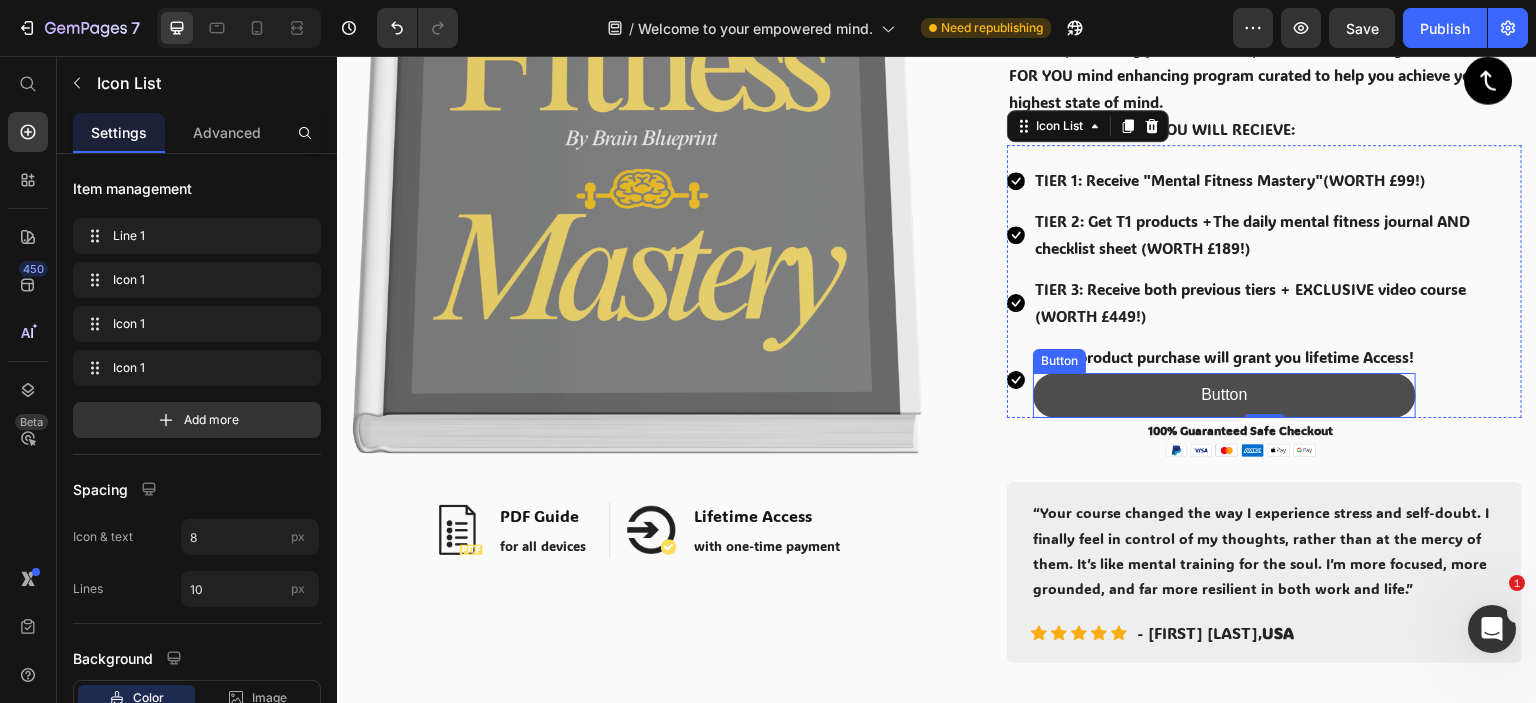 click on "Button" at bounding box center (1224, 395) 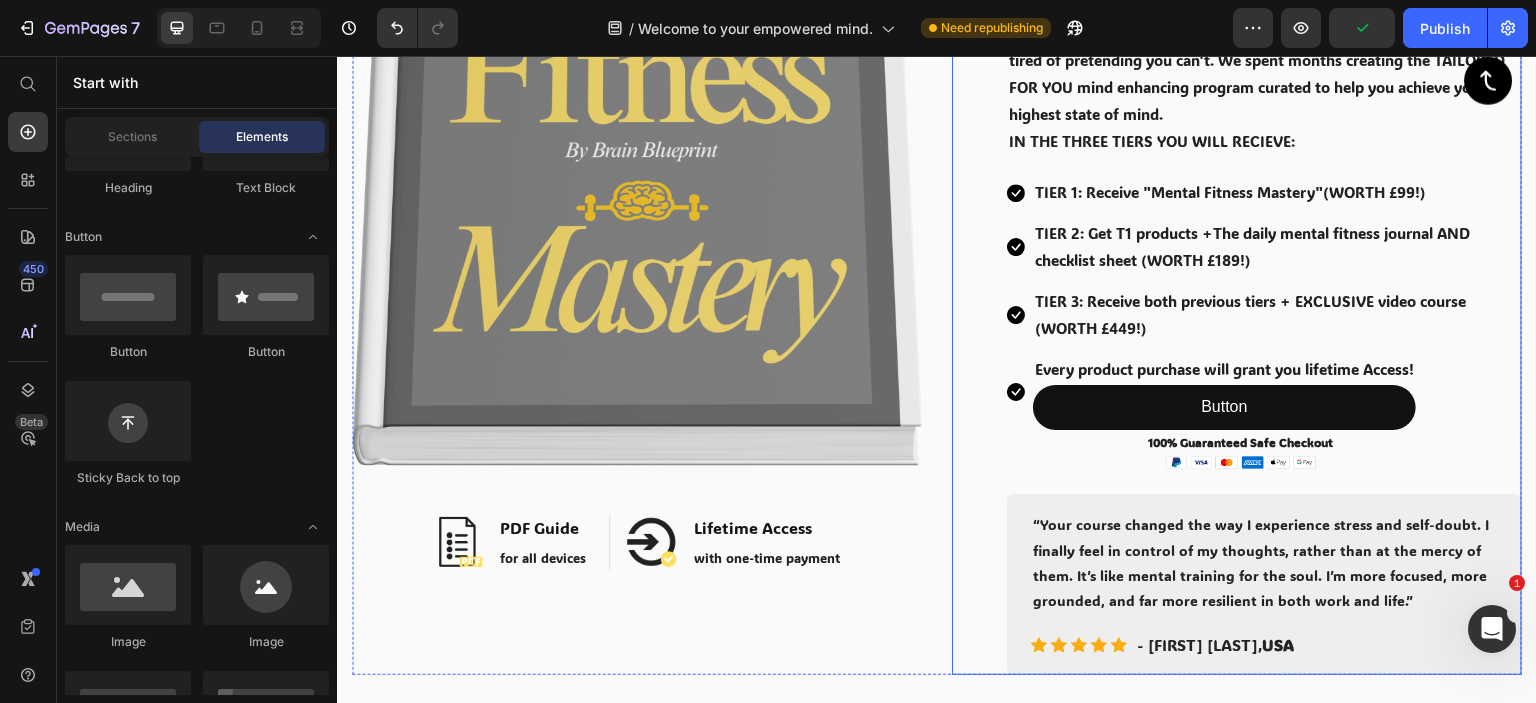 scroll, scrollTop: 400, scrollLeft: 0, axis: vertical 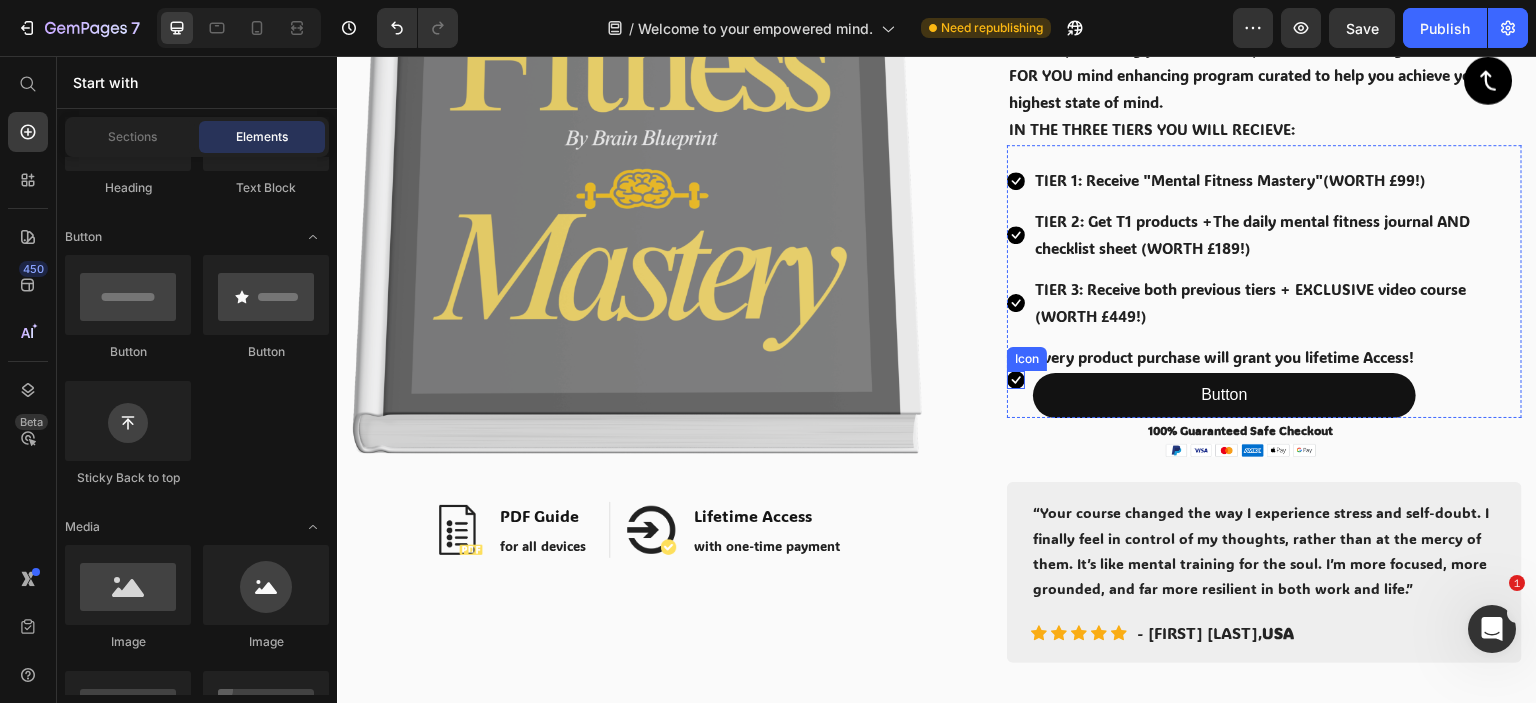 click 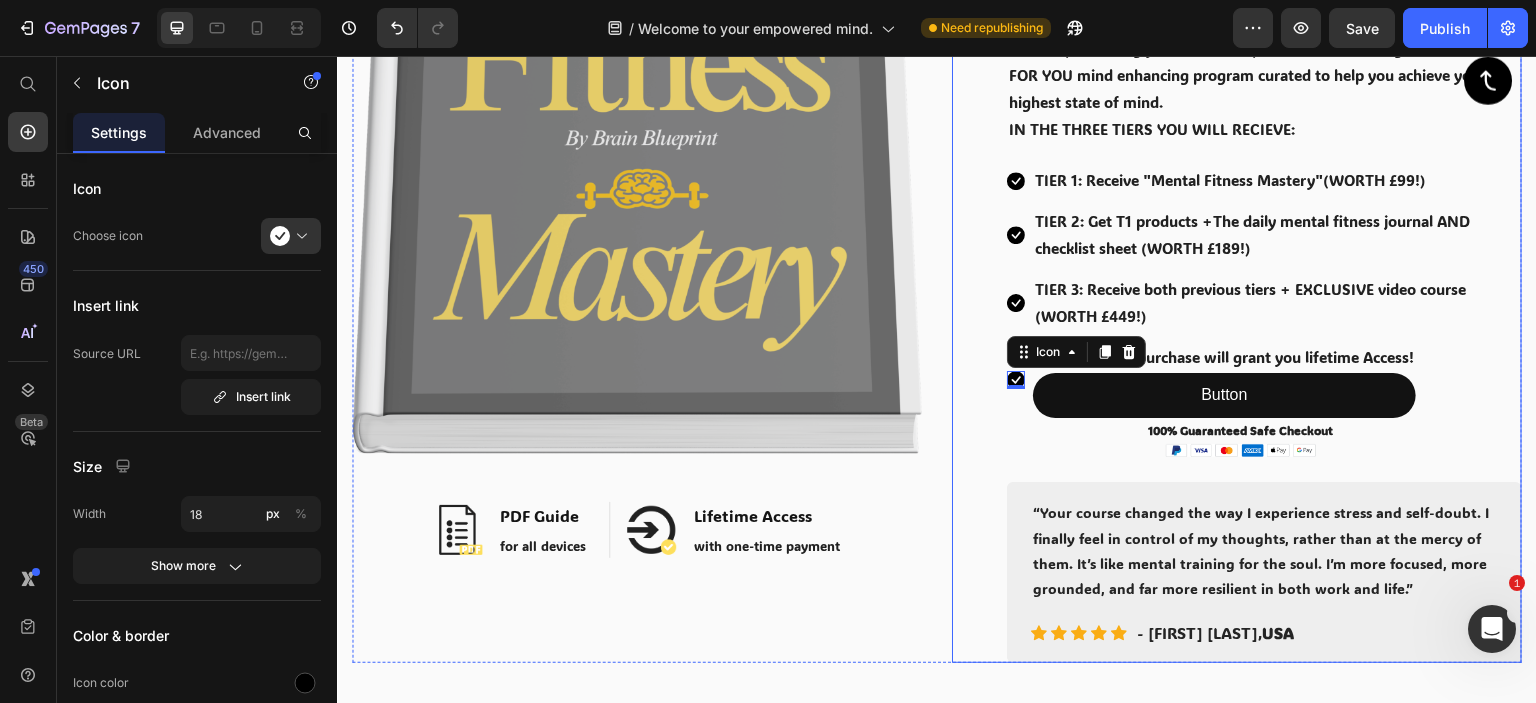 click on "Icon                Icon                Icon                Icon                Icon Icon List Hoz 200+ Happy Customers! Text block Row EMPOWERING YOUR MIND HAS NEVER BEEN EASIER! Heading Let's face it. You are convinced you won't have a good life. And we are tired of pretending you can't. We spent months creating the TAILORED FOR YOU mind enhancing program curated to help you achieve your highest state of mind. IN THE THREE TIERS YOU WILL RECIEVE: Text Block
Icon TIER 1: Receive "Mental Fitness Mastery"(WORTH £99!) Text block
Icon TIER 2: Get T1 products +The daily mental fitness journal AND checklist sheet (WORTH £189!) Text block
Icon TIER 3: Receive both previous tiers + EXCLUSIVE video course (WORTH £449!) Text block
Icon   0 Every product purchase will grant you lifetime Access! Text block Button Button Icon List 100% Guaranteed Safe Checkout Text block Image Image PDF Guide Heading for all devices Text block Row Image Row" at bounding box center (1237, 228) 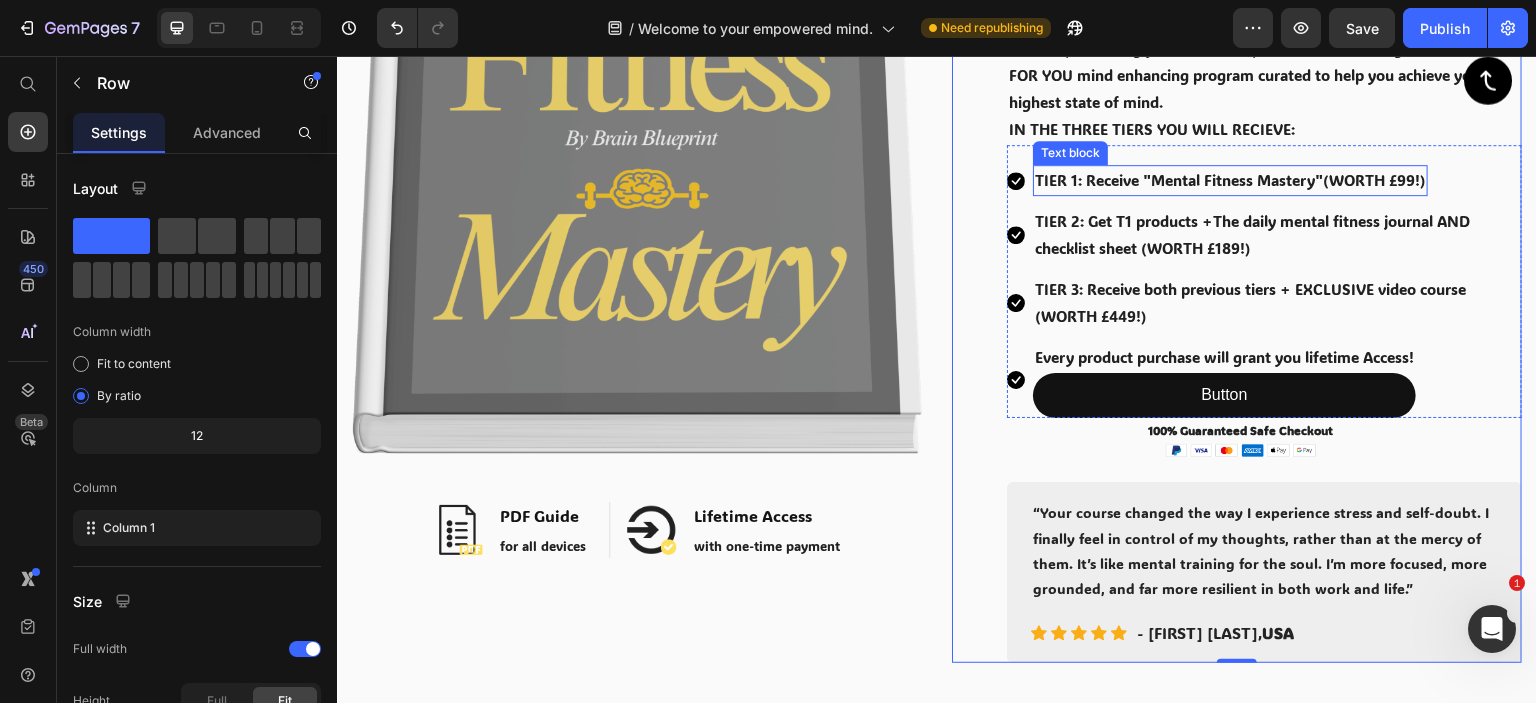 click on "TIER 1: Receive "Mental Fitness Mastery"(WORTH £99!)" at bounding box center (1230, 180) 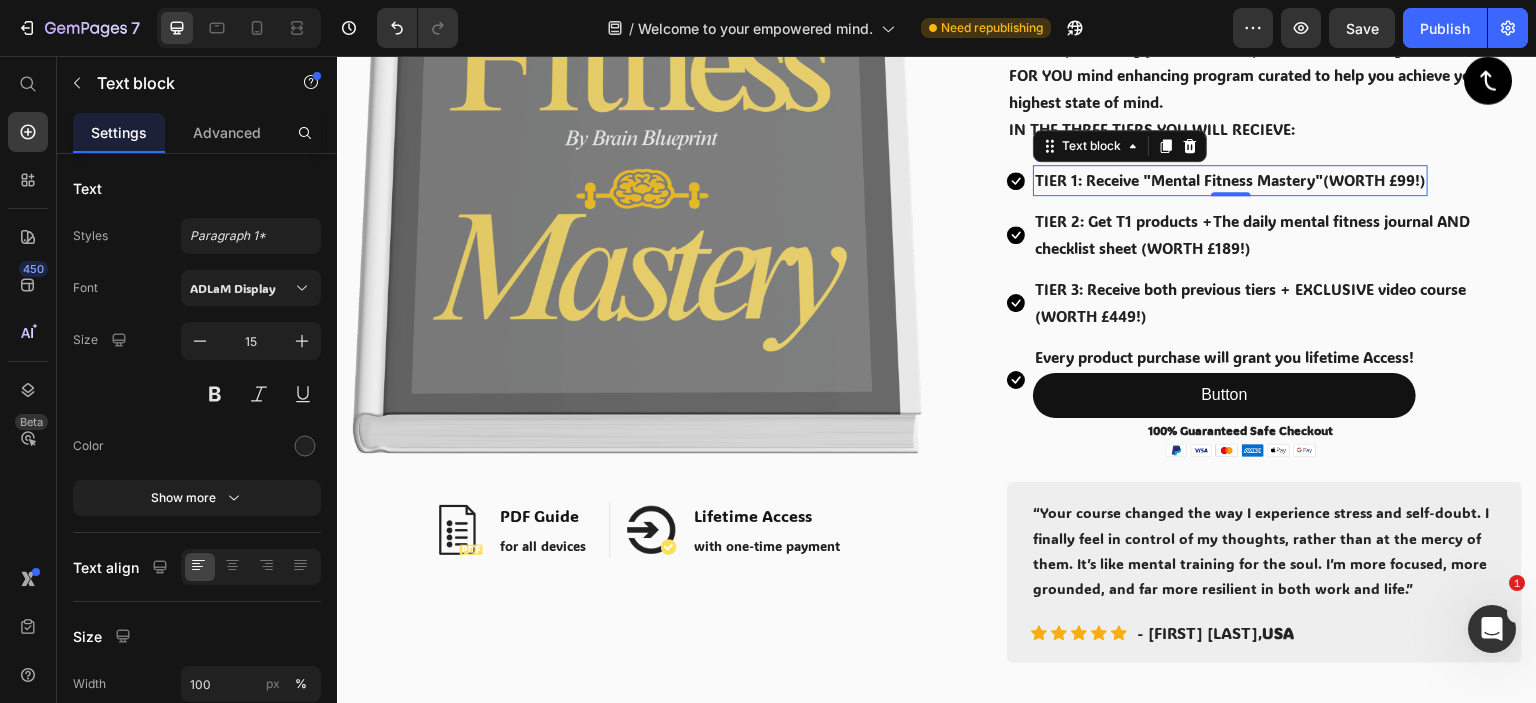 click on "TIER 1: Receive "Mental Fitness Mastery"(WORTH £99!)" at bounding box center (1230, 180) 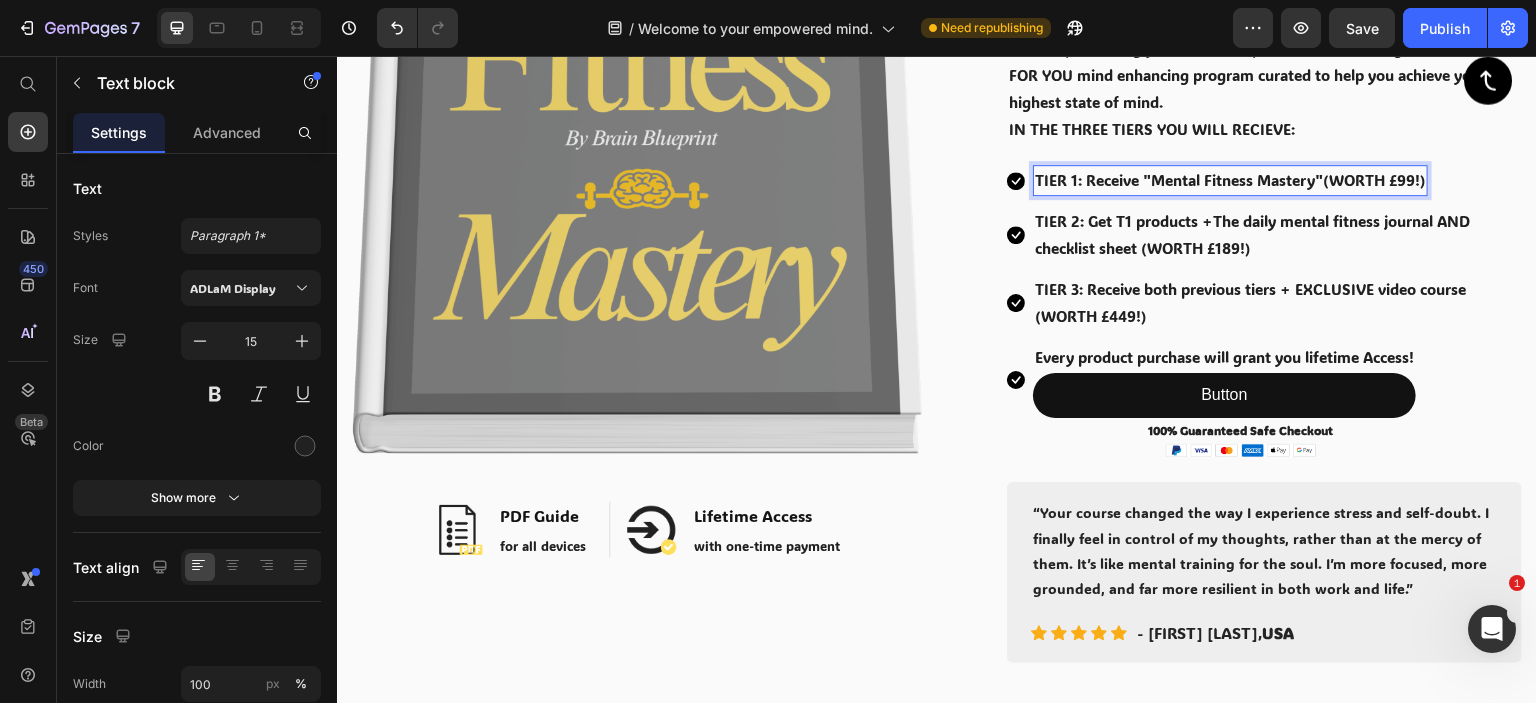 click on "TIER 1: Receive "Mental Fitness Mastery"(WORTH £99!)" at bounding box center (1230, 180) 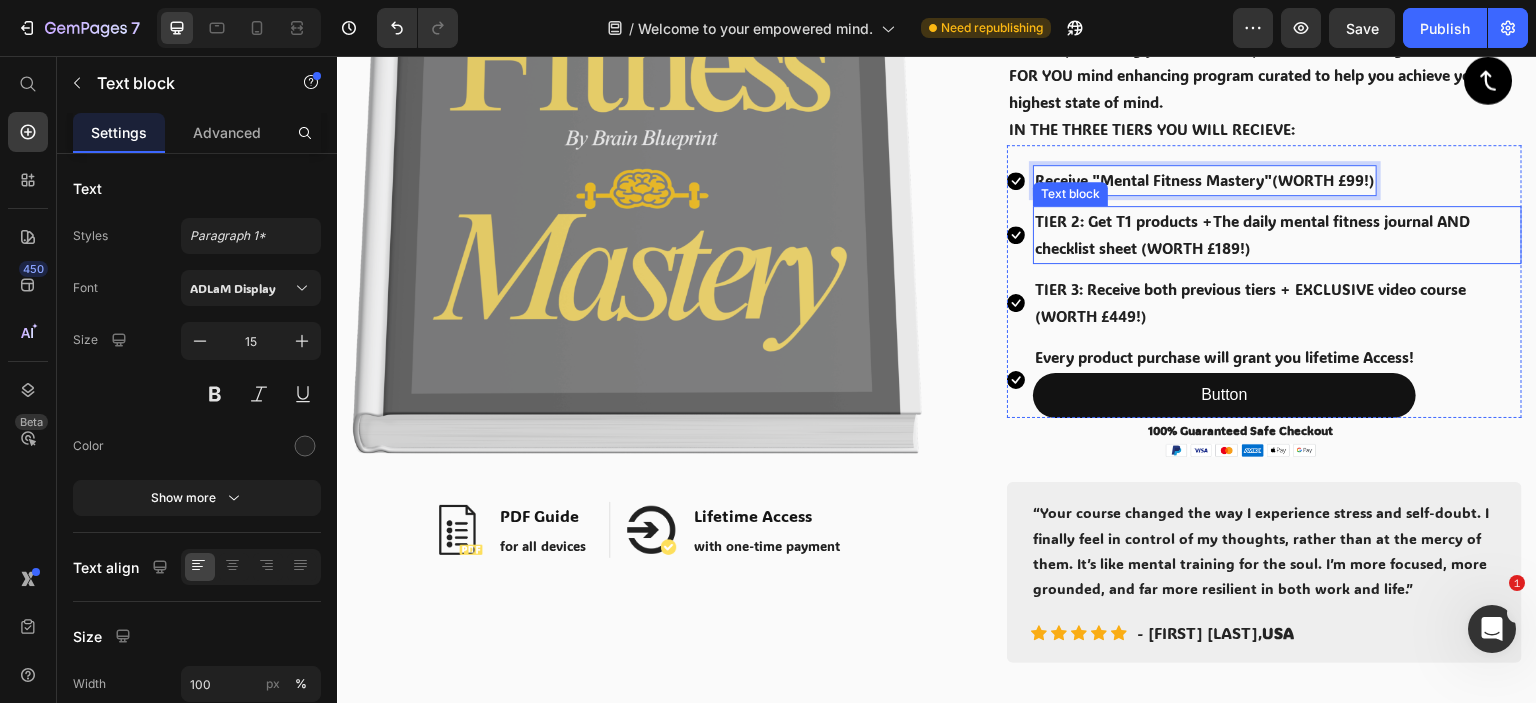 click on "TIER 2: Get T1 products +The daily mental fitness journal AND checklist sheet (WORTH £189!)" at bounding box center [1277, 235] 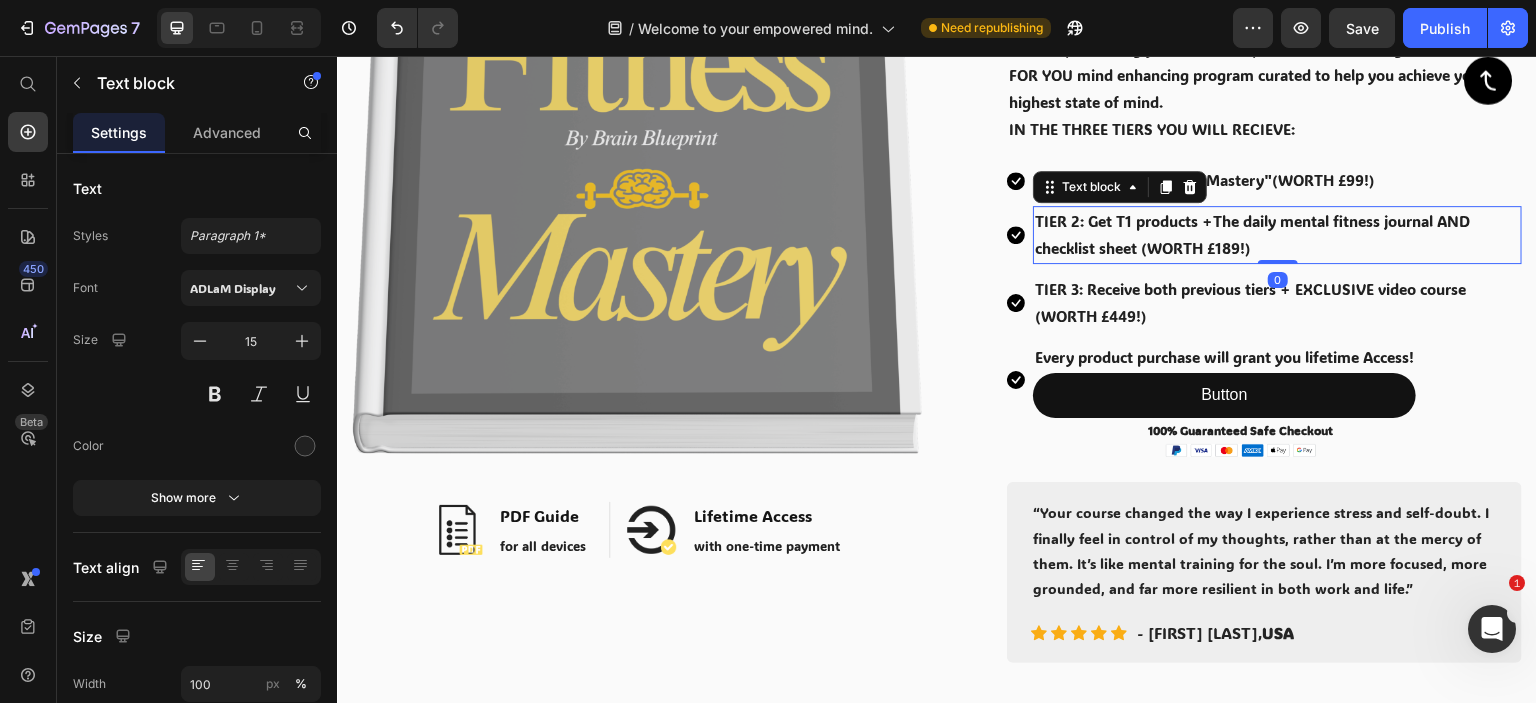 click on "TIER 2: Get T1 products +The daily mental fitness journal AND checklist sheet (WORTH £189!)" at bounding box center (1277, 235) 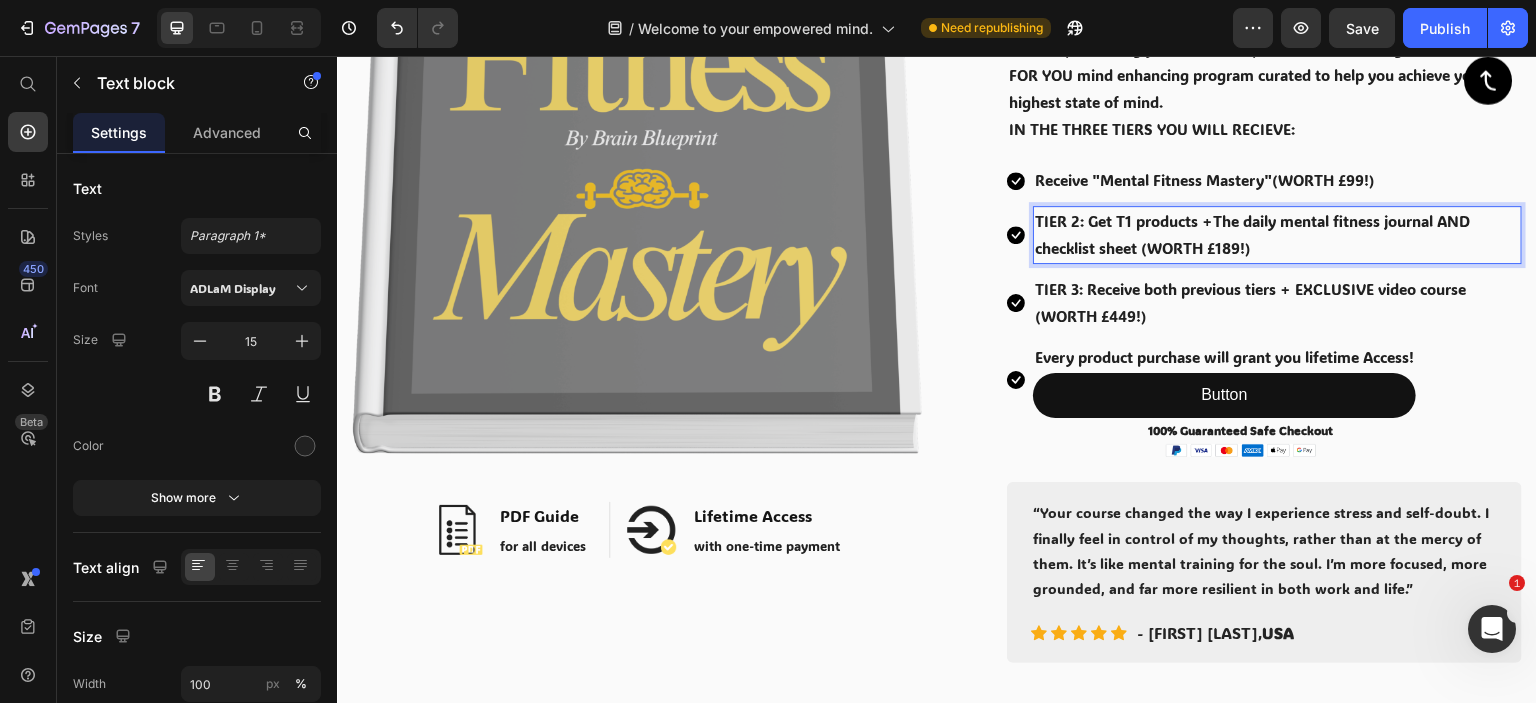 click on "TIER 2: Get T1 products +The daily mental fitness journal AND checklist sheet (WORTH £189!)" at bounding box center [1277, 235] 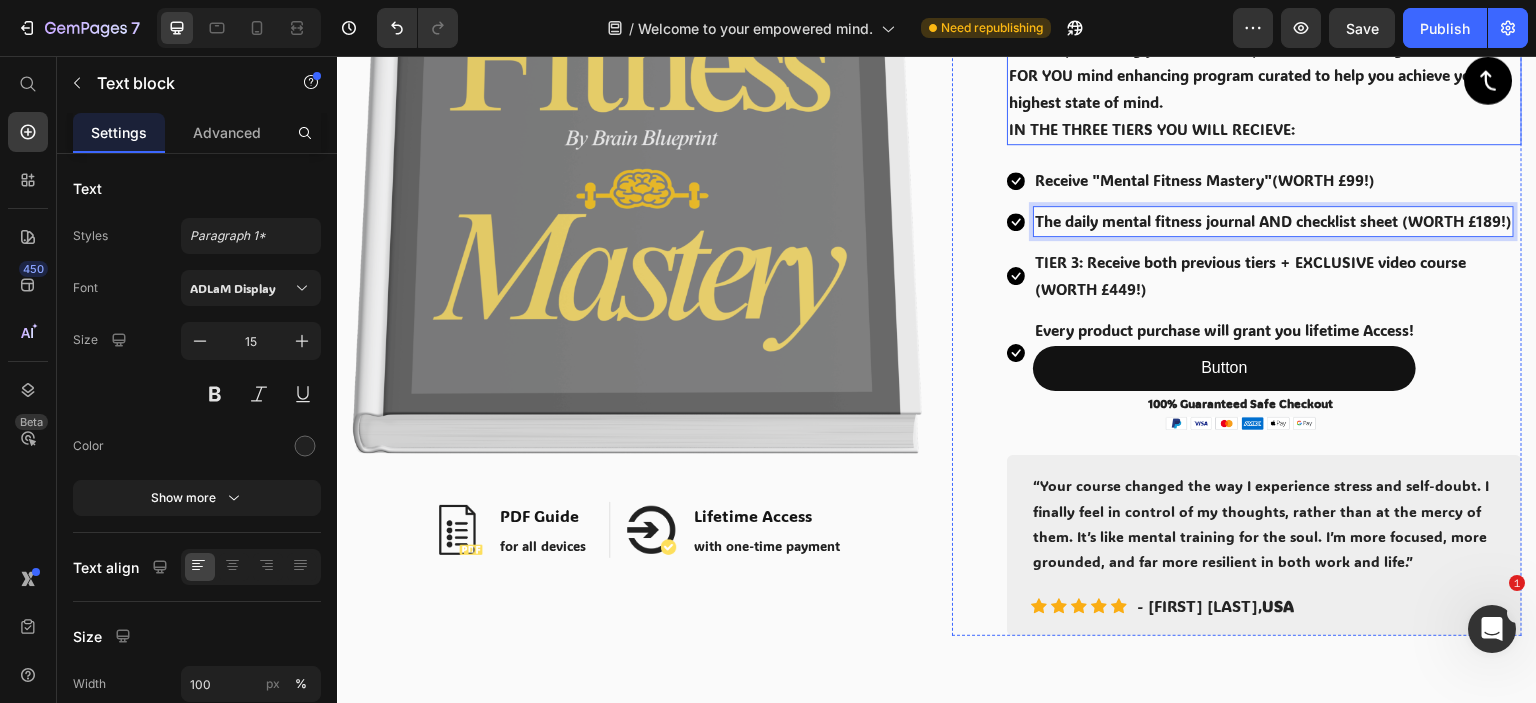 click on "IN THE THREE TIERS YOU WILL RECIEVE:" at bounding box center [1264, 129] 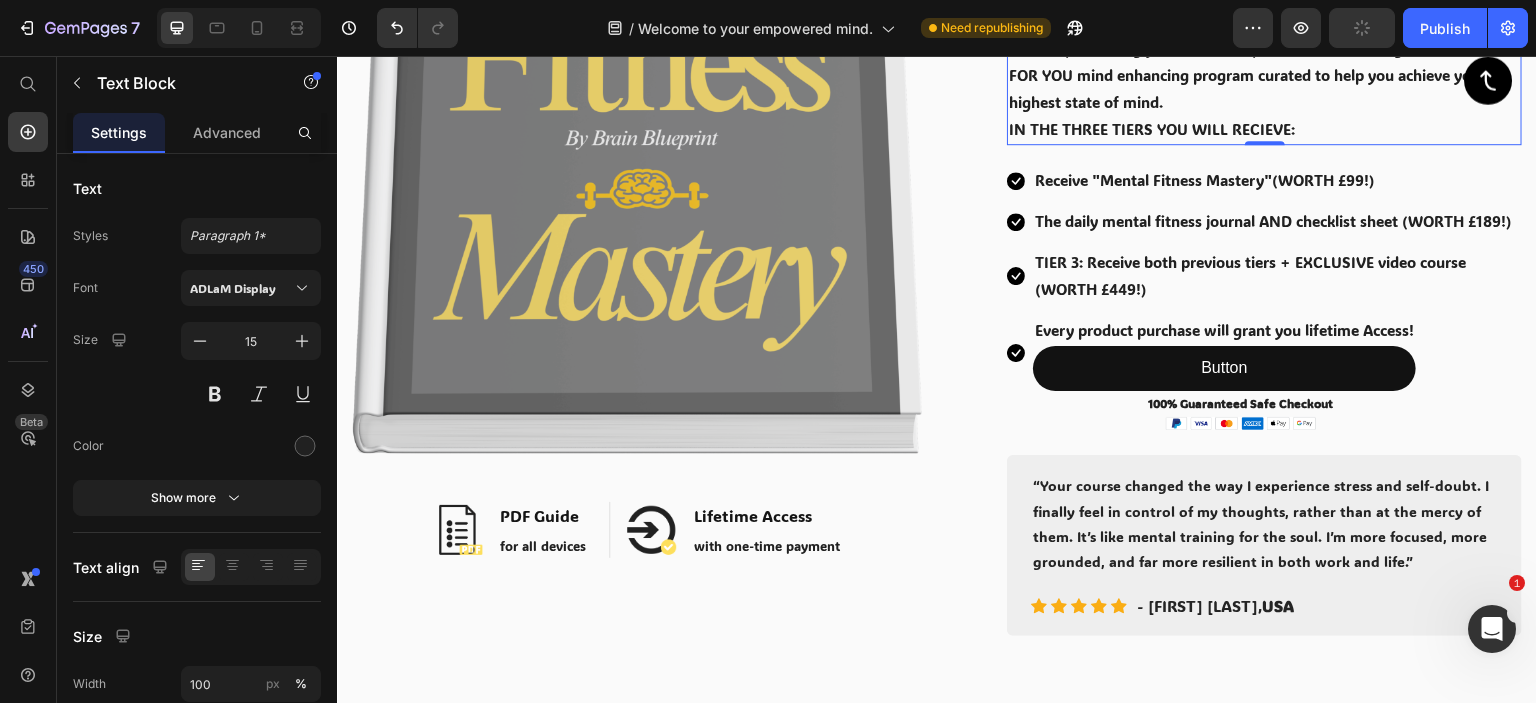 click on "IN THE THREE TIERS YOU WILL RECIEVE:" at bounding box center [1264, 129] 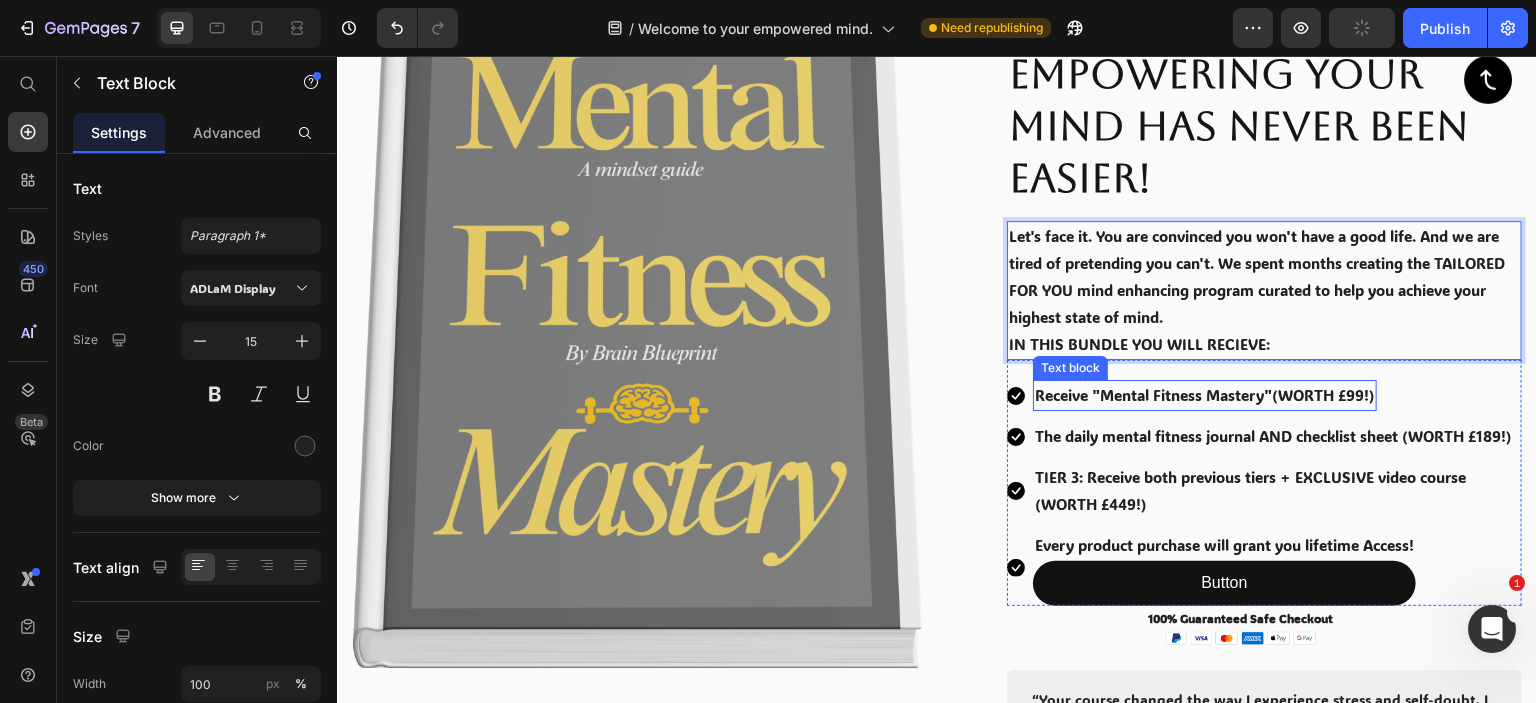 scroll, scrollTop: 200, scrollLeft: 0, axis: vertical 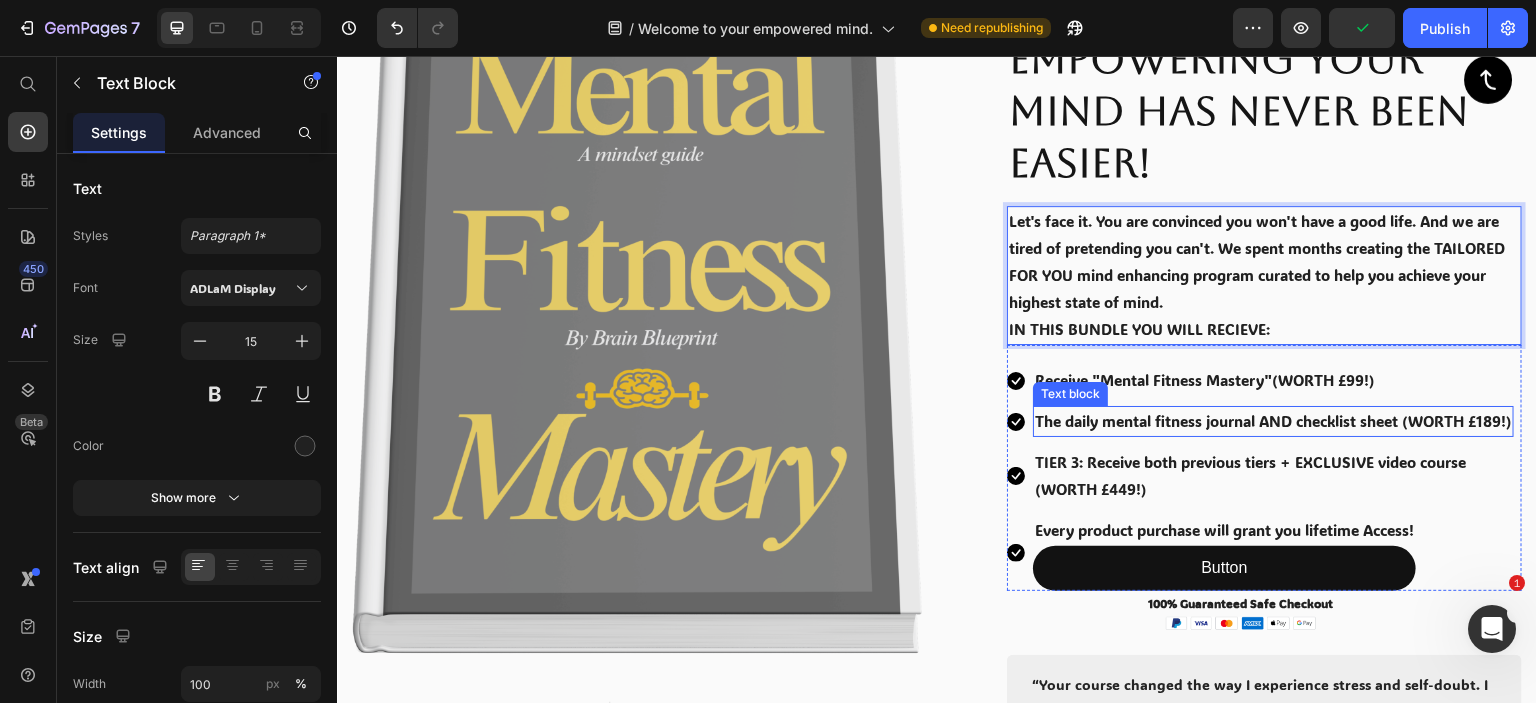click on "The daily mental fitness journal AND checklist sheet (WORTH £189!)" at bounding box center (1273, 421) 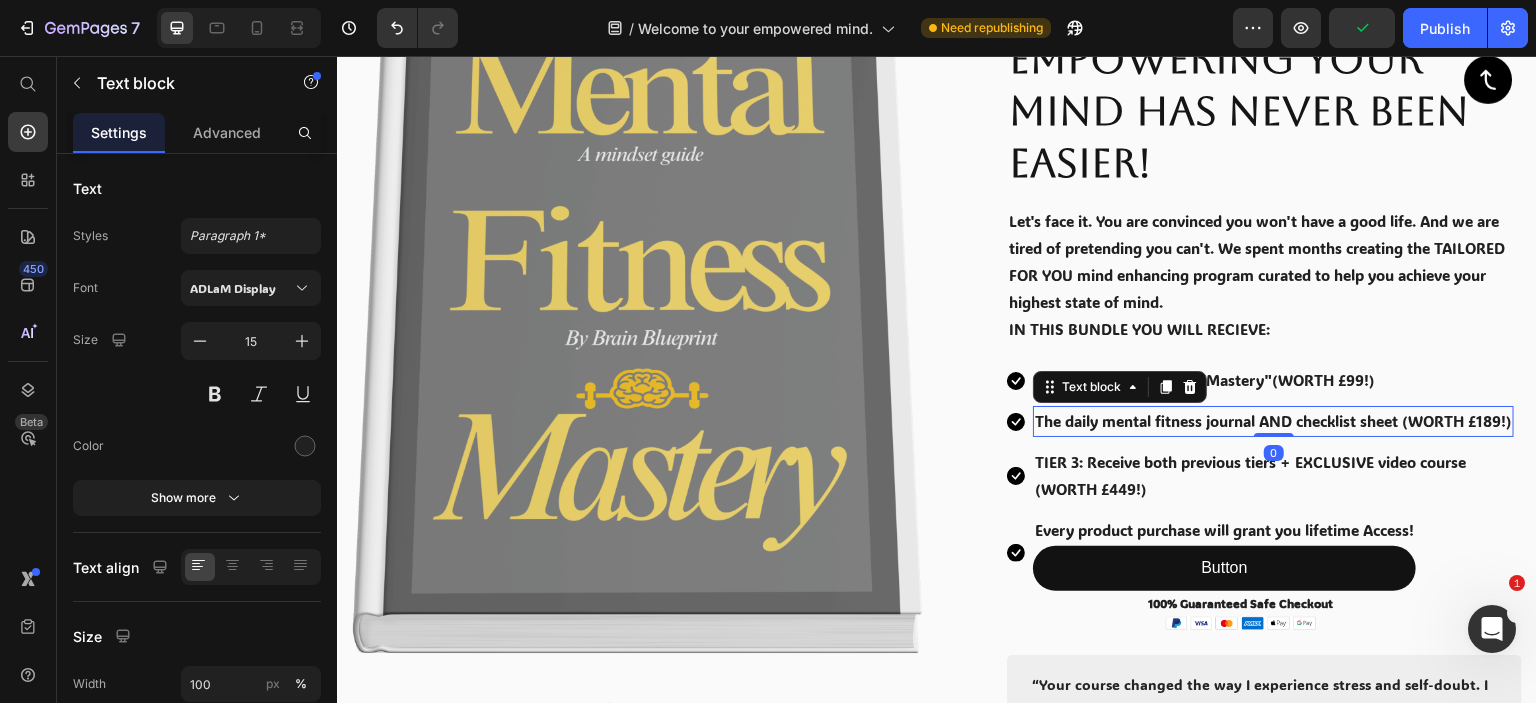 click on "The daily mental fitness journal AND checklist sheet (WORTH £189!)" at bounding box center [1273, 421] 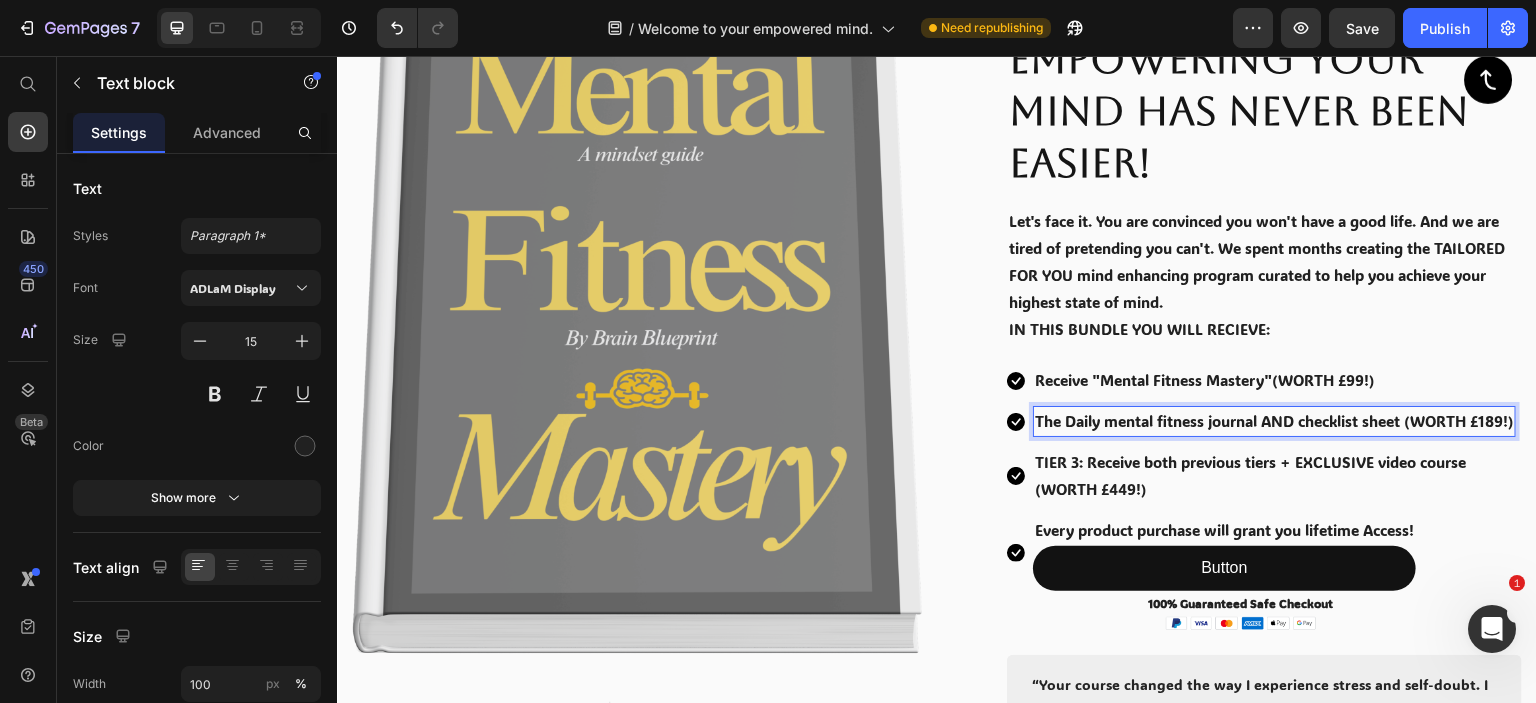 click on "The Daily mental fitness journal AND checklist sheet (WORTH £189!)" at bounding box center [1274, 421] 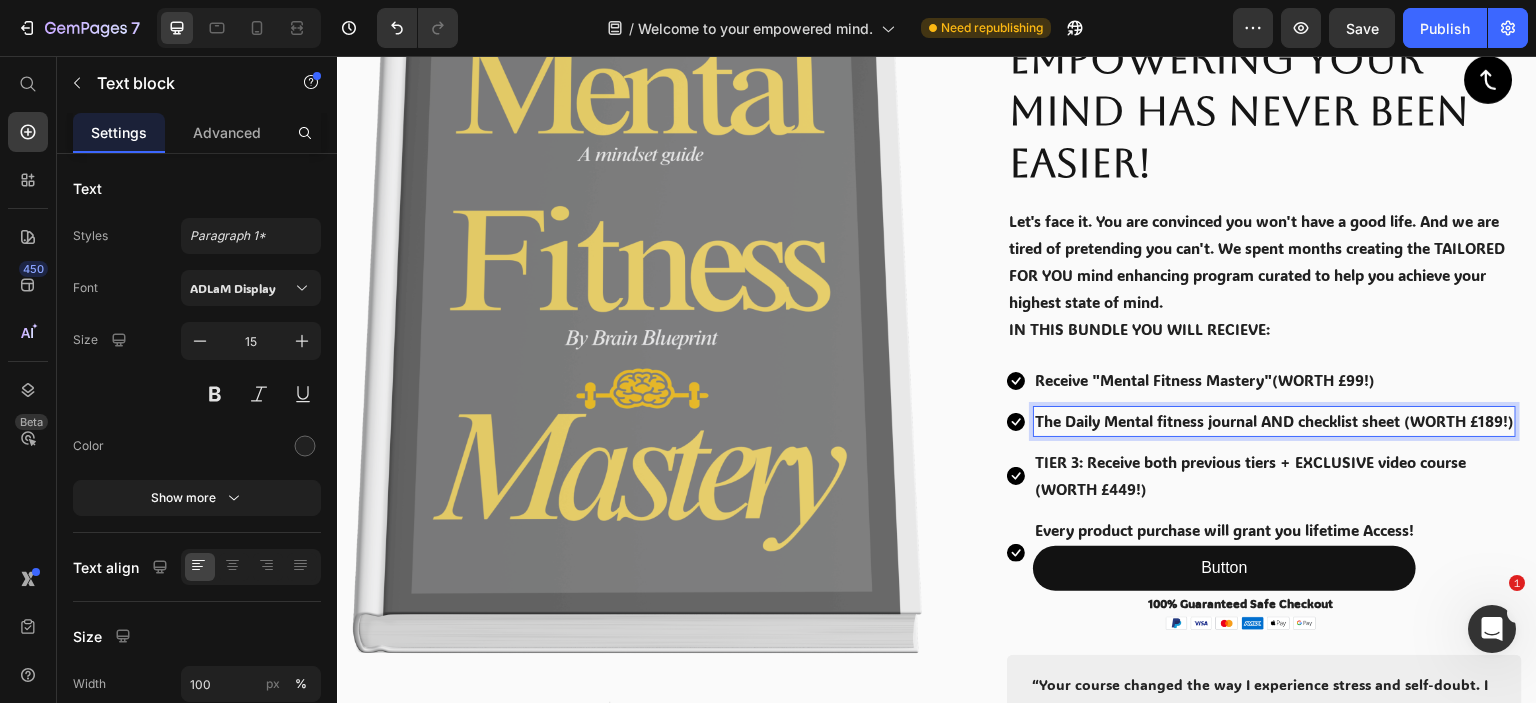 click on "The Daily Mental fitness journal AND checklist sheet (WORTH £189!)" at bounding box center (1274, 421) 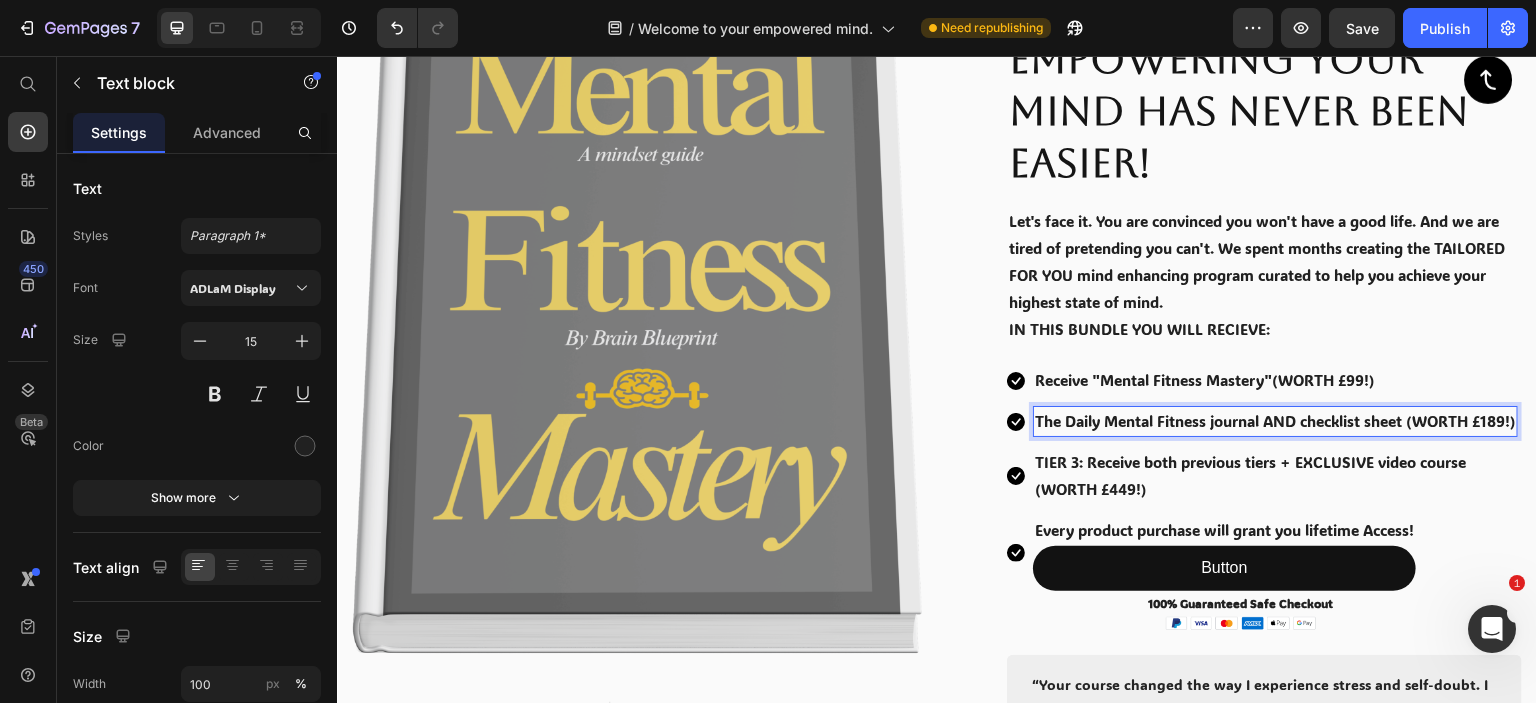 click on "The Daily Mental Fitness journal AND checklist sheet (WORTH £189!)" at bounding box center [1275, 421] 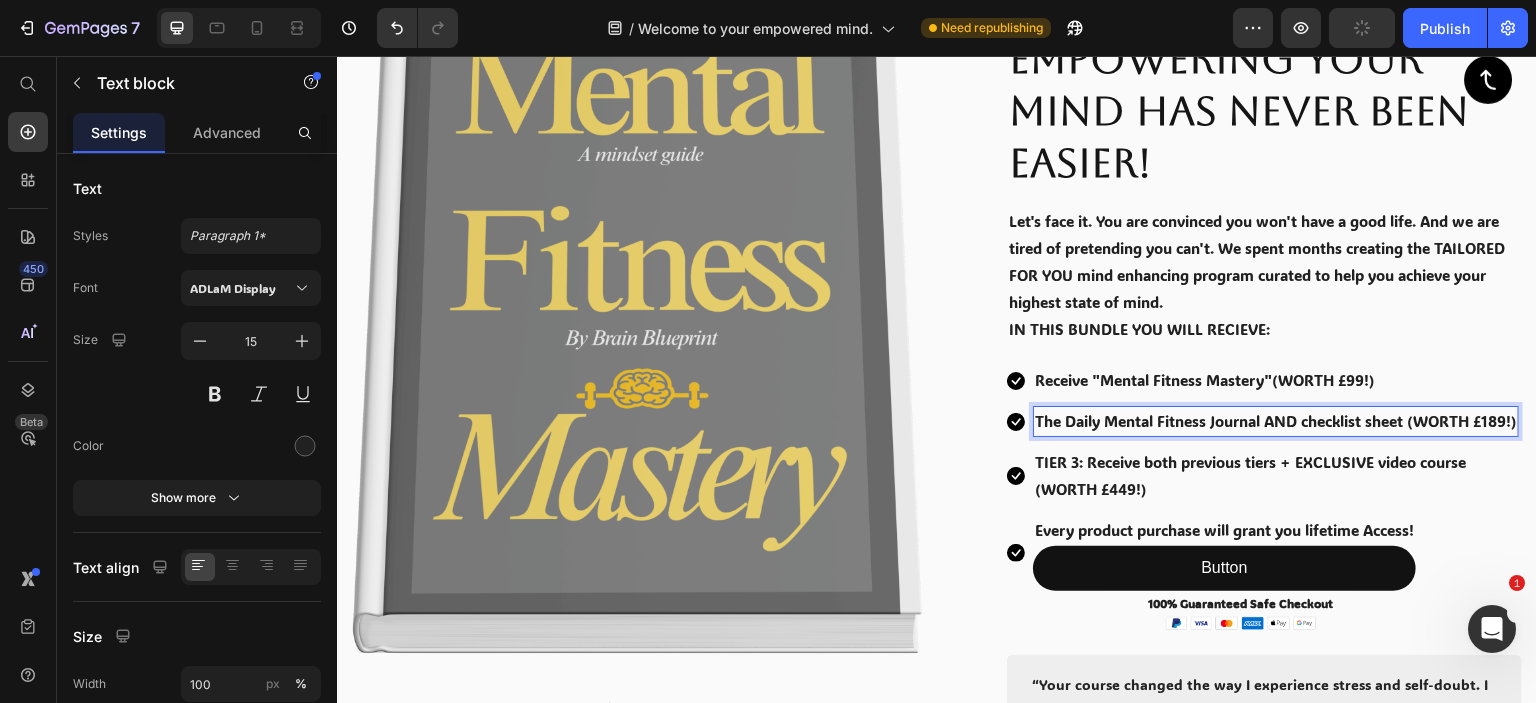 click on "The Daily Mental Fitness Journal AND checklist sheet (WORTH £189!)" at bounding box center (1276, 421) 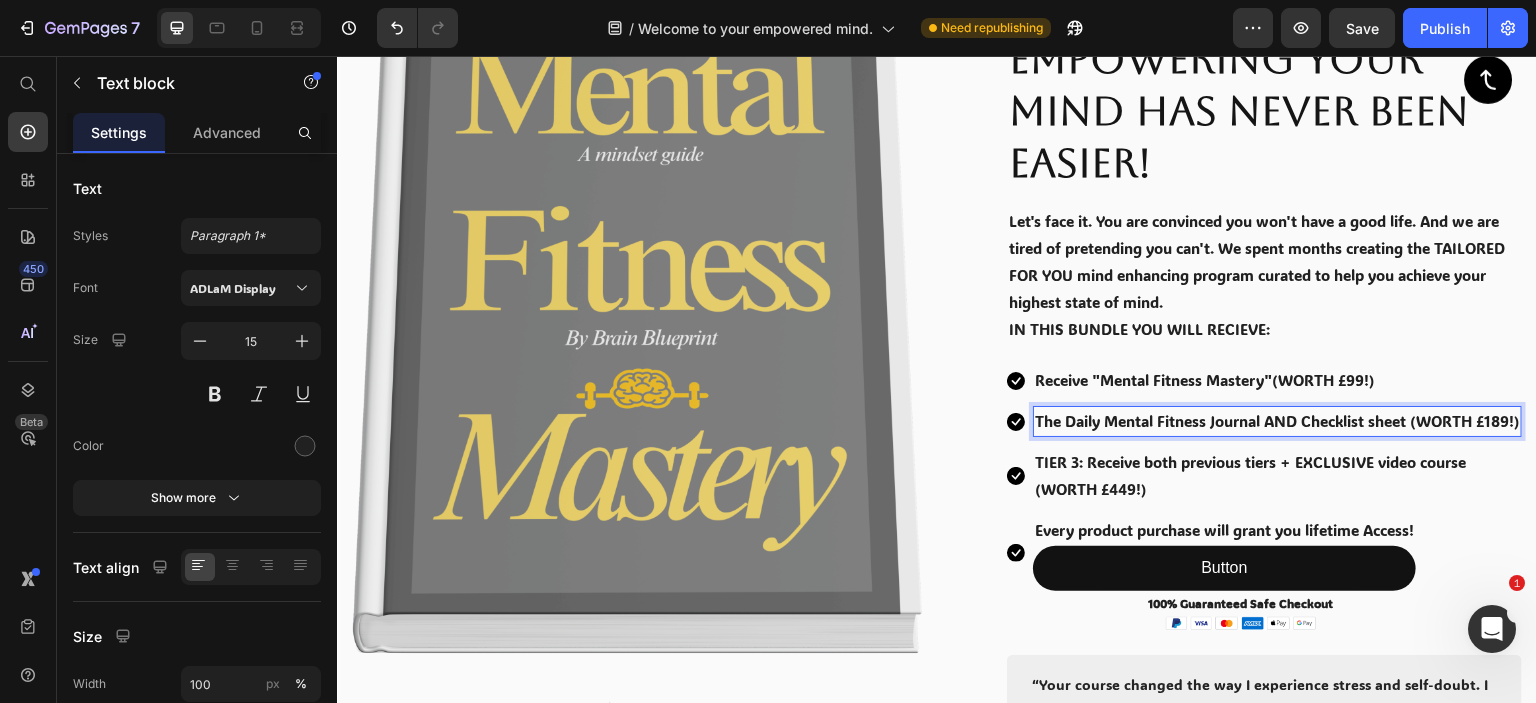 click on "The Daily Mental Fitness Journal AND Checklist sheet (WORTH £189!)" at bounding box center [1277, 421] 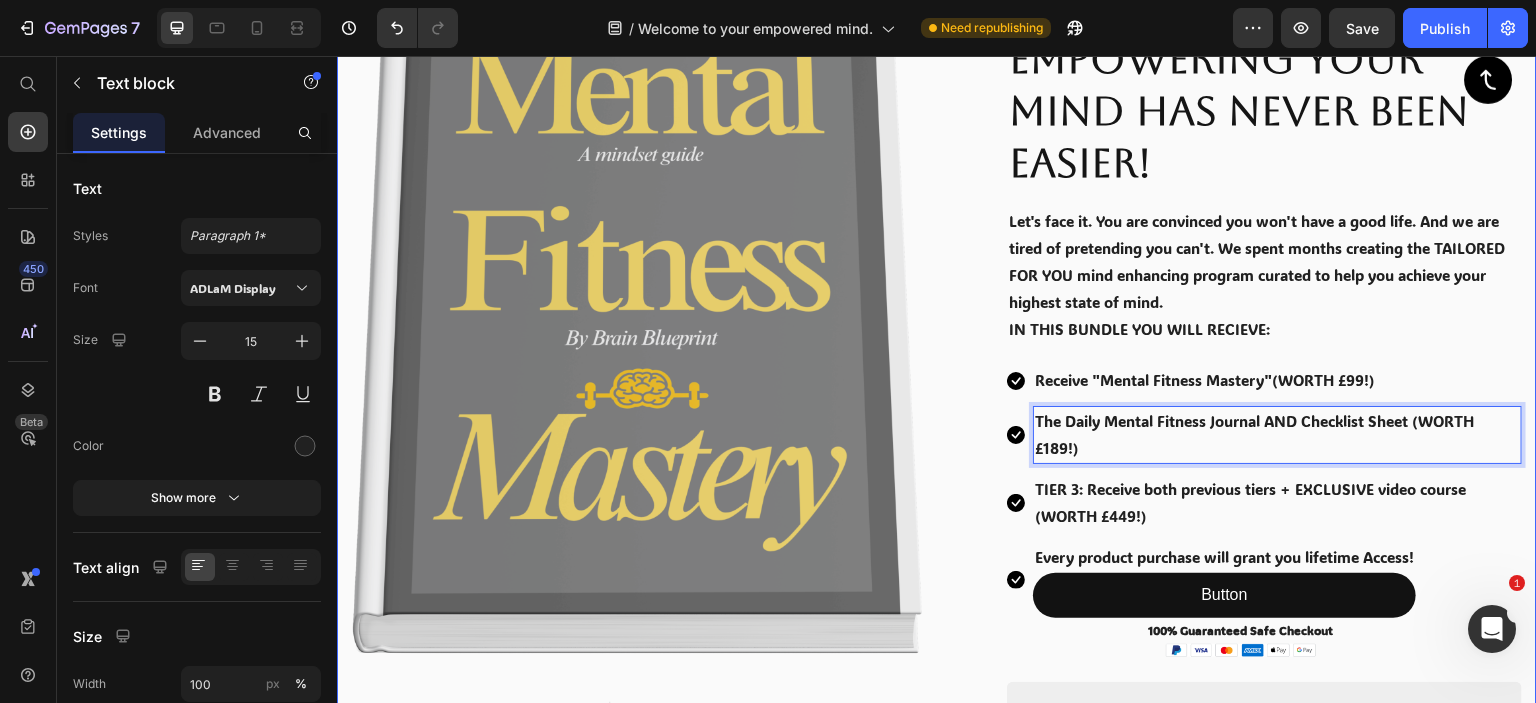 click on "IN THIS BUNDLE YOU WILL RECIEVE:" at bounding box center [1264, 329] 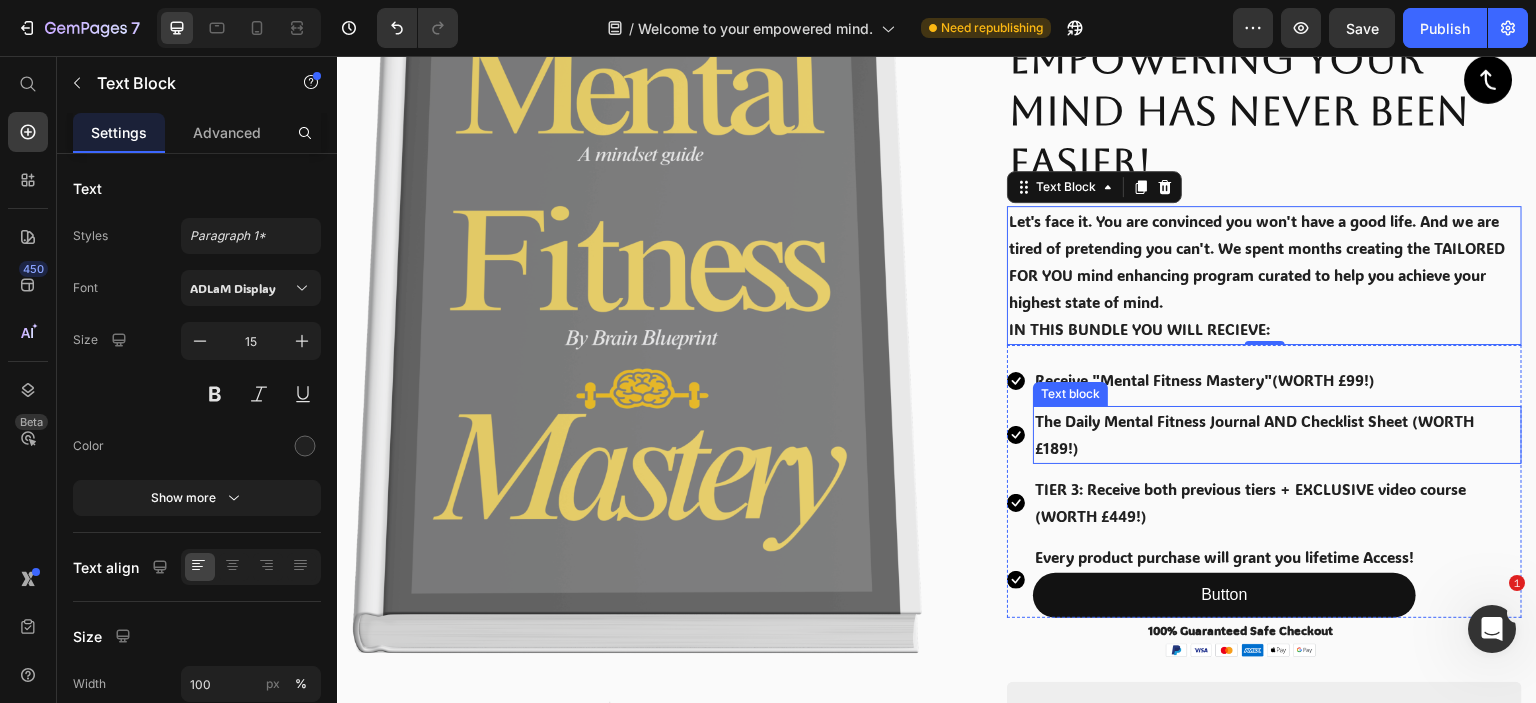 click on "The Daily Mental Fitness Journal AND Checklist Sheet (WORTH £189!)" at bounding box center [1277, 435] 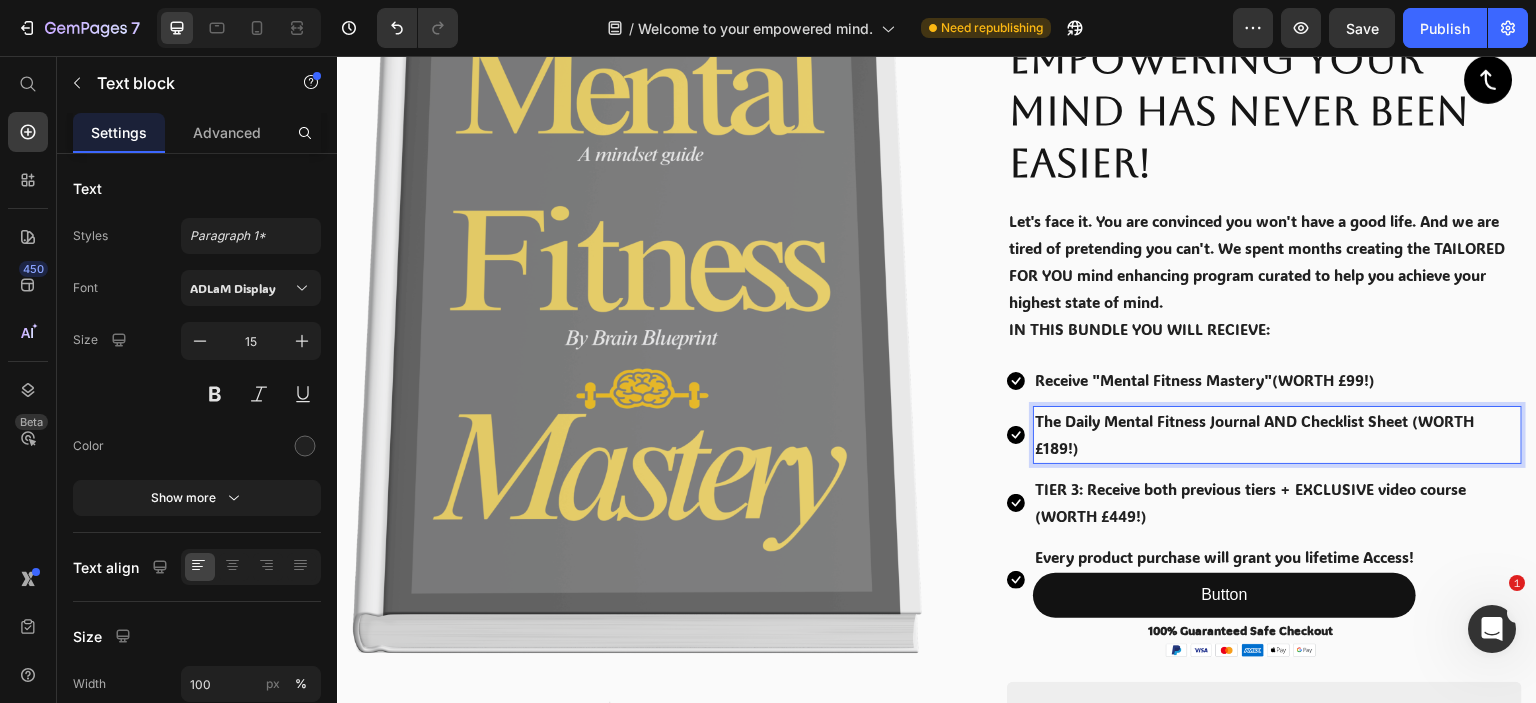 click on "The Daily Mental Fitness Journal AND Checklist Sheet (WORTH £189!)" at bounding box center [1277, 435] 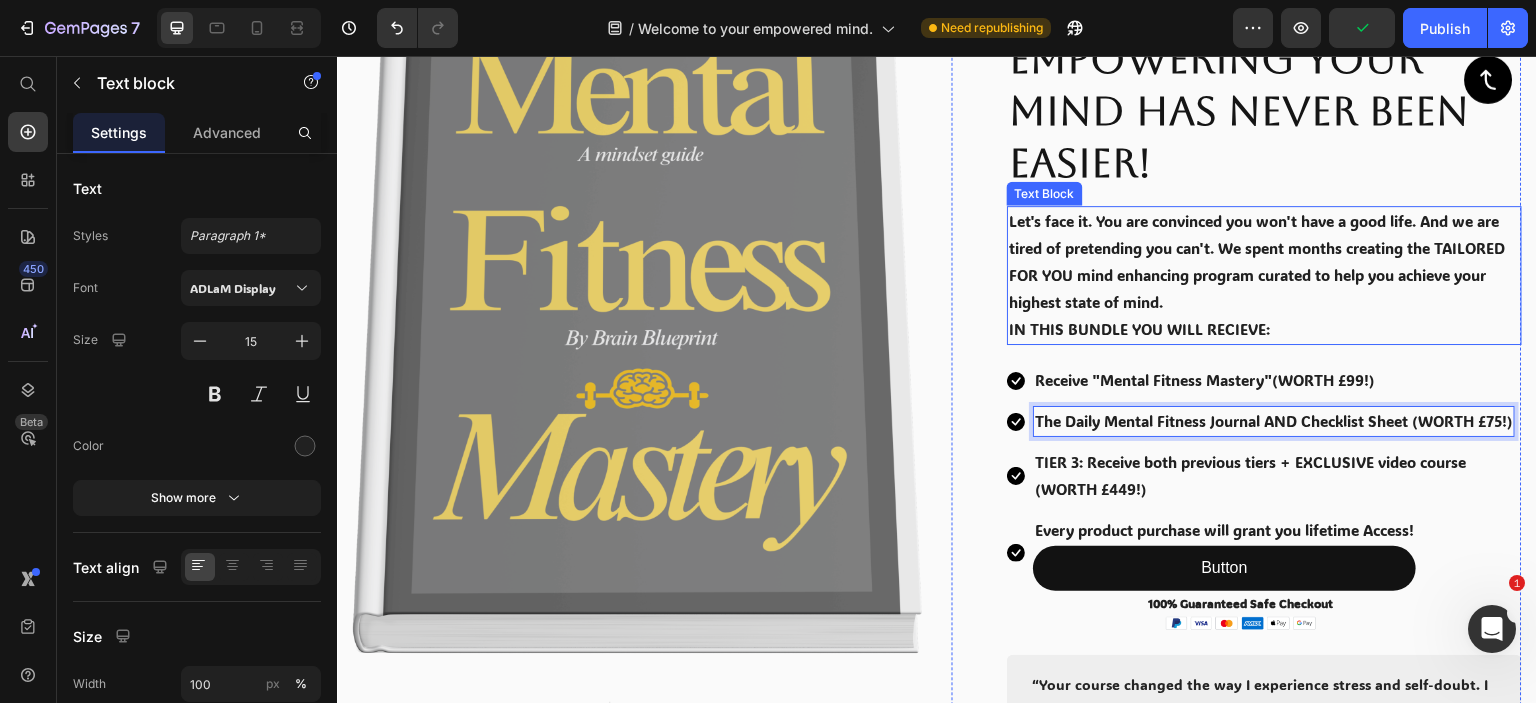 click on "IN THIS BUNDLE YOU WILL RECIEVE:" at bounding box center (1264, 329) 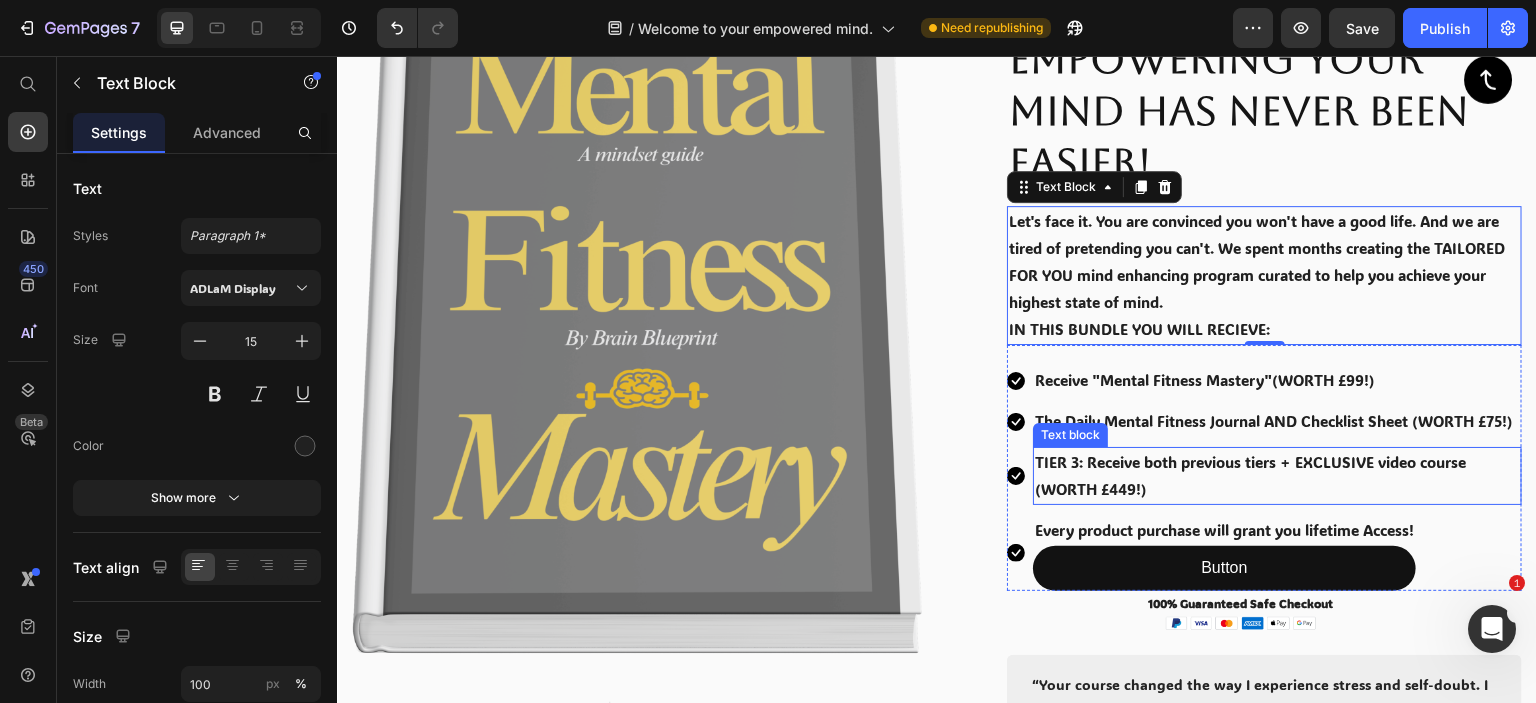 click on "TIER 3: Receive both previous tiers + EXCLUSIVE video course (WORTH £449!)" at bounding box center [1277, 476] 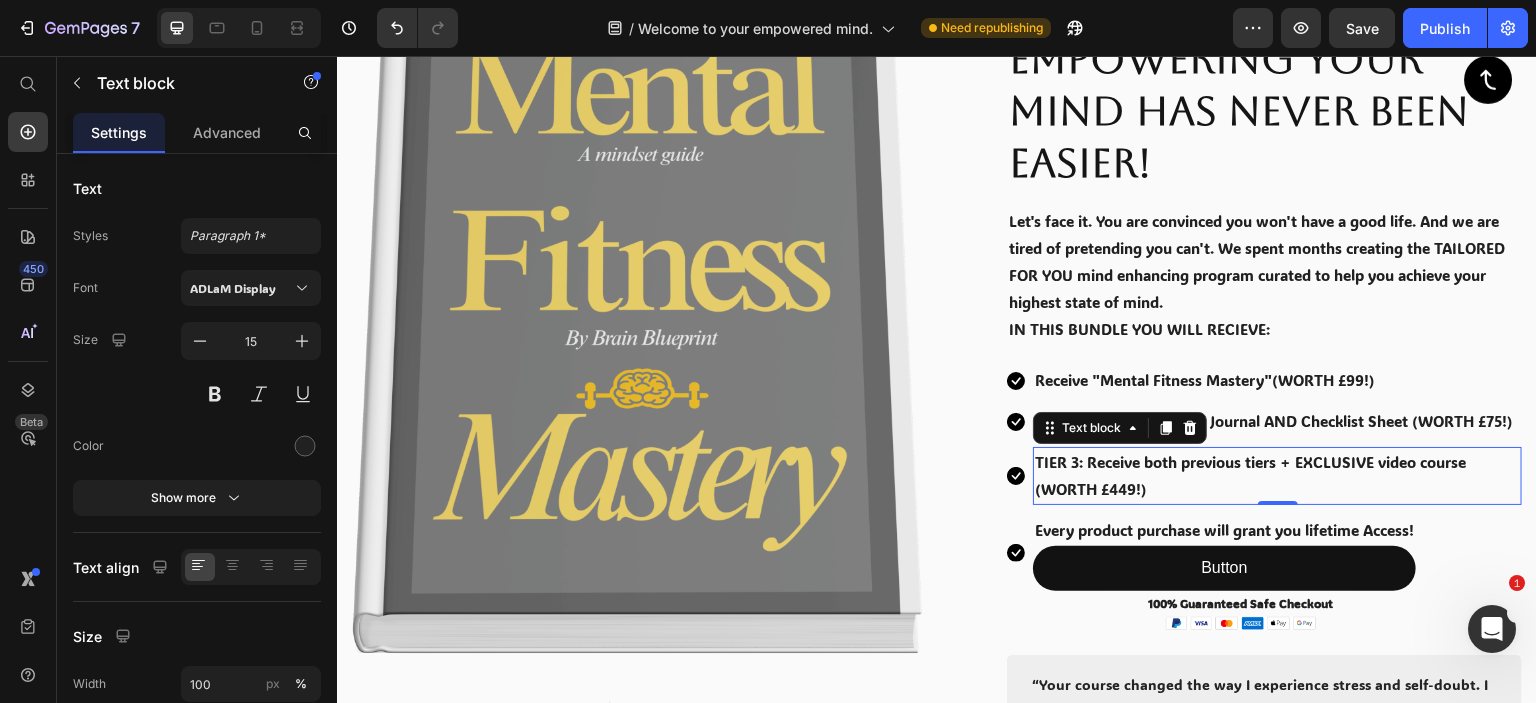 click on "TIER 3: Receive both previous tiers + EXCLUSIVE video course (WORTH £449!)" at bounding box center (1277, 476) 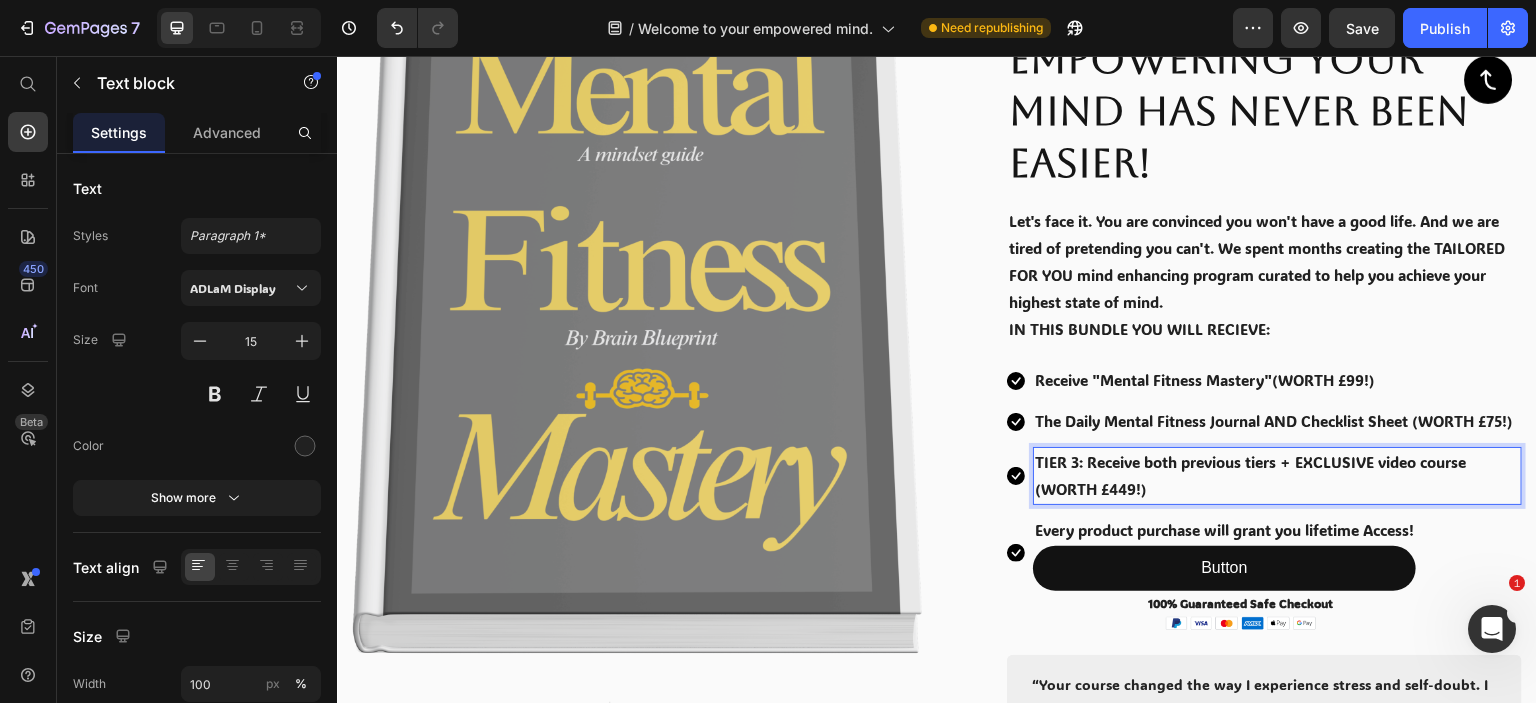 click on "TIER 3: Receive both previous tiers + EXCLUSIVE video course (WORTH £449!)" at bounding box center [1277, 476] 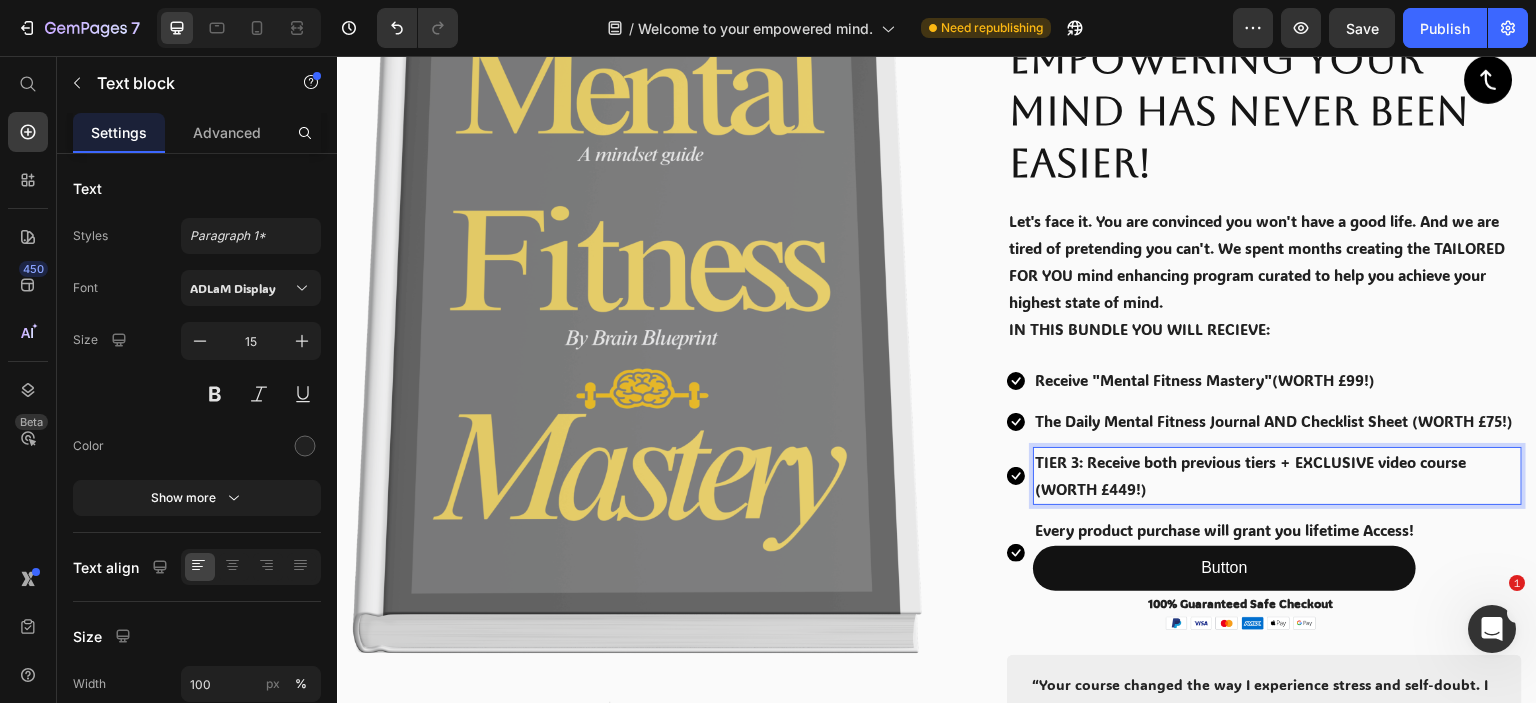 click on "TIER 3: Receive both previous tiers + EXCLUSIVE video course (WORTH £449!)" at bounding box center (1277, 476) 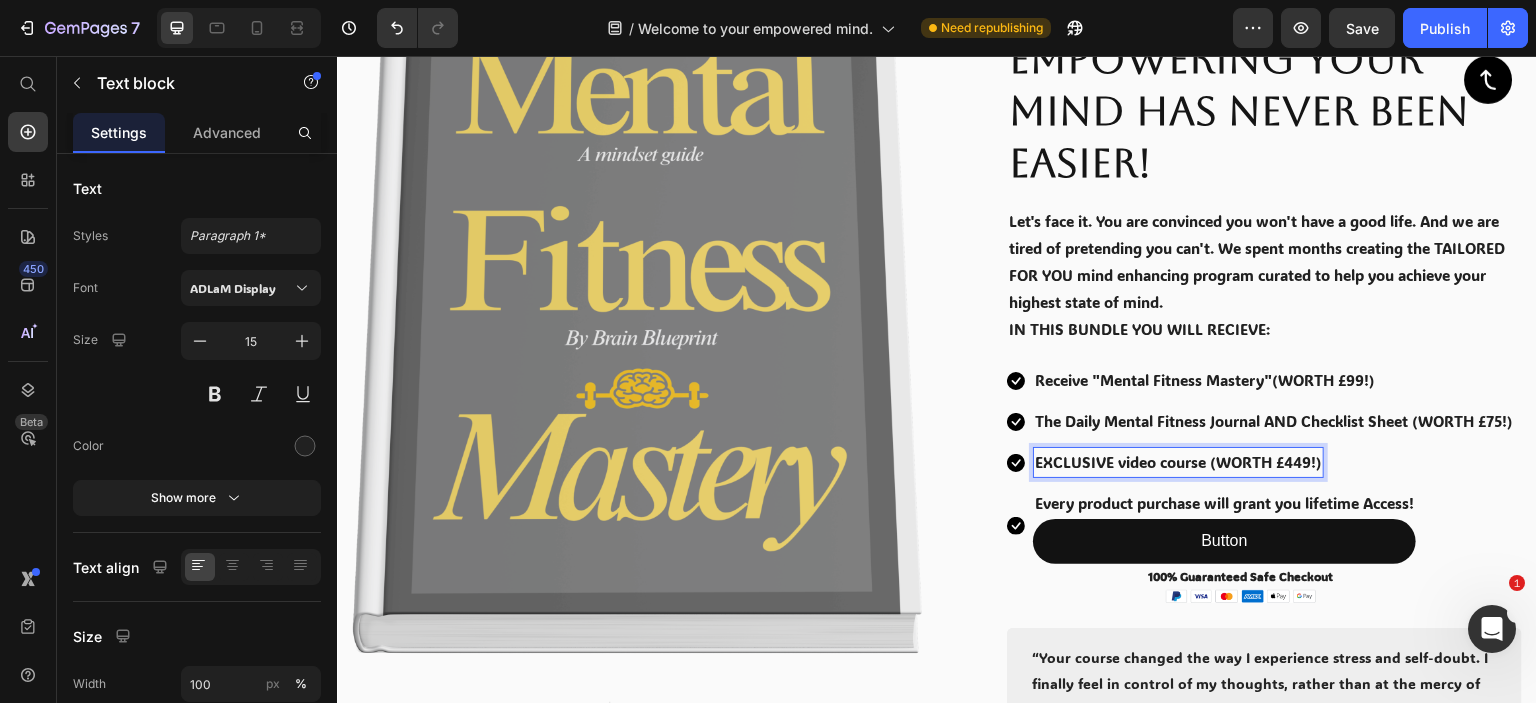 click on "EXCLUSIVE video course (WORTH £449!)" at bounding box center (1178, 462) 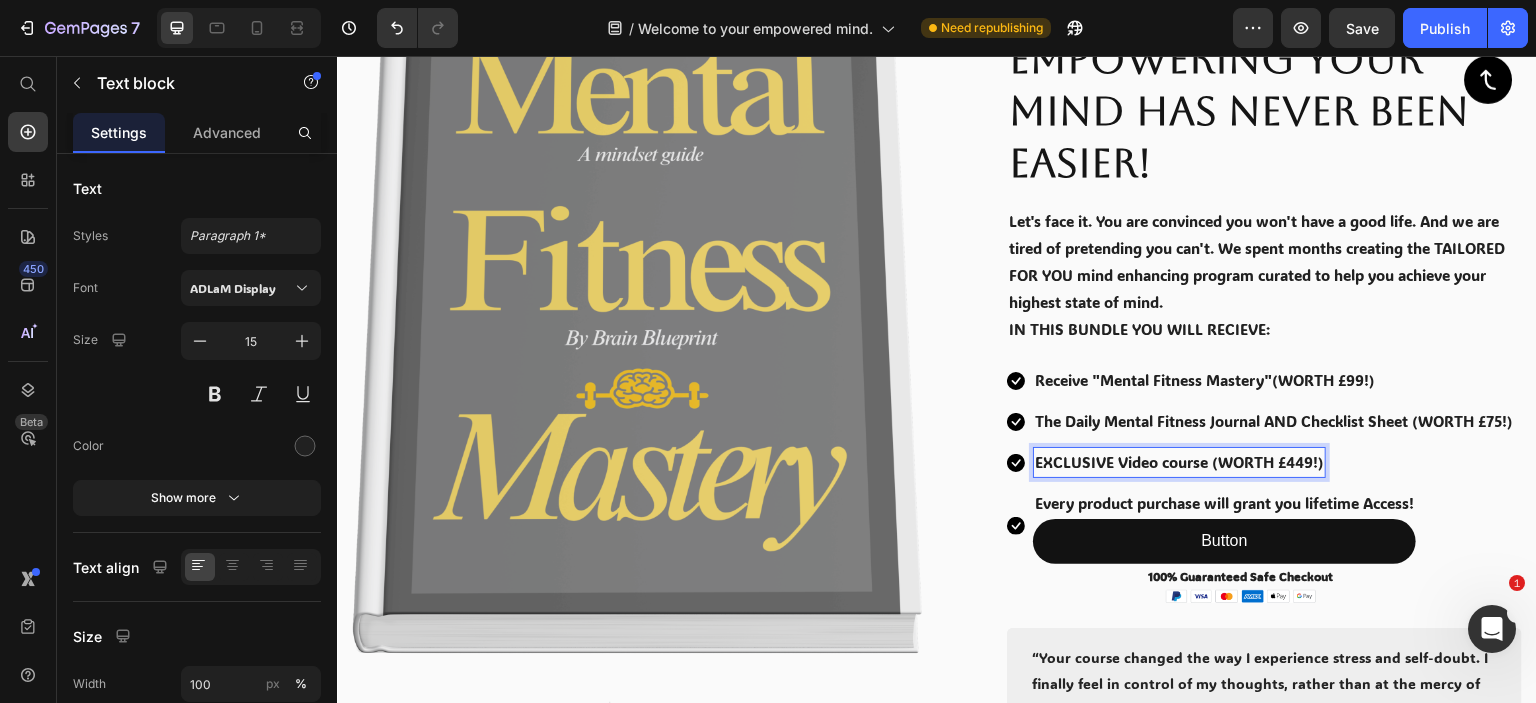 click on "EXCLUSIVE Video course (WORTH £449!)" at bounding box center [1179, 462] 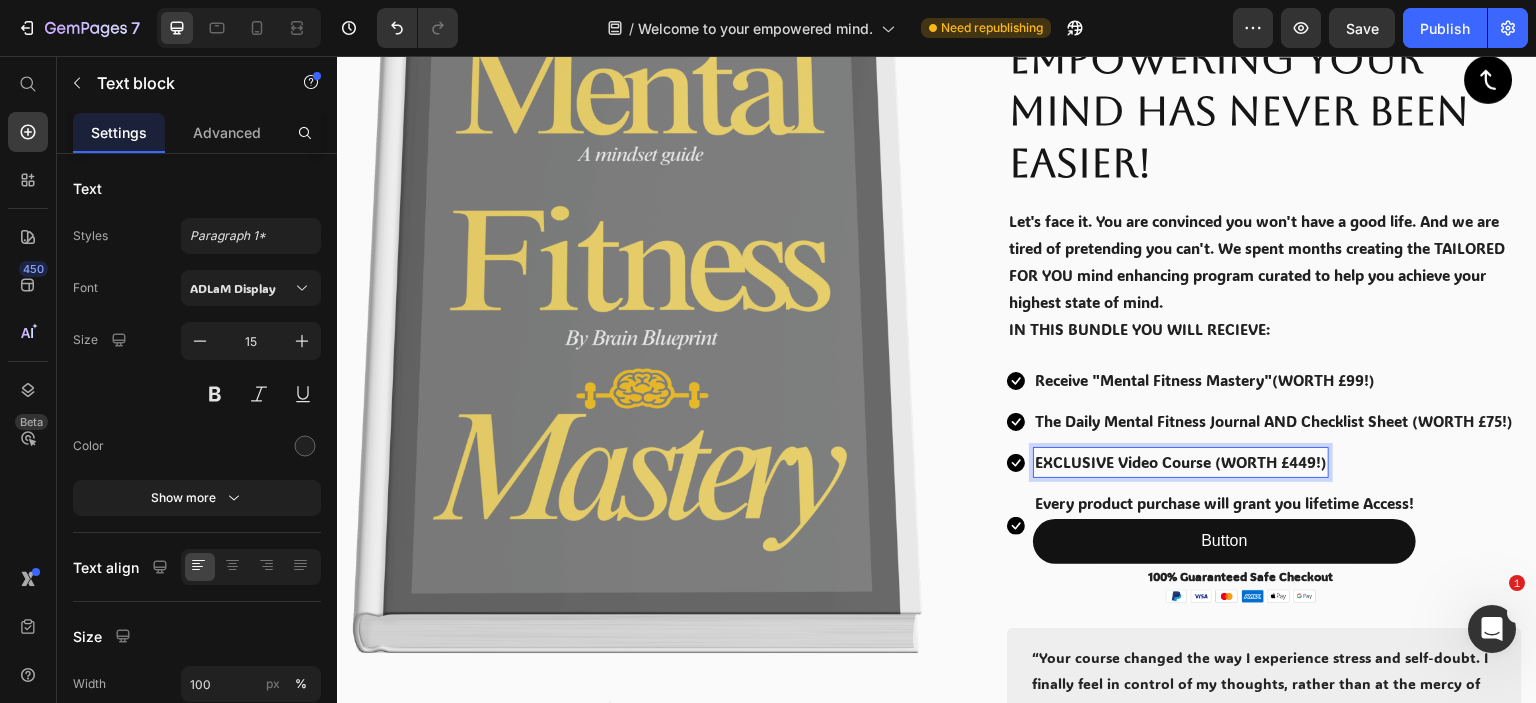 click on "EXCLUSIVE Video Course (WORTH £449!)" at bounding box center [1181, 462] 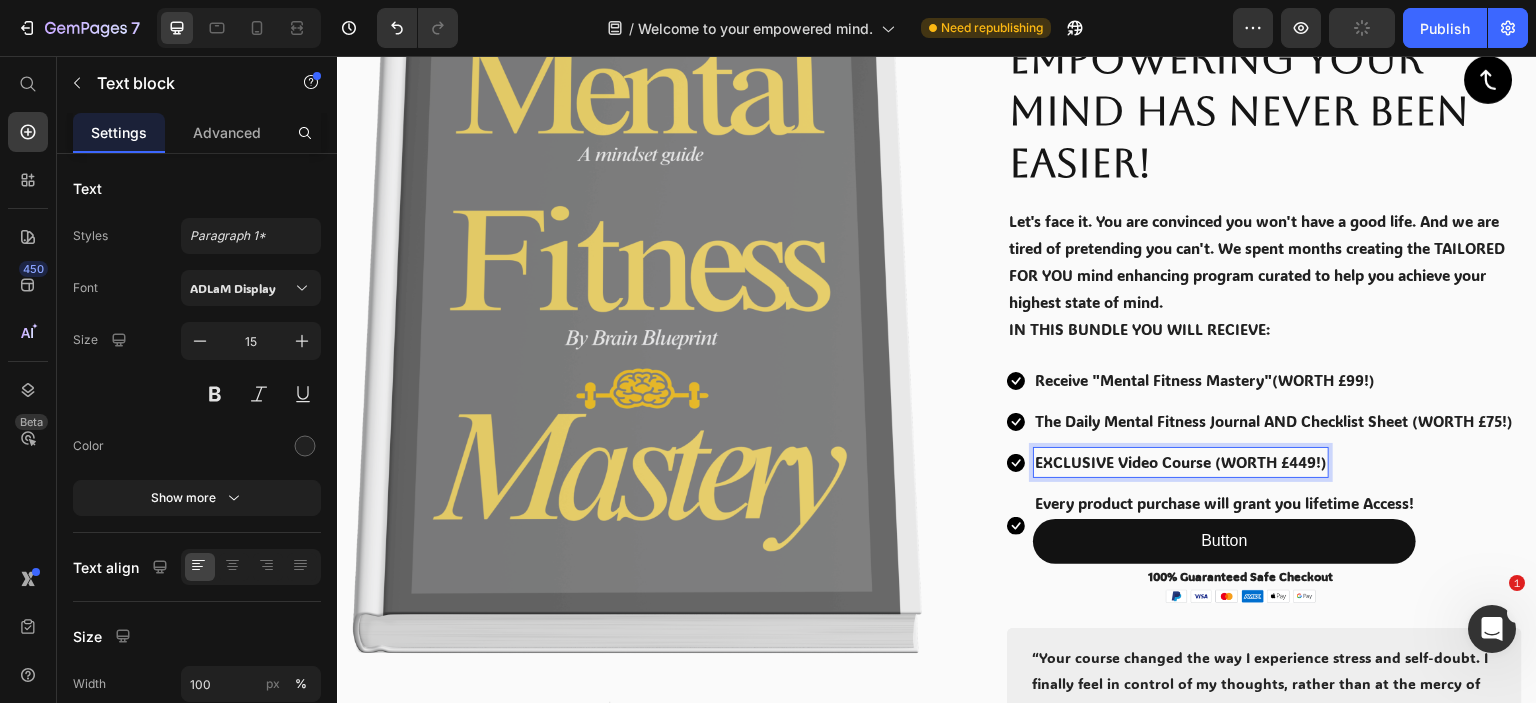 click on "EXCLUSIVE Video Course (WORTH £449!)" at bounding box center [1181, 462] 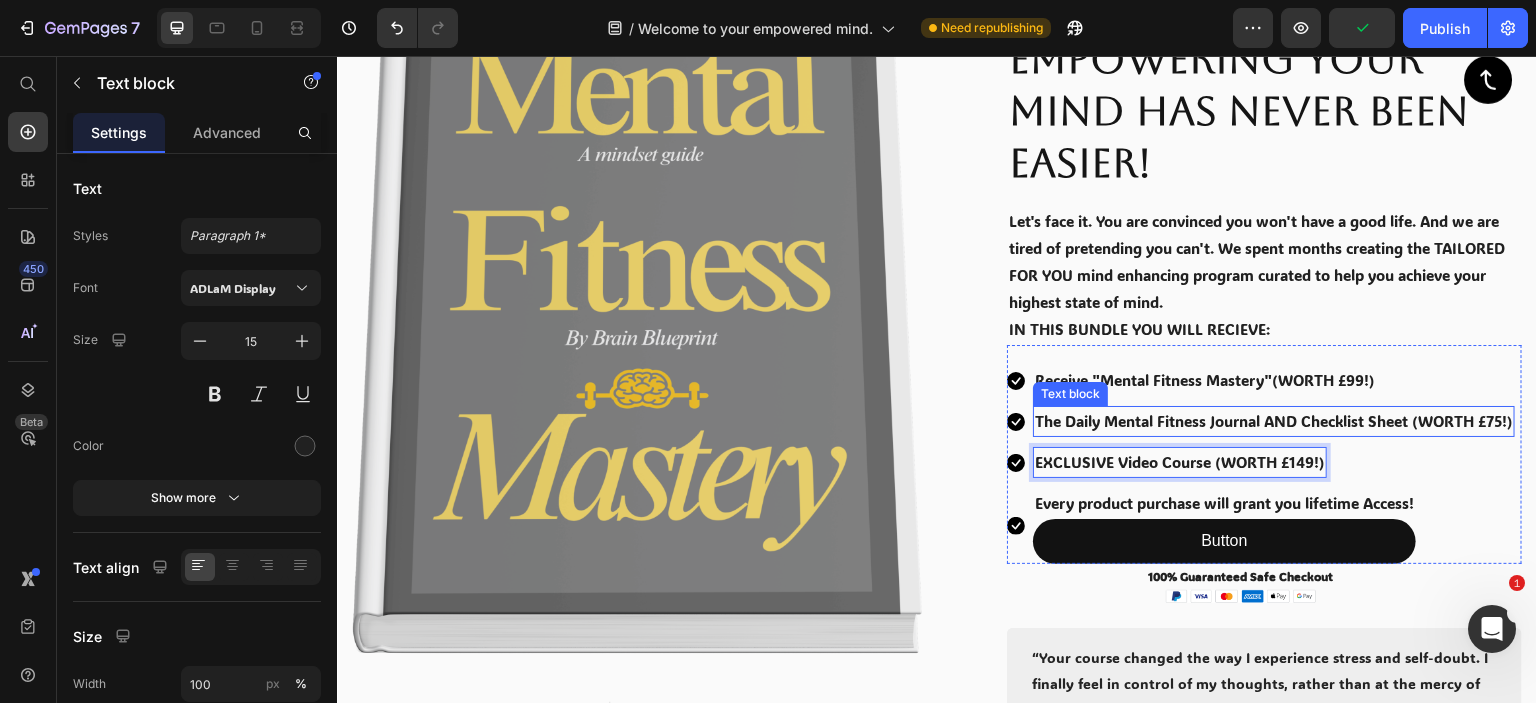 click on "The Daily Mental Fitness Journal AND Checklist Sheet (WORTH £75!)" at bounding box center (1274, 421) 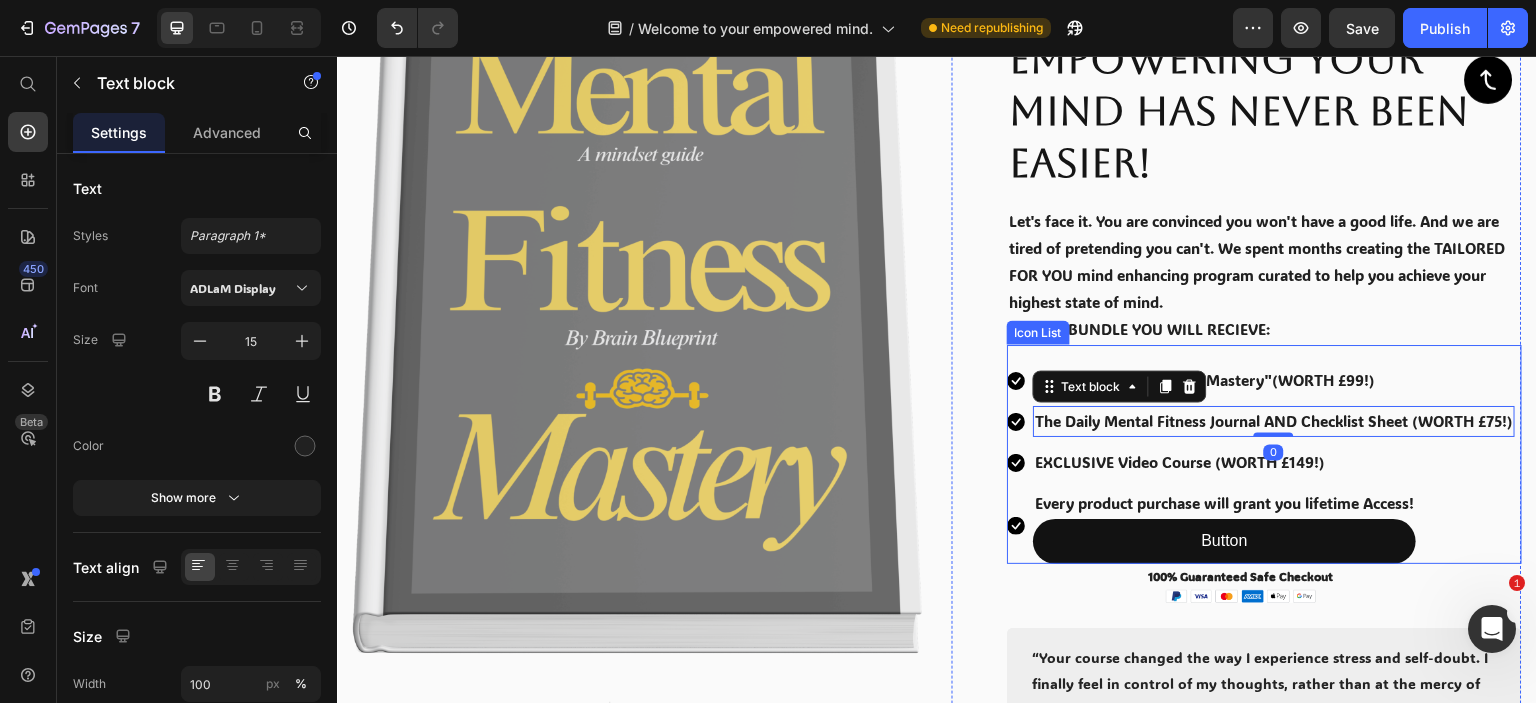 click on "Icon EXCLUSIVE Video Course (WORTH £149!) Text block" at bounding box center (1261, 462) 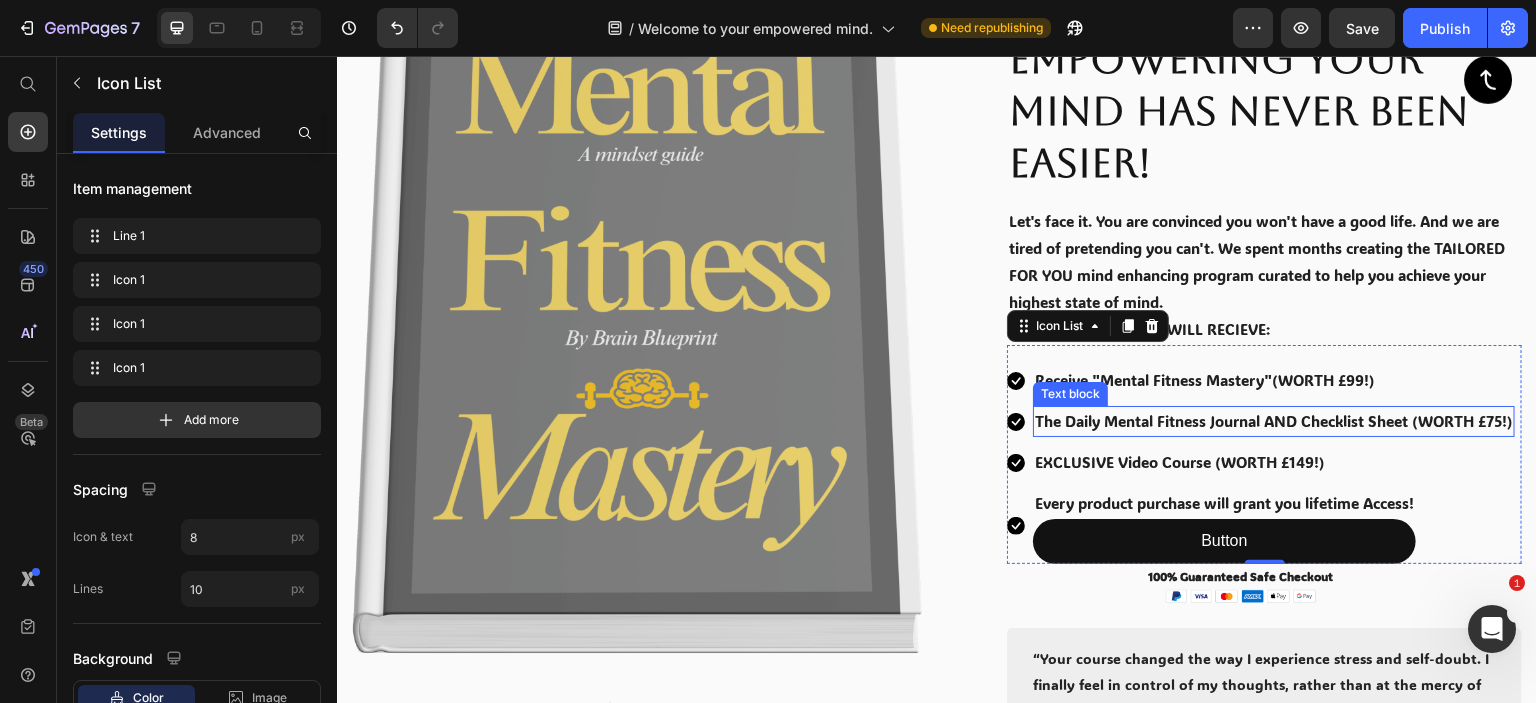 click on "The Daily Mental Fitness Journal AND Checklist Sheet (WORTH £75!)" at bounding box center (1274, 421) 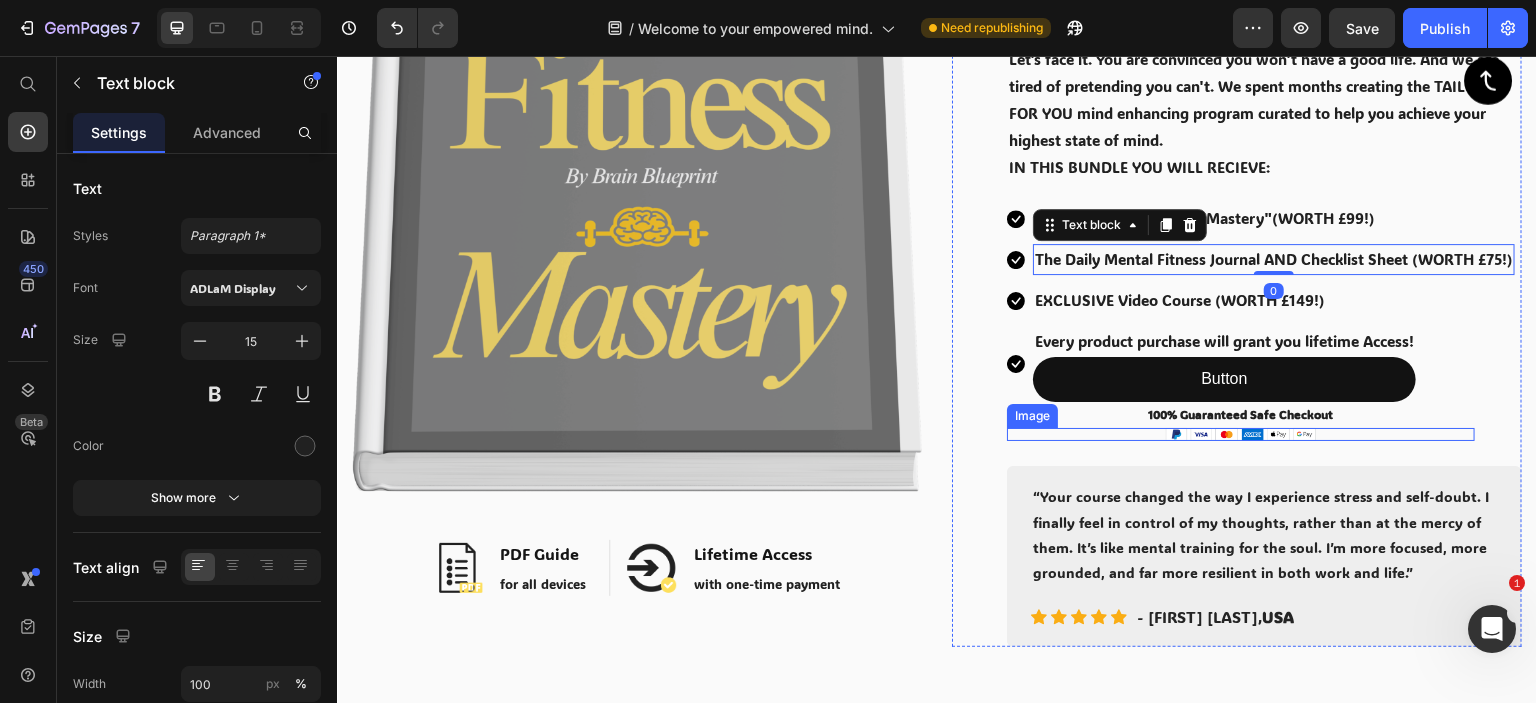 scroll, scrollTop: 400, scrollLeft: 0, axis: vertical 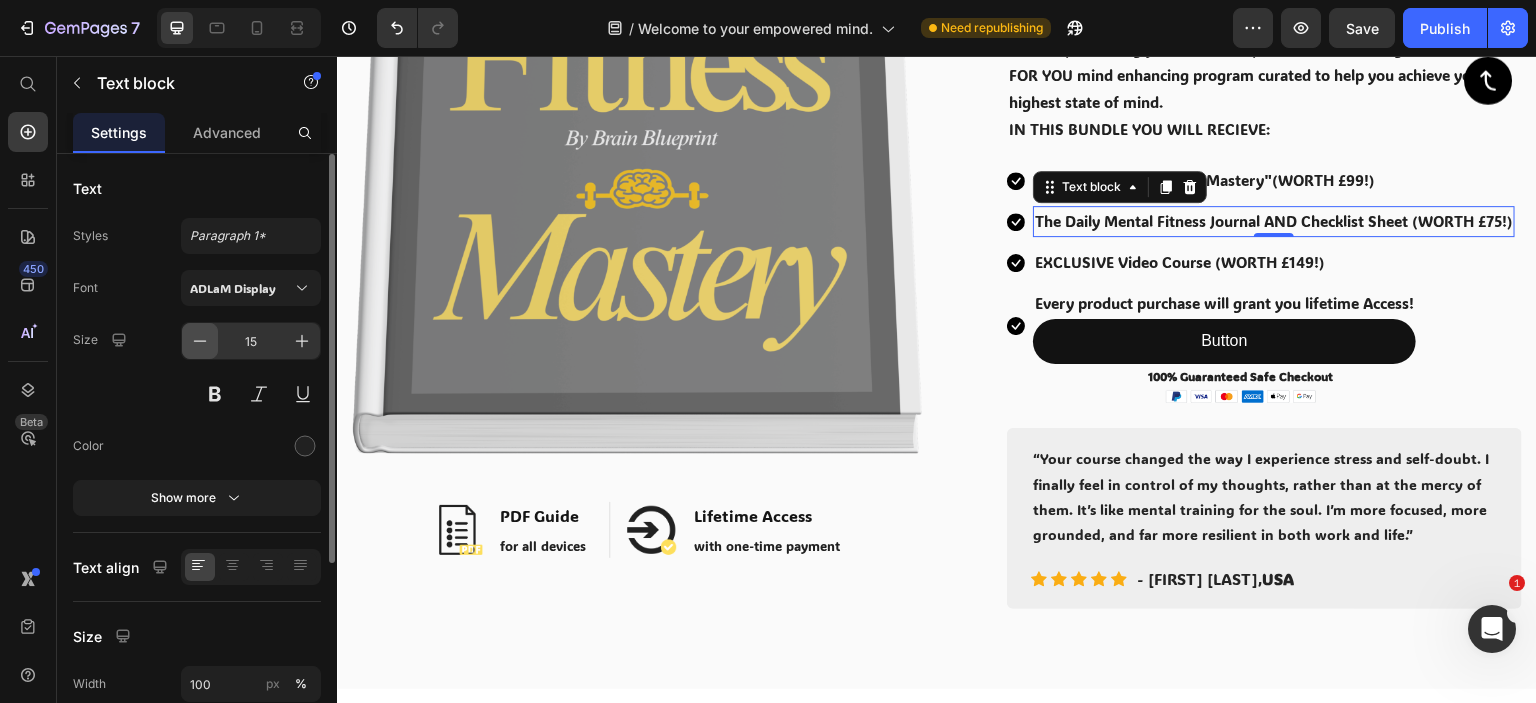 click 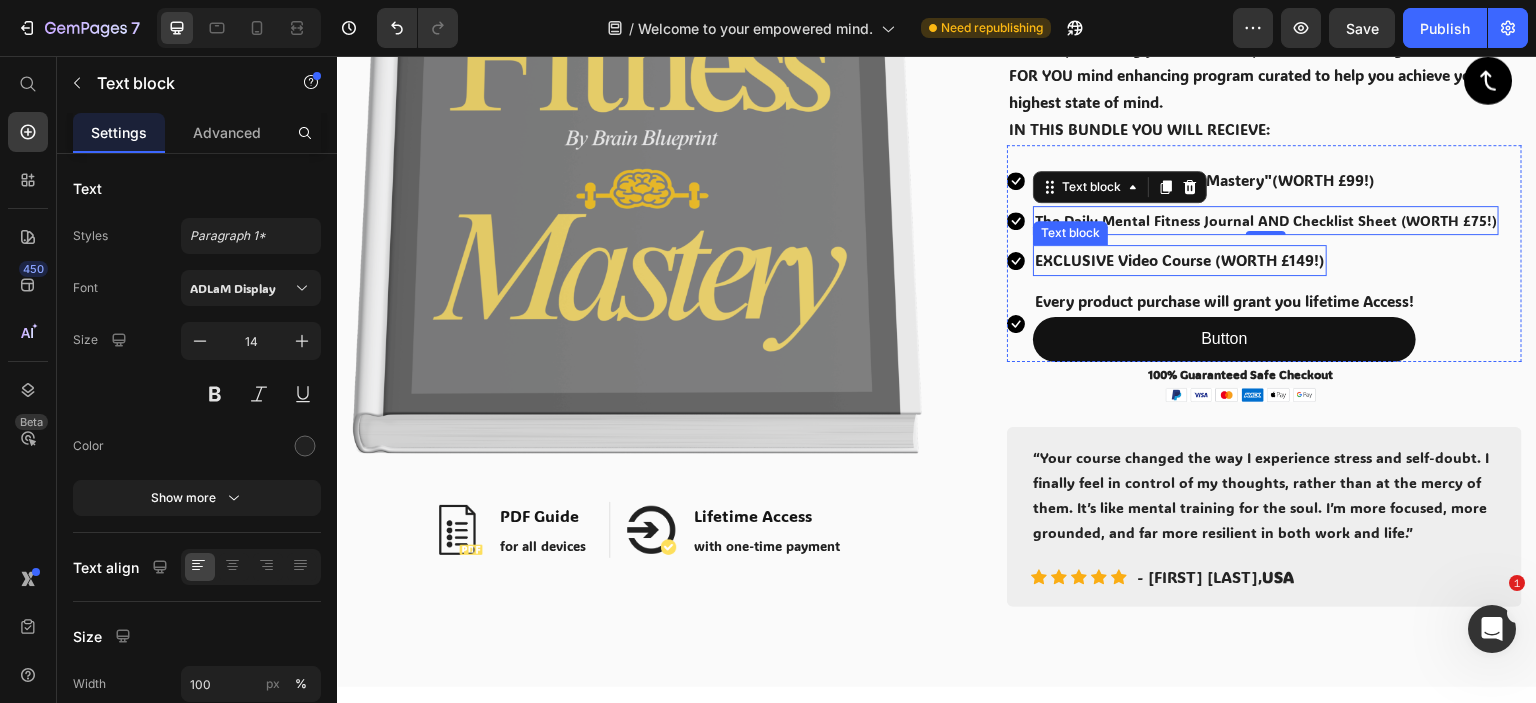 click on "EXCLUSIVE Video Course (WORTH £149!)" at bounding box center (1180, 260) 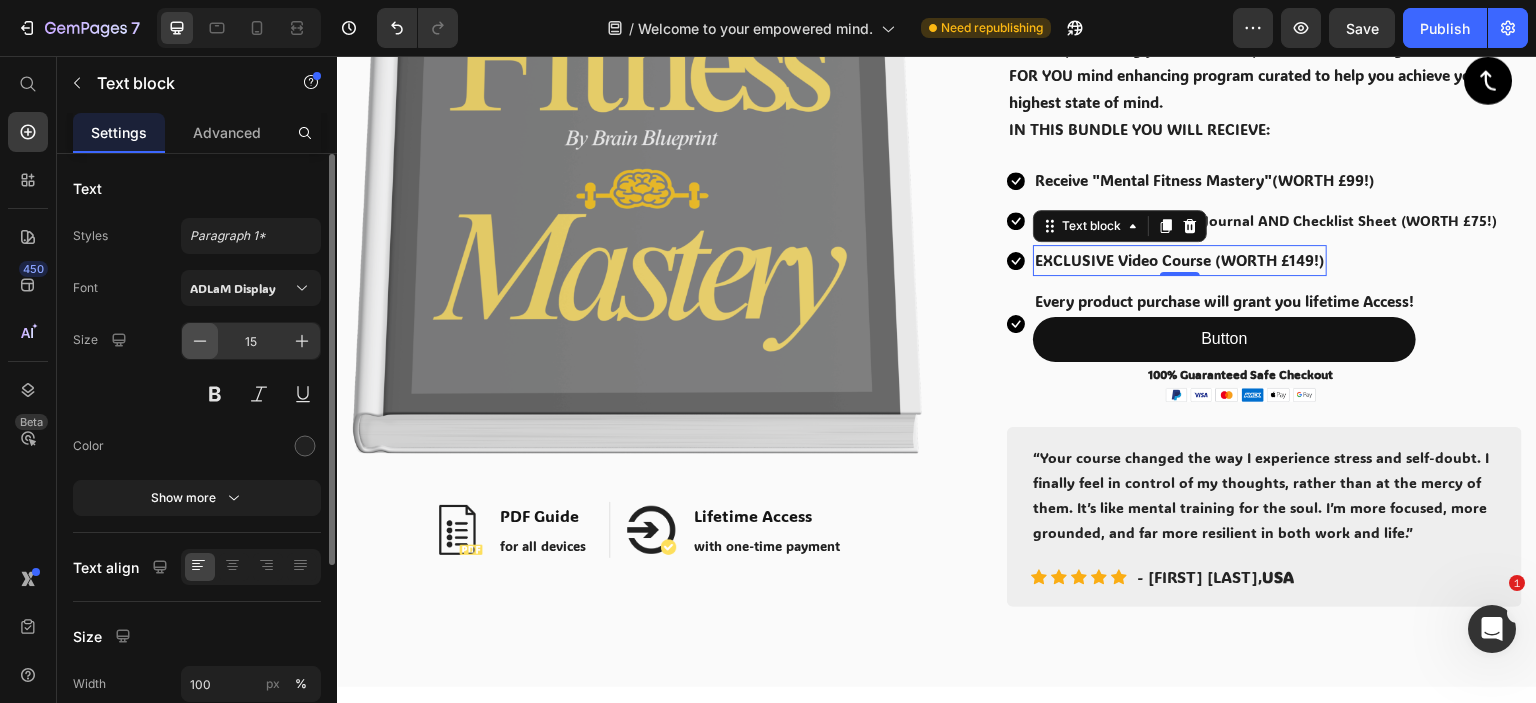 drag, startPoint x: 209, startPoint y: 335, endPoint x: 811, endPoint y: 139, distance: 633.10345 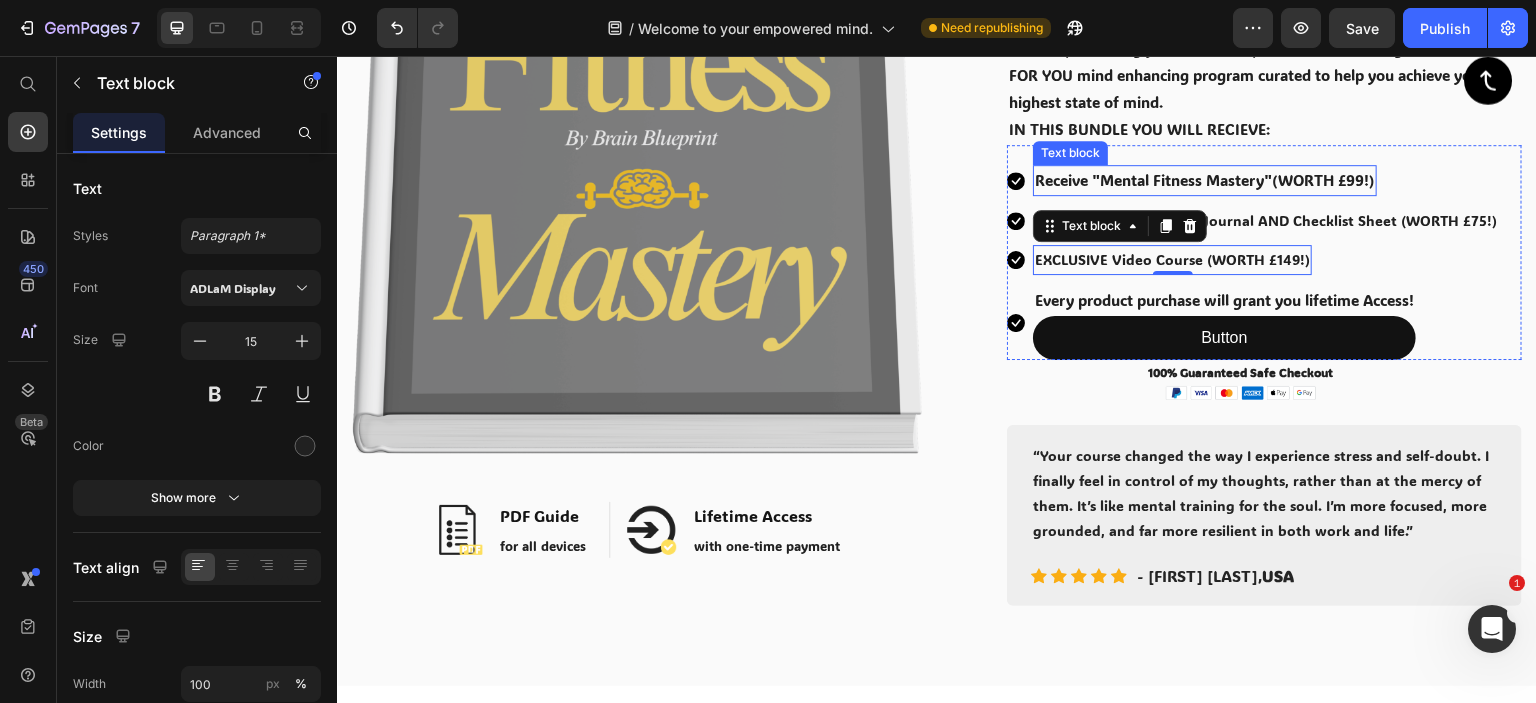 type on "14" 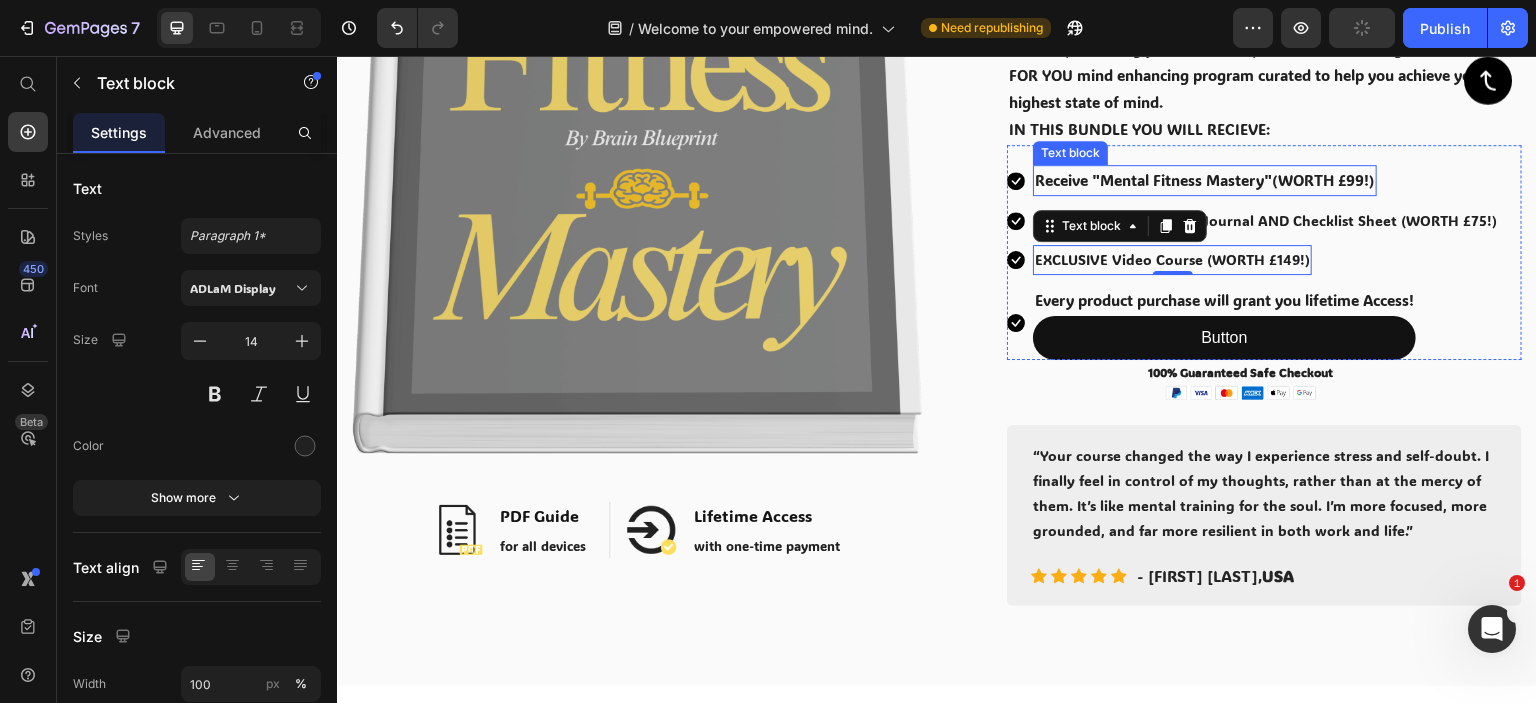 click on "Receive "Mental Fitness Mastery"(WORTH £99!)" at bounding box center (1205, 180) 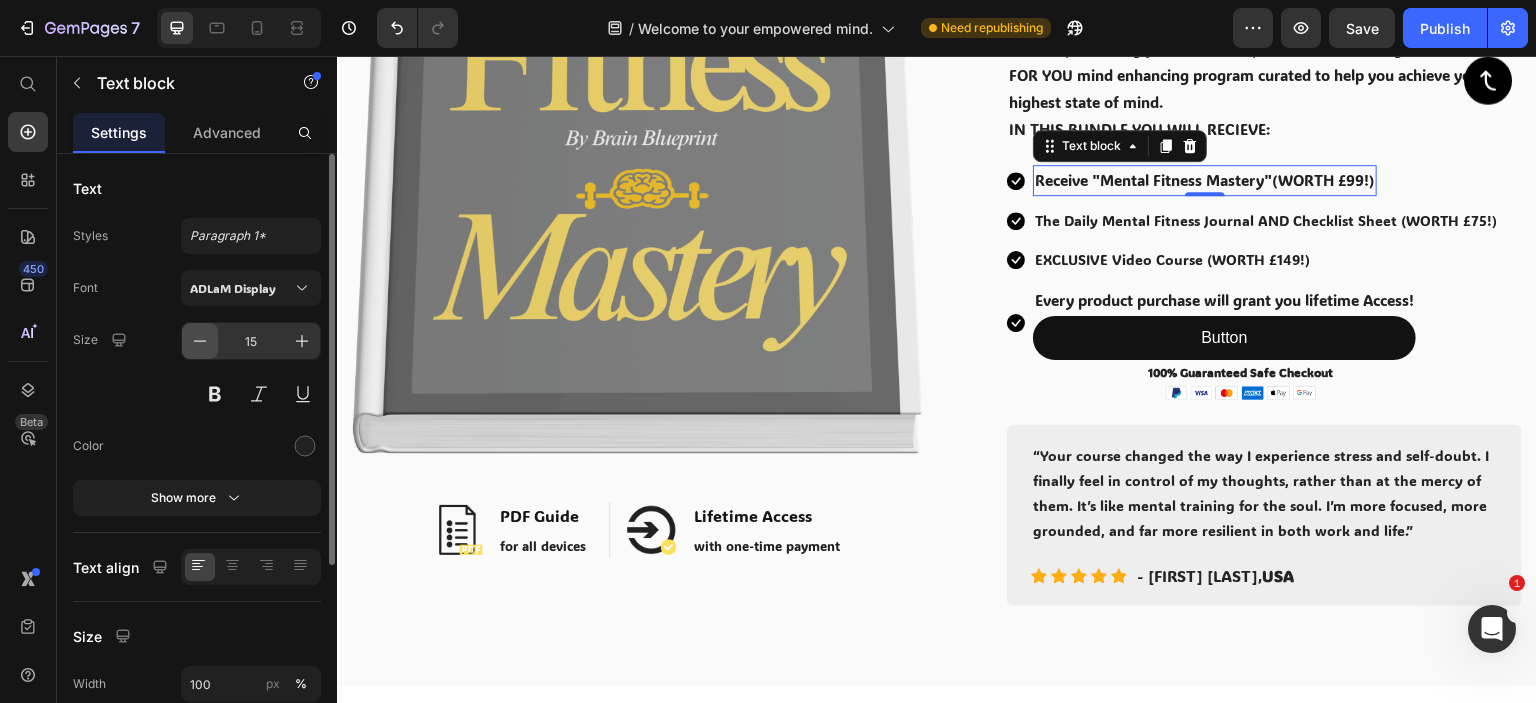 click 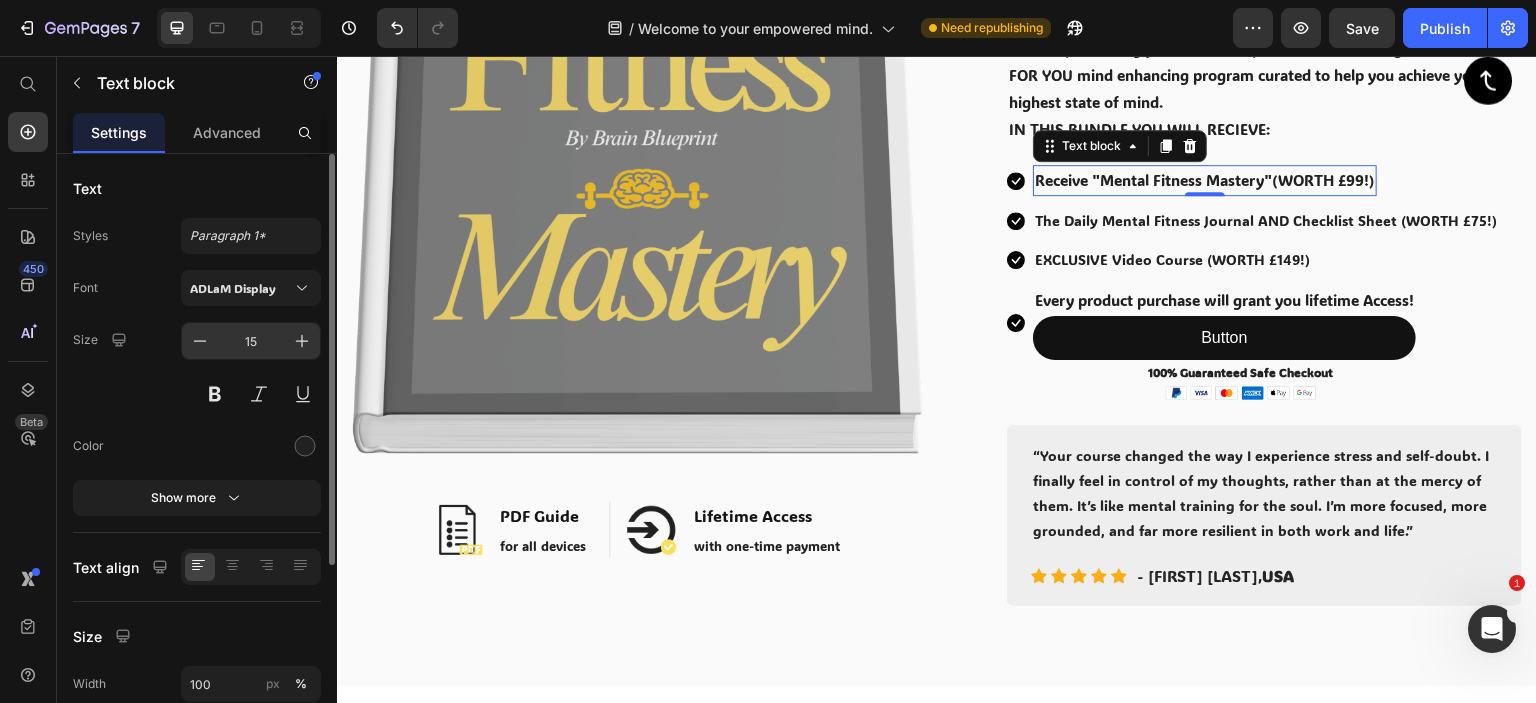type on "14" 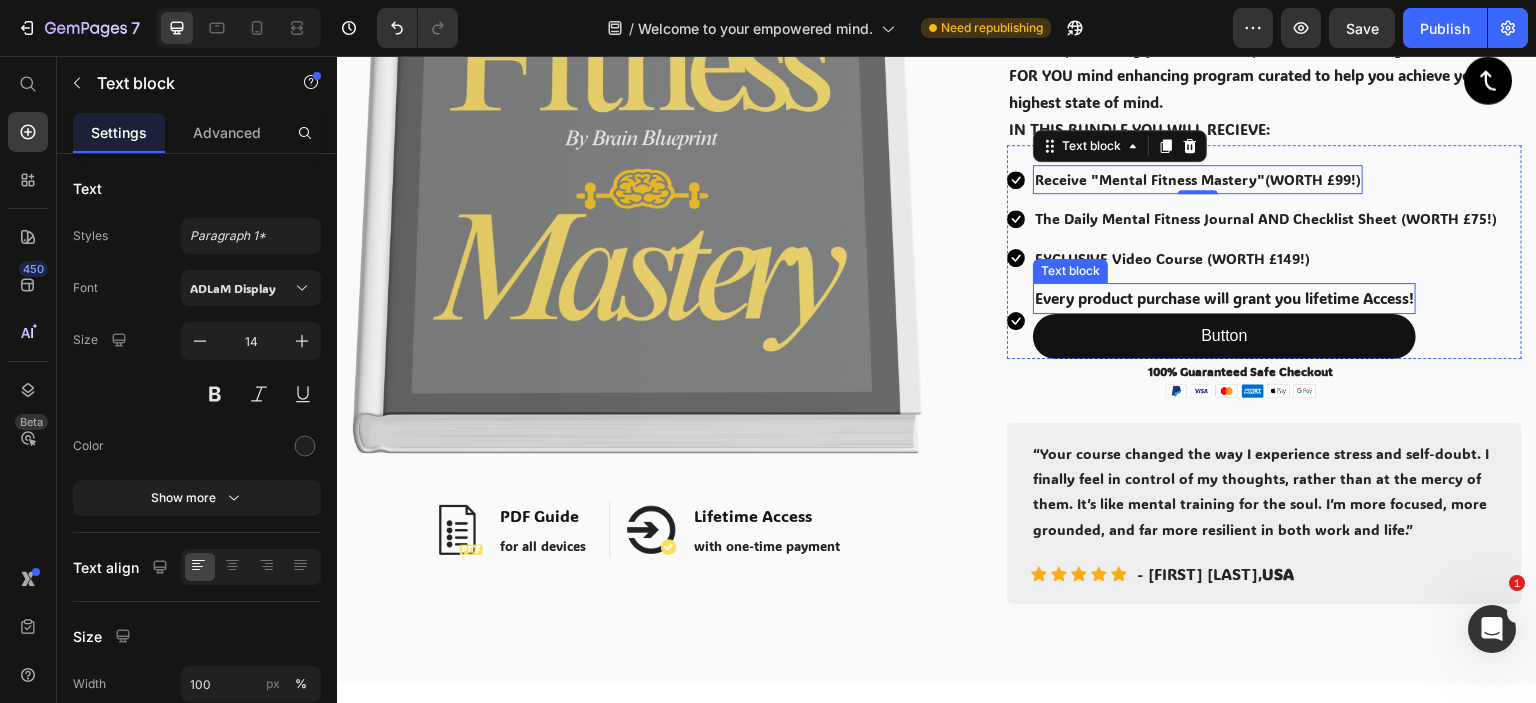 click on "Every product purchase will grant you lifetime Access!" at bounding box center [1224, 298] 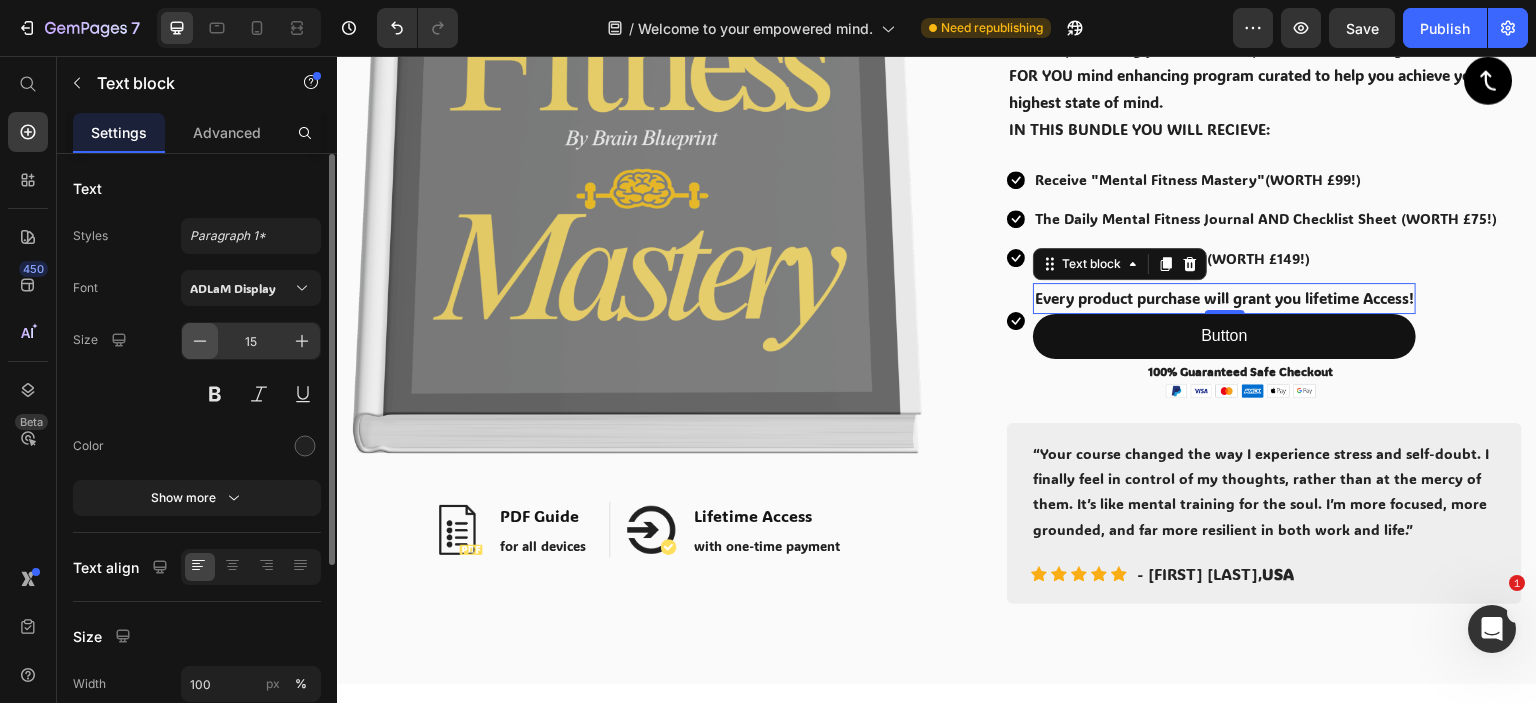 click at bounding box center [200, 341] 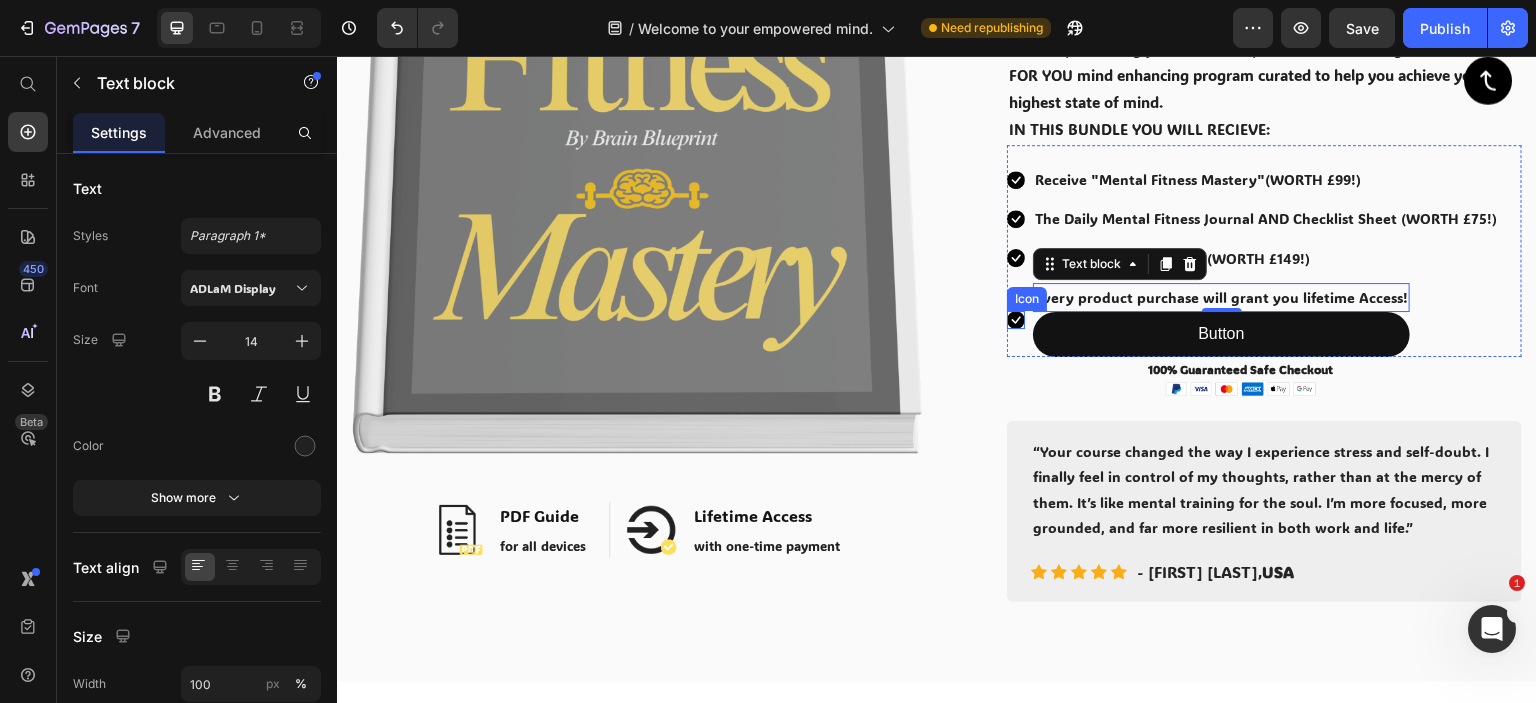 click 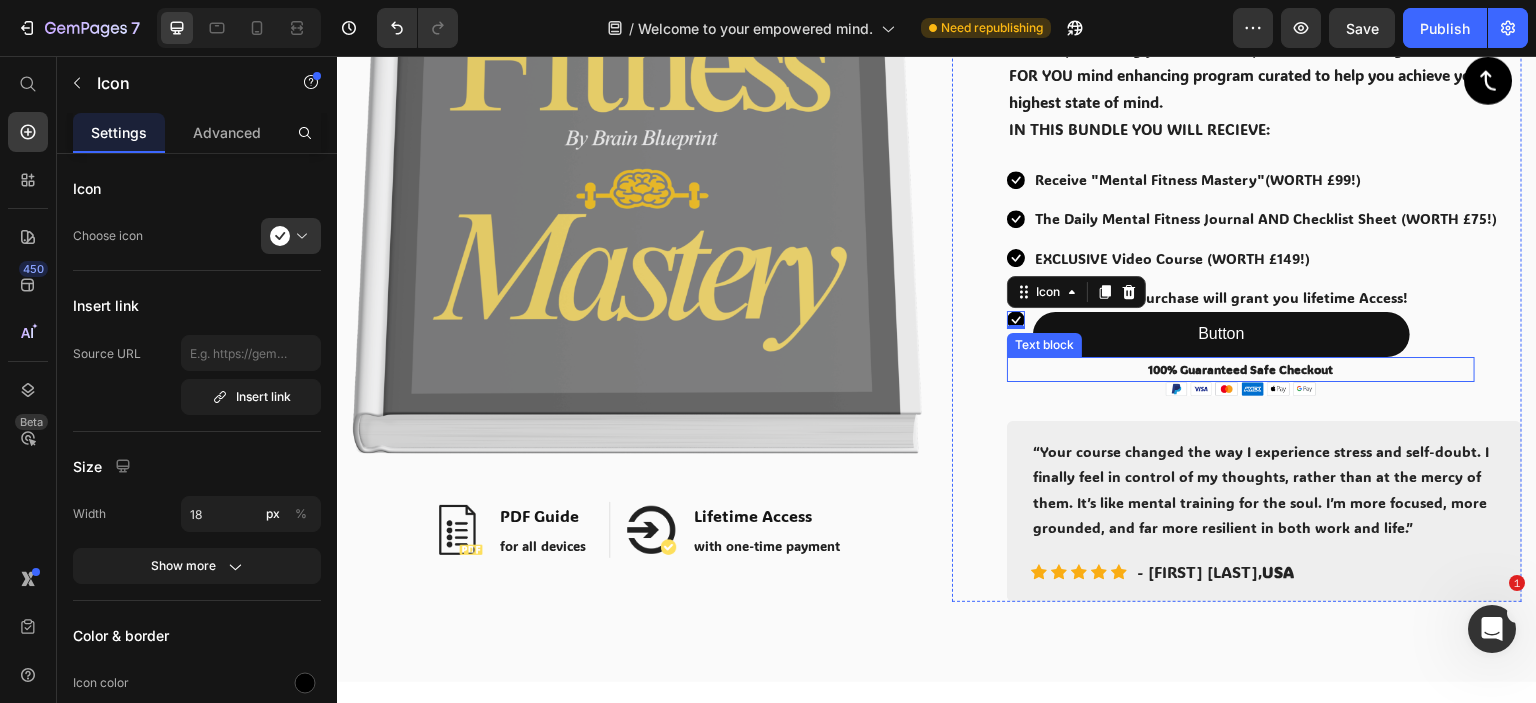 click on "100% Guaranteed Safe Checkout" at bounding box center [1241, 370] 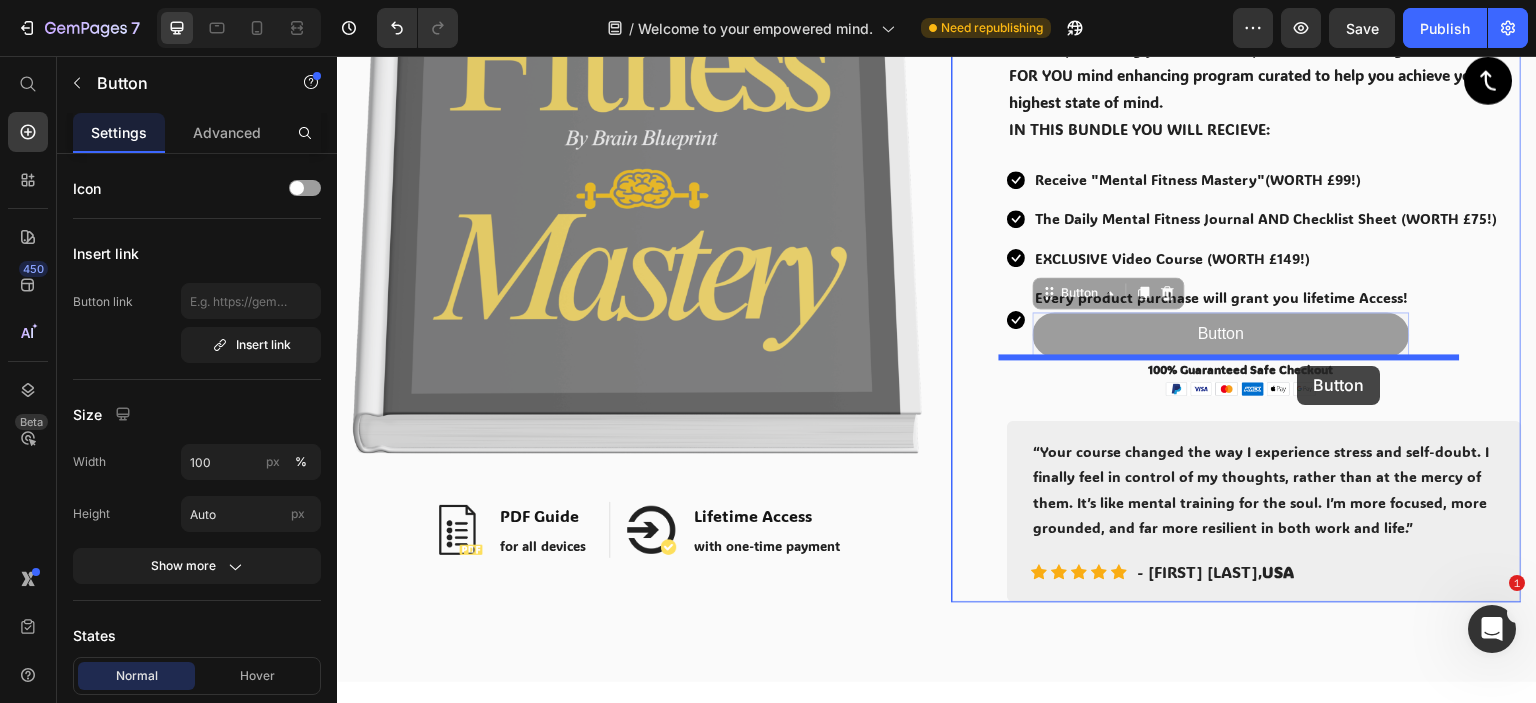 drag, startPoint x: 1295, startPoint y: 326, endPoint x: 1297, endPoint y: 367, distance: 41.04875 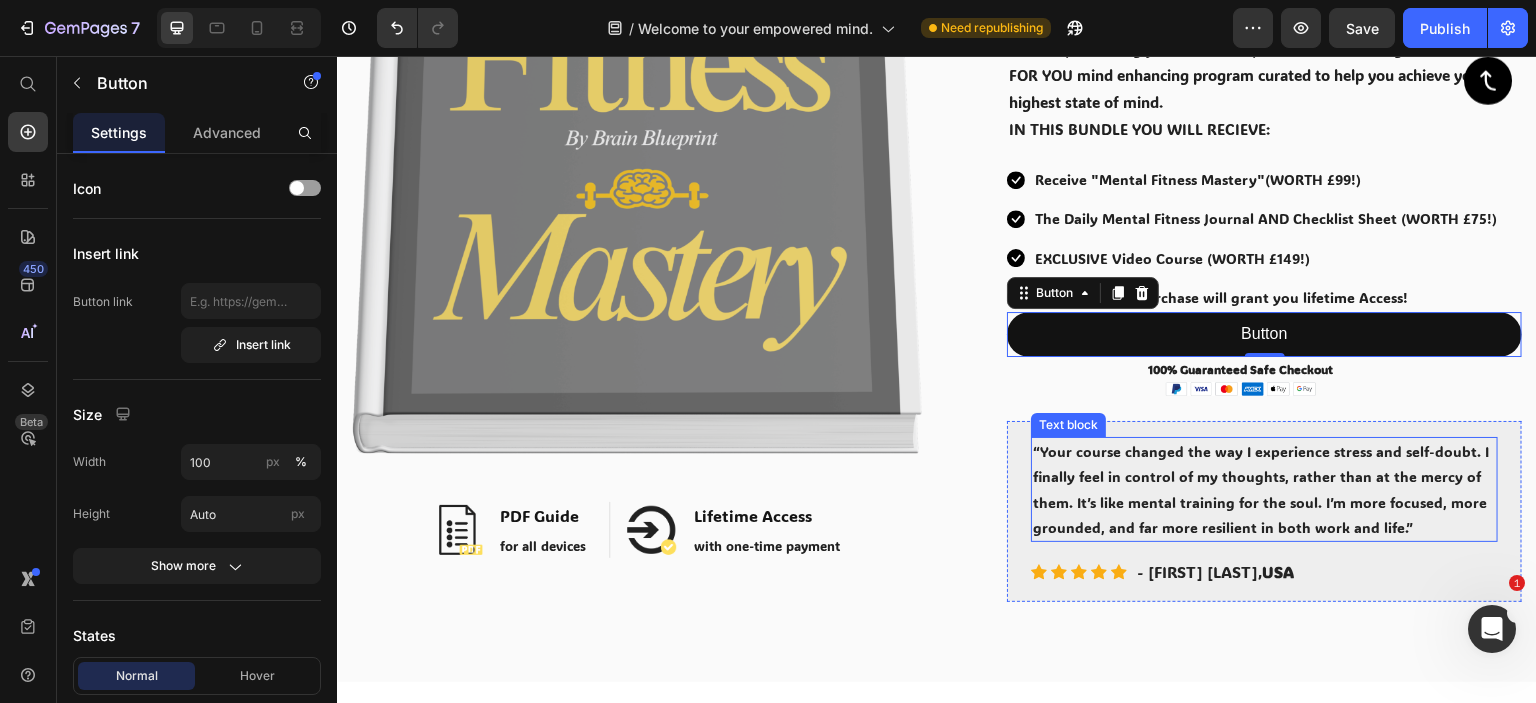 click on "Icon                Icon                Icon                Icon                Icon Icon List Hoz 200+ Happy Customers! Text block Row EMPOWERING YOUR MIND HAS NEVER BEEN EASIER! Heading Let's face it. You are convinced you won't have a good life. And we are tired of pretending you can't. We spent months creating the TAILORED FOR YOU mind enhancing program curated to help you achieve your highest state of mind. IN THIS BUNDLE YOU WILL RECIEVE: Text Block
Icon Receive "Mental Fitness Mastery"(WORTH £99!) Text block
Icon The Daily Mental Fitness Journal AND Checklist Sheet (WORTH £75!) Text block
Icon EXCLUSIVE Video Course (WORTH £149!) Text block
Icon Every product purchase will grant you lifetime Access! Text block Icon List Button Button   0 100% Guaranteed Safe Checkout Text block Image Image PDF Guide Heading for all devices Text block Row Image Lifetime Access Heading with one-time payment Text block Row Row Text block USA" at bounding box center [1264, 197] 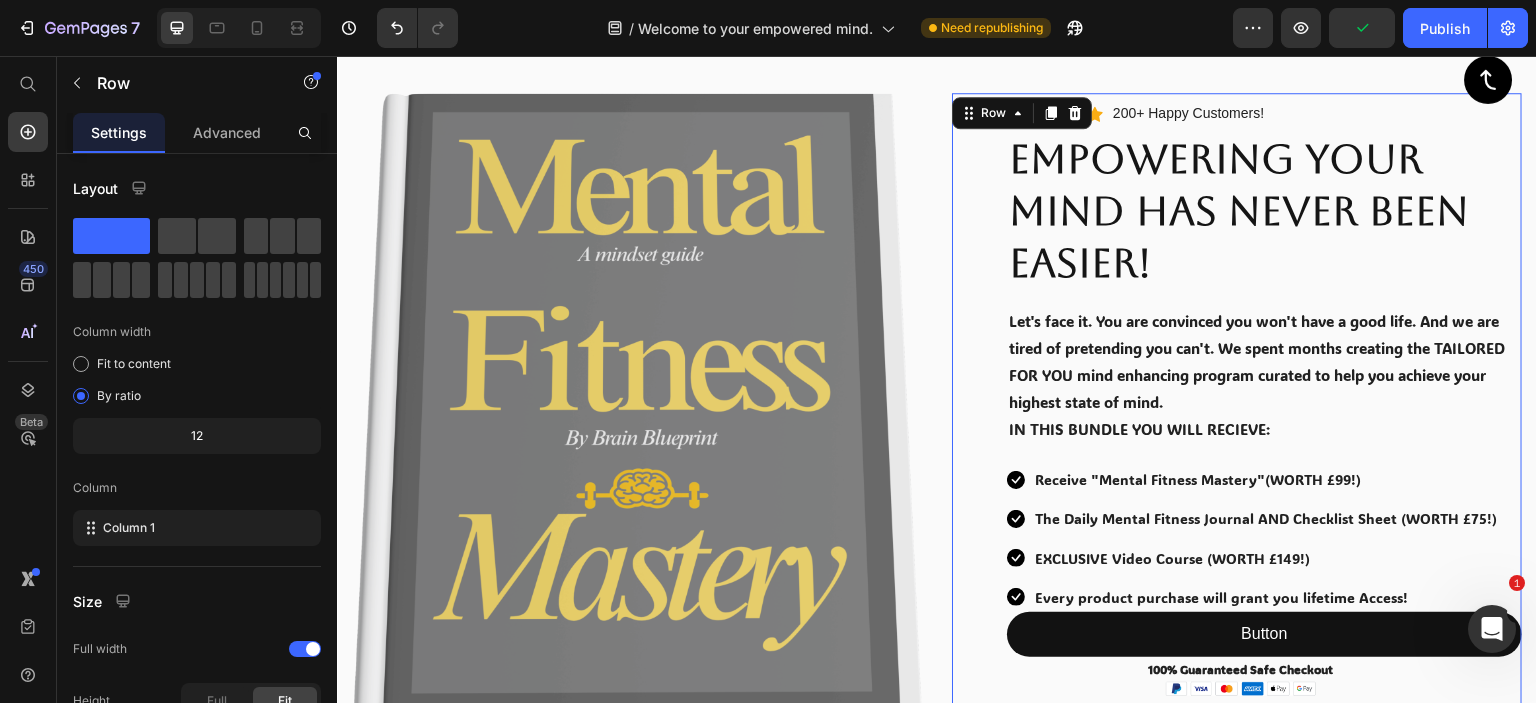 scroll, scrollTop: 400, scrollLeft: 0, axis: vertical 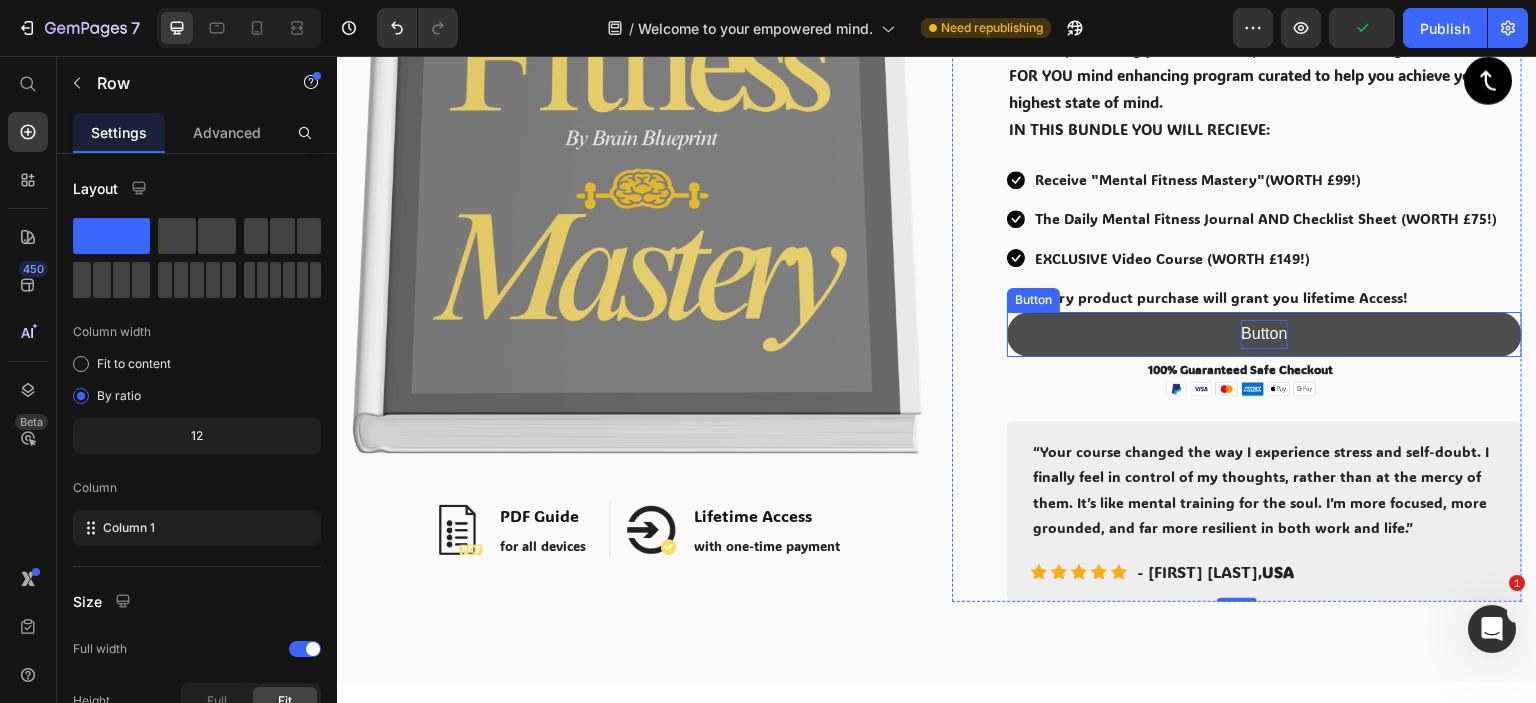 click on "Button" at bounding box center (1264, 334) 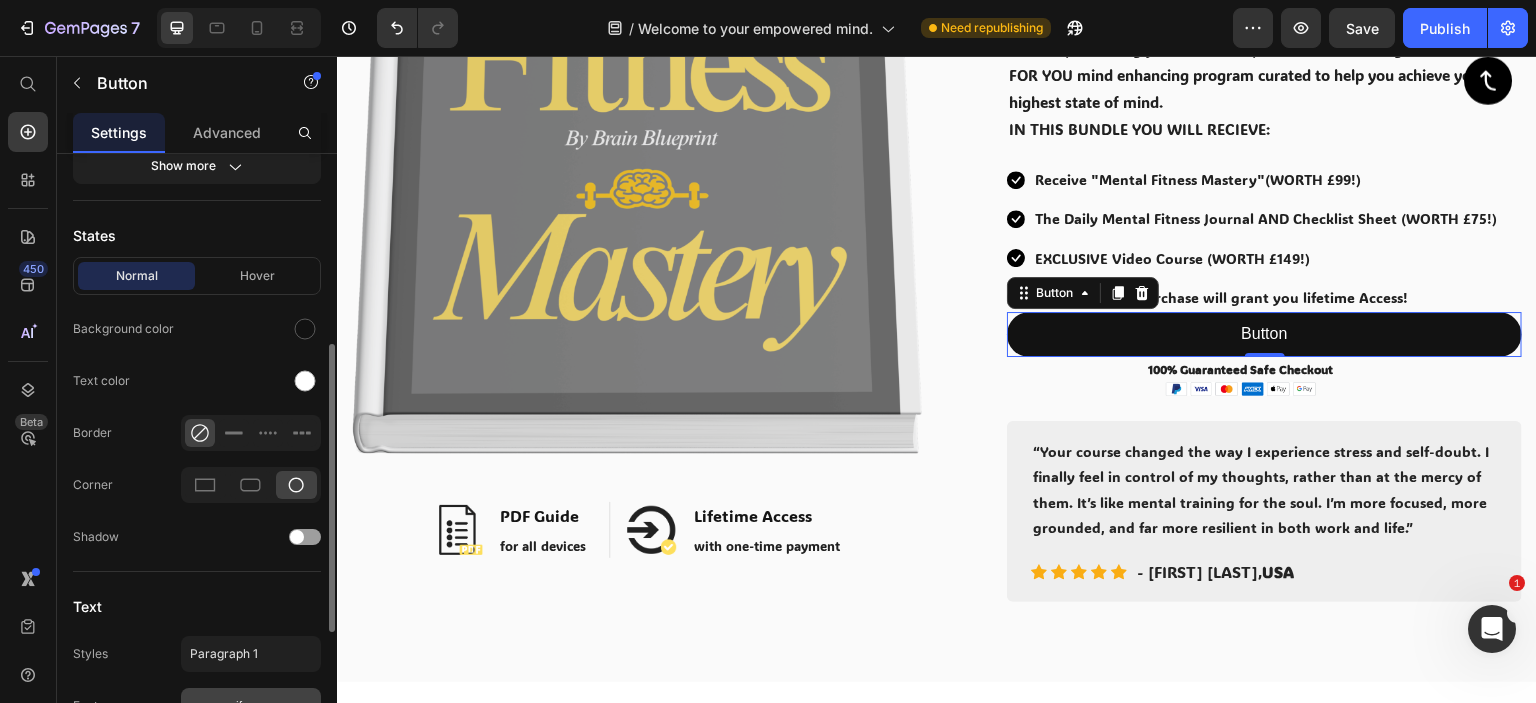 scroll, scrollTop: 668, scrollLeft: 0, axis: vertical 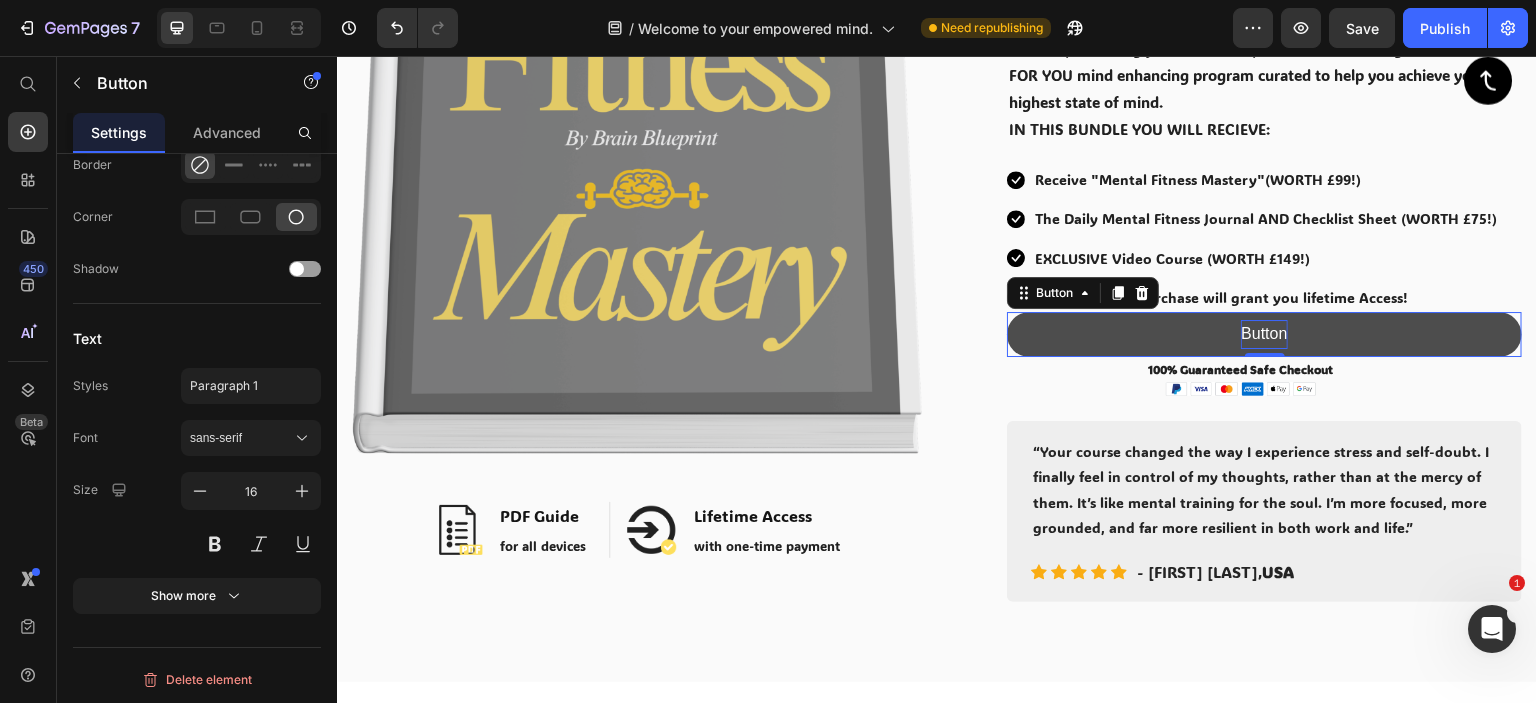 click on "Button" at bounding box center (1264, 334) 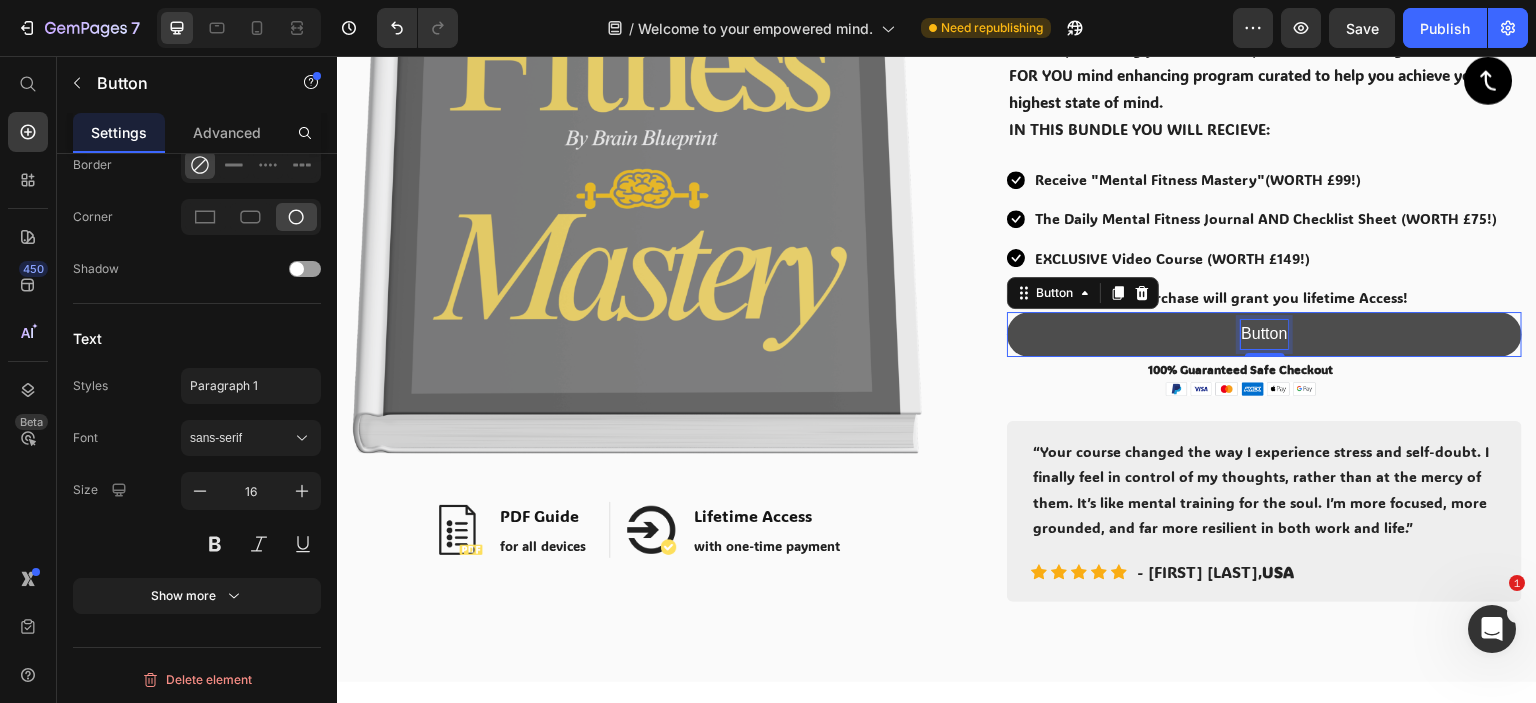 click on "Button" at bounding box center (1264, 334) 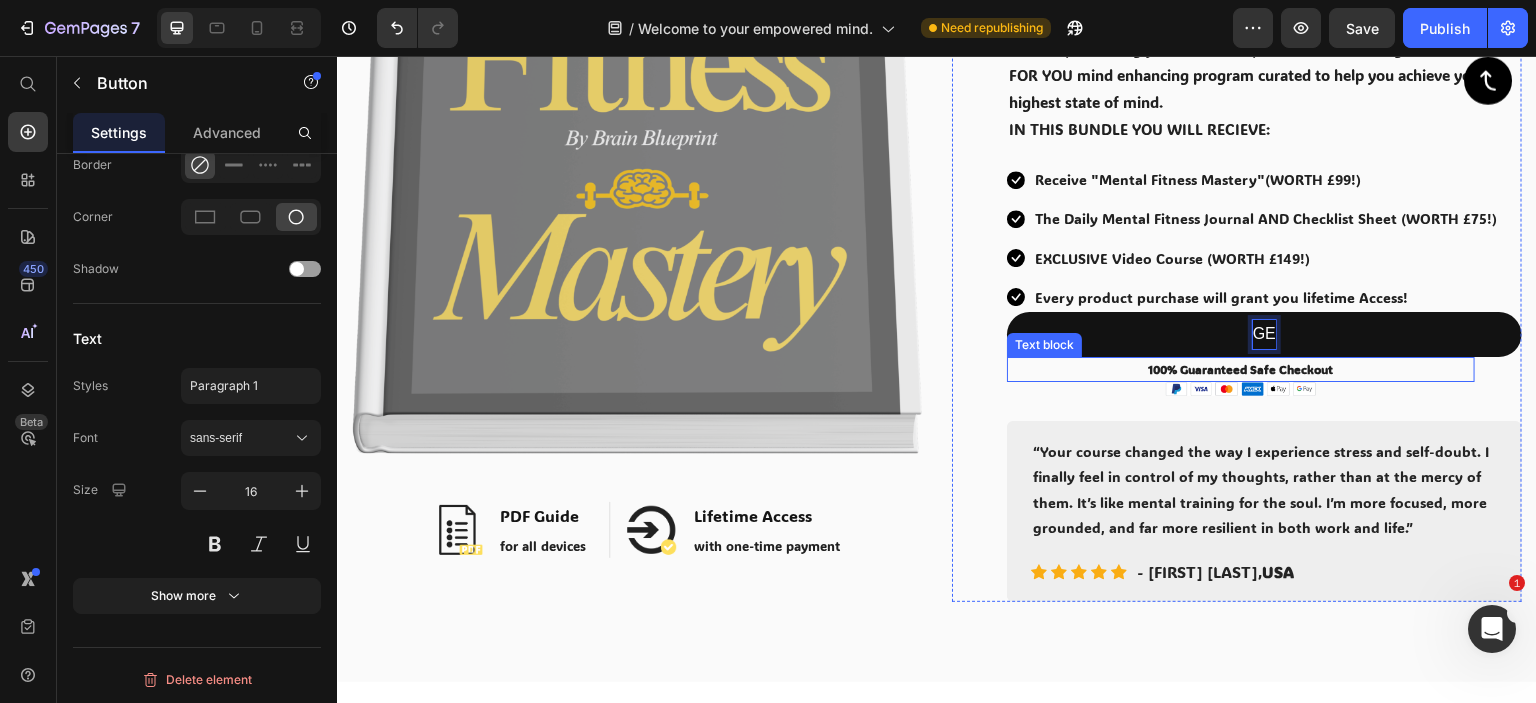 click on "GE" at bounding box center (1264, 334) 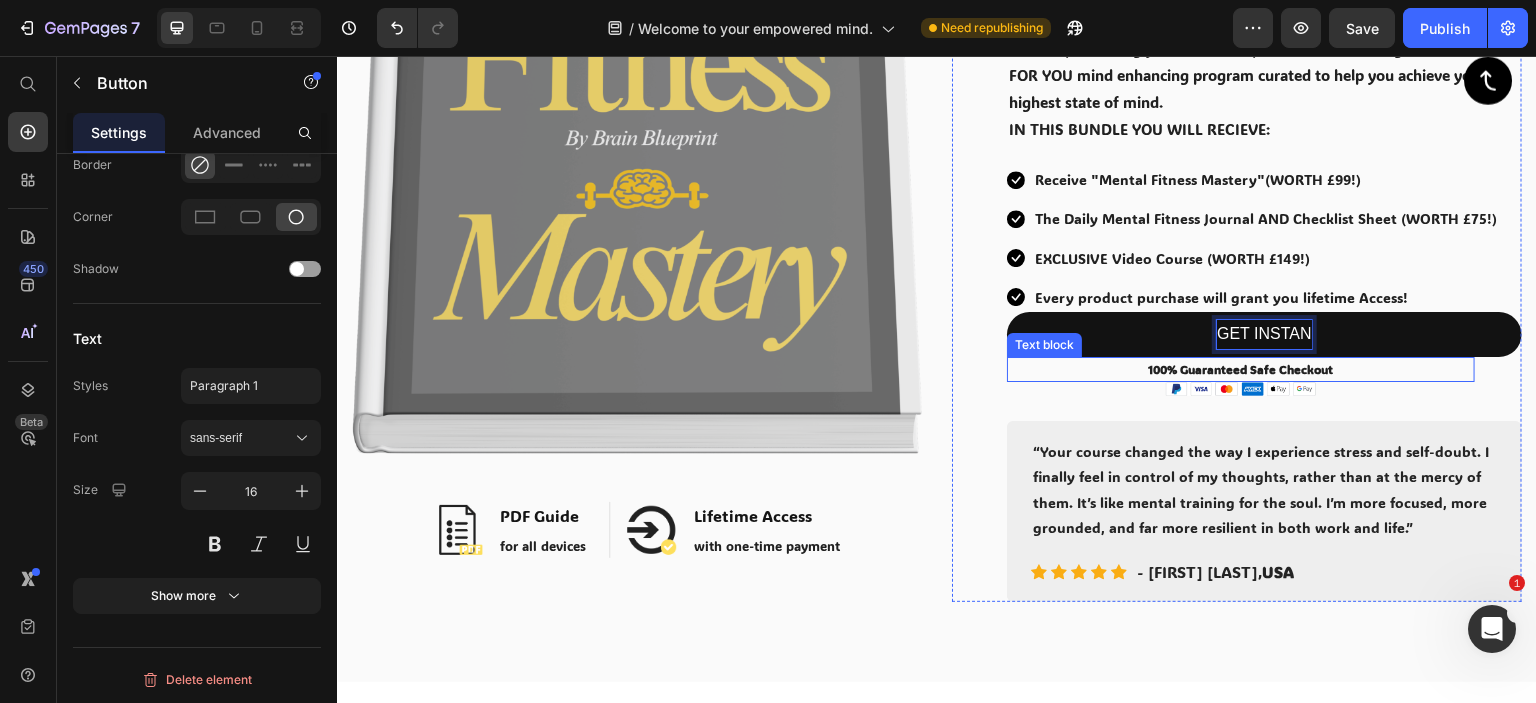 click on "GET INSTAN" at bounding box center (1264, 334) 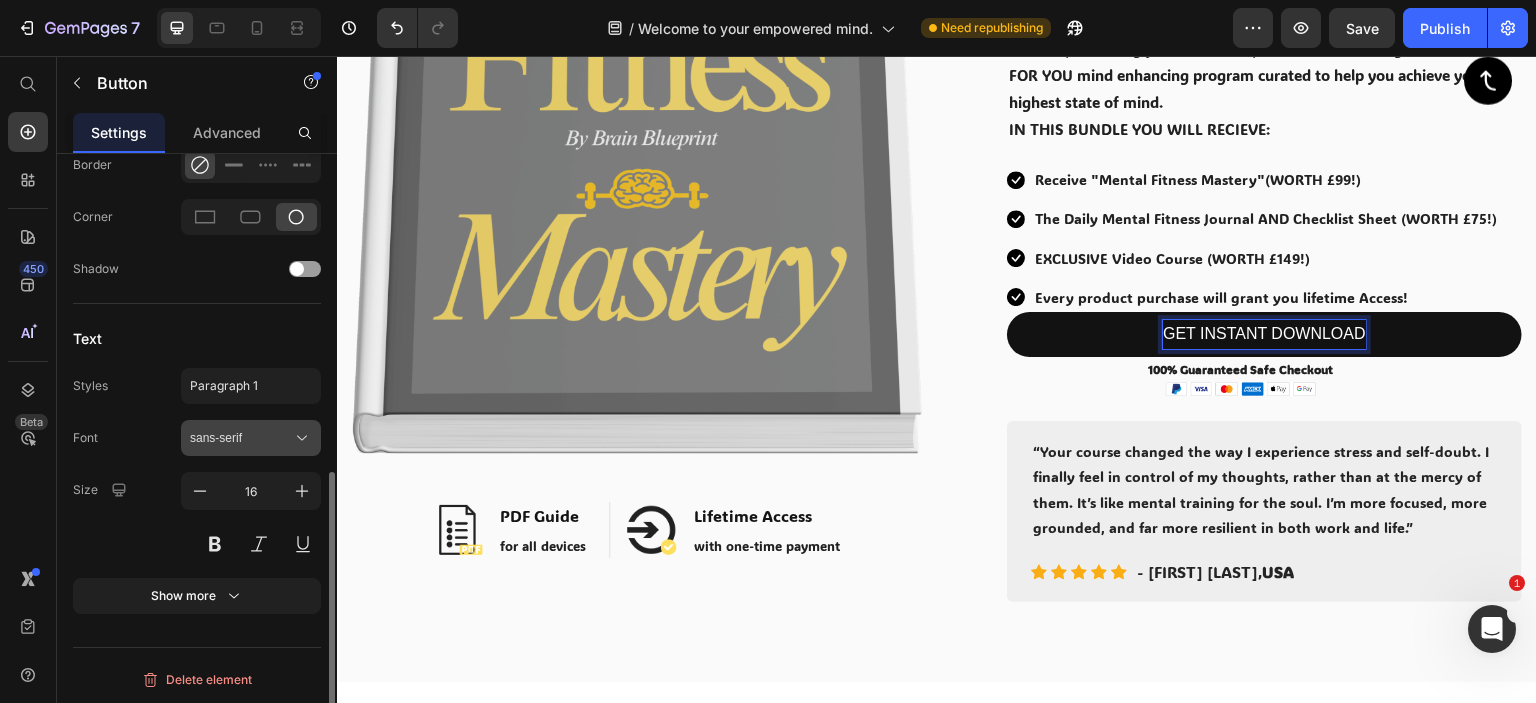 click on "sans-serif" at bounding box center (241, 438) 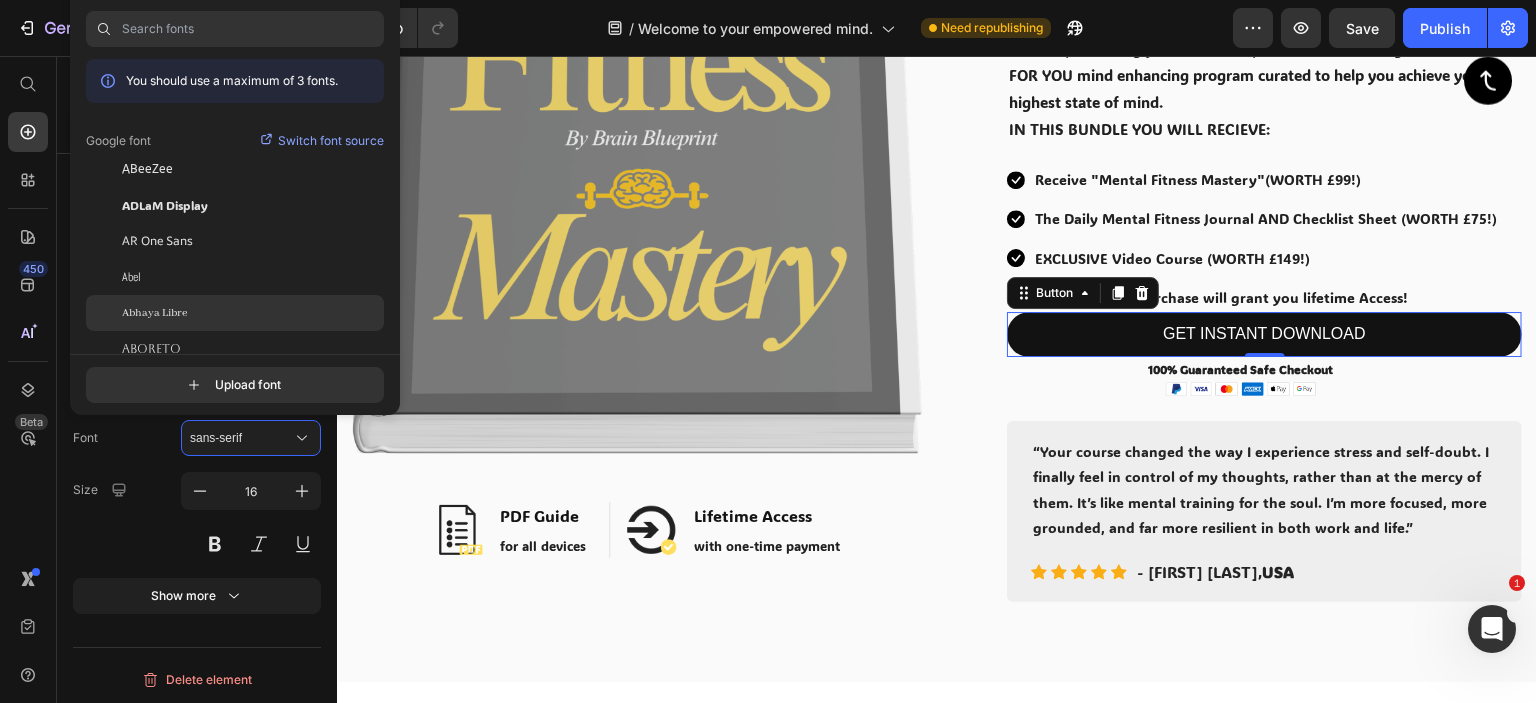 click on "Abhaya Libre" at bounding box center (154, 313) 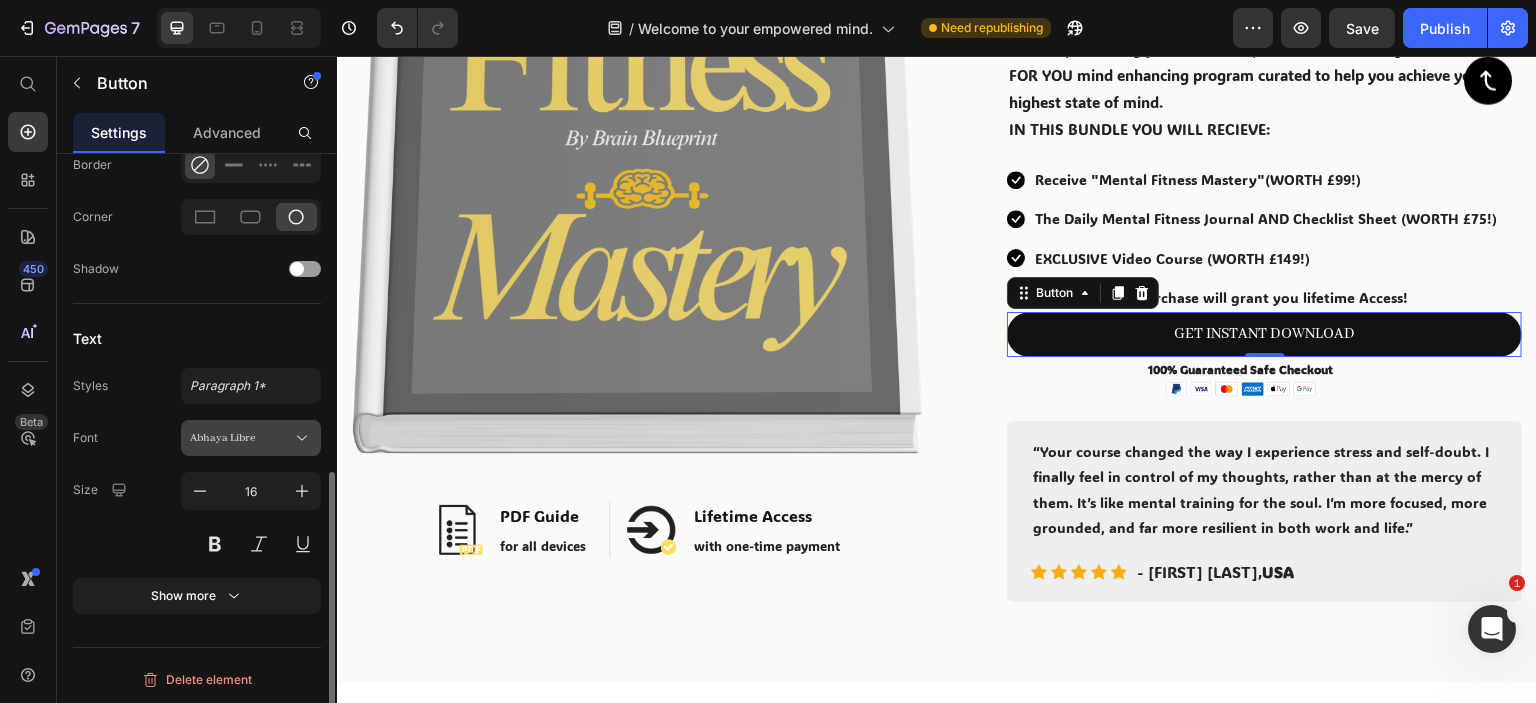 click on "Abhaya Libre" at bounding box center (241, 438) 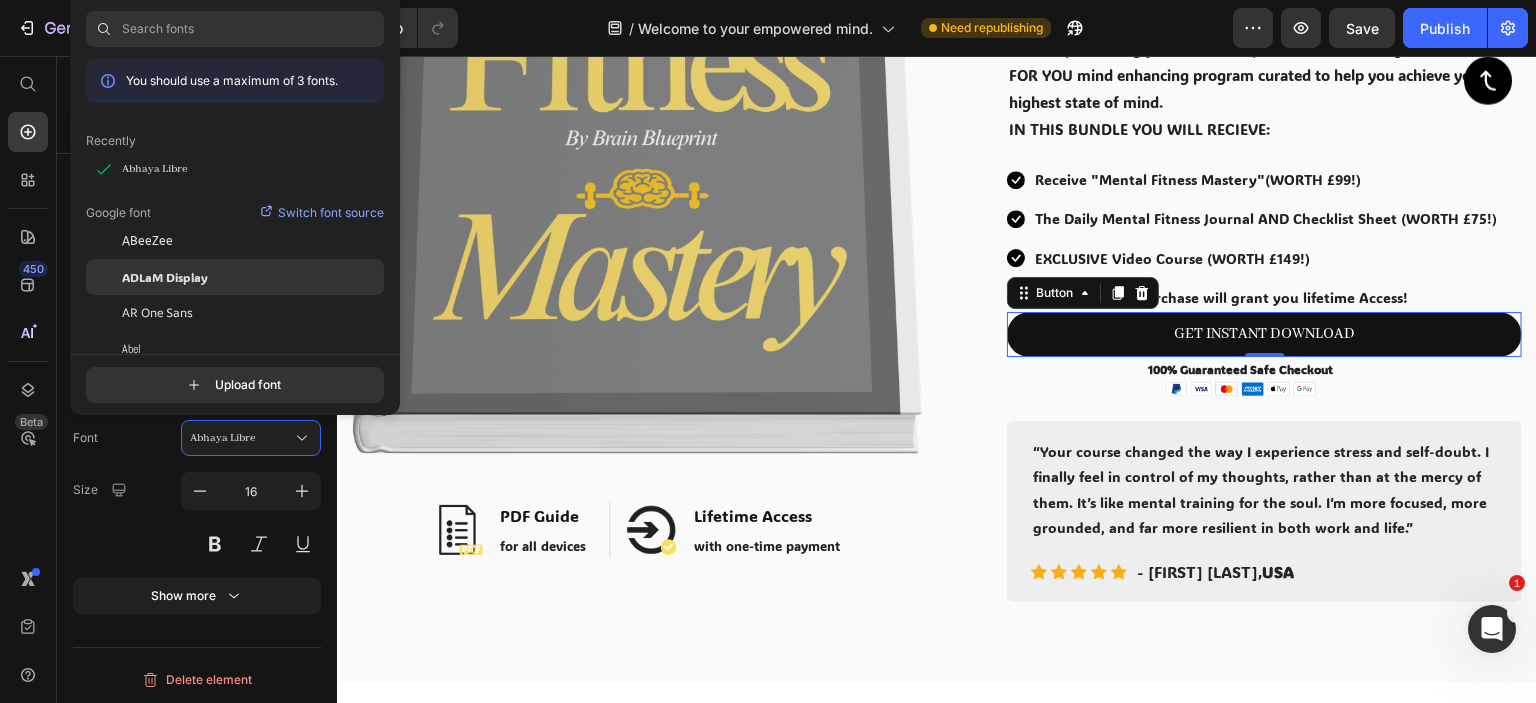 click on "ADLaM Display" at bounding box center [165, 277] 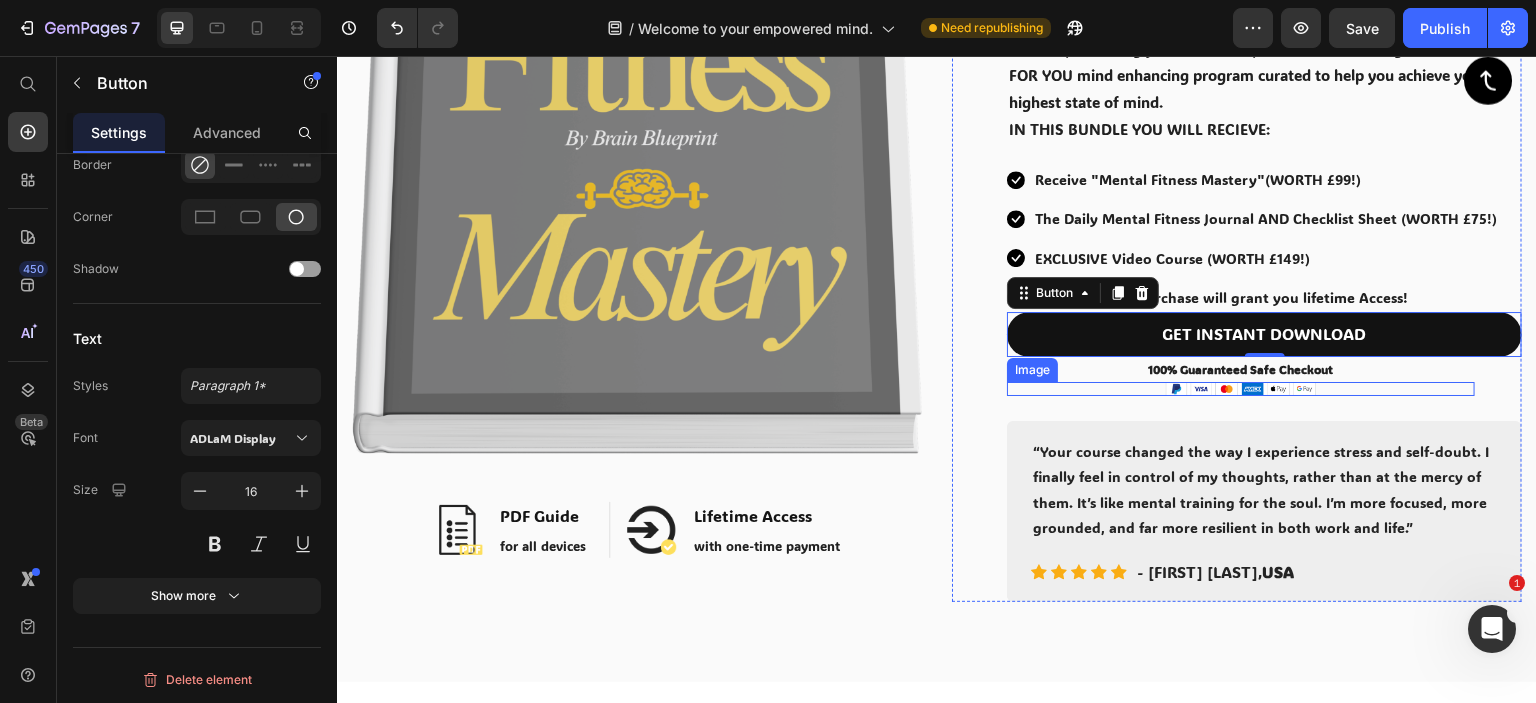 click at bounding box center [1241, 389] 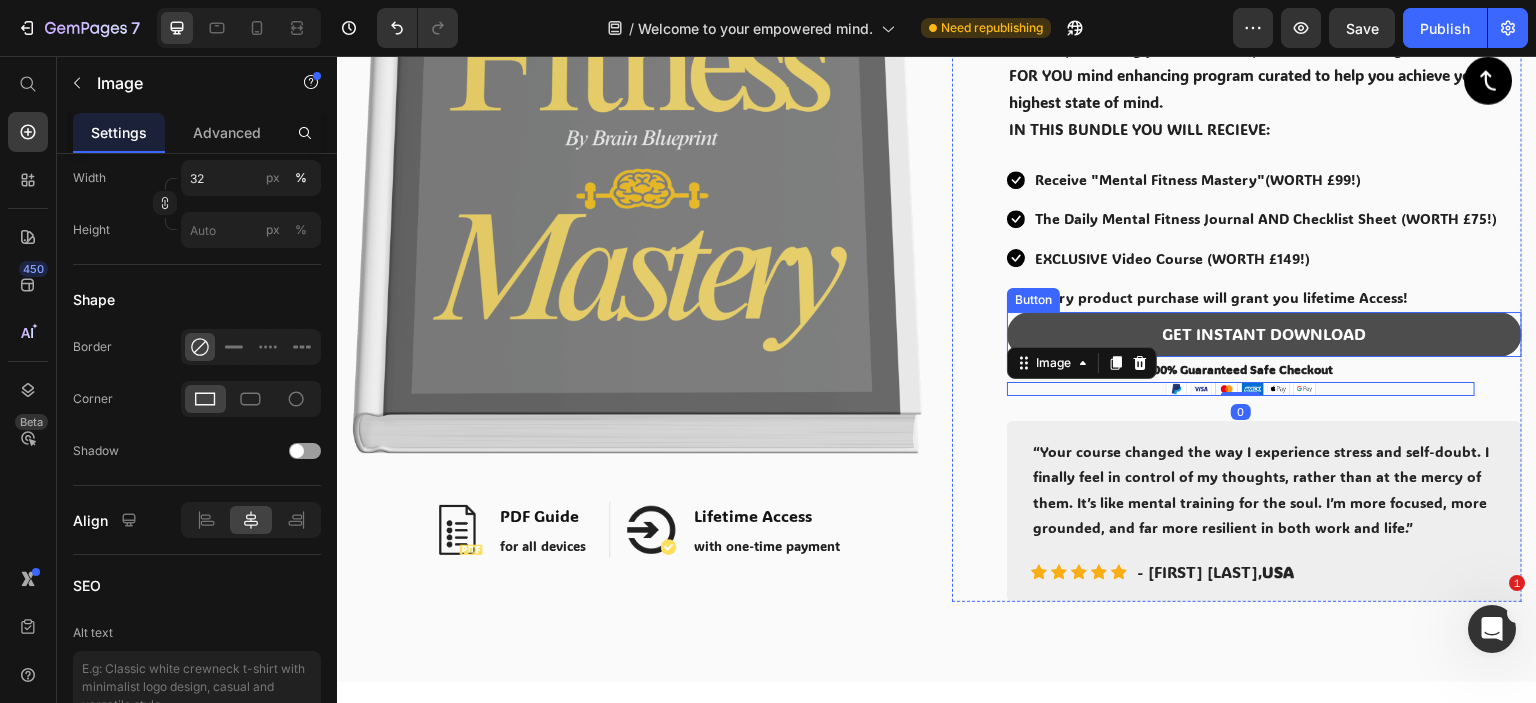 scroll, scrollTop: 0, scrollLeft: 0, axis: both 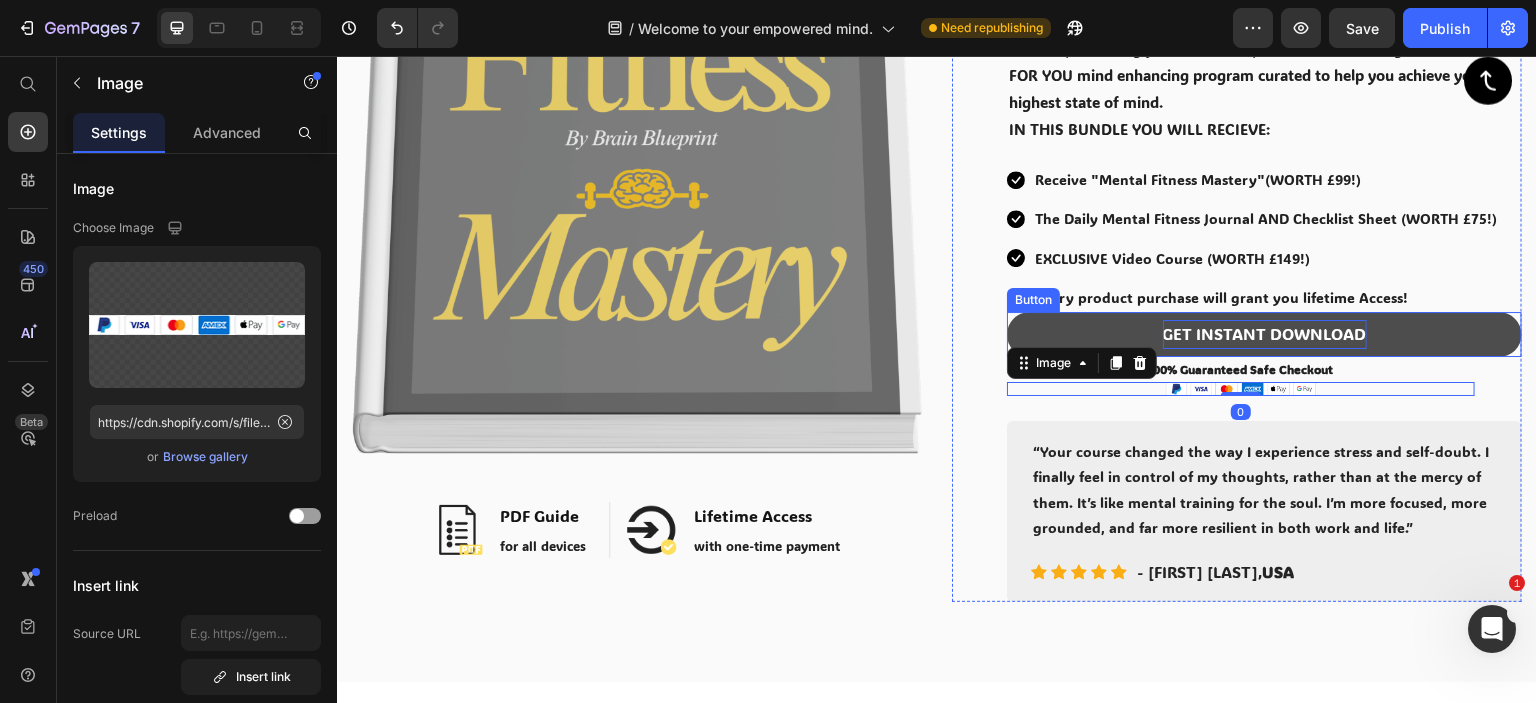 click on "GET INSTANT DOWNLOAD" at bounding box center (1265, 334) 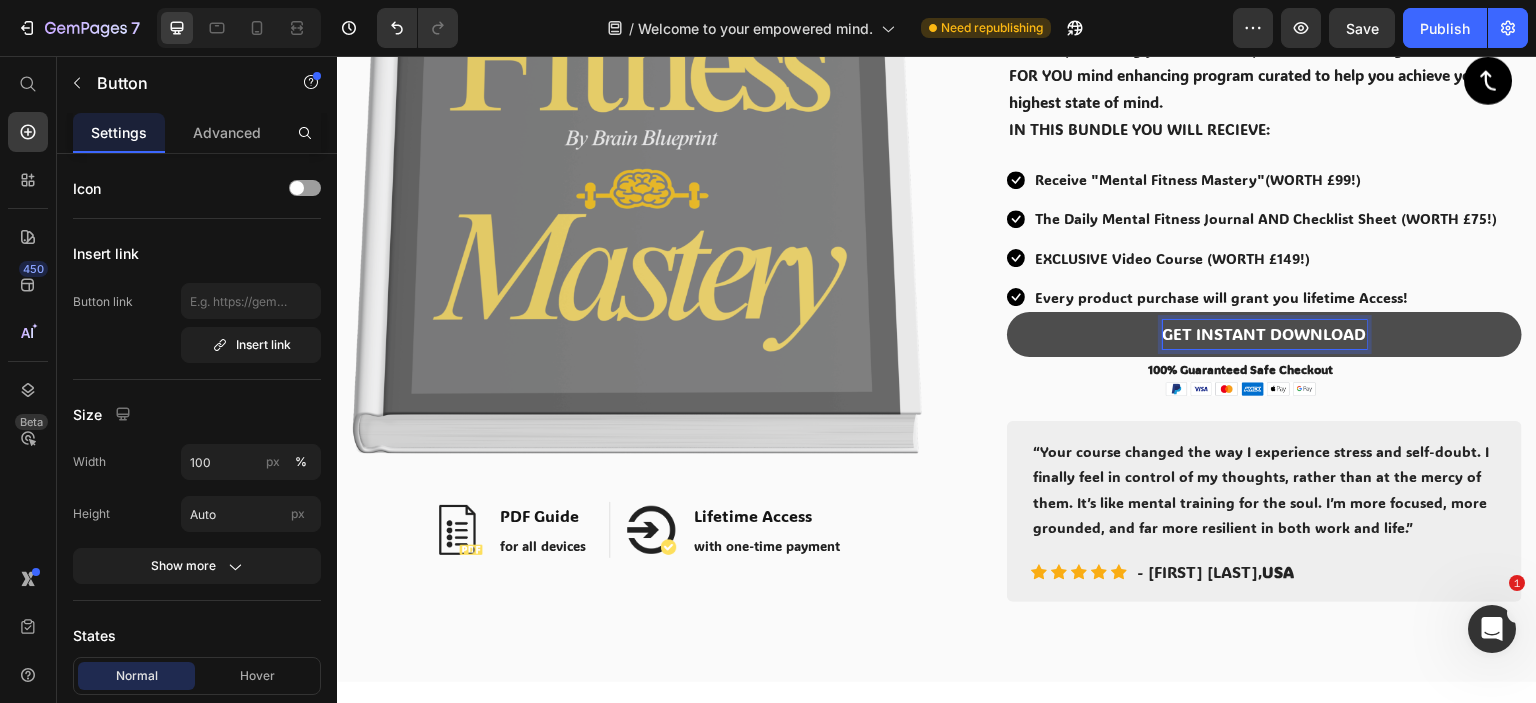 click on "GET INSTANT DOWNLOAD" at bounding box center (1265, 334) 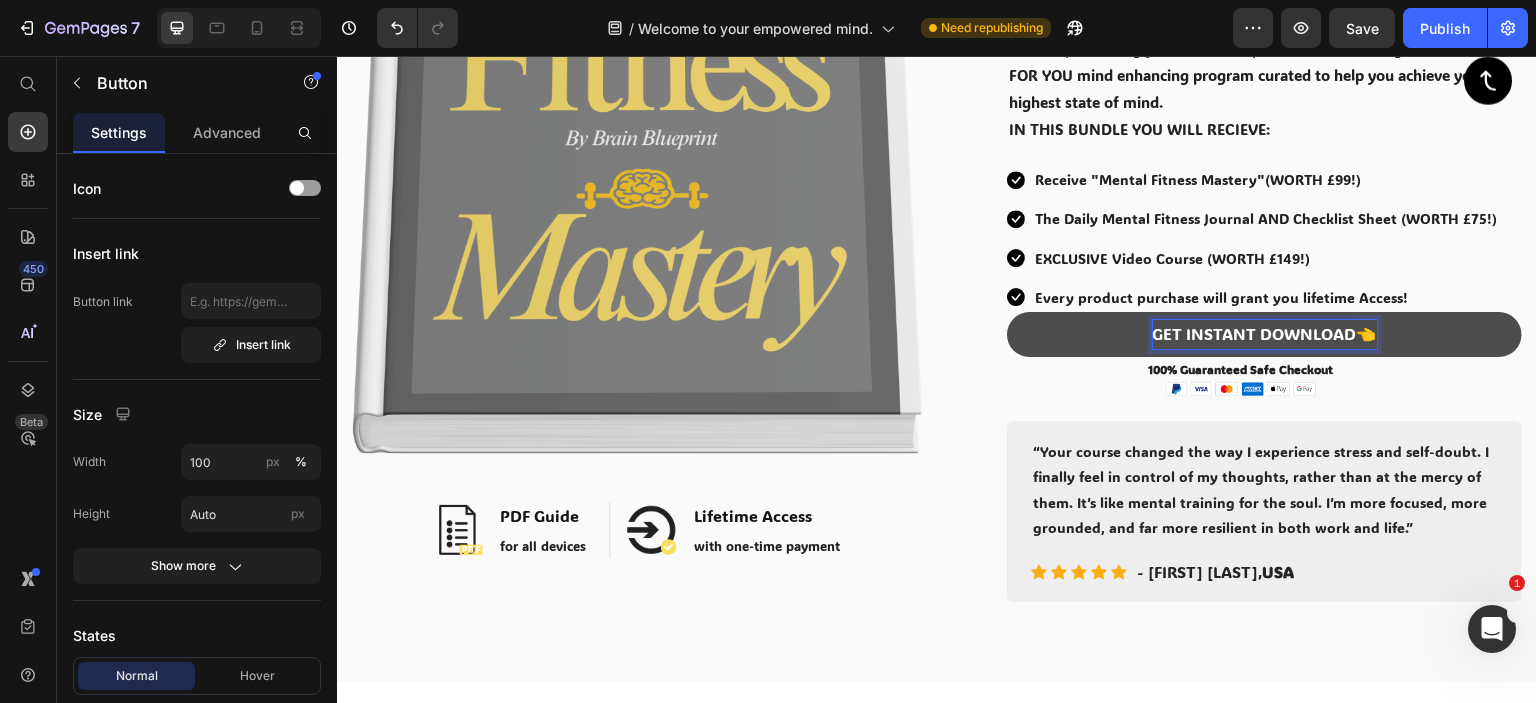 click on "GET INSTANT DOWNLOAD👈" at bounding box center (1265, 334) 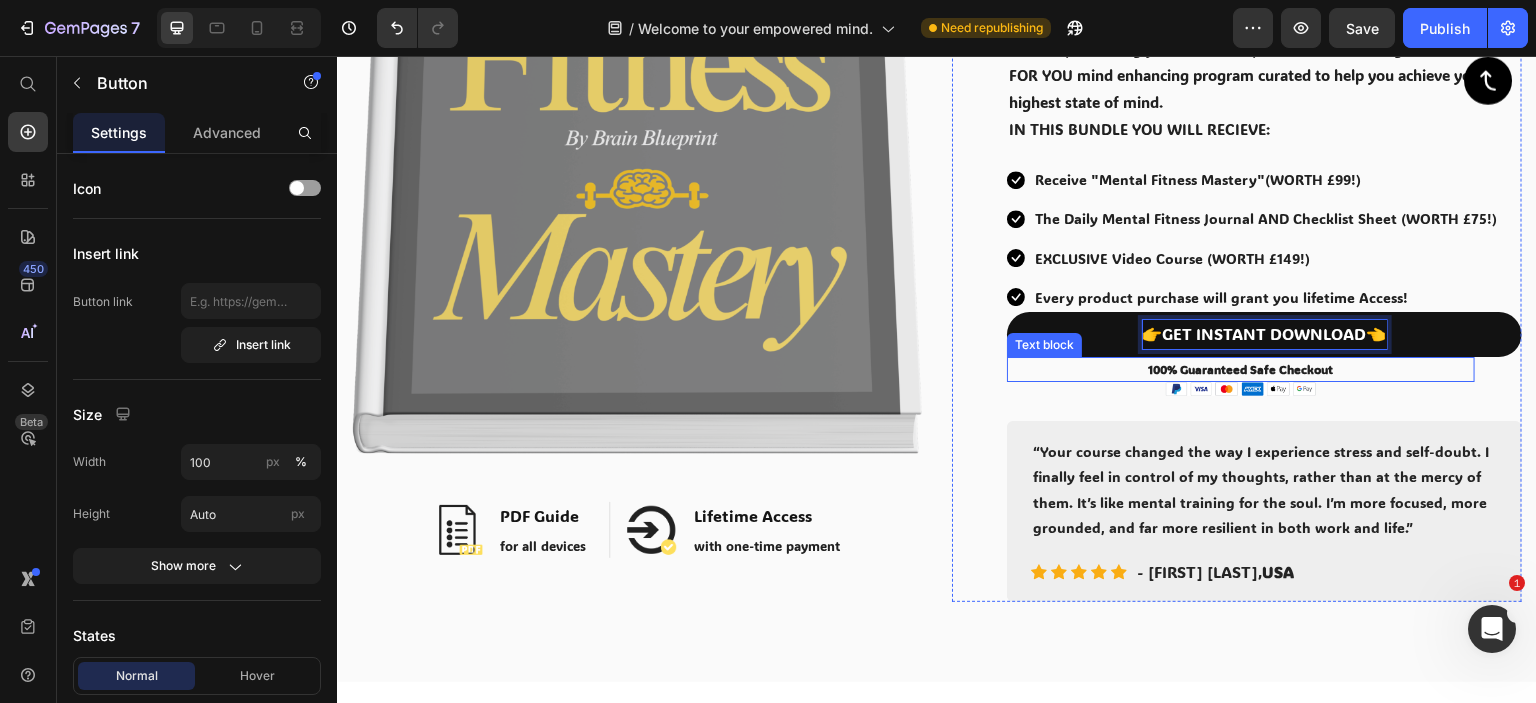 click on "100% Guaranteed Safe Checkout" at bounding box center [1241, 370] 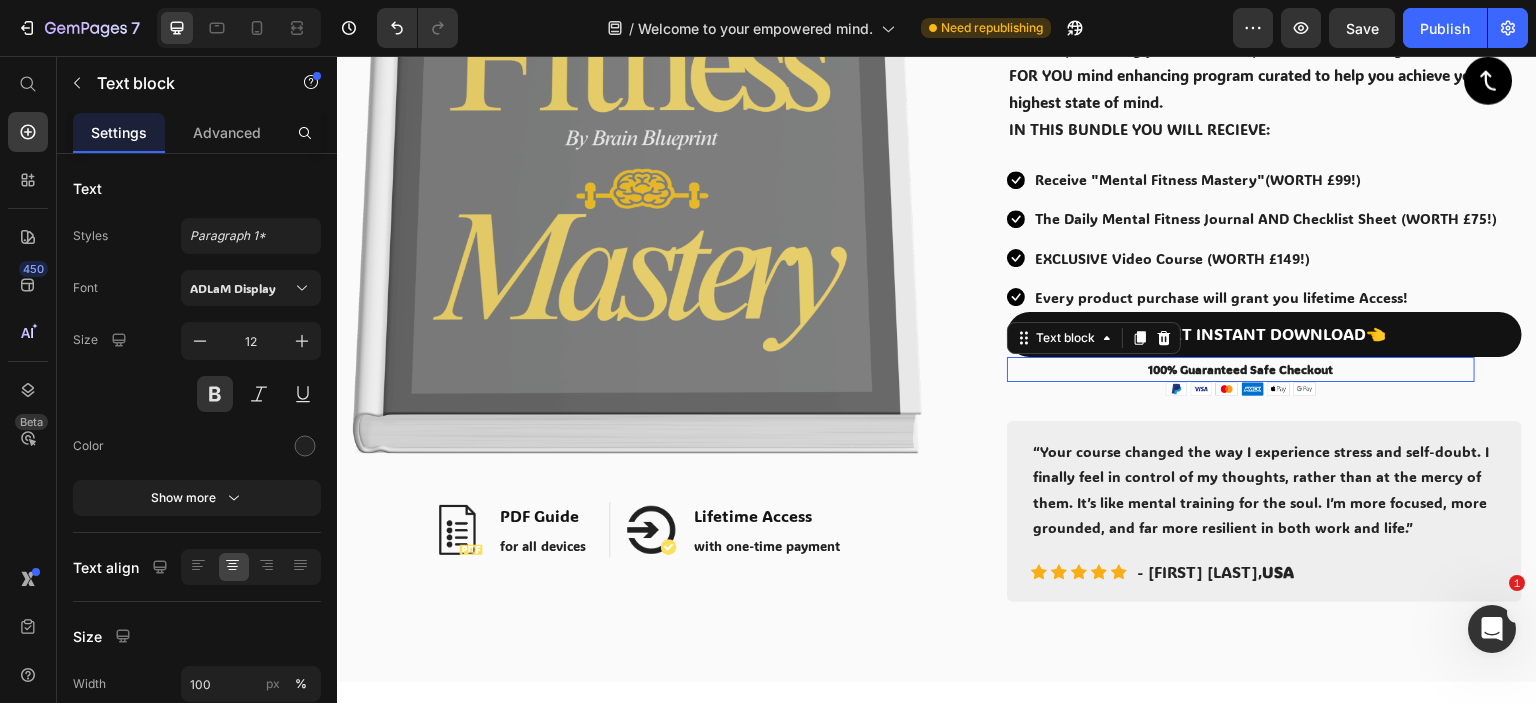 click on "Icon Icon Icon Icon Icon Icon List Hoz 200+ Happy Customers! Text block Row EMPOWERING YOUR MIND HAS NEVER BEEN EASIER! Heading Let's face it. You are convinced you won't have a good life. And we are tired of pretending you can't. We spent months creating the TAILORED FOR YOU mind enhancing program curated to help you achieve your highest state of mind. IN THIS BUNDLE YOU WILL RECIEVE: Text Block Icon Receive "Mental Fitness Mastery"(WORTH £99!) Text block Icon The Daily Mental Fitness Journal AND Checklist Sheet (WORTH £75!) Text block Icon EXCLUSIVE Video Course (WORTH £149!) Text block Icon Every product purchase will grant you lifetime Access! Text block Icon List 👉GET INSTANT DOWNLOAD👈 Button 100% Guaranteed Safe Checkout Text block 0 Image Image PDF Guide Heading for all devices Text block Row Image Lifetime Access Heading with one-time payment Text block" at bounding box center (1264, 197) 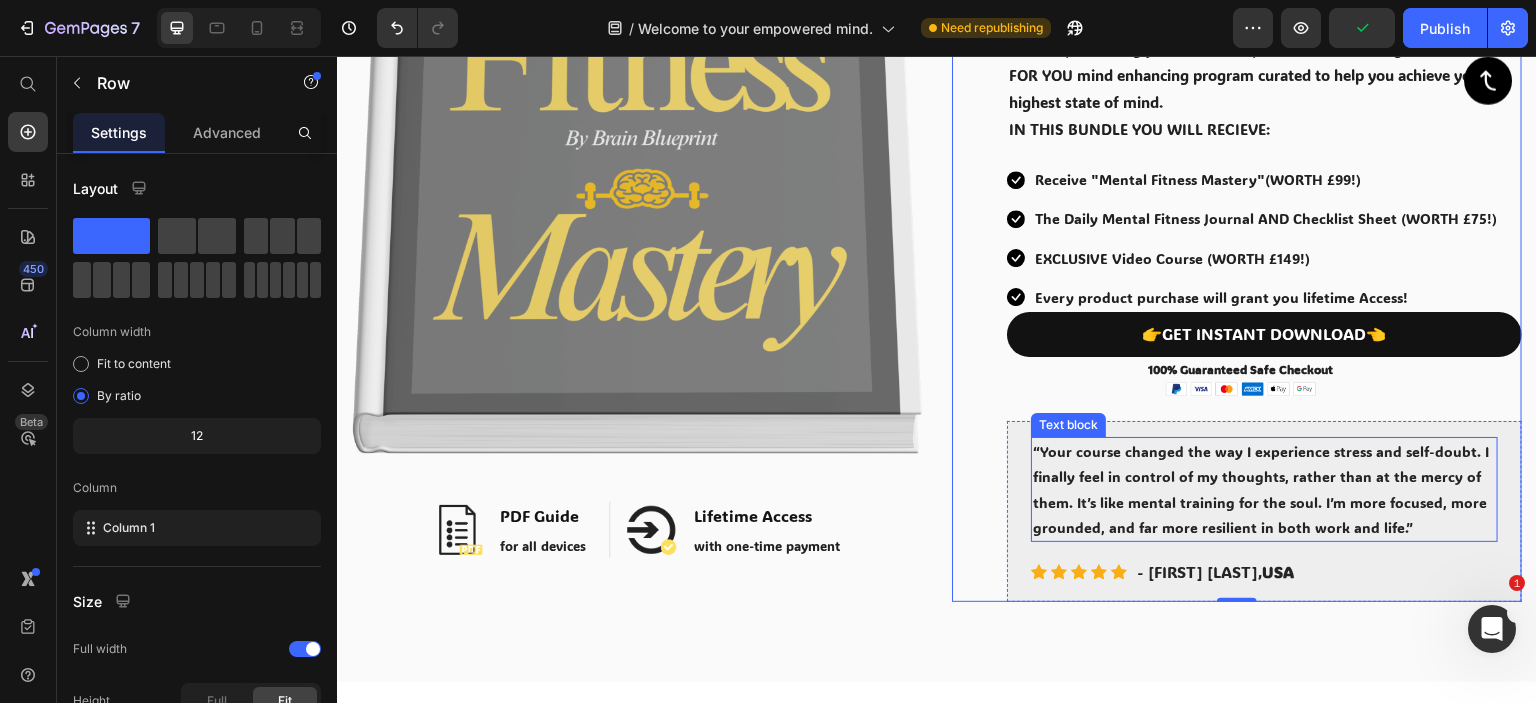 click on "“Your course changed the way I experience stress and self-doubt. I finally feel in control of my thoughts, rather than at the mercy of them. It’s like mental training for the soul. I’m more focused, more grounded, and far more resilient in both work and life.”" at bounding box center [1264, 489] 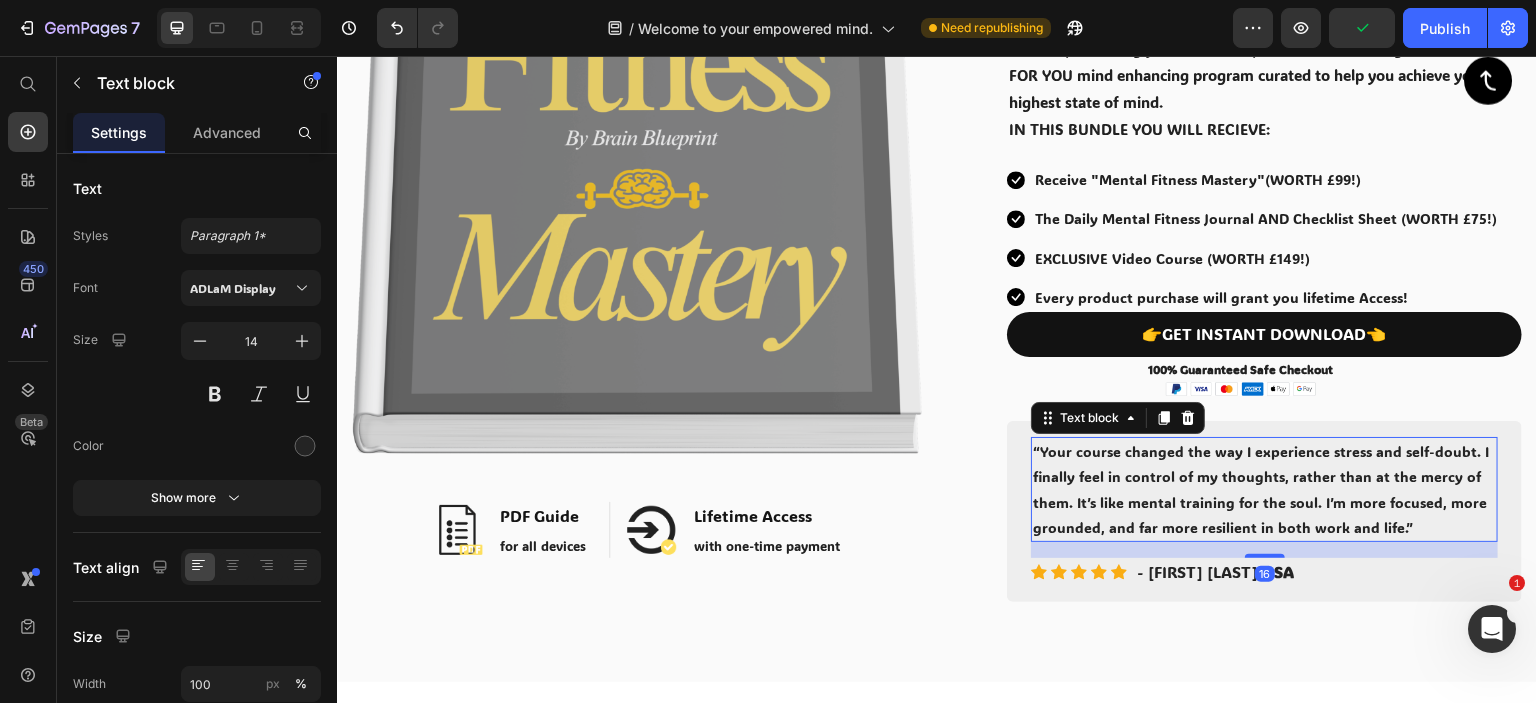 click on "“Your course changed the way I experience stress and self-doubt. I finally feel in control of my thoughts, rather than at the mercy of them. It’s like mental training for the soul. I’m more focused, more grounded, and far more resilient in both work and life.”" at bounding box center (1264, 489) 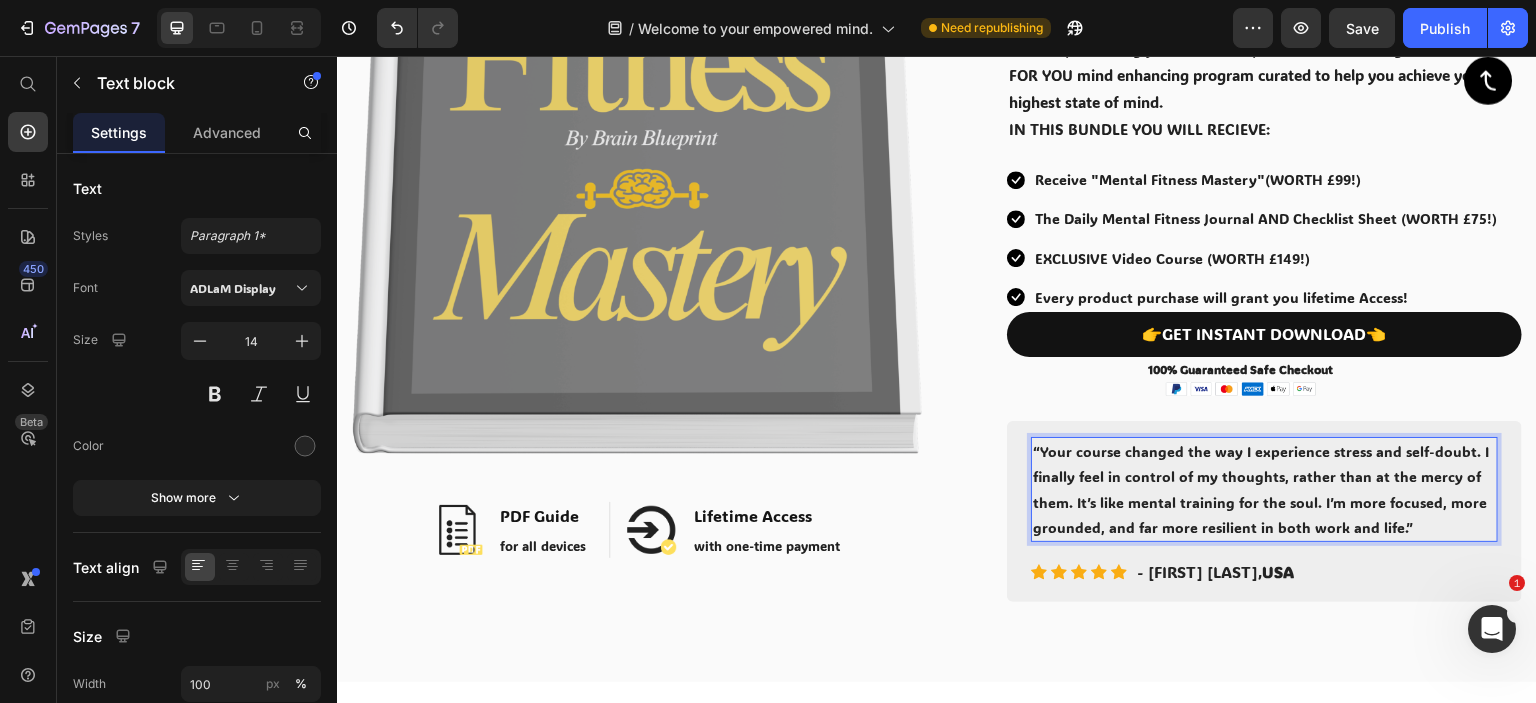 click on "“Your course changed the way I experience stress and self-doubt. I finally feel in control of my thoughts, rather than at the mercy of them. It’s like mental training for the soul. I’m more focused, more grounded, and far more resilient in both work and life.”" at bounding box center (1264, 489) 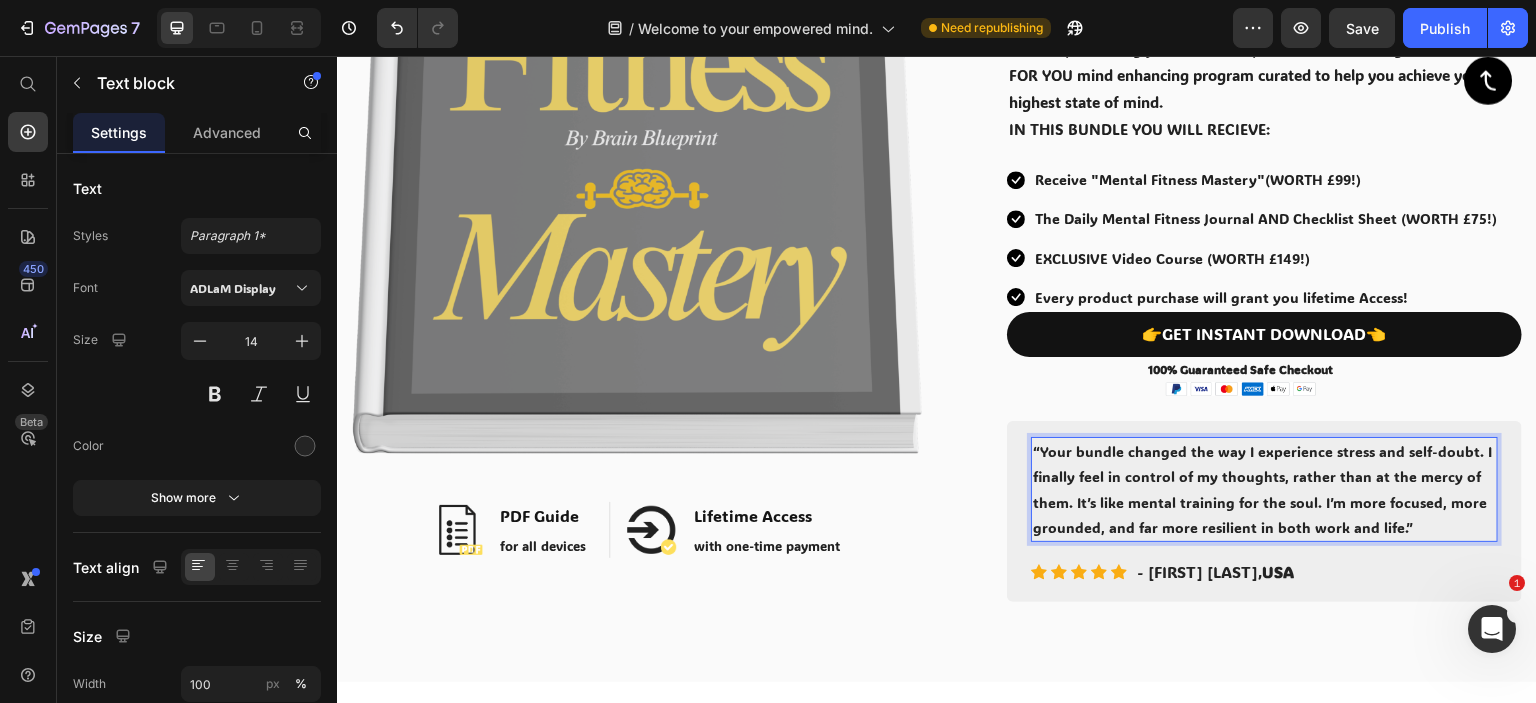 click on "“Your bundle changed the way I experience stress and self-doubt. I finally feel in control of my thoughts, rather than at the mercy of them. It’s like mental training for the soul. I’m more focused, more grounded, and far more resilient in both work and life.”" at bounding box center (1264, 489) 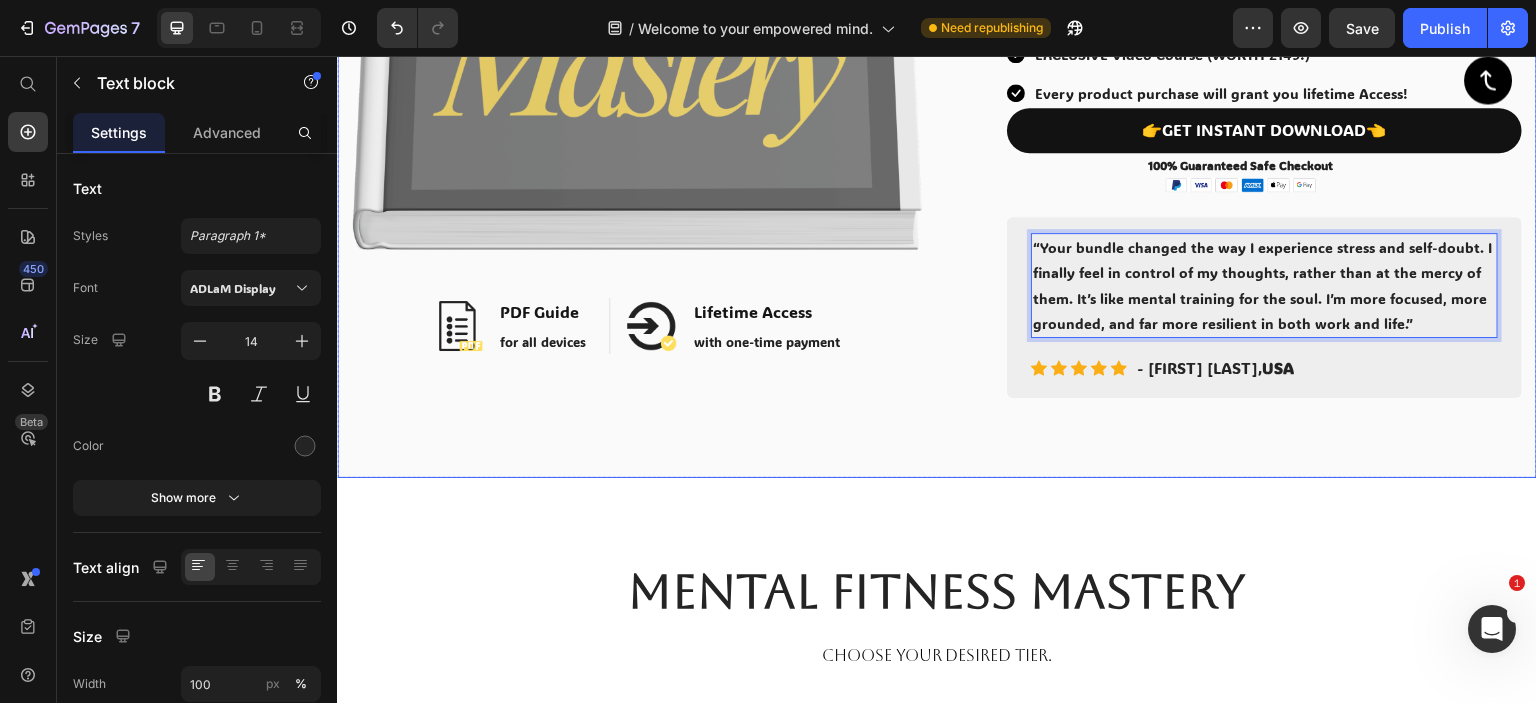 scroll, scrollTop: 600, scrollLeft: 0, axis: vertical 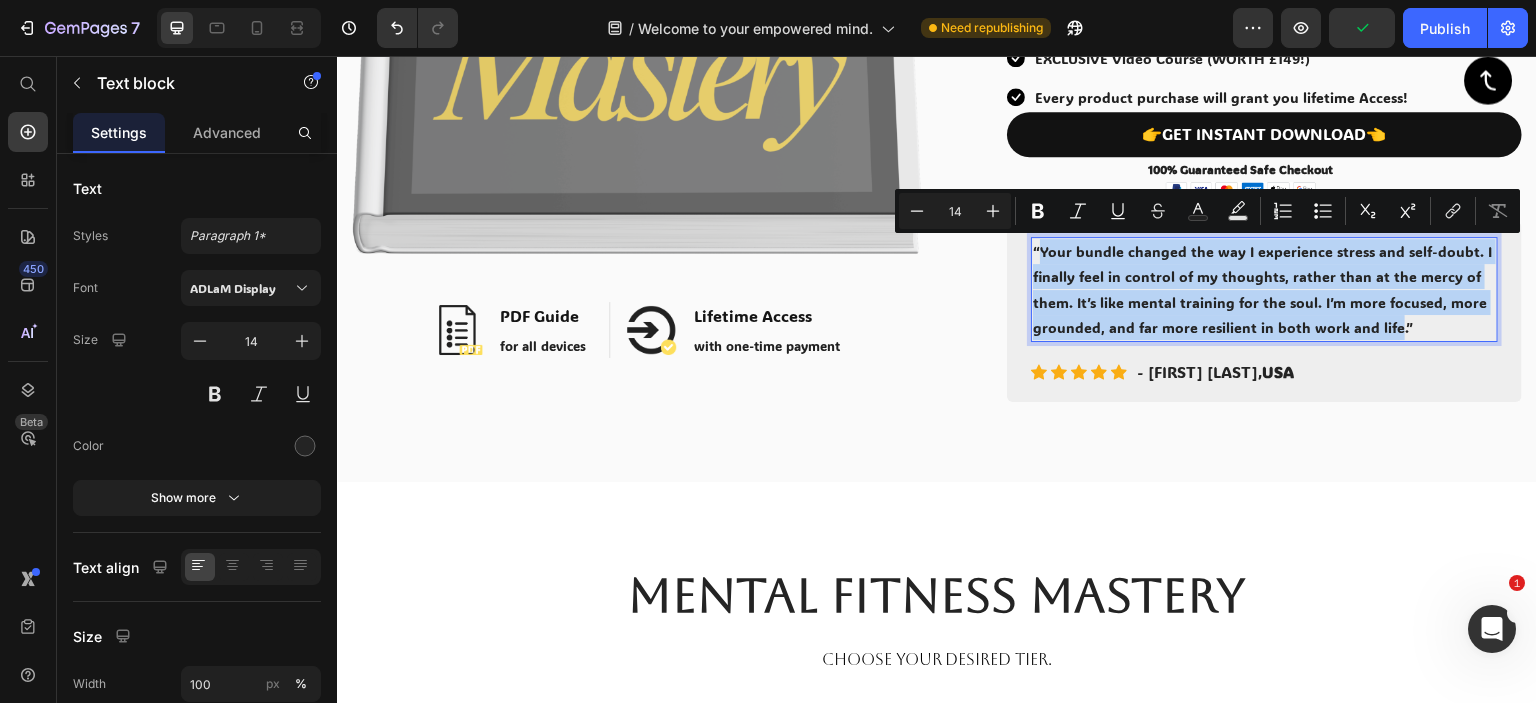 drag, startPoint x: 1385, startPoint y: 328, endPoint x: 1034, endPoint y: 243, distance: 361.1454 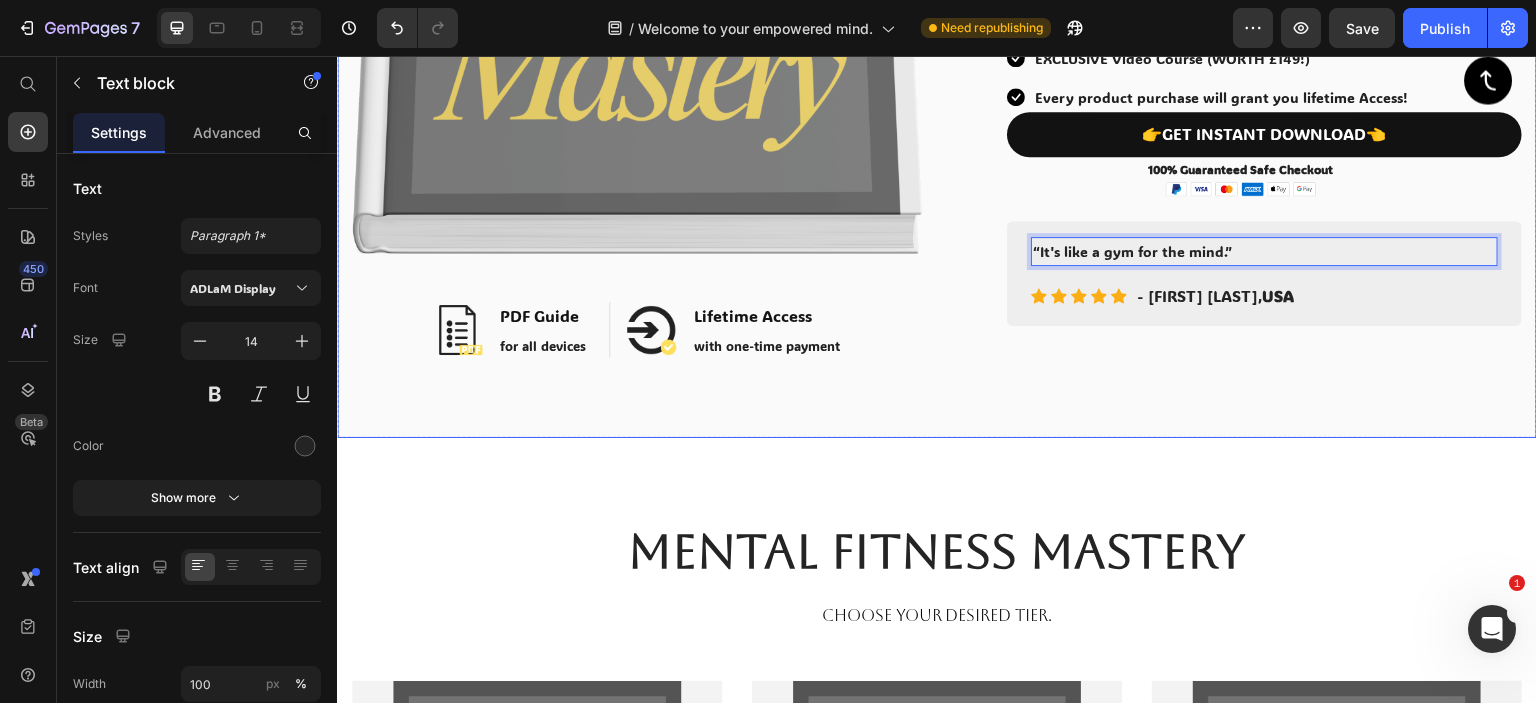click on "Image Image PDF Guide Heading for all devices Text block Row Image Lifetime Access Heading with one-time payment Text block Row Row Row Image                Icon                Icon                Icon                Icon                Icon Icon List Hoz 200+ Happy Customers! Text block Row EMPOWERING YOUR MIND HAS NEVER BEEN EASIER! Heading Let's face it. You are convinced you won't have a good life. And we are tired of pretending you can't. We spent months creating the TAILORED FOR YOU mind enhancing program curated to help you achieve your highest state of mind. IN THIS BUNDLE YOU WILL RECIEVE: Text Block
Icon Receive "Mental Fitness Mastery"(WORTH £99!) Text block
Icon The Daily Mental Fitness Journal AND Checklist Sheet (WORTH £75!) Text block
Icon EXCLUSIVE Video Course (WORTH £149!) Text block
Icon Every product purchase will grant you lifetime Access! Text block Icon List 👉GET INSTANT DOWNLOAD👈 Button Text block Image Image Row" at bounding box center (937, -5) 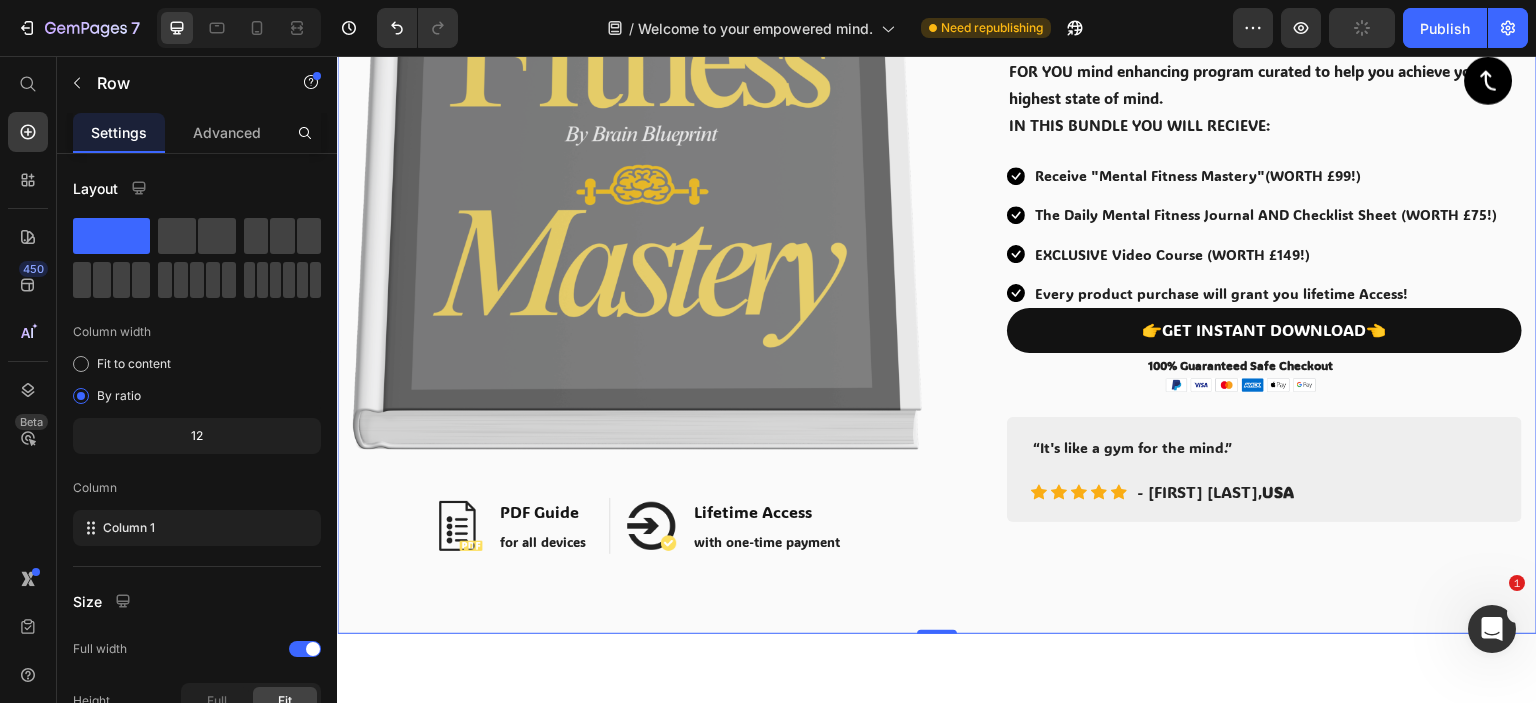 scroll, scrollTop: 400, scrollLeft: 0, axis: vertical 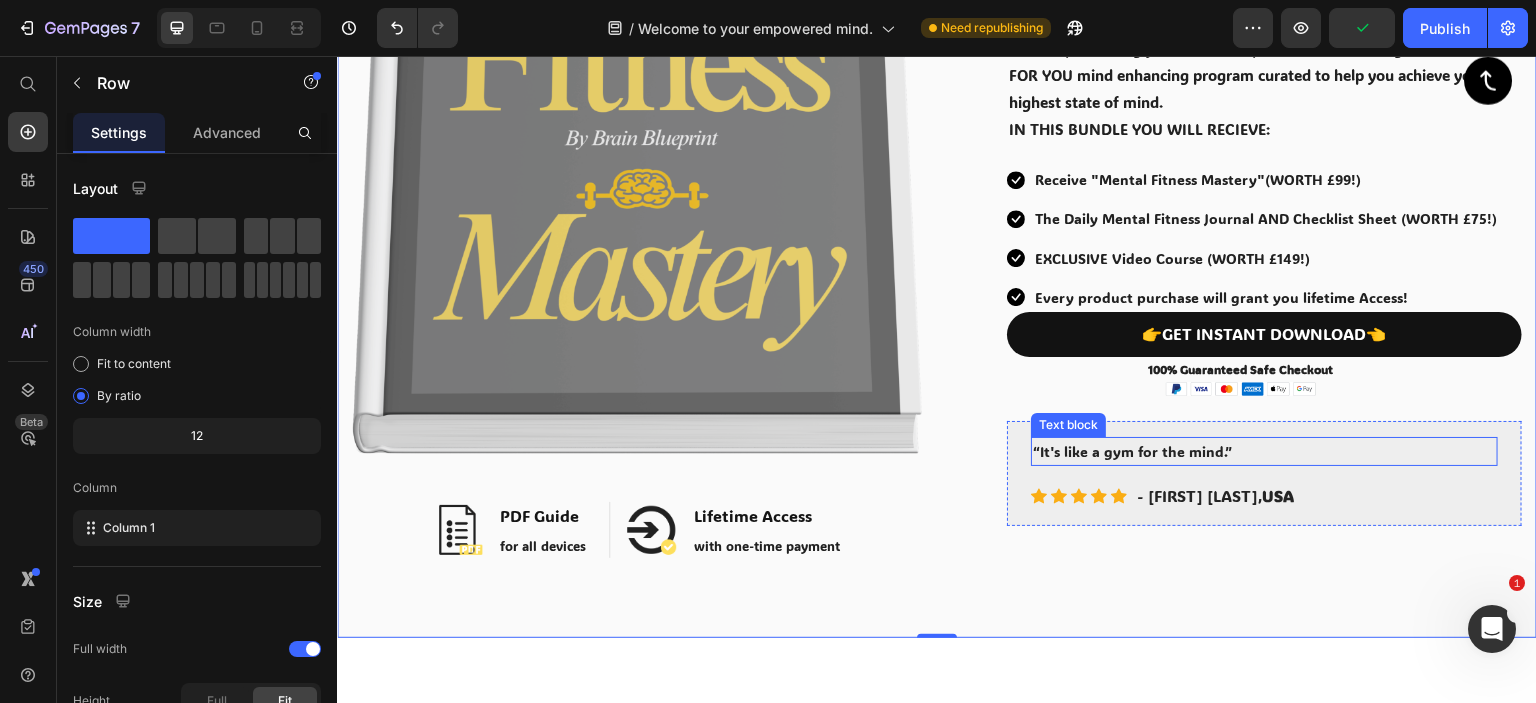 click on "“It's like a gym for the mind.”" at bounding box center (1264, 451) 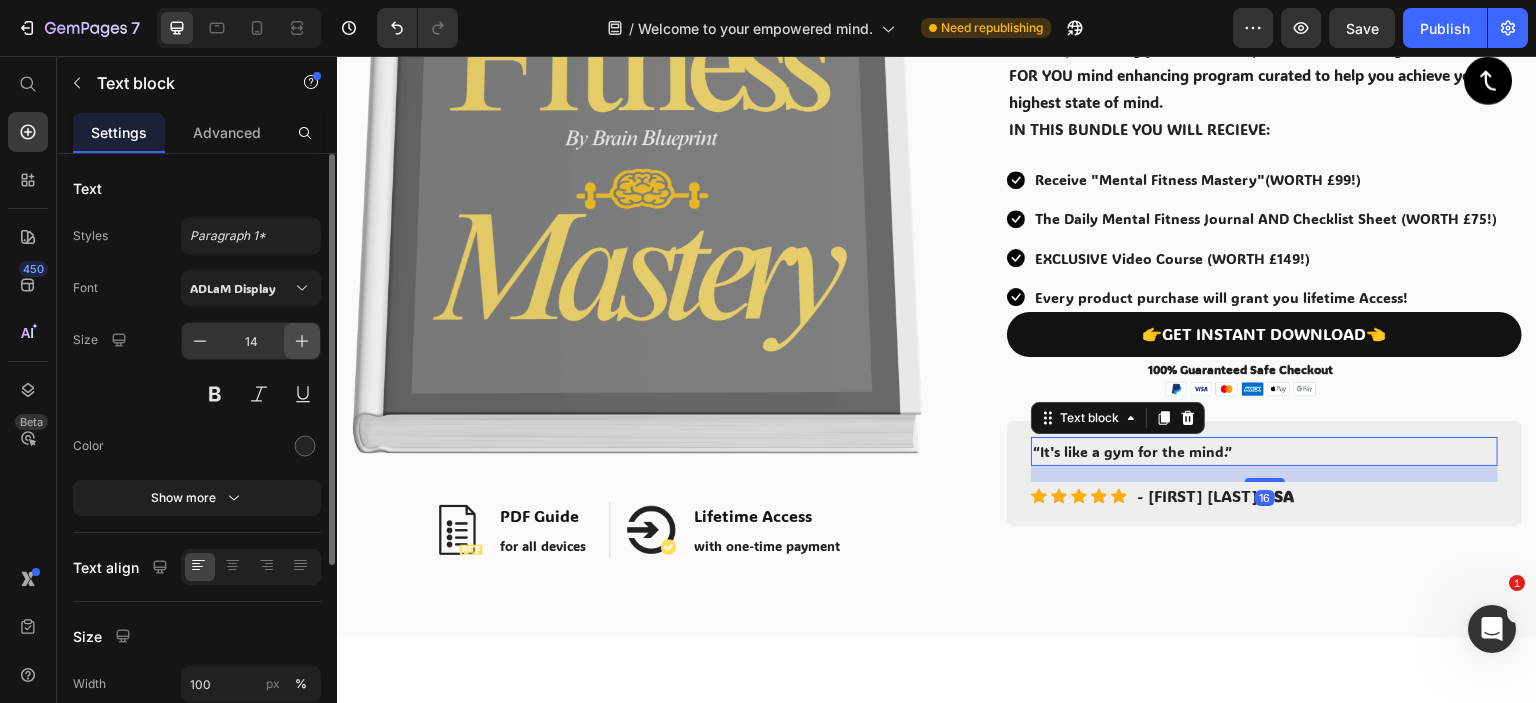 click 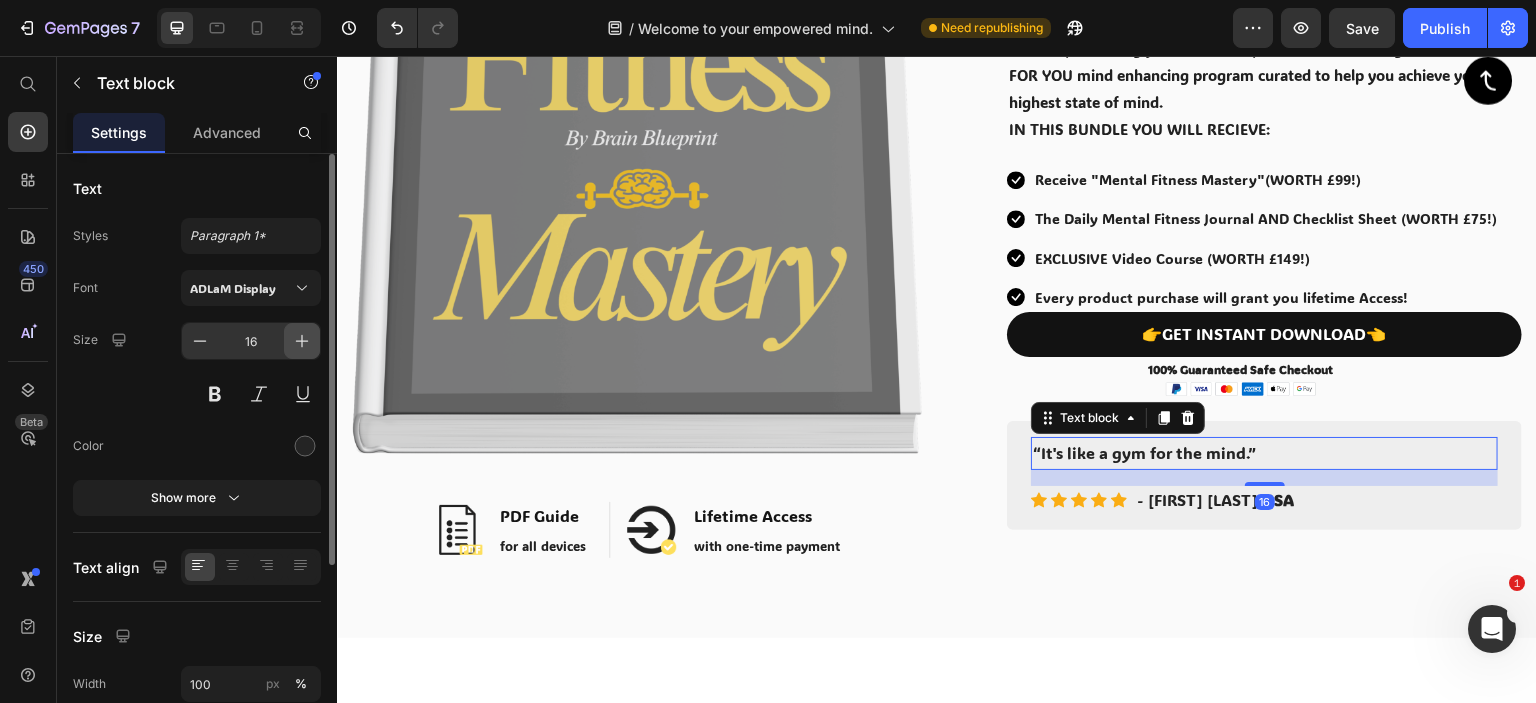 click 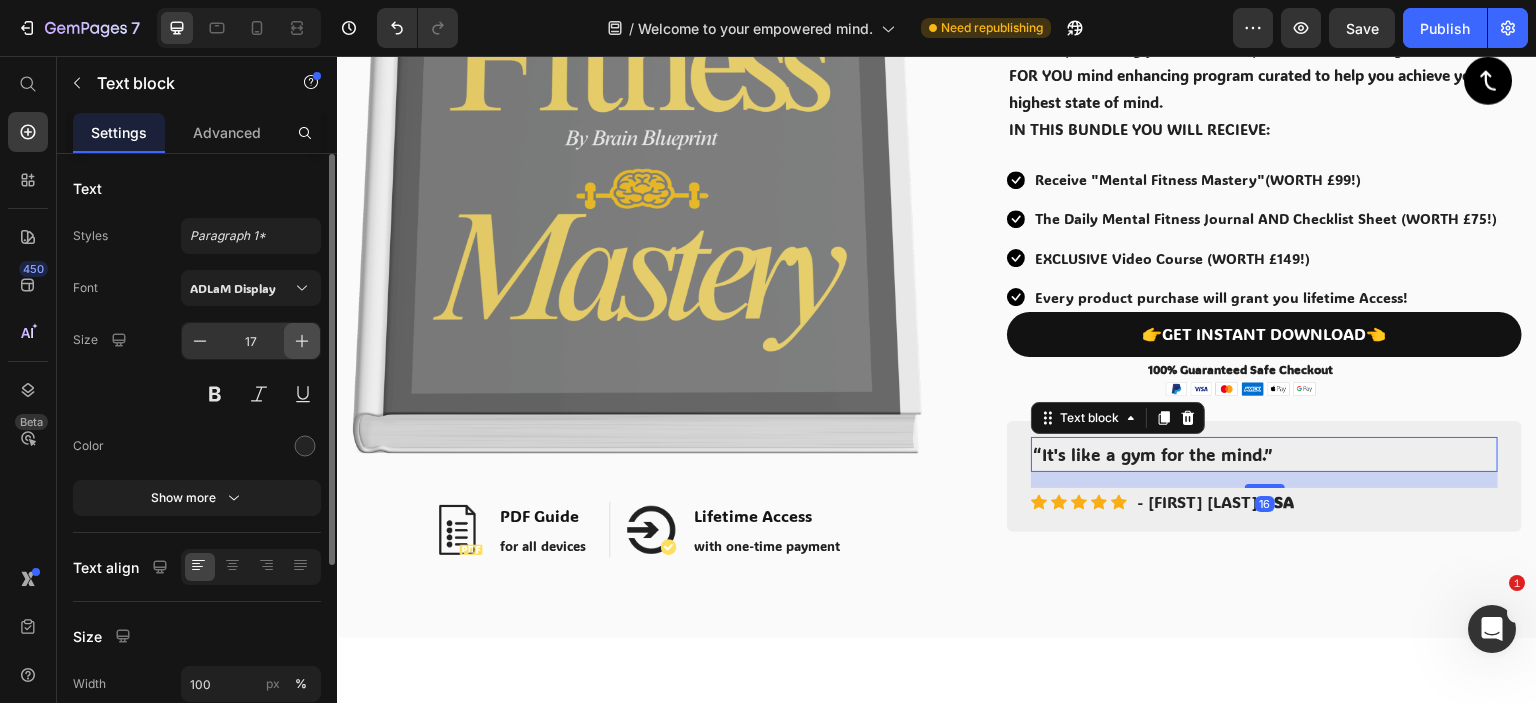 click 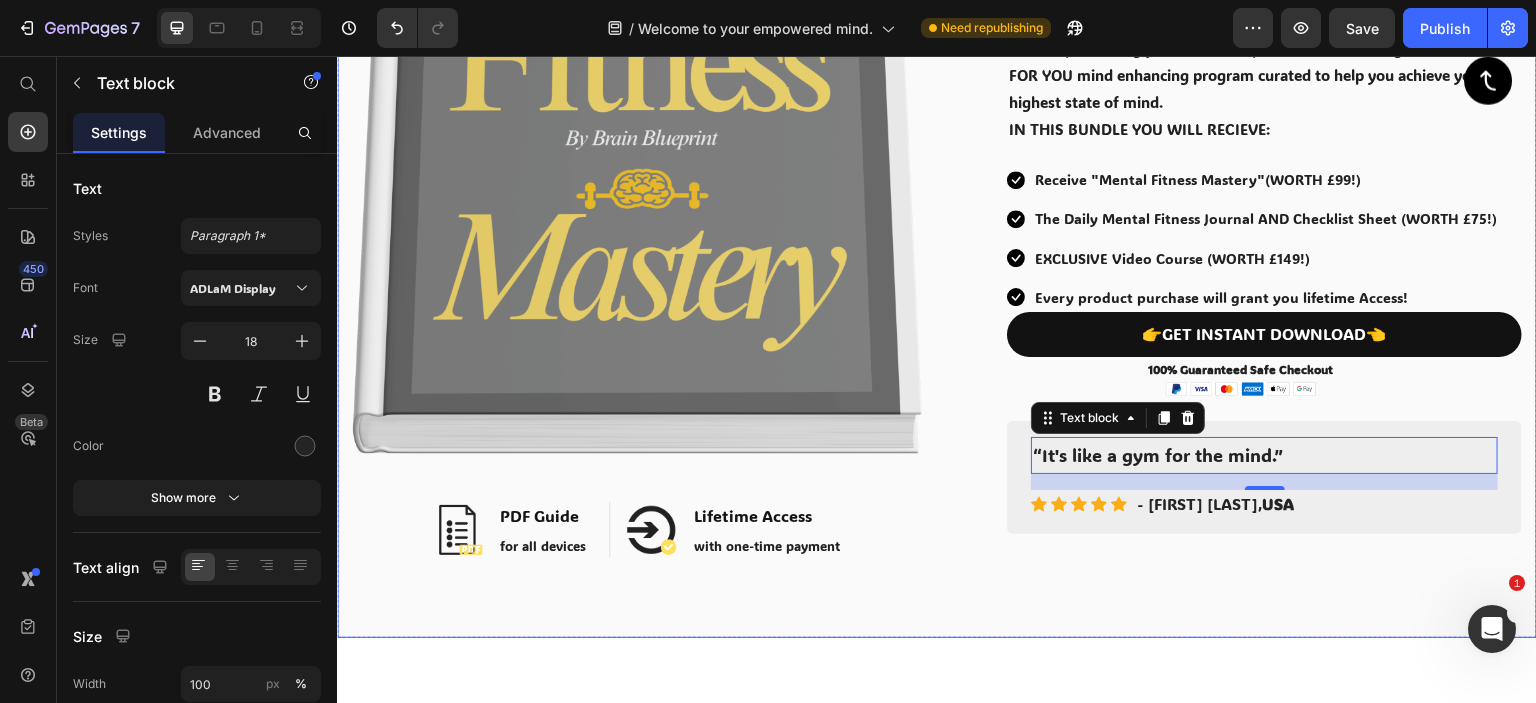 click on "Image Image PDF Guide Heading for all devices Text block Row Image Lifetime Access Heading with one-time payment Text block Row Row Row Image                Icon                Icon                Icon                Icon                Icon Icon List Hoz 200+ Happy Customers! Text block Row EMPOWERING YOUR MIND HAS NEVER BEEN EASIER! Heading Let's face it. You are convinced you won't have a good life. And we are tired of pretending you can't. We spent months creating the TAILORED FOR YOU mind enhancing program curated to help you achieve your highest state of mind. IN THIS BUNDLE YOU WILL RECIEVE: Text Block
Icon Receive "Mental Fitness Mastery"(WORTH £99!) Text block
Icon The Daily Mental Fitness Journal AND Checklist Sheet (WORTH £75!) Text block
Icon EXCLUSIVE Video Course (WORTH £149!) Text block
Icon Every product purchase will grant you lifetime Access! Text block Icon List 👉GET INSTANT DOWNLOAD👈 Button Text block Image Image Row" at bounding box center [937, 195] 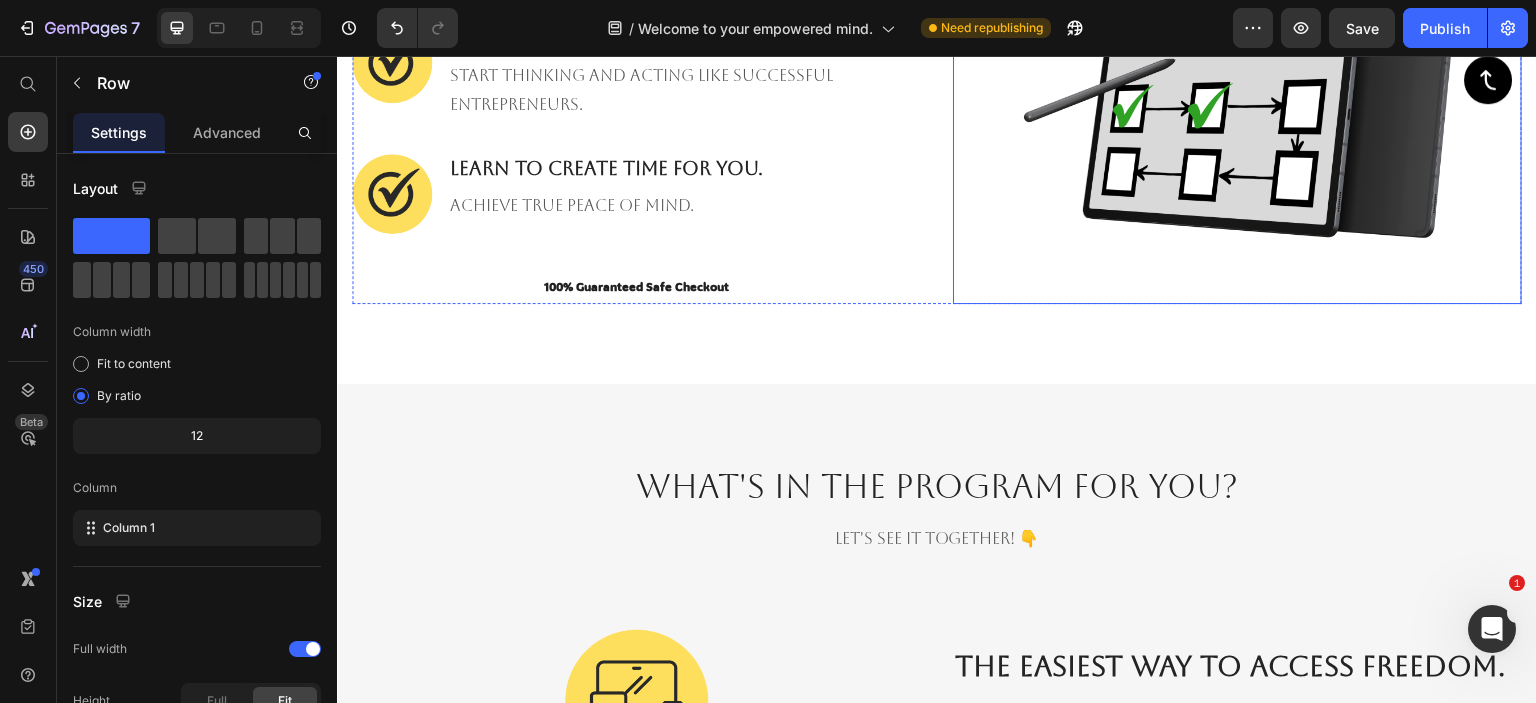 scroll, scrollTop: 1900, scrollLeft: 0, axis: vertical 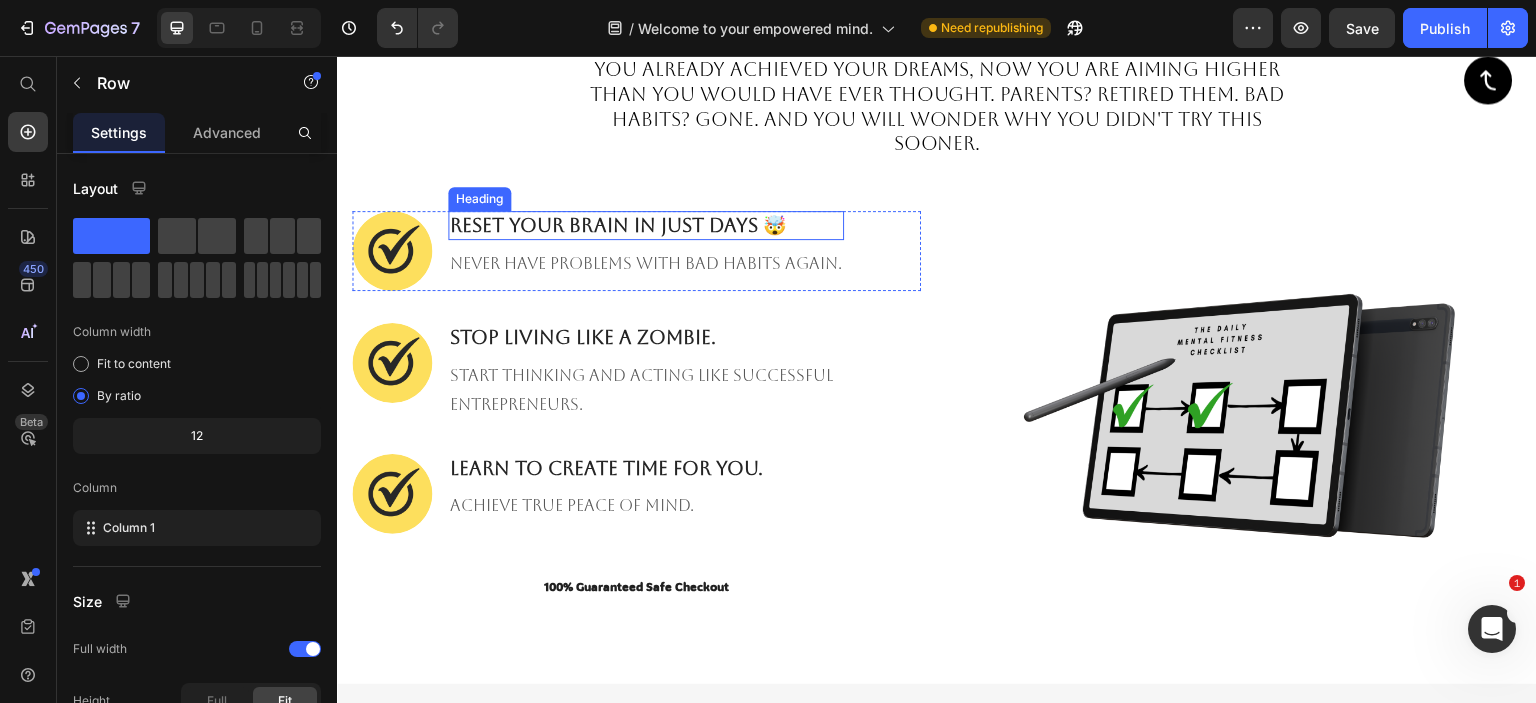 click on "Reset your brain in just days 🤯" at bounding box center [646, 225] 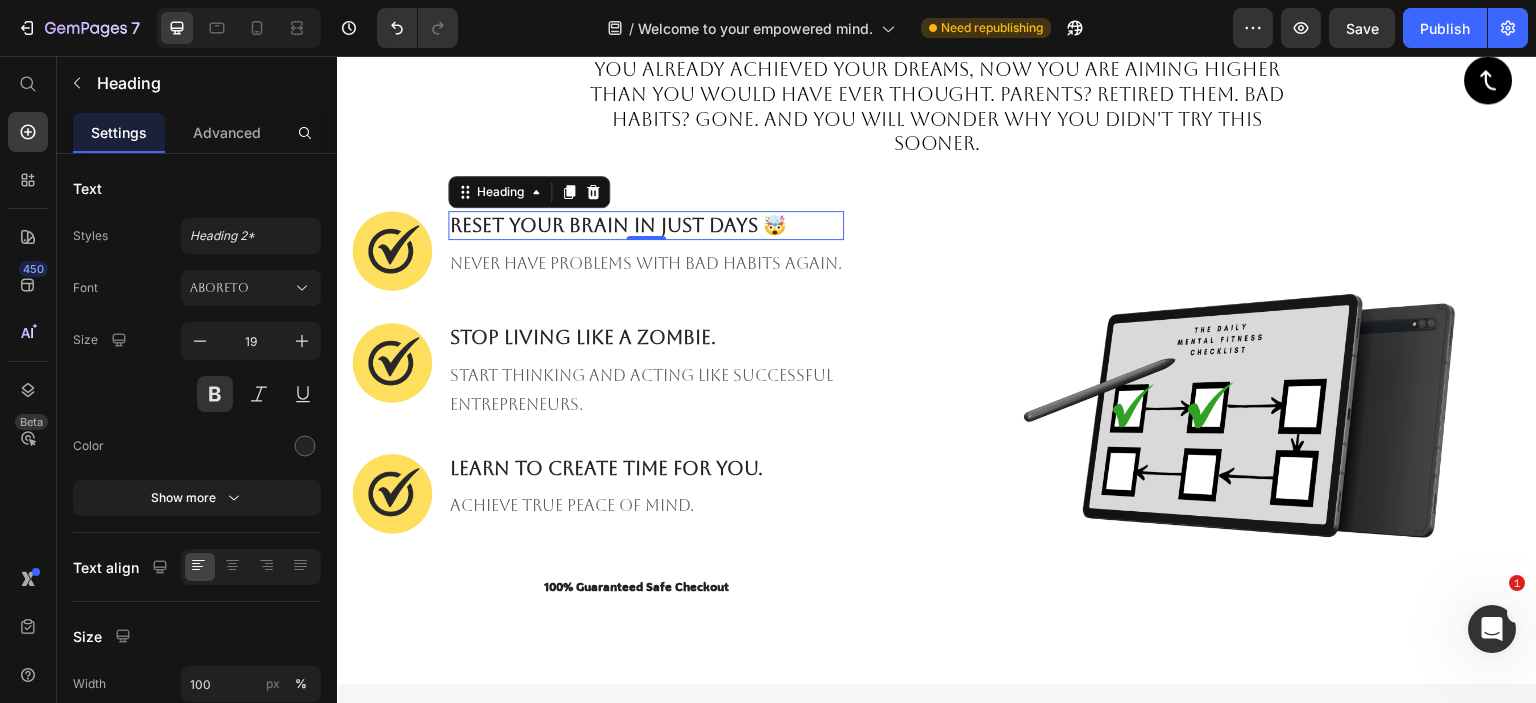 click on "Reset your brain in just days 🤯 Heading   0 NEVER have problems with bad habits again. Text block" at bounding box center (646, 251) 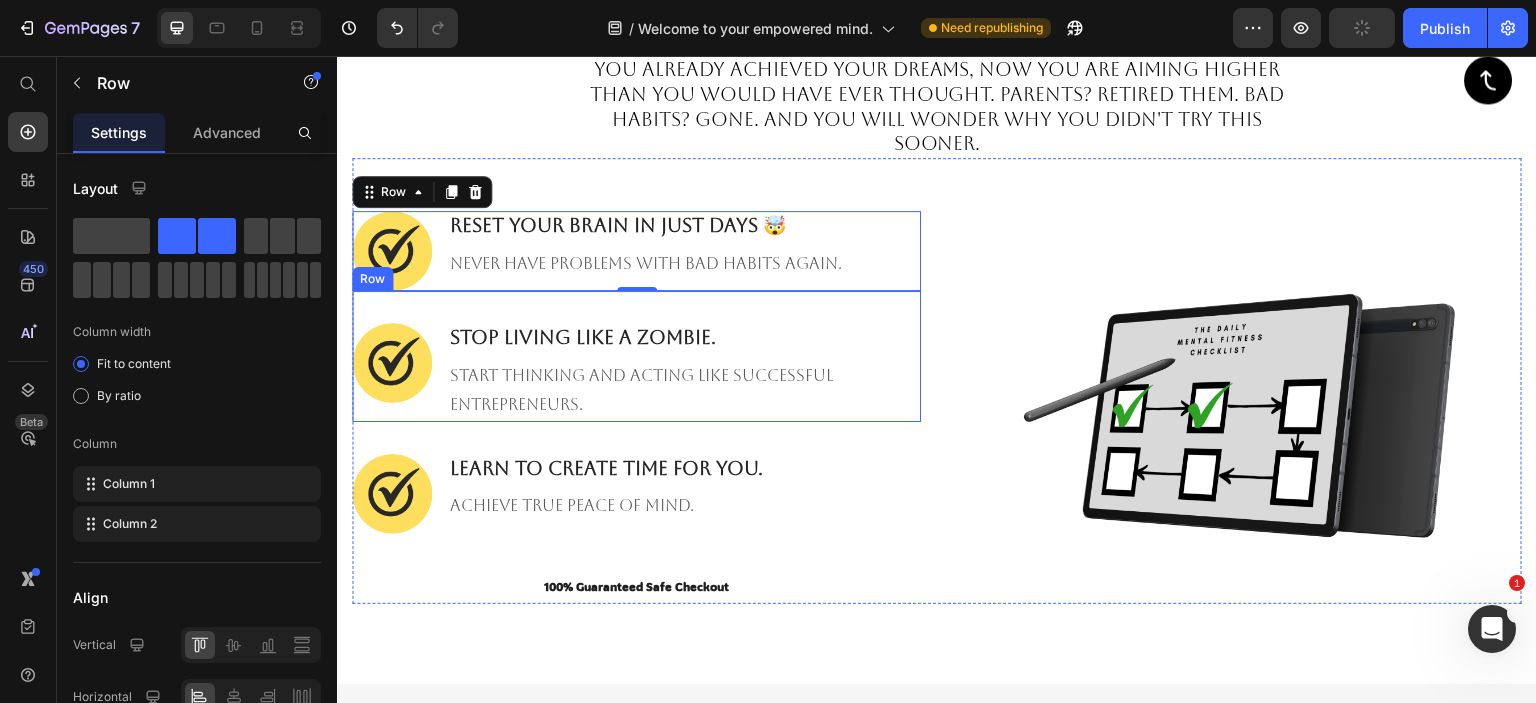 click on "Image Stop living like a zombie. Heading Start thinking and acting like successful entrepreneurs. Text block Row" at bounding box center (636, 356) 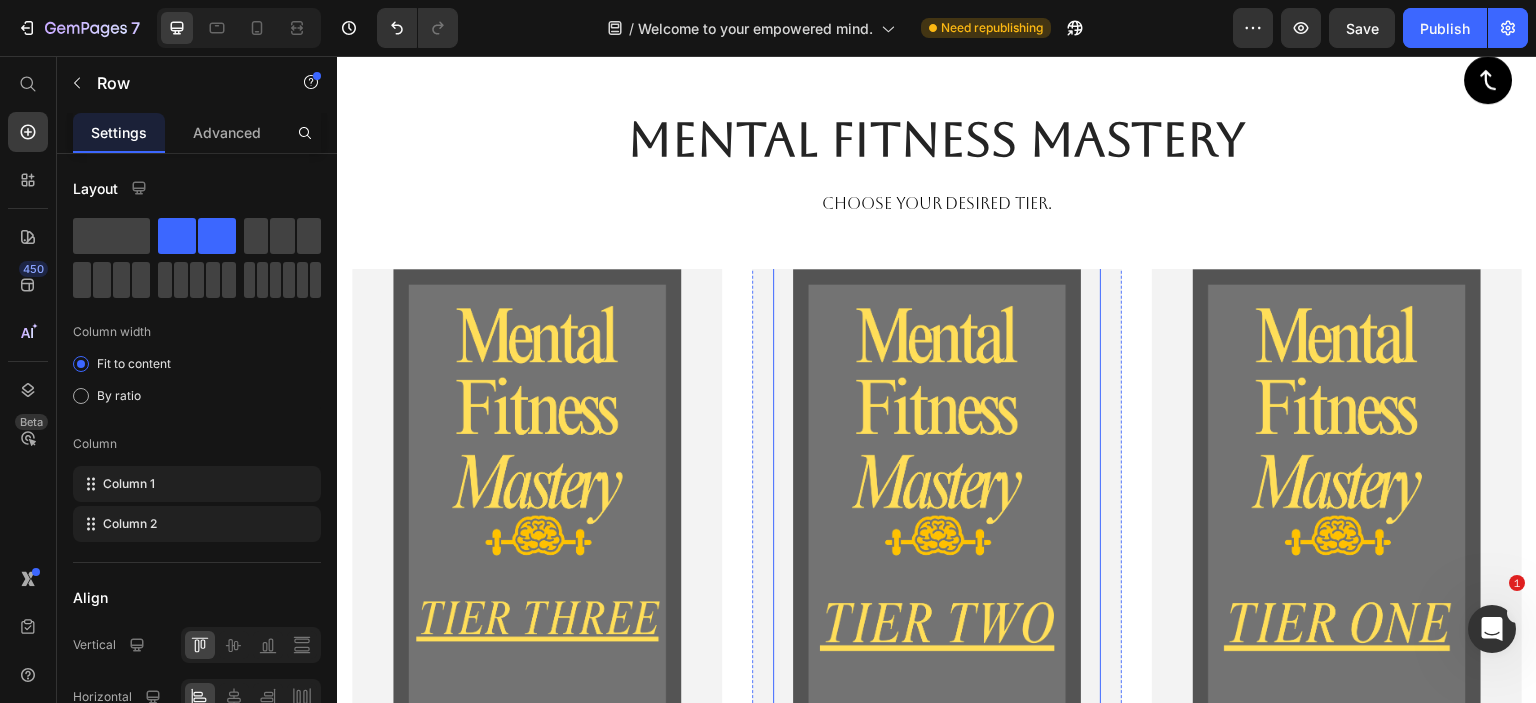 scroll, scrollTop: 1000, scrollLeft: 0, axis: vertical 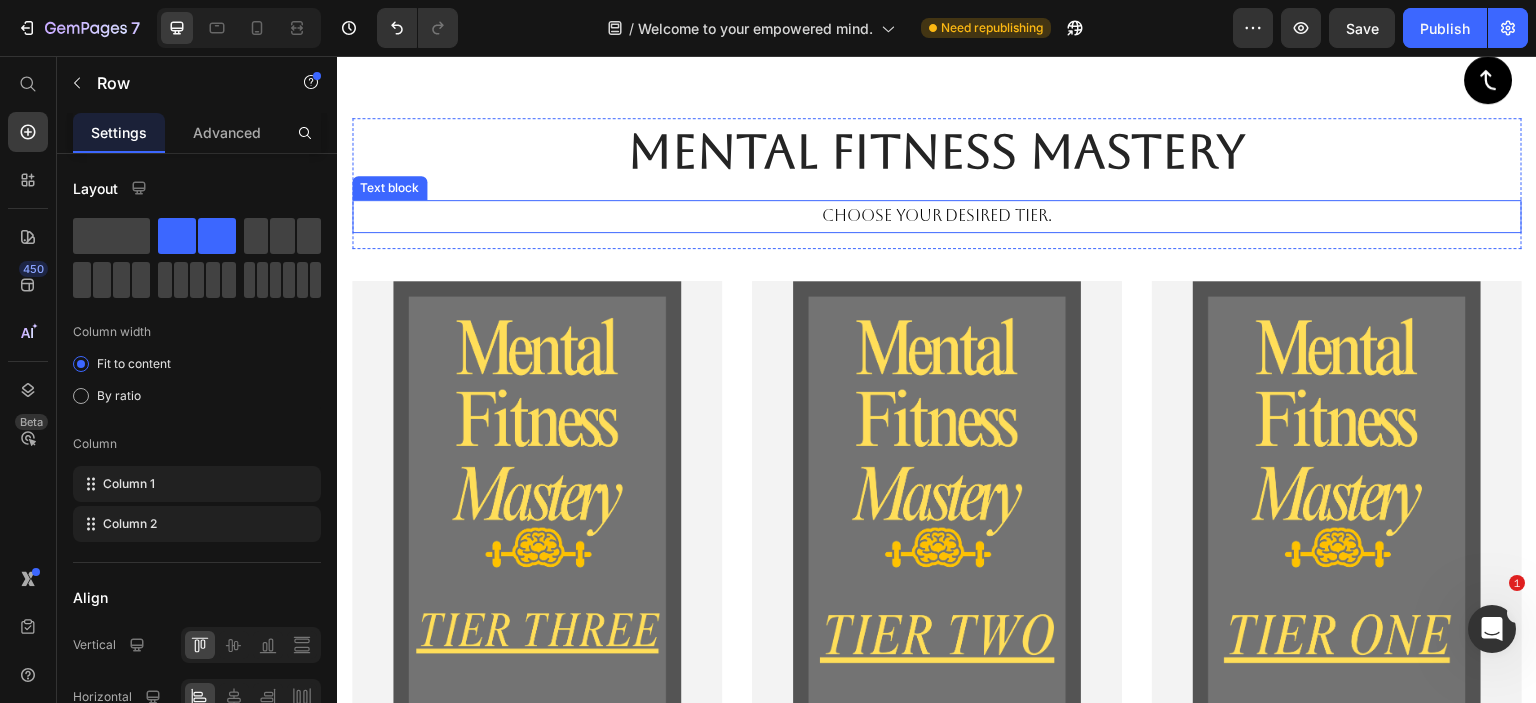 click on "choose your desired tier." at bounding box center [937, 216] 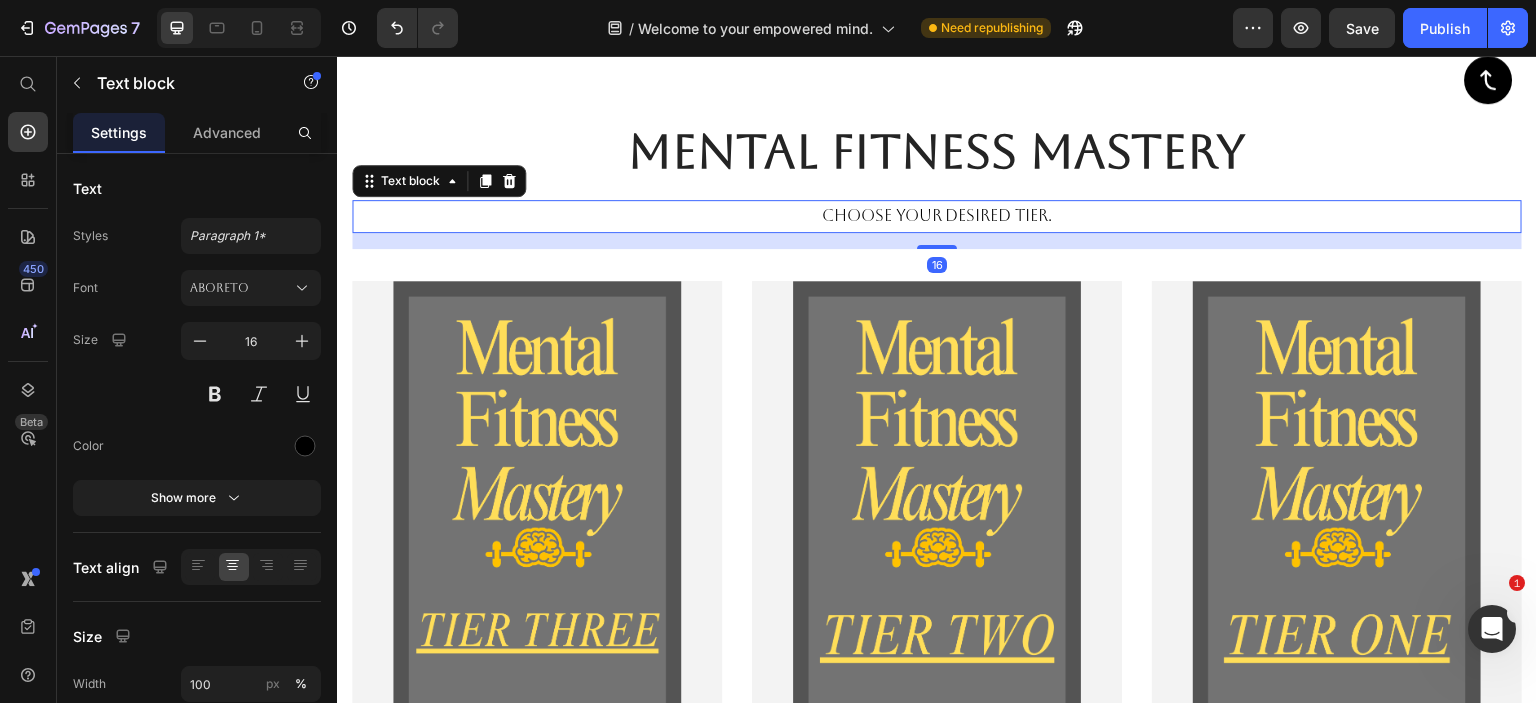 click on "choose your desired tier." at bounding box center (937, 216) 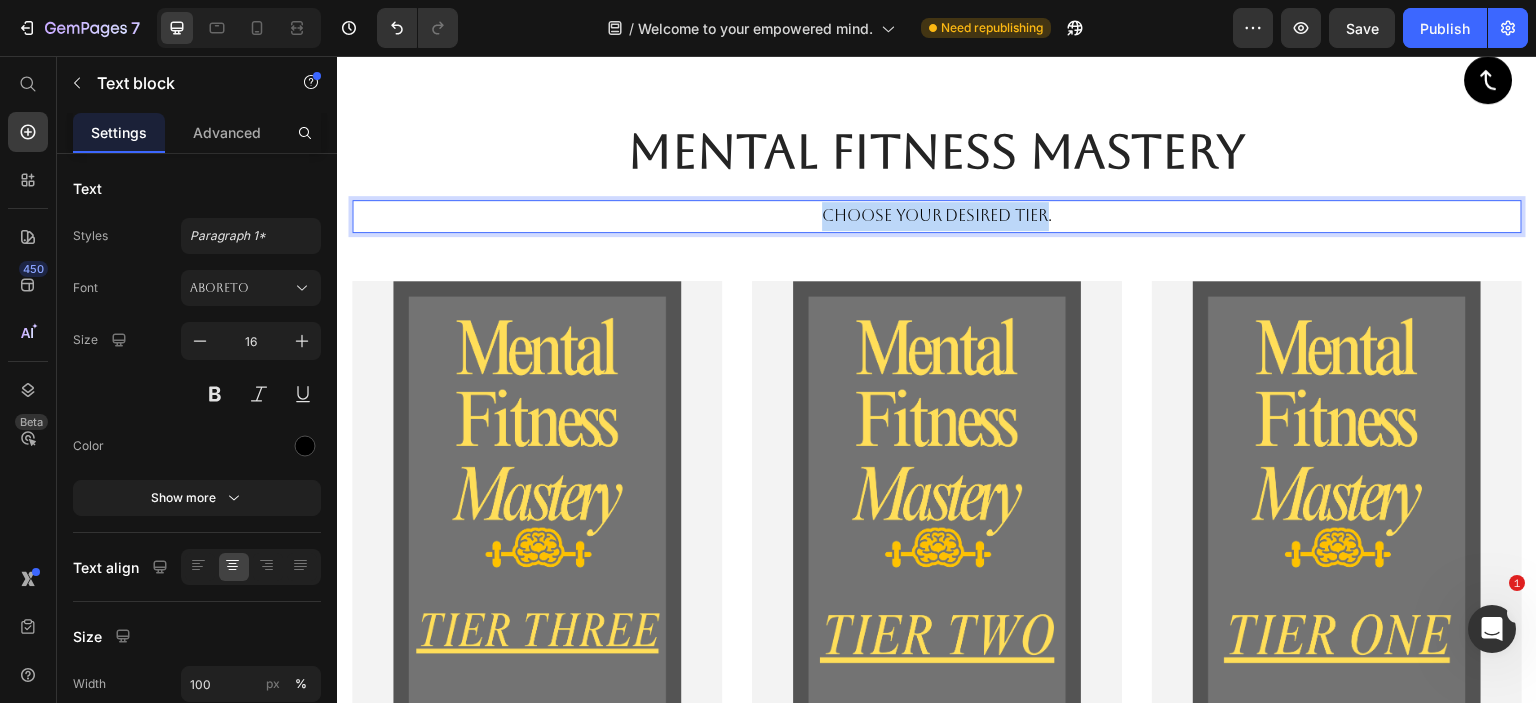 drag, startPoint x: 1040, startPoint y: 207, endPoint x: 813, endPoint y: 215, distance: 227.14093 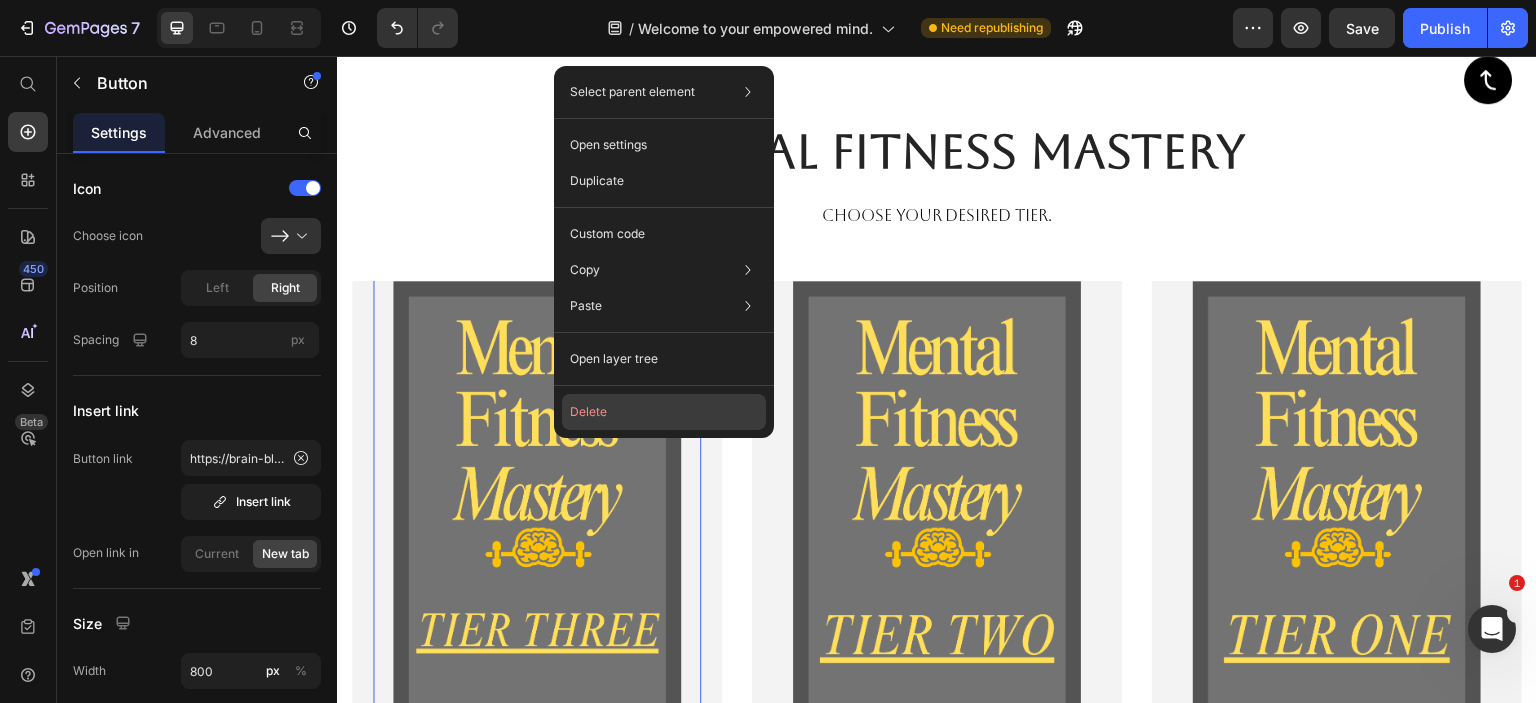 click on "Delete" 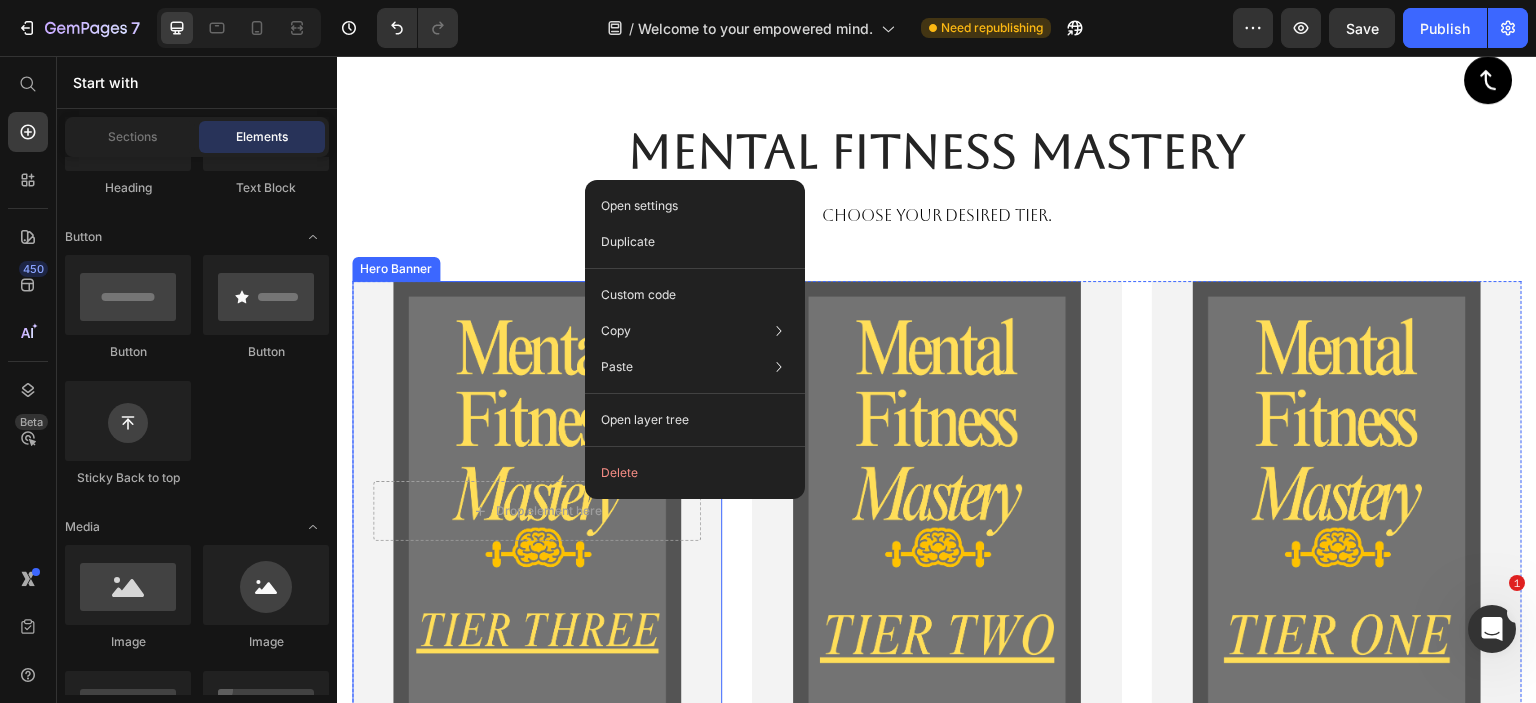 click at bounding box center (537, 511) 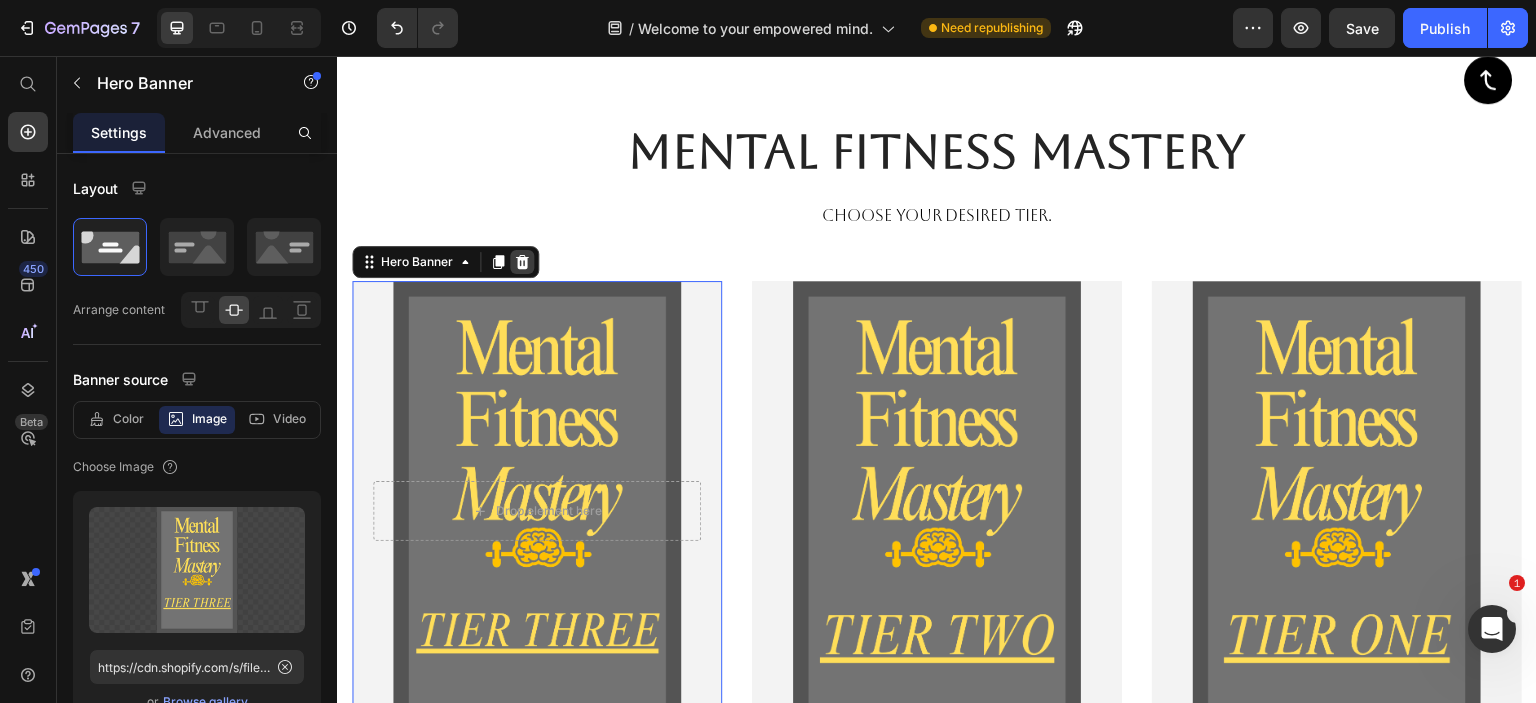 click at bounding box center (522, 262) 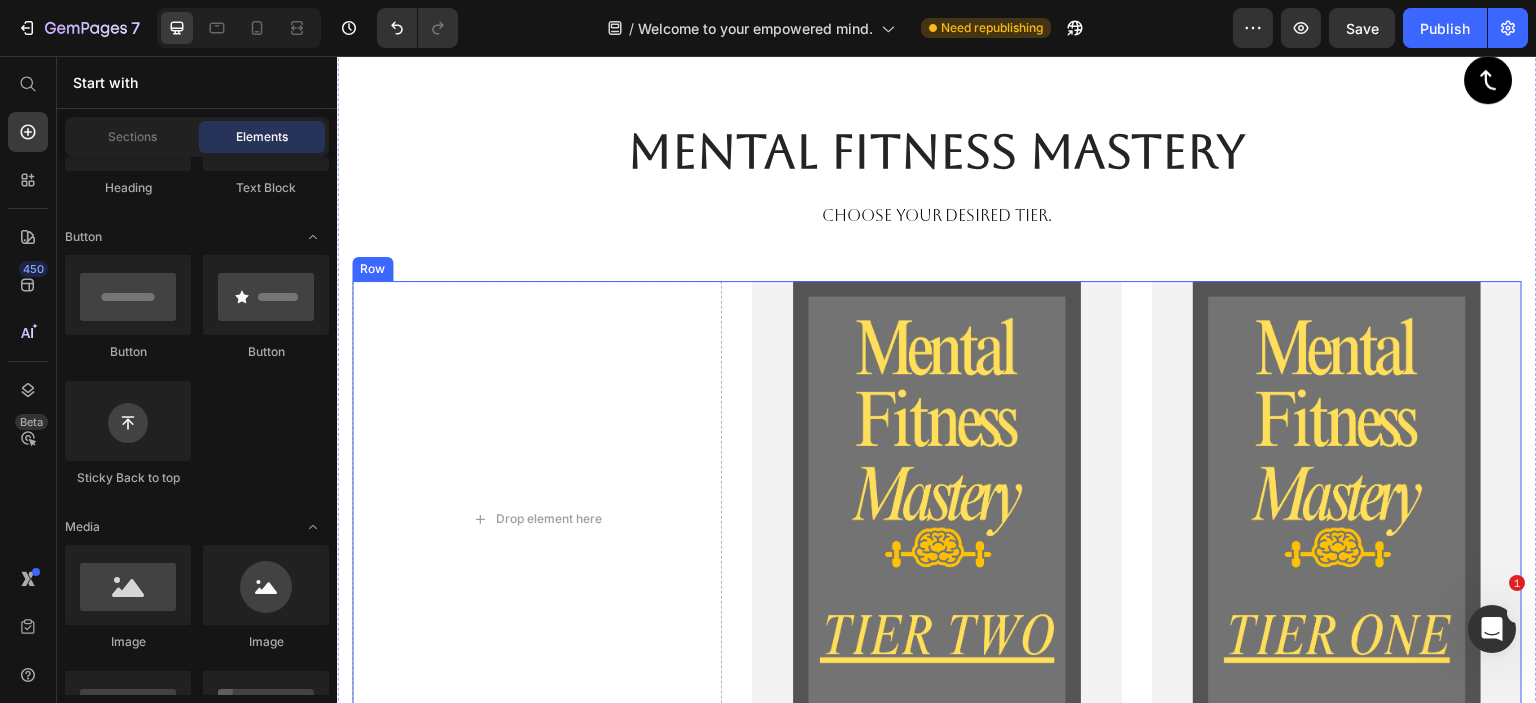 click on "Drop element here
Button Row Hero Banner
Shop now Button Row Hero Banner Row" at bounding box center [937, 519] 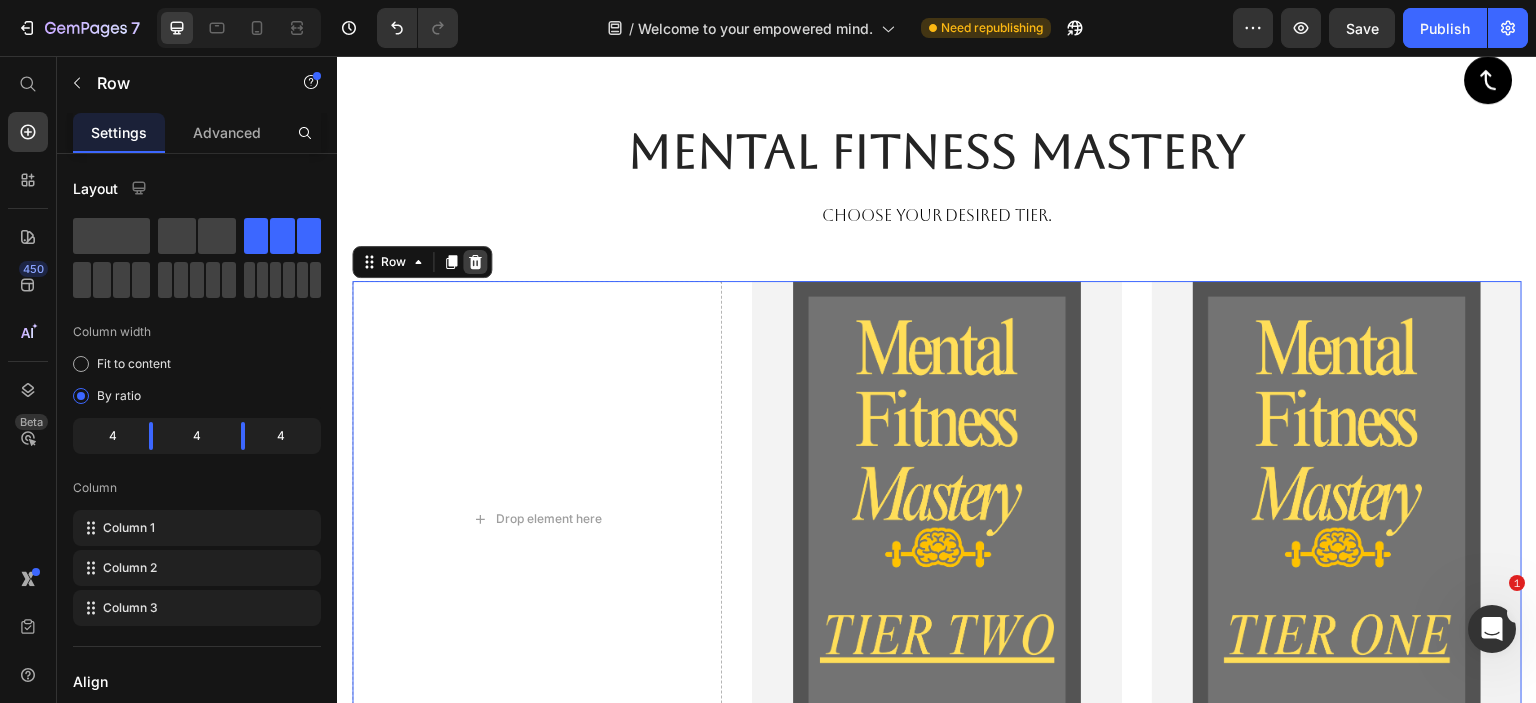 click 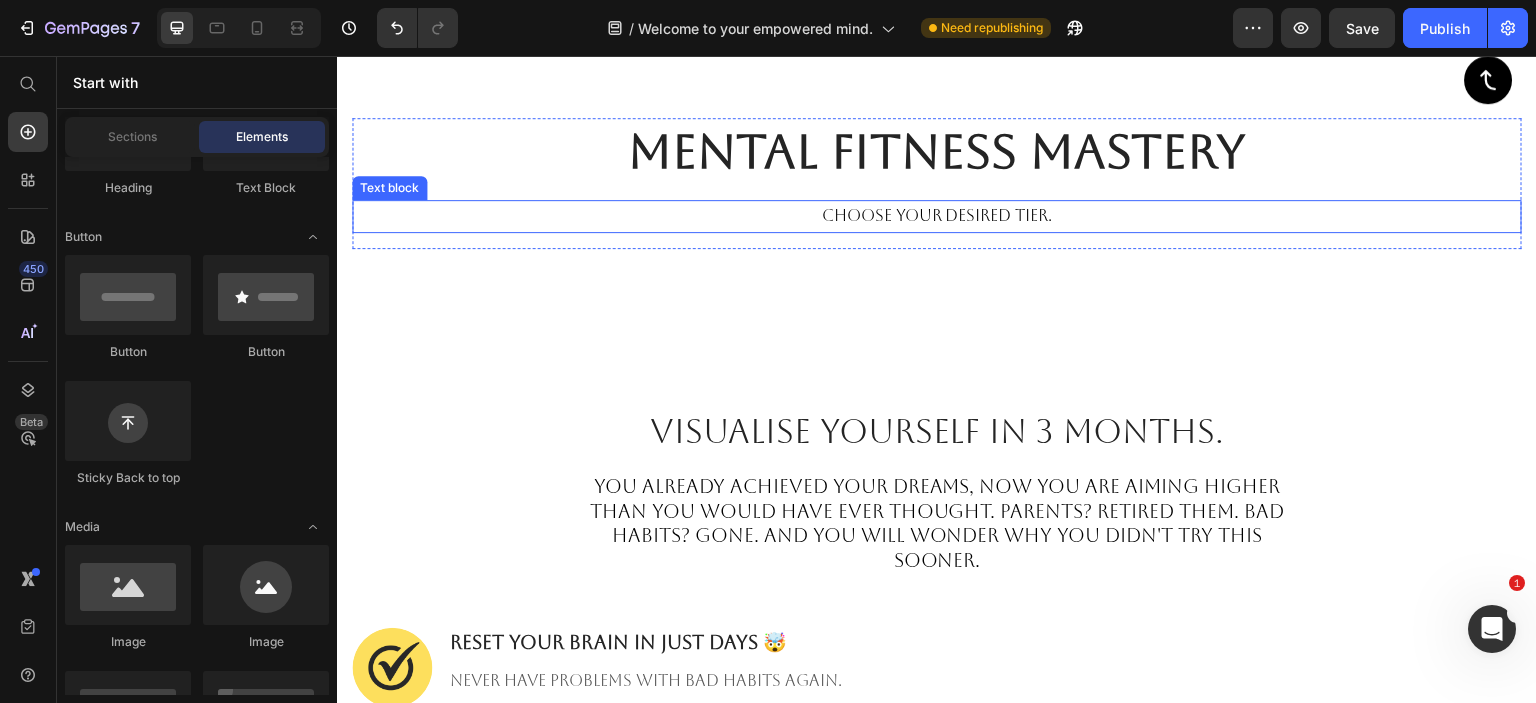 click on "choose your desired tier." at bounding box center [937, 216] 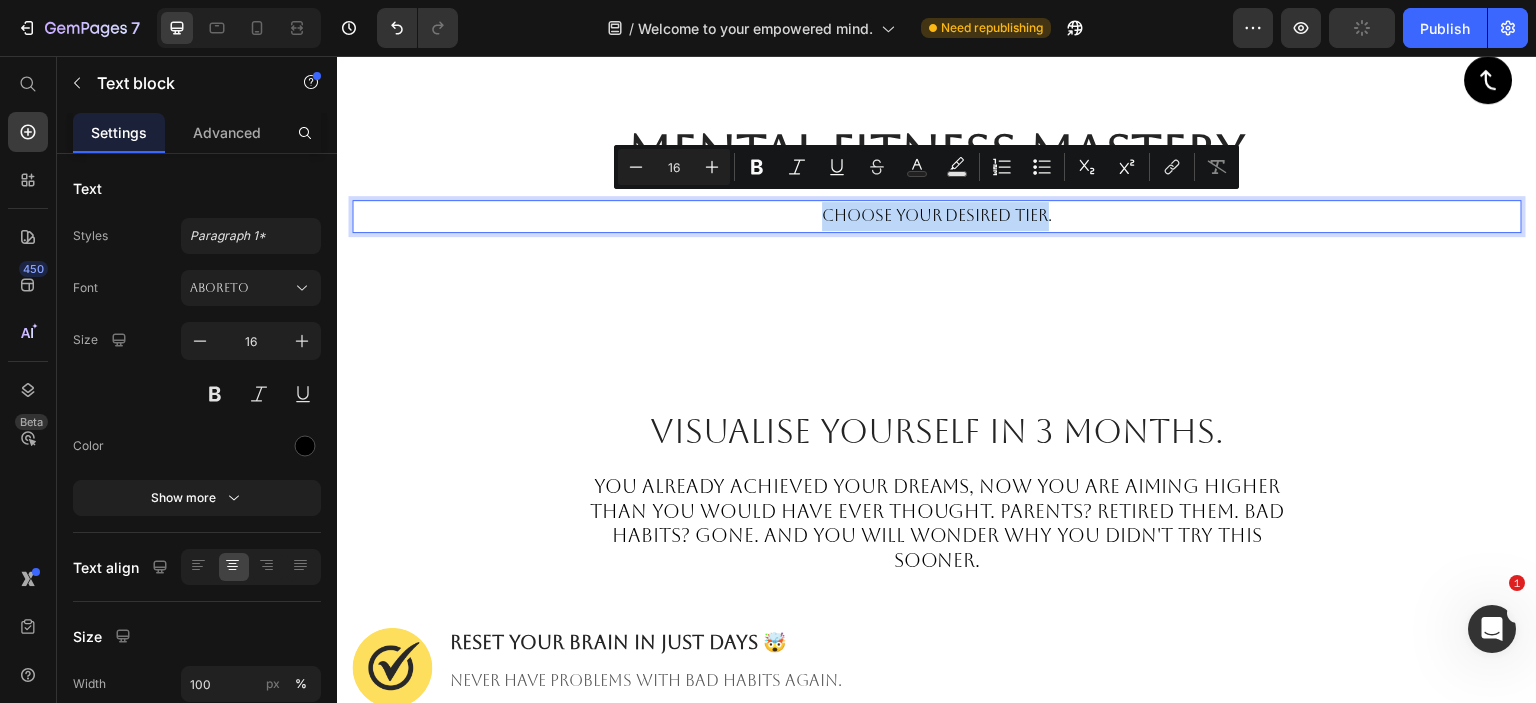 drag, startPoint x: 1039, startPoint y: 207, endPoint x: 808, endPoint y: 199, distance: 231.13849 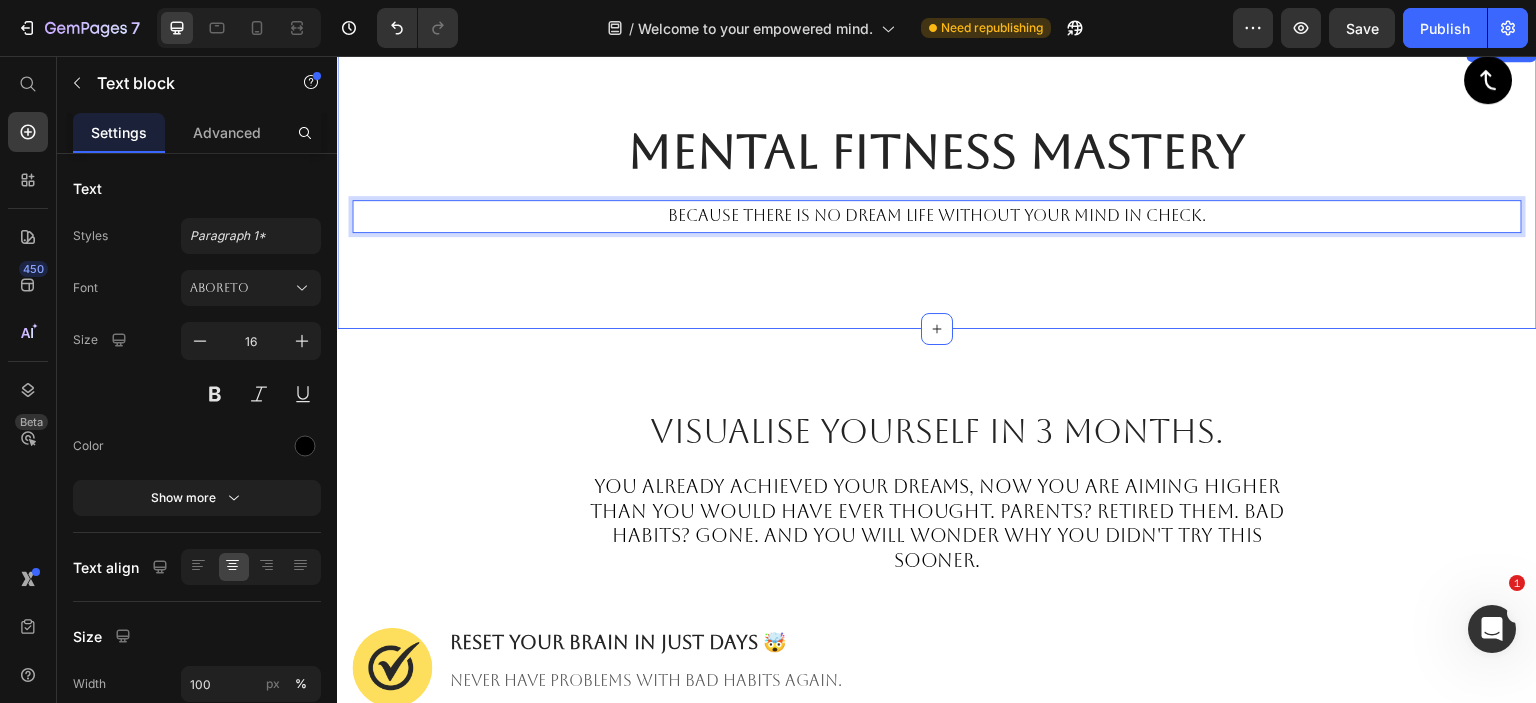 click on "Mental Fitness Mastery Heading bECAUSE THERE IS NO DREAM LIFE WITHOUT YOUR MIND IN CHECK. Text block   16 Row Section 3" at bounding box center [937, 183] 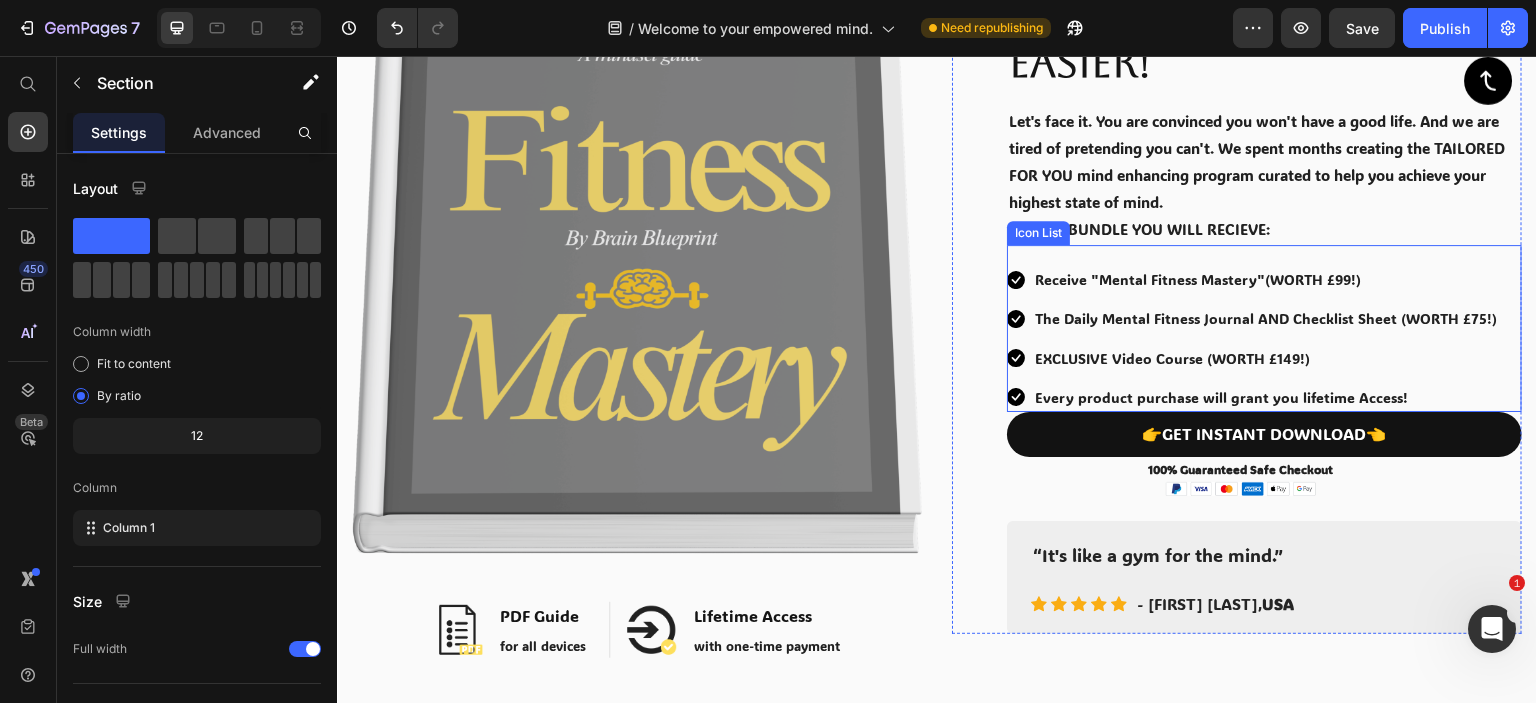scroll, scrollTop: 0, scrollLeft: 0, axis: both 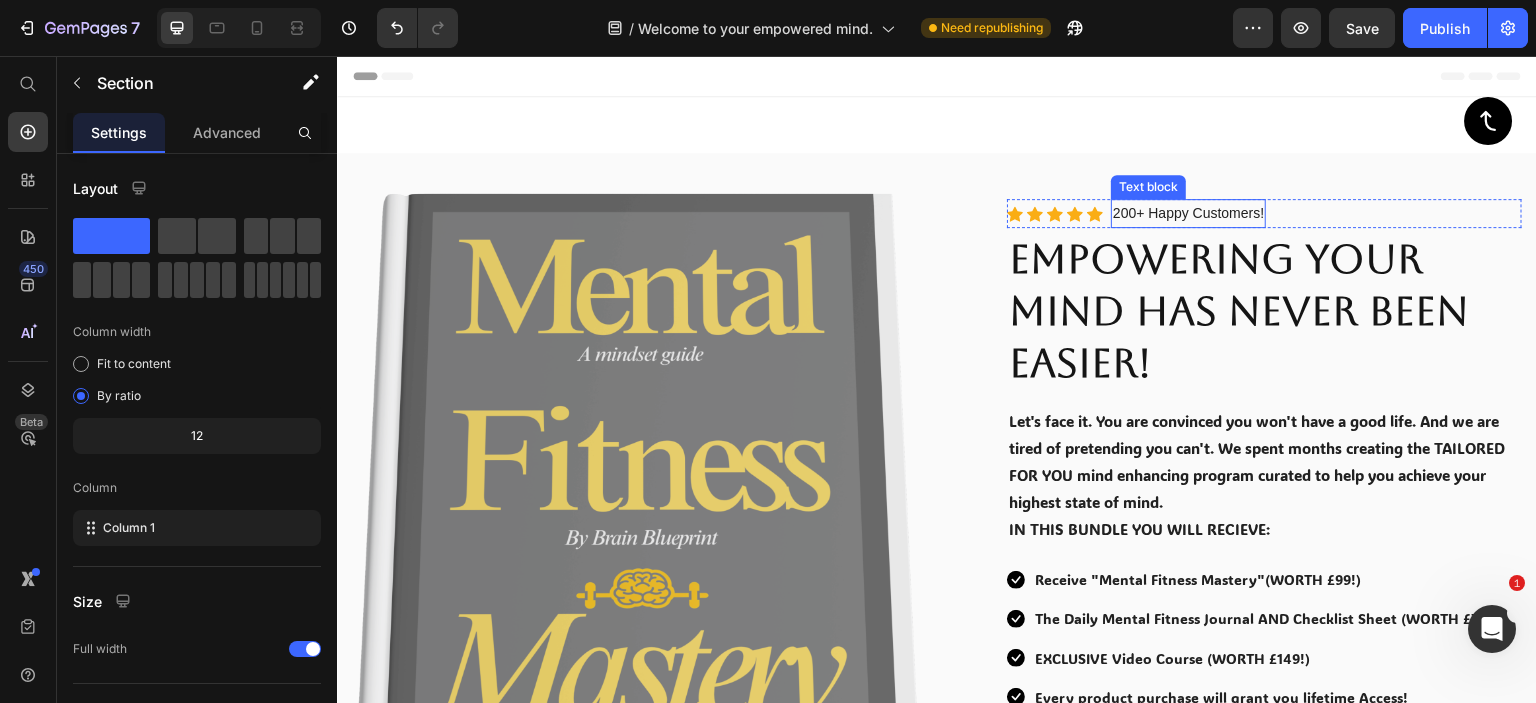 click on "200+ Happy Customers!" at bounding box center (1188, 213) 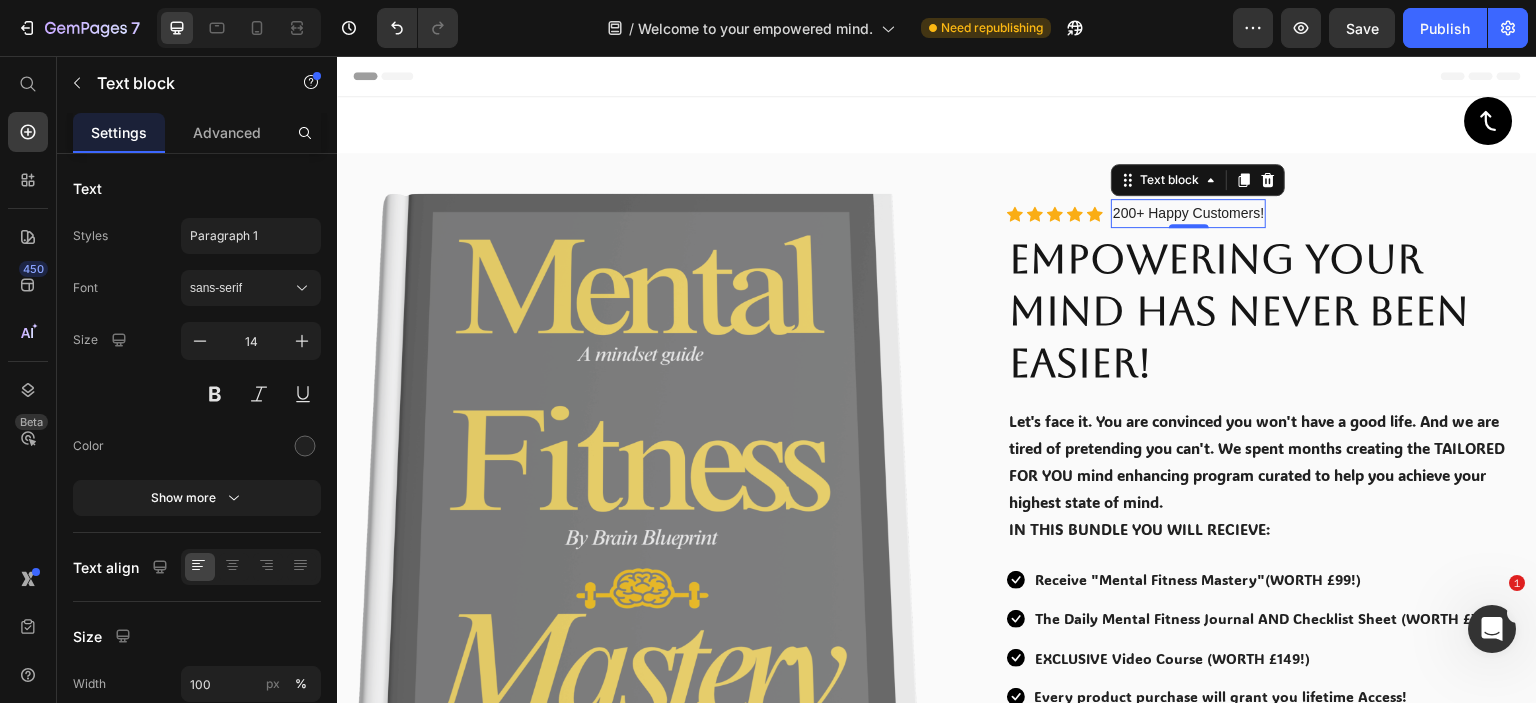 click on "200+ Happy Customers!" at bounding box center (1188, 213) 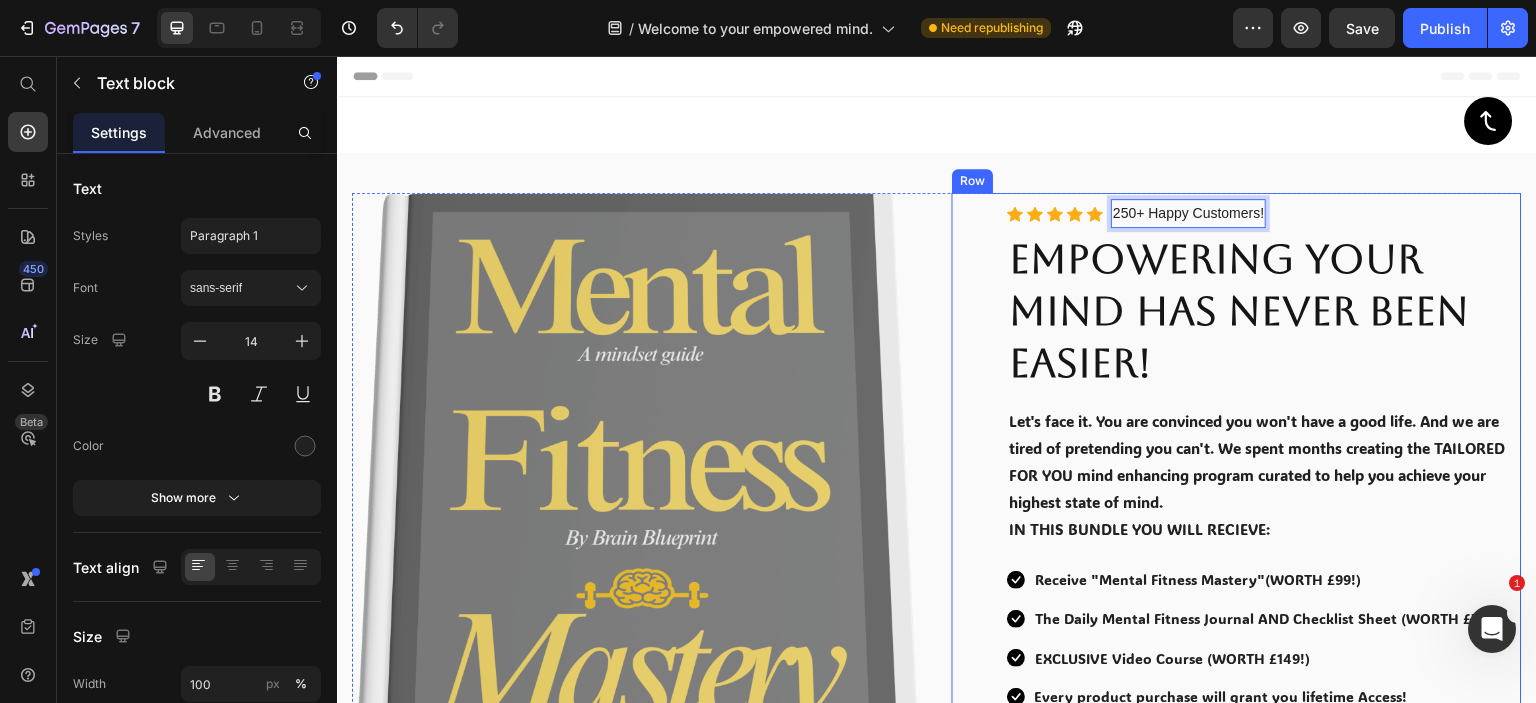 click on "Image Image PDF Guide Heading for all devices Text block Row Image Lifetime Access Heading with one-time payment Text block Row Row Row Image                Icon                Icon                Icon                Icon                Icon Icon List Hoz 250+ Happy Customers! Text block   0 Row EMPOWERING YOUR MIND HAS NEVER BEEN EASIER! Heading Let's face it. You are convinced you won't have a good life. And we are tired of pretending you can't. We spent months creating the TAILORED FOR YOU mind enhancing program curated to help you achieve your highest state of mind. IN THIS BUNDLE YOU WILL RECIEVE: Text Block
Icon Receive "Mental Fitness Mastery"(WORTH £99!) Text block
Icon The Daily Mental Fitness Journal AND Checklist Sheet (WORTH £75!) Text block
Icon EXCLUSIVE Video Course (WORTH £149!) Text block
Icon Every product purchase will grant you lifetime Access! Text block Icon List 👉GET INSTANT DOWNLOAD👈 Button Text block Image Image" at bounding box center (937, 595) 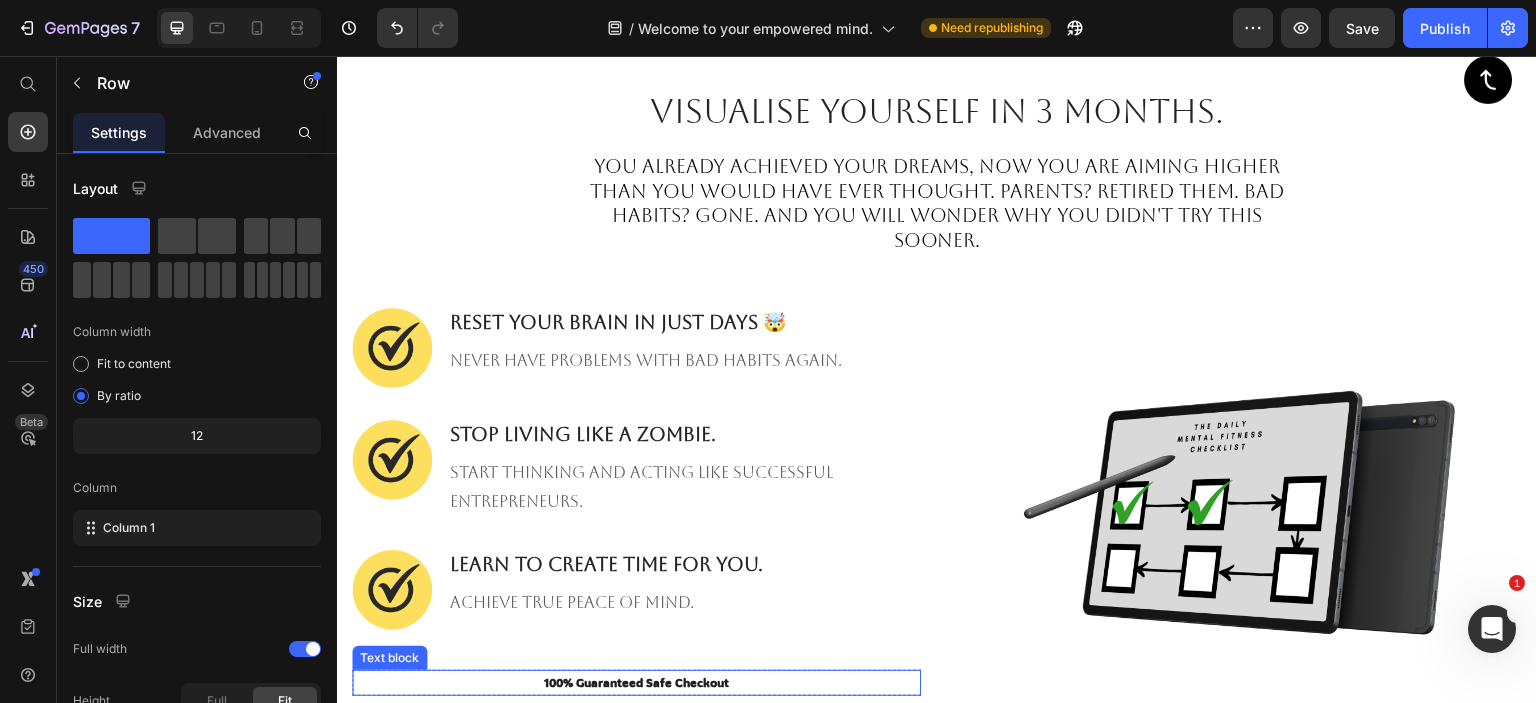 scroll, scrollTop: 1400, scrollLeft: 0, axis: vertical 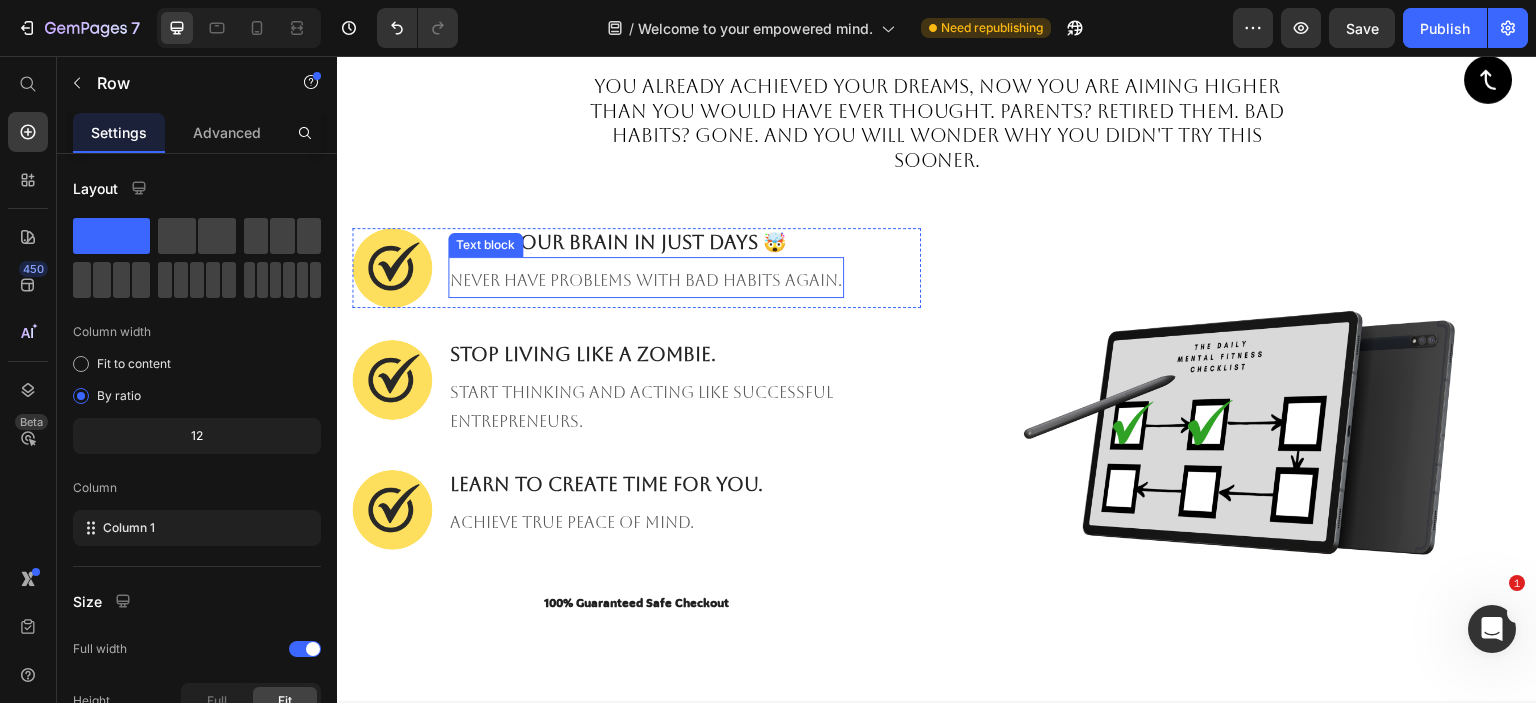 click on "NEVER have problems with bad habits again." at bounding box center (646, 281) 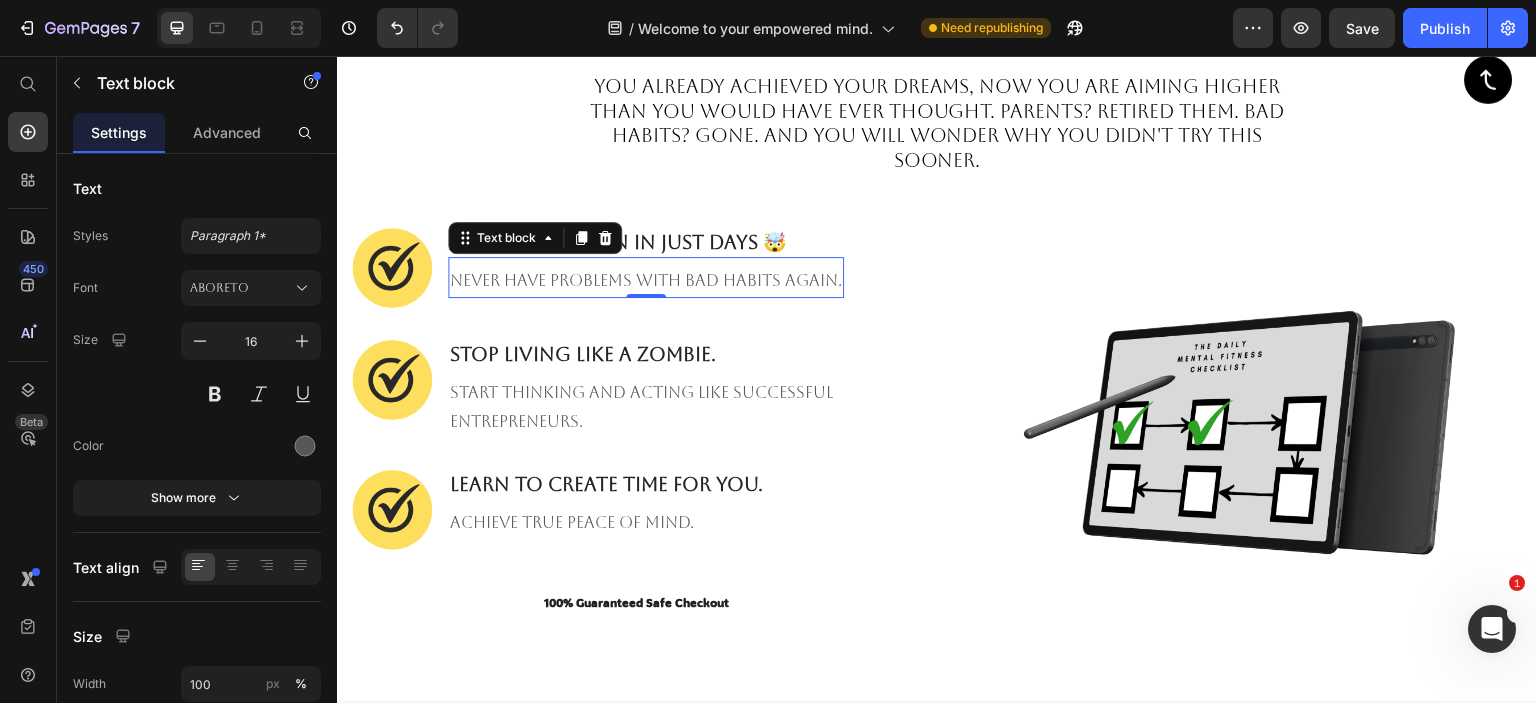 click on "NEVER have problems with bad habits again." at bounding box center [646, 281] 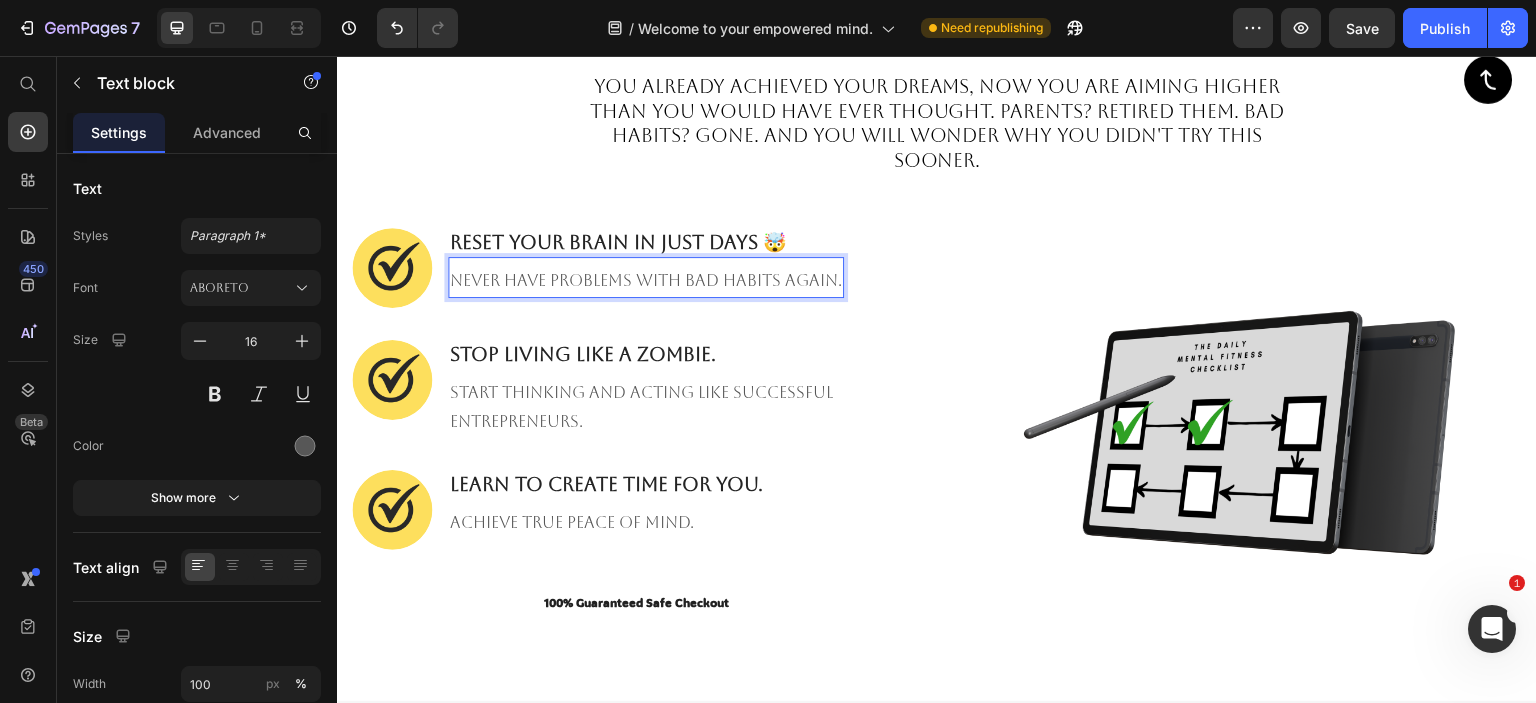 click on "NEVER have problems with bad habits again." at bounding box center (646, 281) 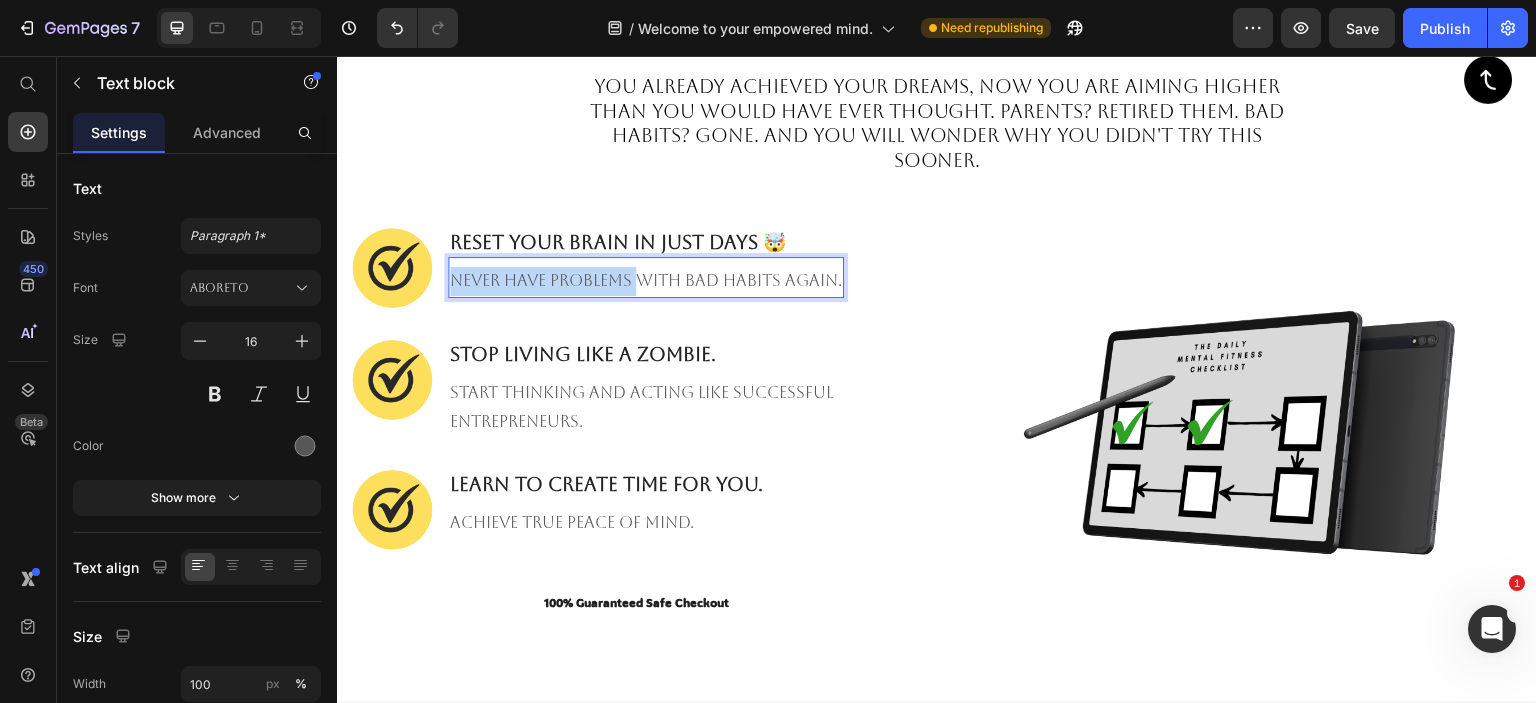 drag, startPoint x: 641, startPoint y: 267, endPoint x: 451, endPoint y: 257, distance: 190.26297 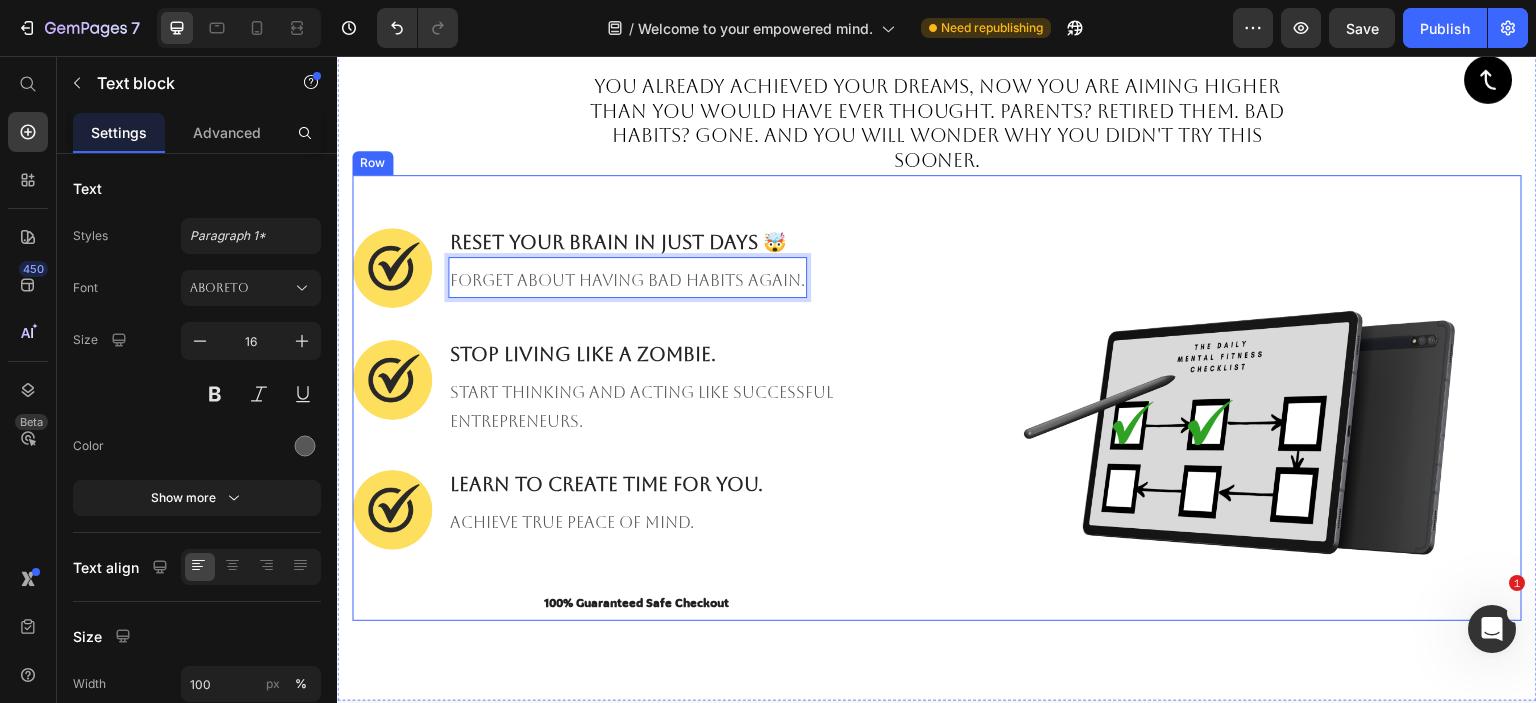 click on "Image Reset your brain in just days 🤯 Heading FORGET ABOUT HAVING bad habits again. Text block   0 Row Image Stop living like a zombie. Heading Start thinking and acting like successful entrepreneurs. Text block Row Image learn to create time for you. Heading Achieve true peace of mind. Text block Row 100% Guaranteed Safe Checkout Text block Product Image Row" at bounding box center [937, 398] 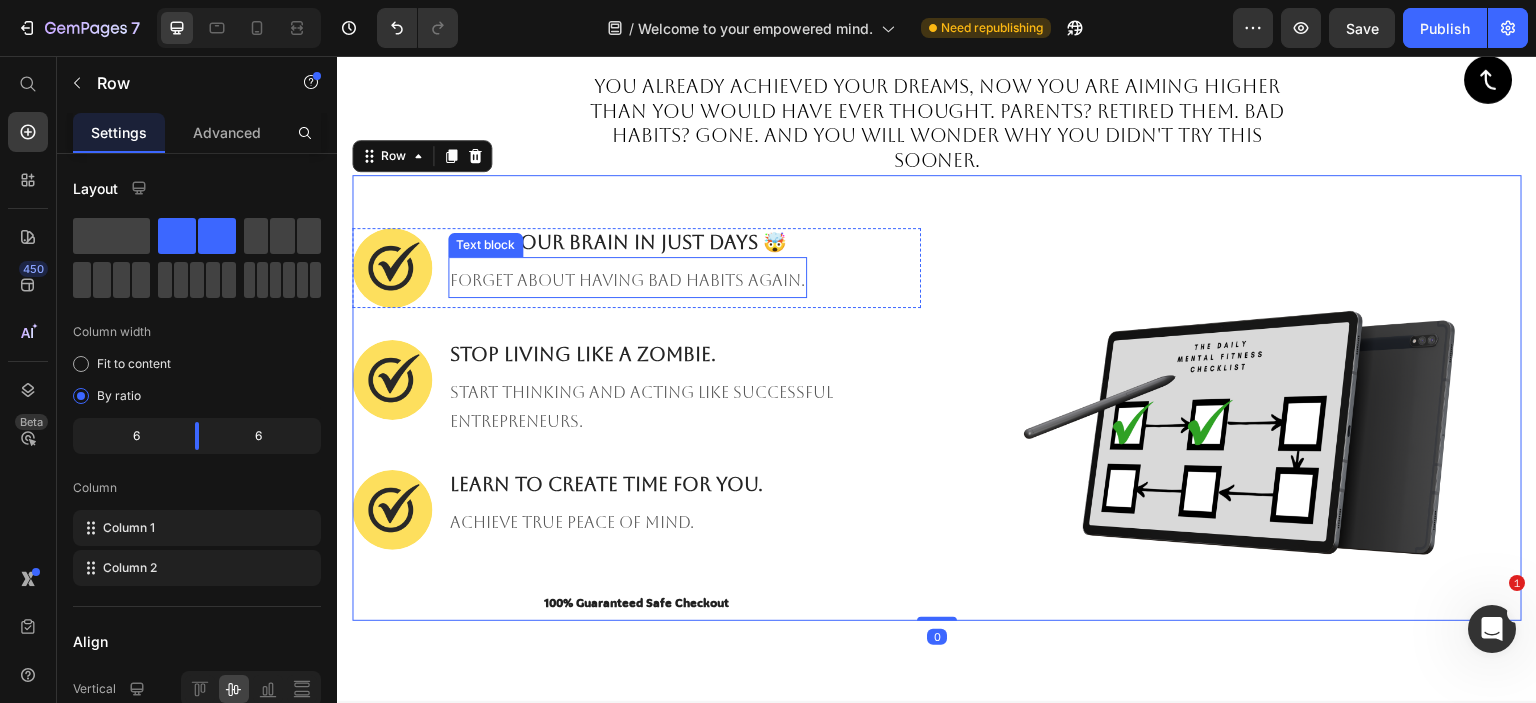 drag, startPoint x: 626, startPoint y: 261, endPoint x: 591, endPoint y: 271, distance: 36.40055 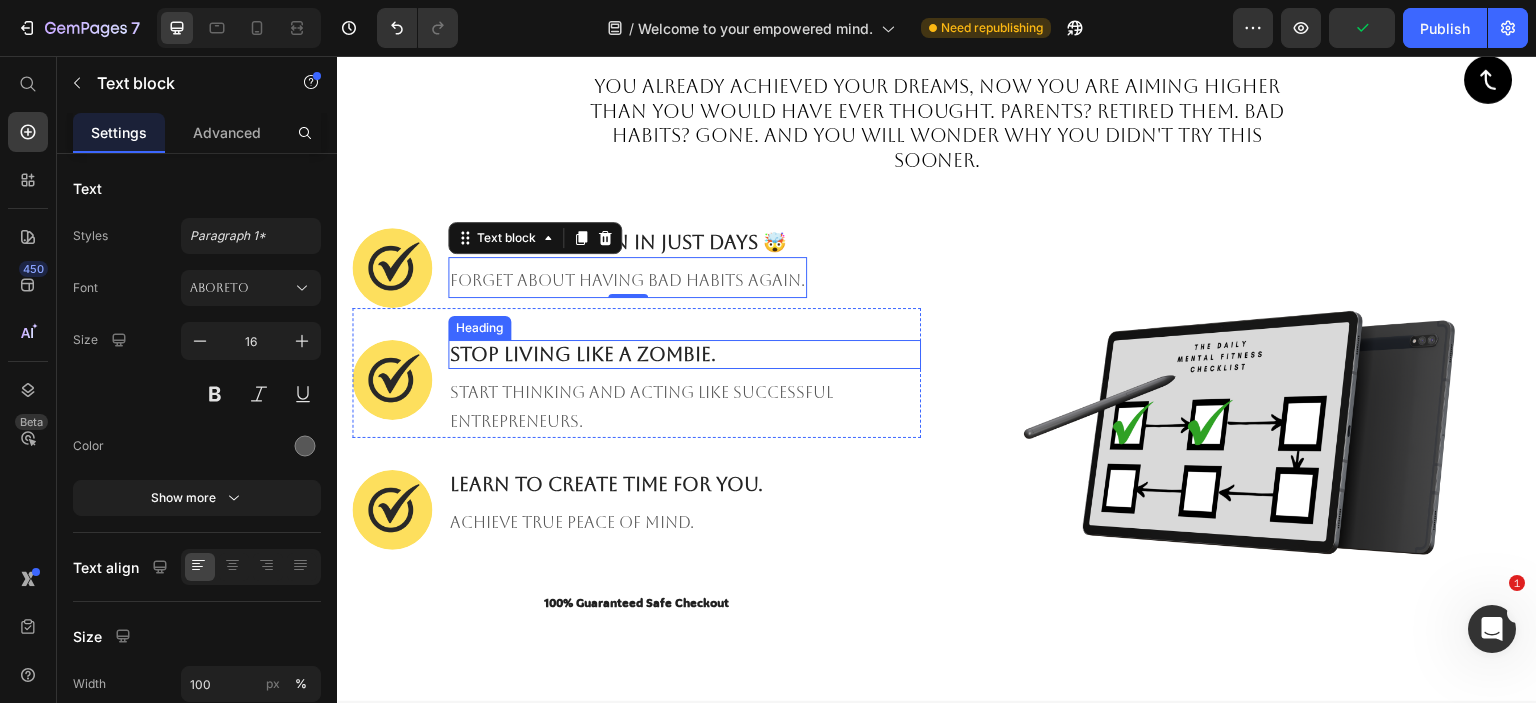 click on "Stop living like a zombie." at bounding box center [684, 354] 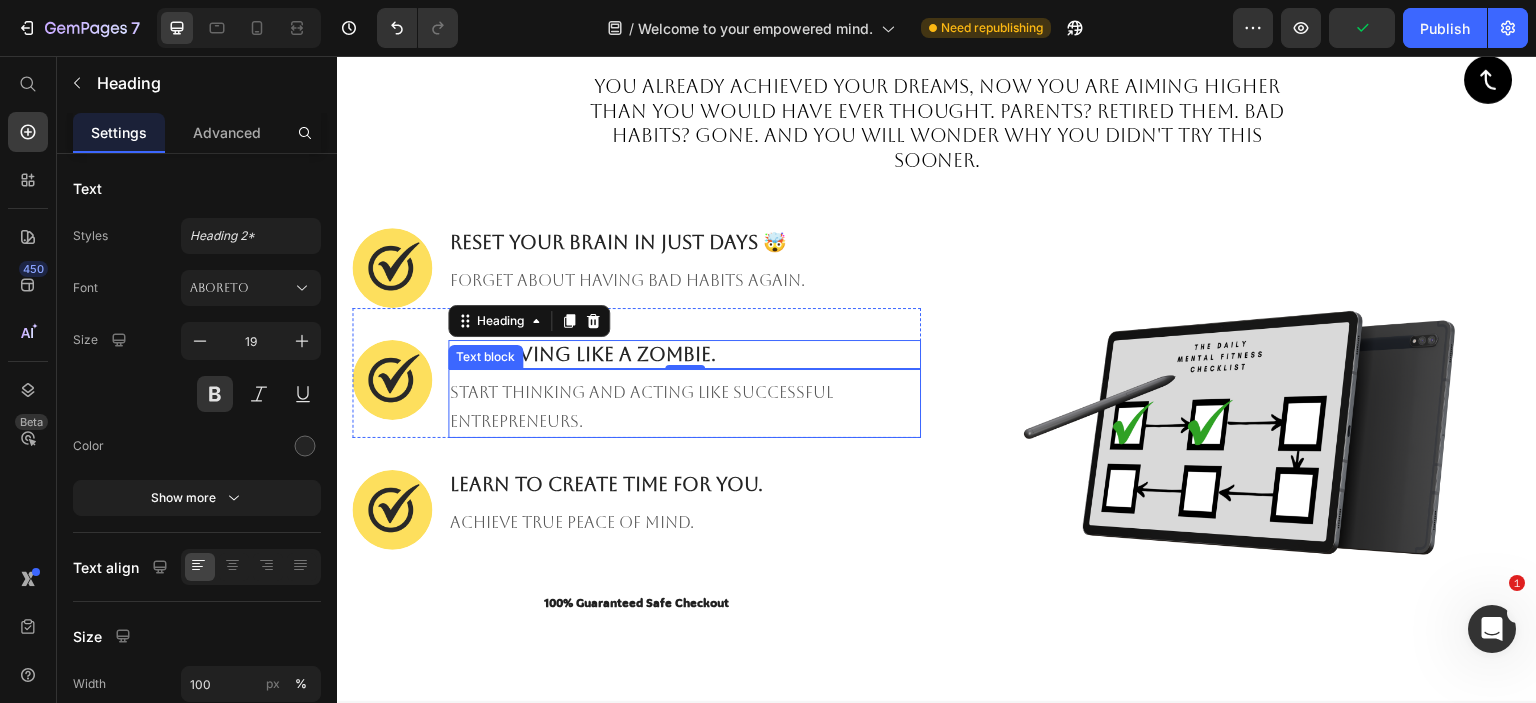 click on "Start thinking and acting like successful entrepreneurs." at bounding box center [684, 408] 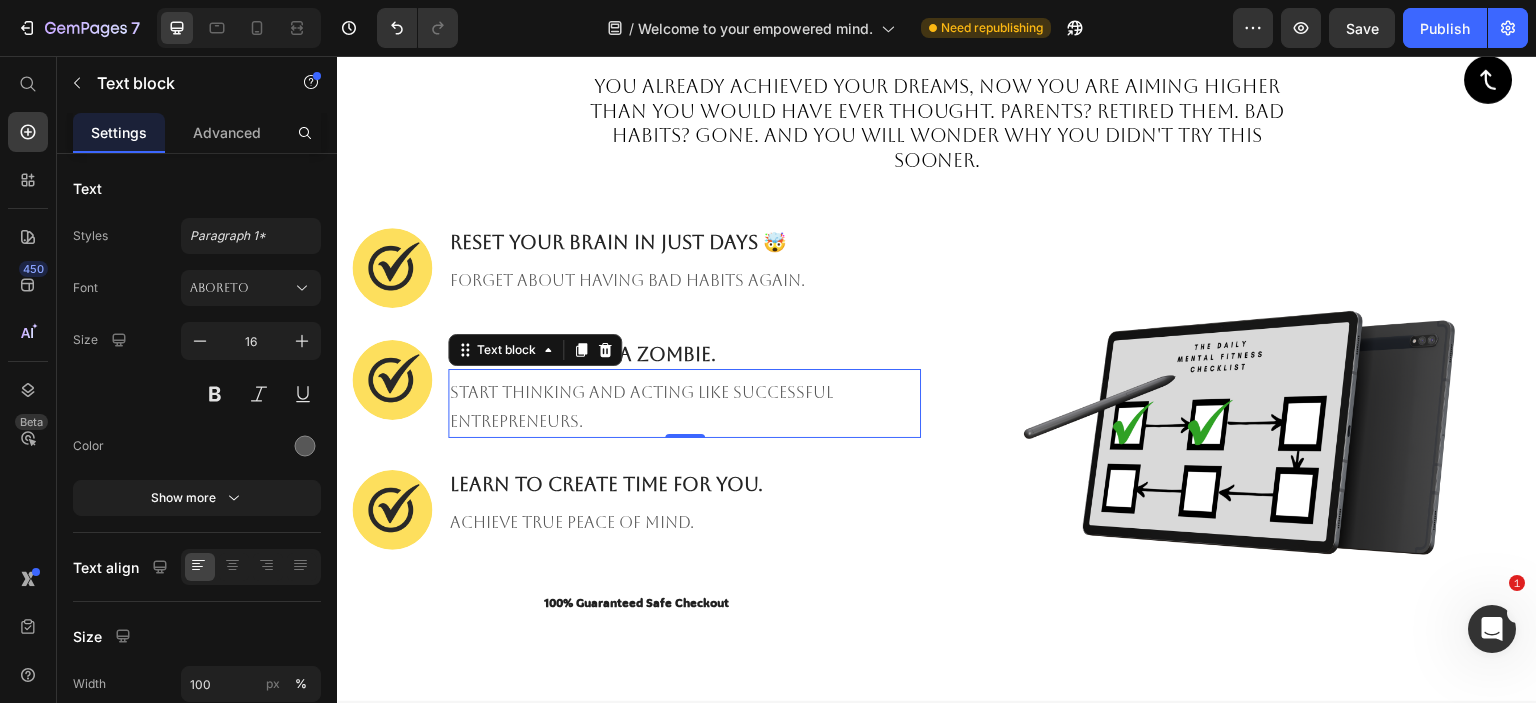 click on "Start thinking and acting like successful entrepreneurs." at bounding box center [684, 408] 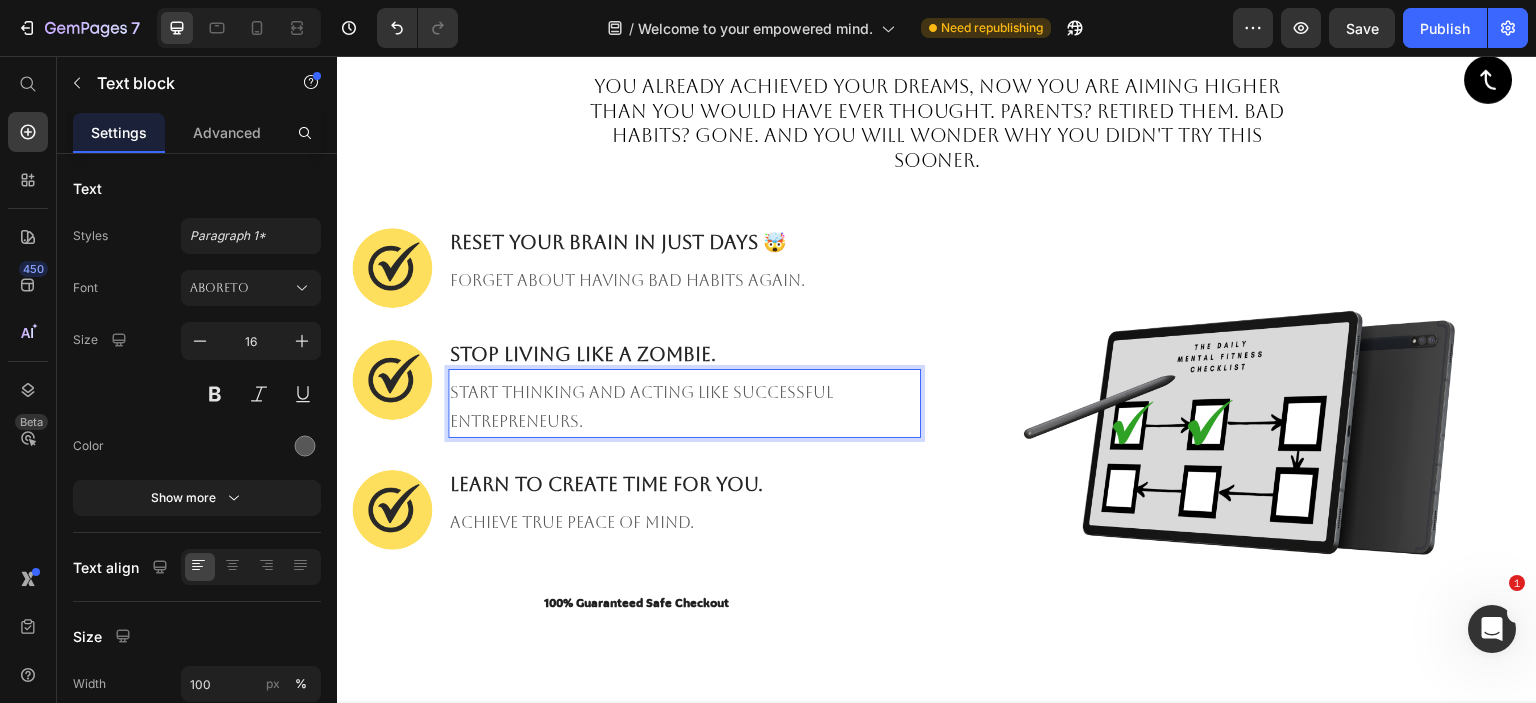 click on "Start thinking and acting like successful entrepreneurs." at bounding box center (684, 408) 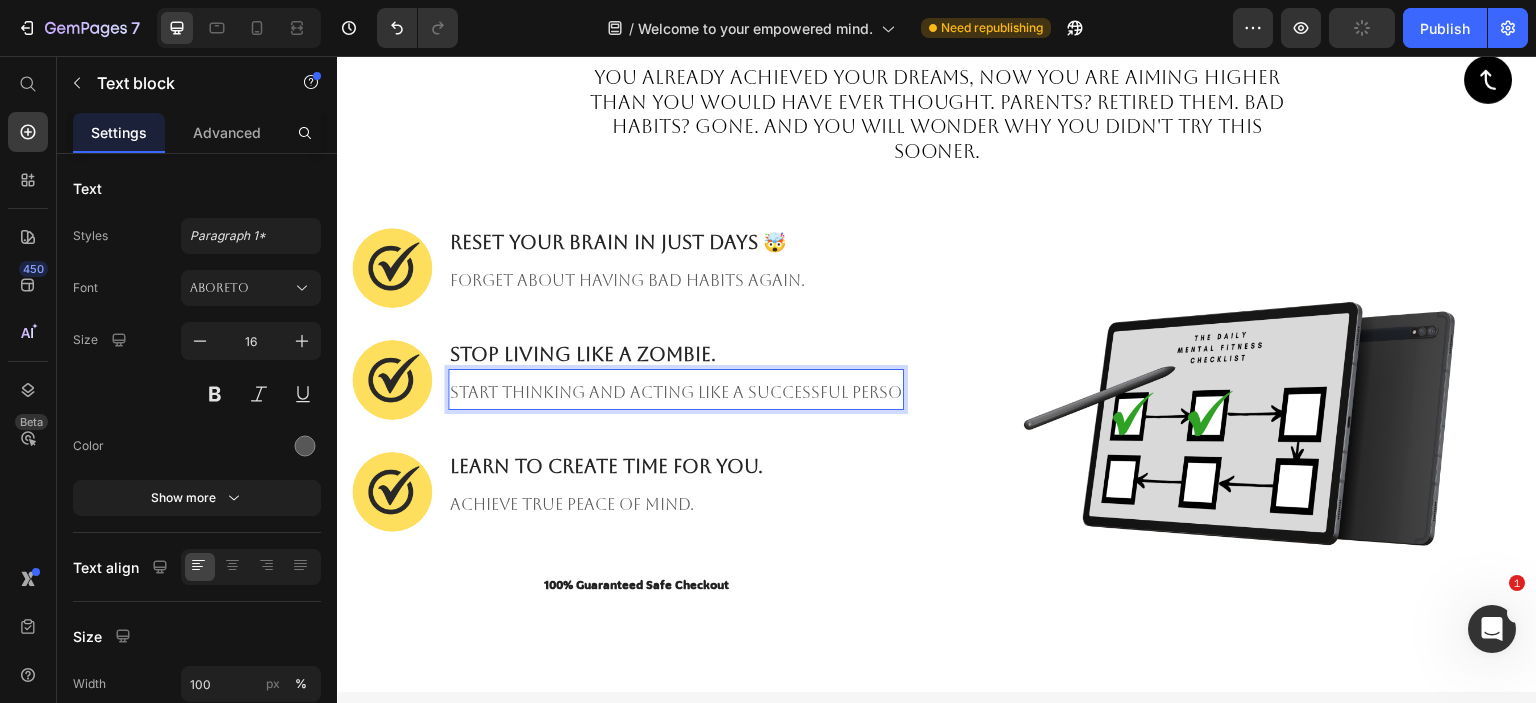 scroll, scrollTop: 1400, scrollLeft: 0, axis: vertical 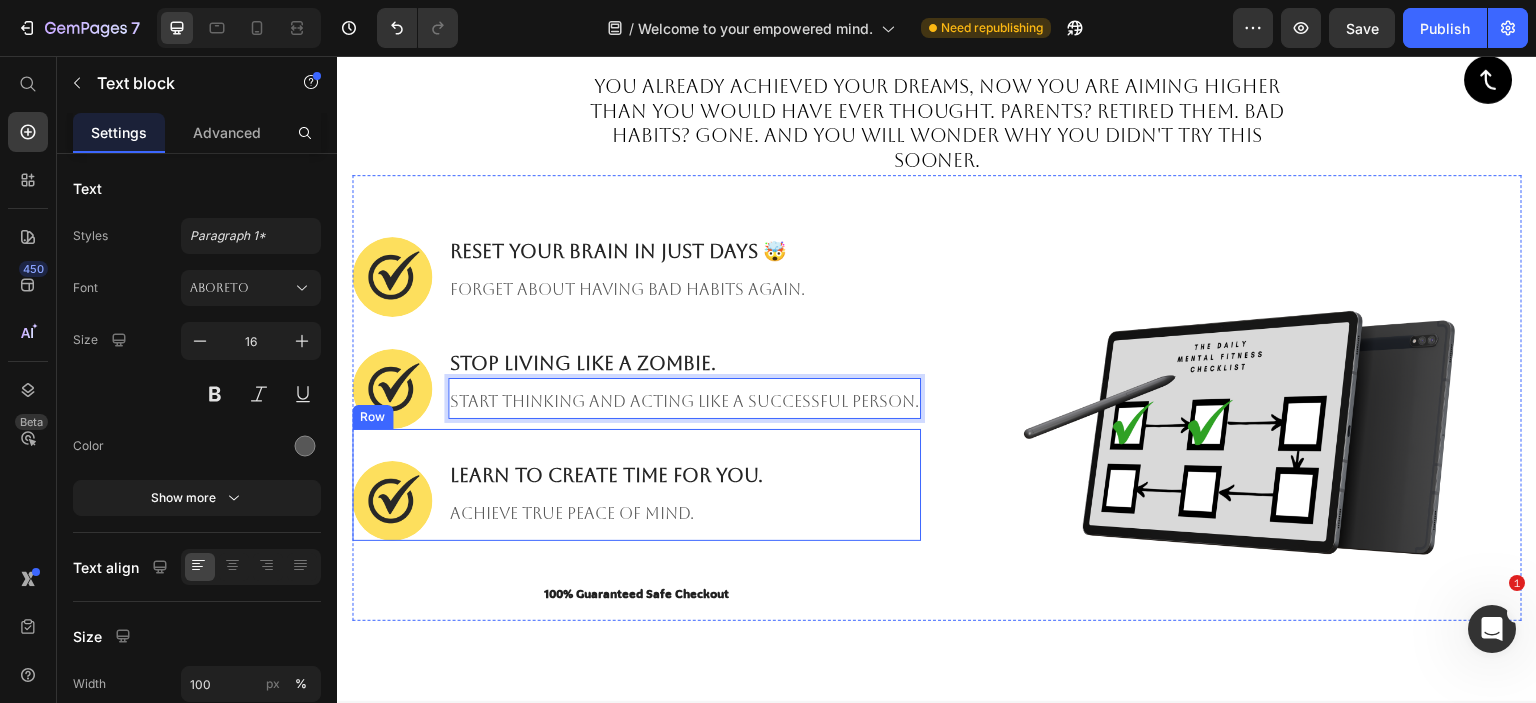 click on "Image learn to create time for you. Heading Achieve true peace of mind. Text block Row" at bounding box center [636, 485] 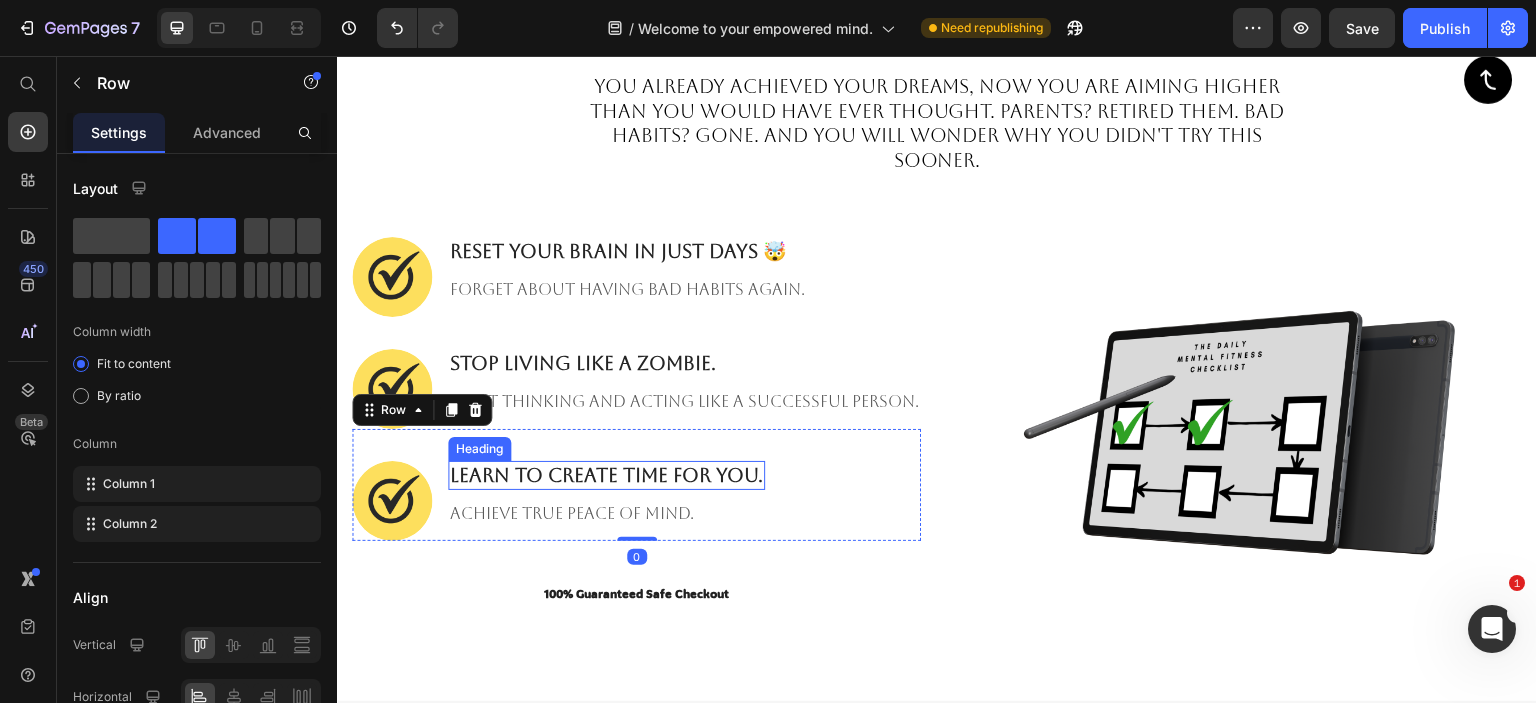 click on "learn to create time for you." at bounding box center [606, 475] 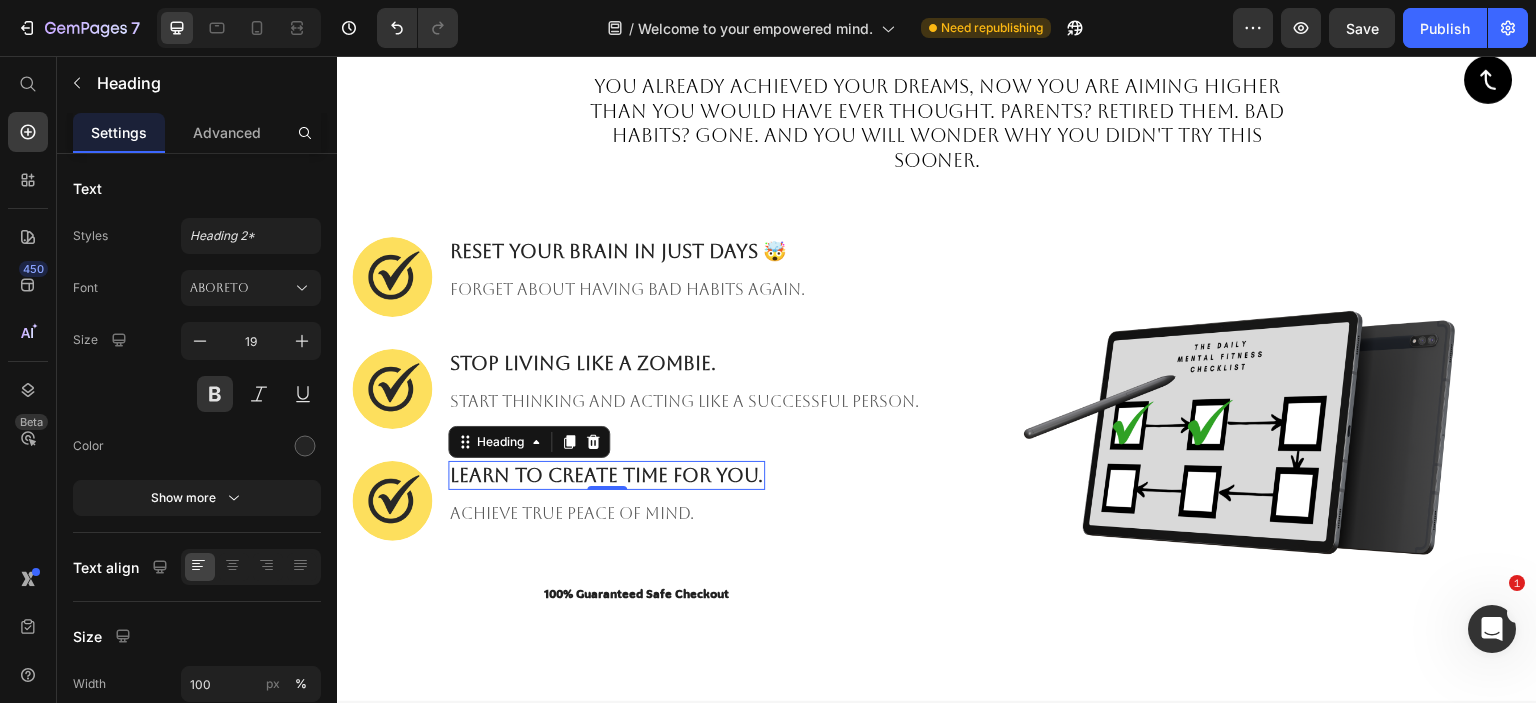 click on "learn to create time for you." at bounding box center [606, 475] 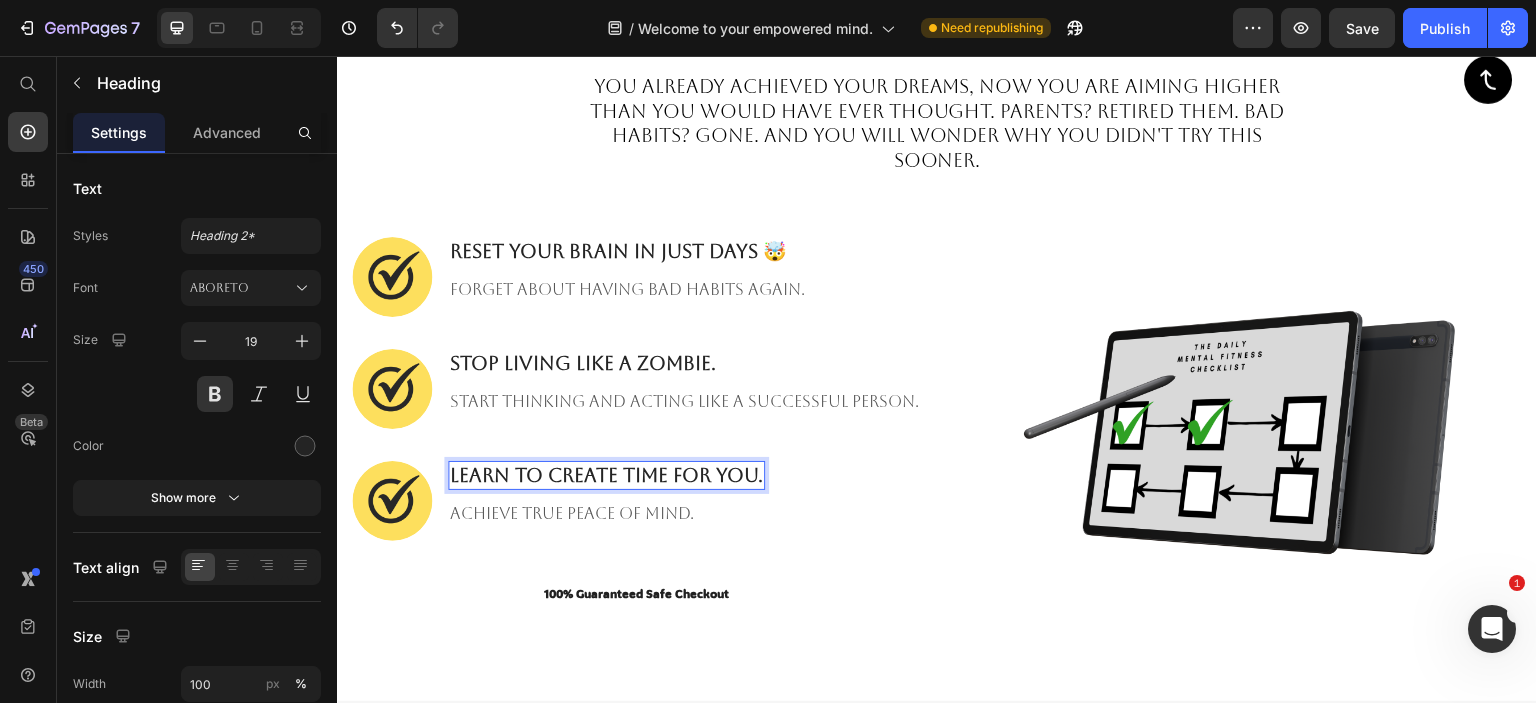 click on "learn to create time for you." at bounding box center (606, 475) 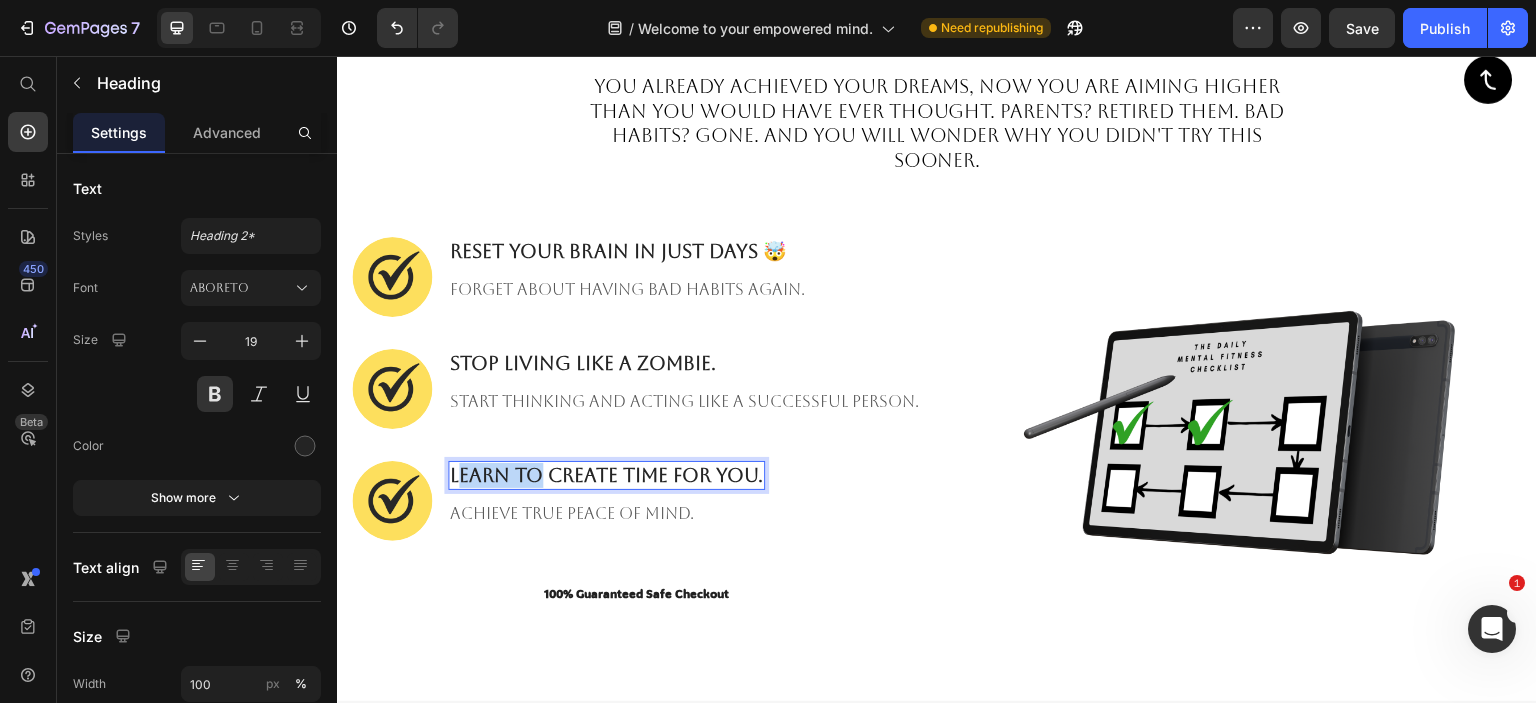 drag, startPoint x: 540, startPoint y: 472, endPoint x: 460, endPoint y: 472, distance: 80 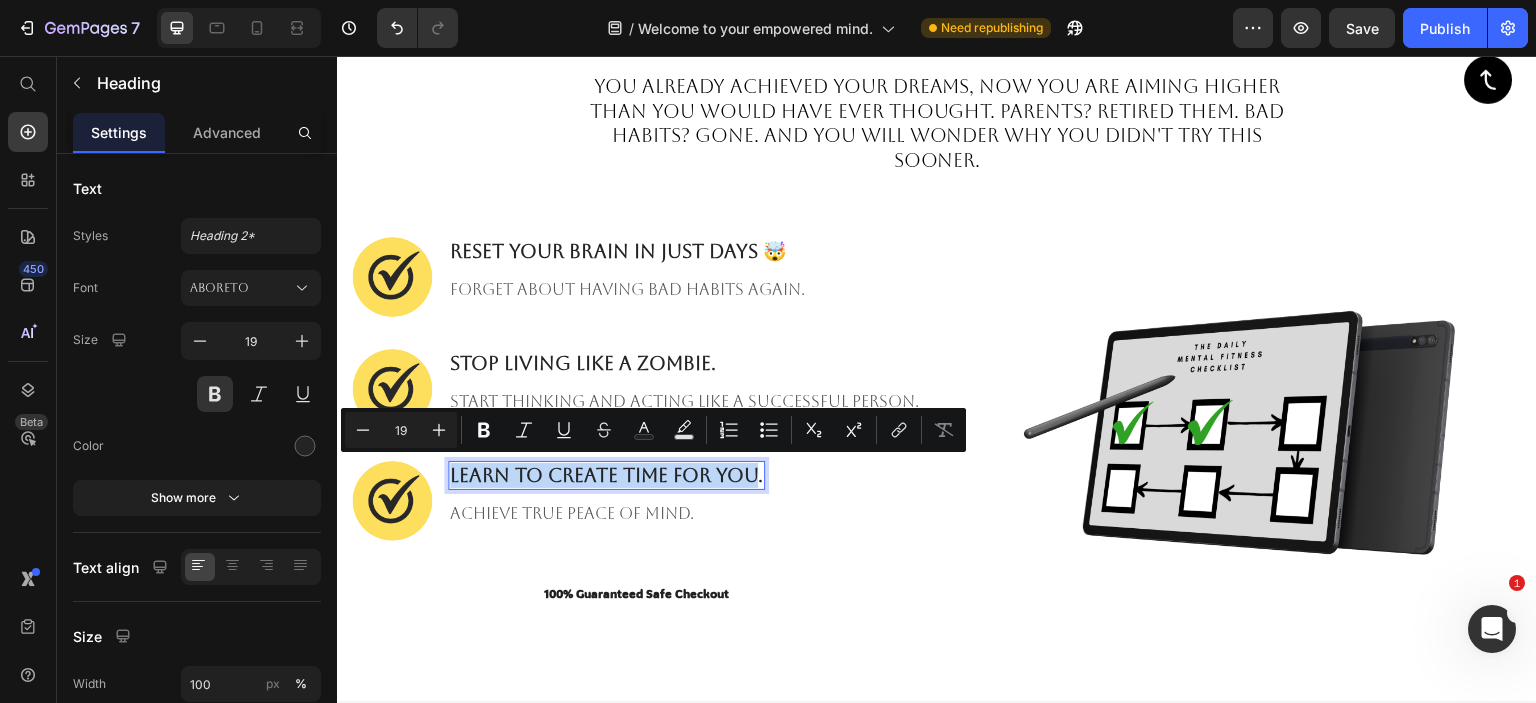 drag, startPoint x: 759, startPoint y: 472, endPoint x: 452, endPoint y: 464, distance: 307.10422 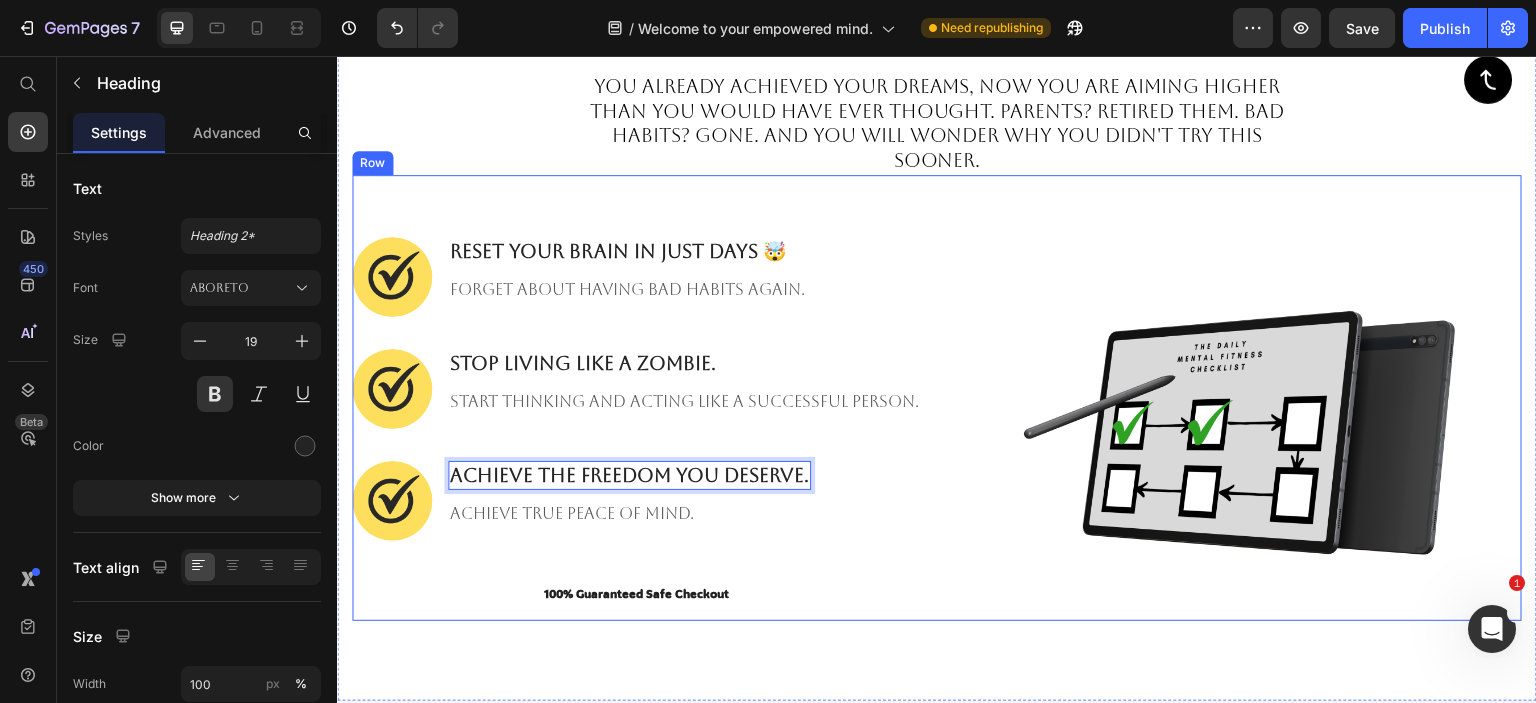 click on "Image Reset your brain in just days 🤯 Heading FORGET ABOUT HAVING bad habits again. Text block Row Image Stop living like a zombie. Heading Start thinking and acting like A SUCCESSFUL PERSON. Text block Row Image ACHIEVE THE FREEDOM YOU DESERVE. Heading   0 Achieve true peace of mind. Text block Row 100% Guaranteed Safe Checkout Text block Product Image Row" at bounding box center (937, 398) 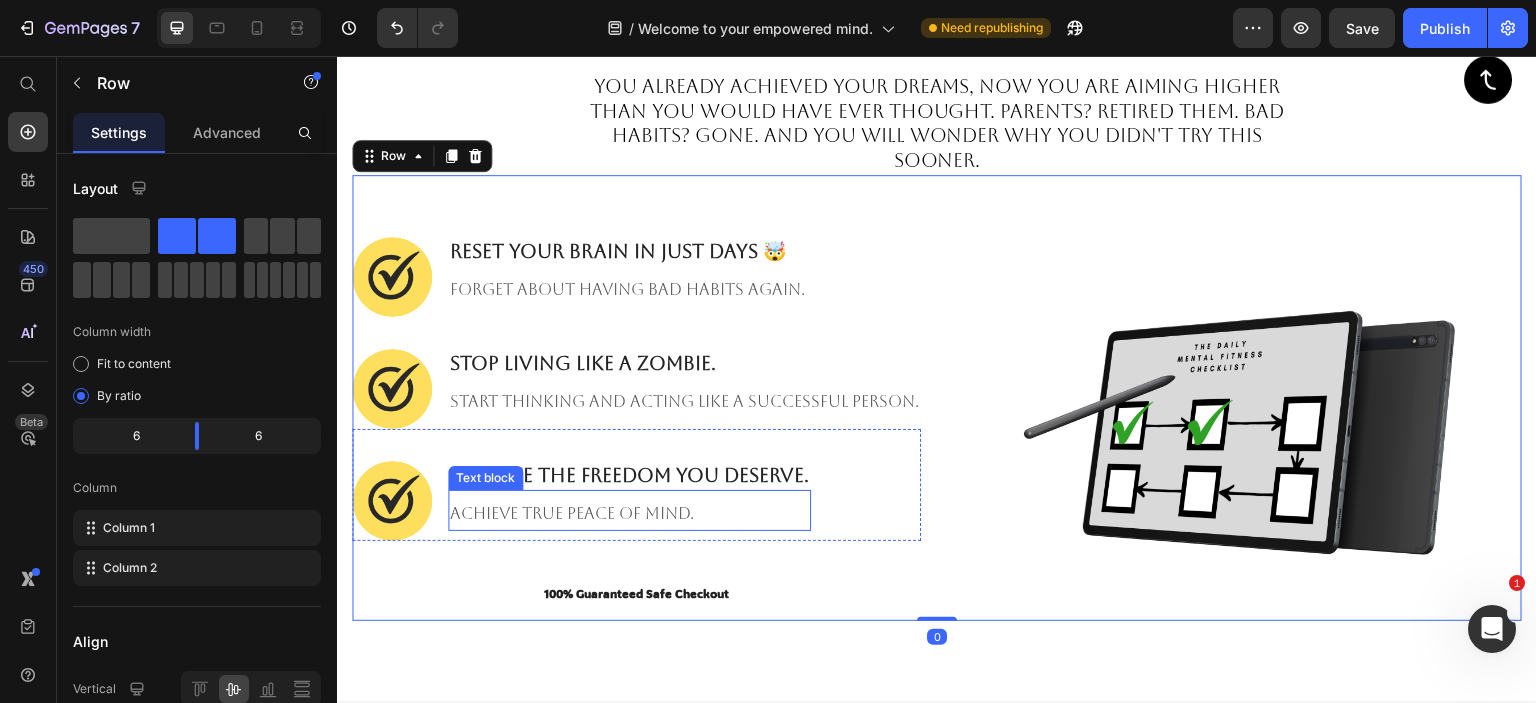 click on "Achieve true peace of mind." at bounding box center [629, 514] 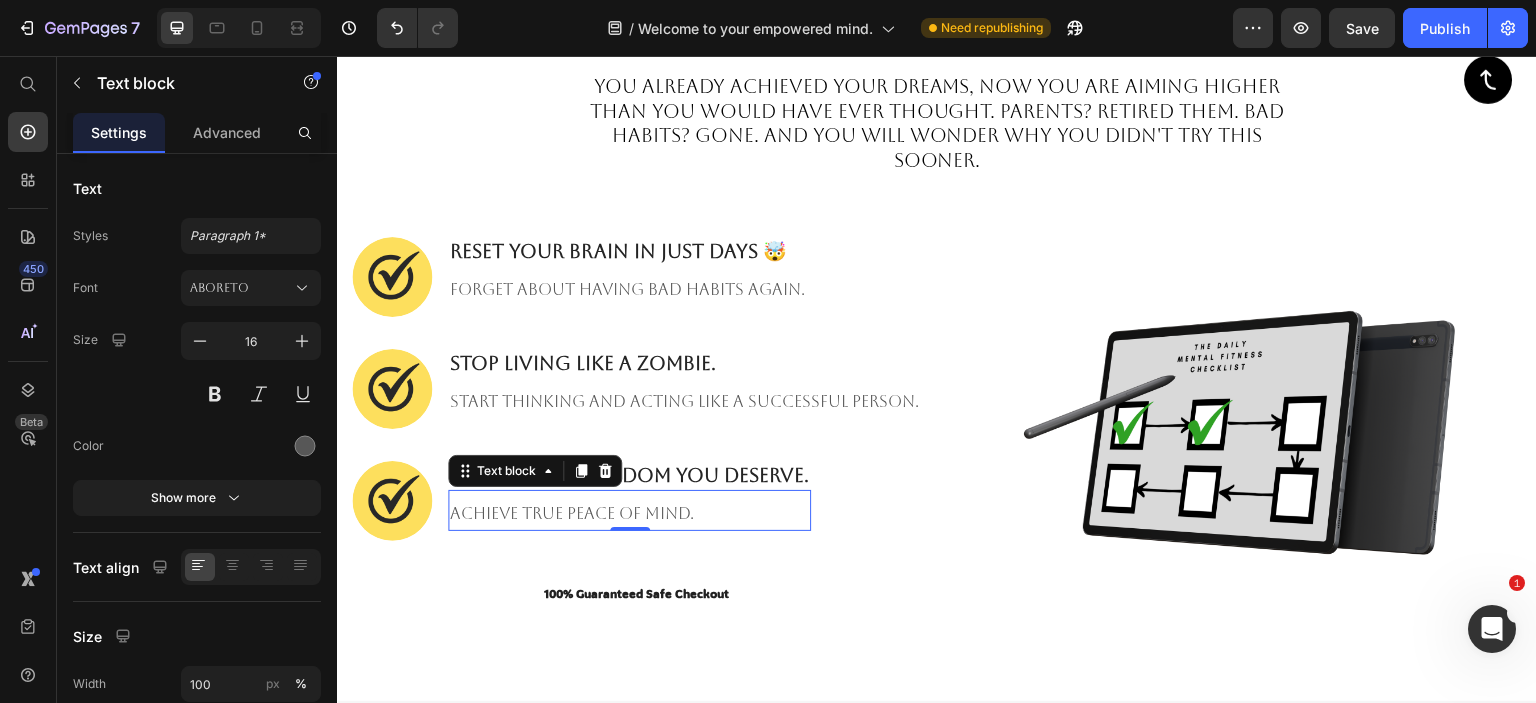click on "Achieve true peace of mind." at bounding box center (629, 514) 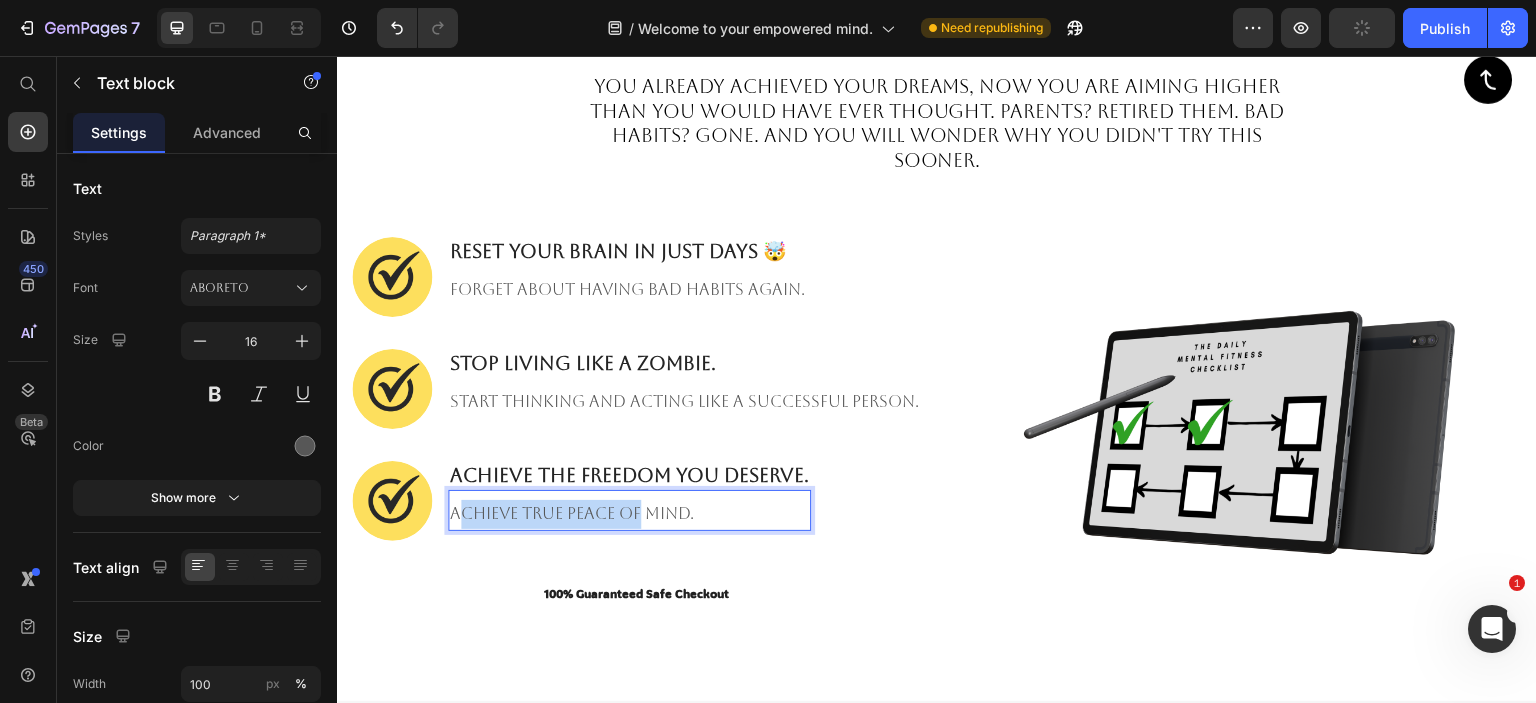 drag, startPoint x: 455, startPoint y: 511, endPoint x: 648, endPoint y: 519, distance: 193.16573 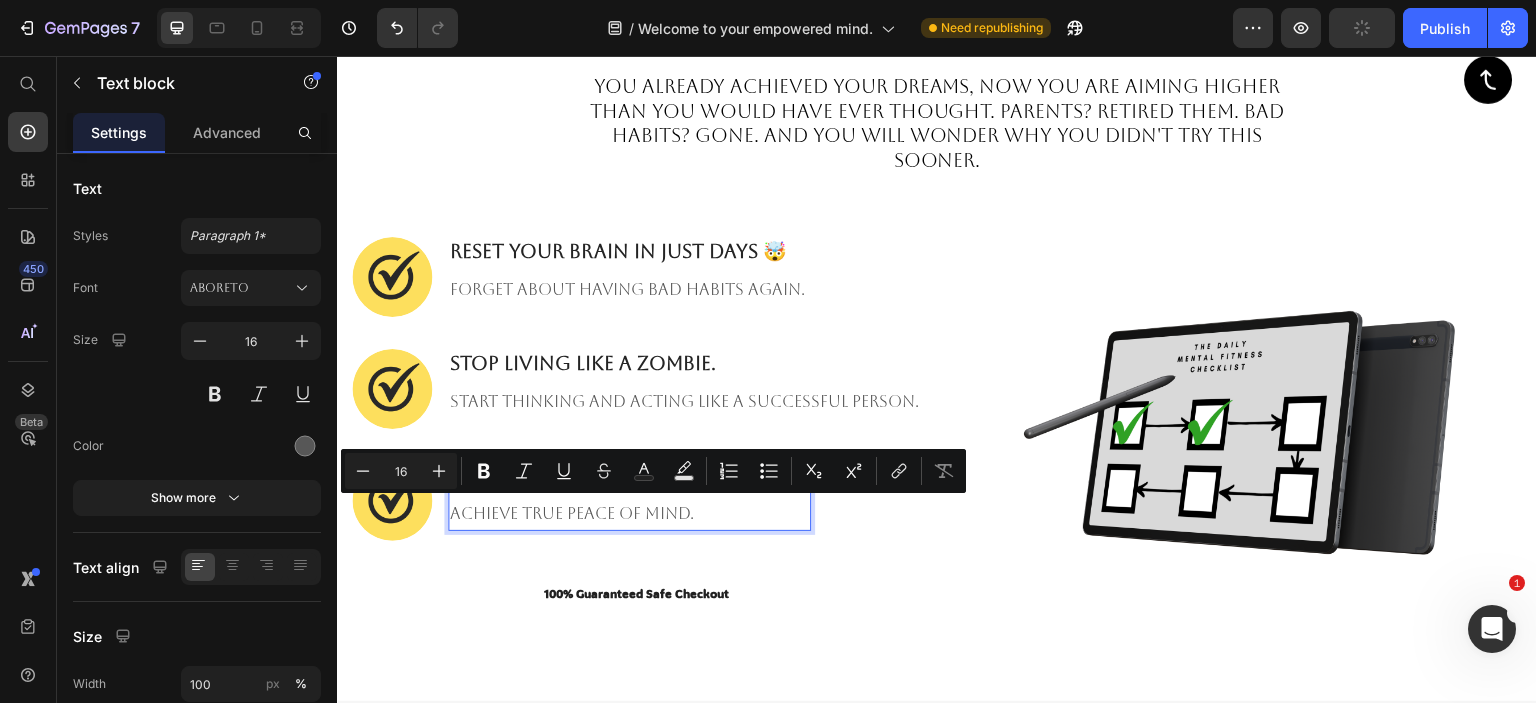 click on "Achieve true peace of mind." at bounding box center (629, 514) 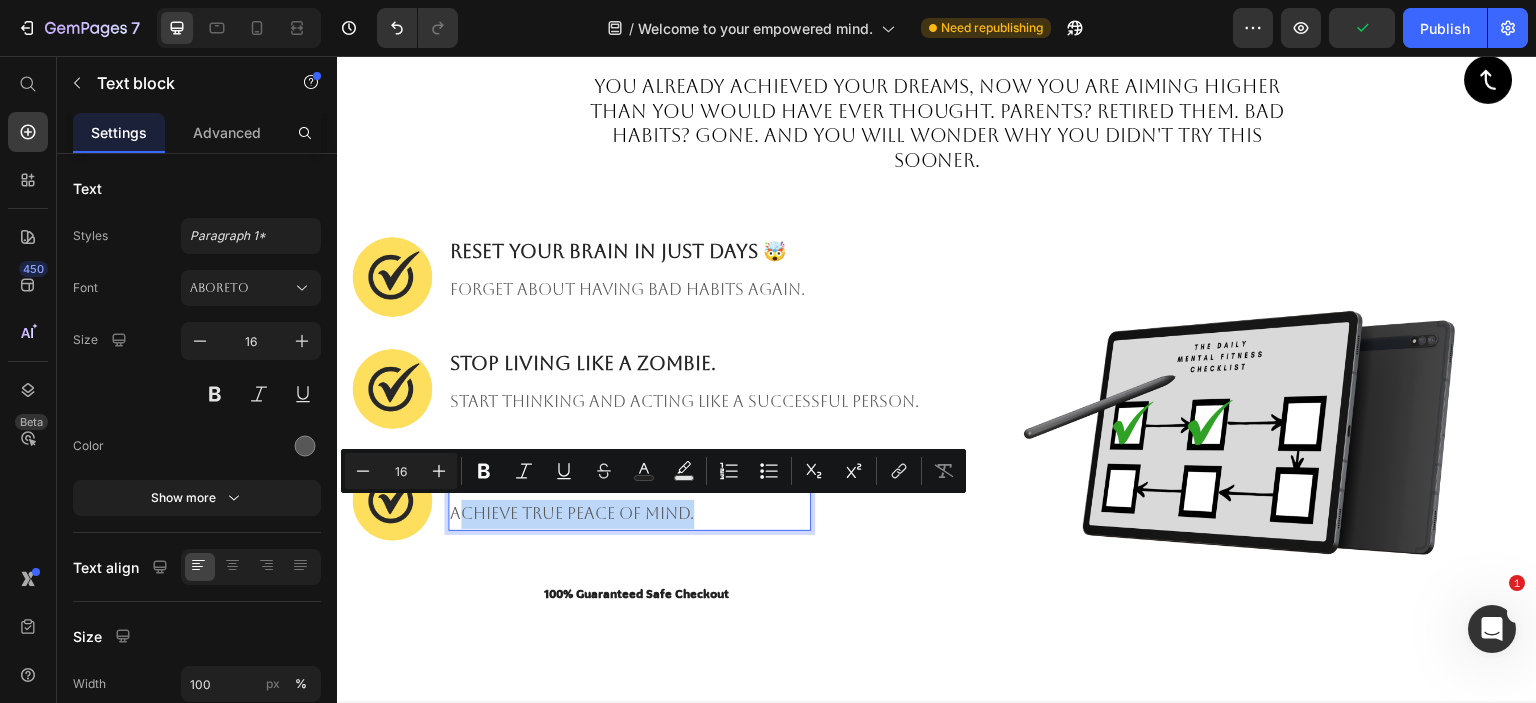 drag, startPoint x: 705, startPoint y: 512, endPoint x: 457, endPoint y: 500, distance: 248.29015 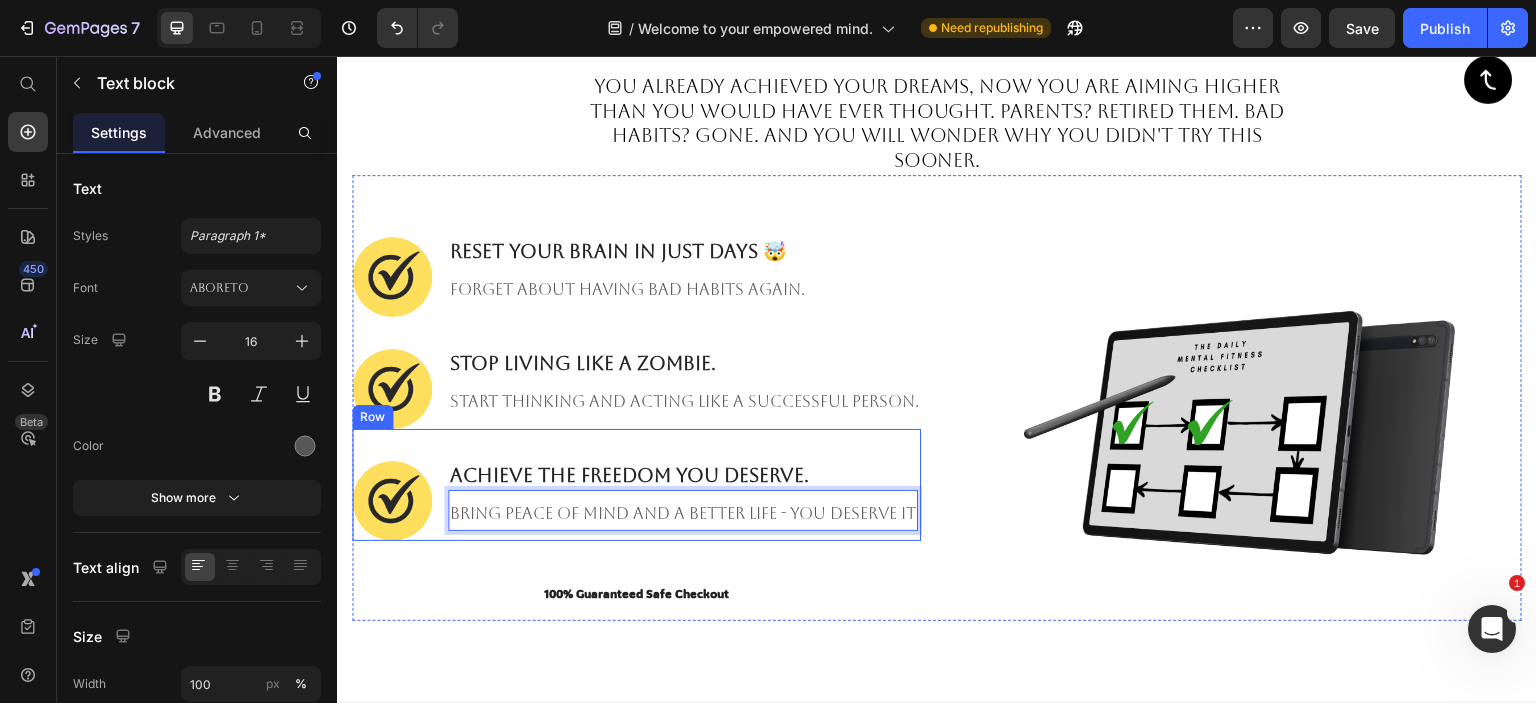 scroll, scrollTop: 1397, scrollLeft: 0, axis: vertical 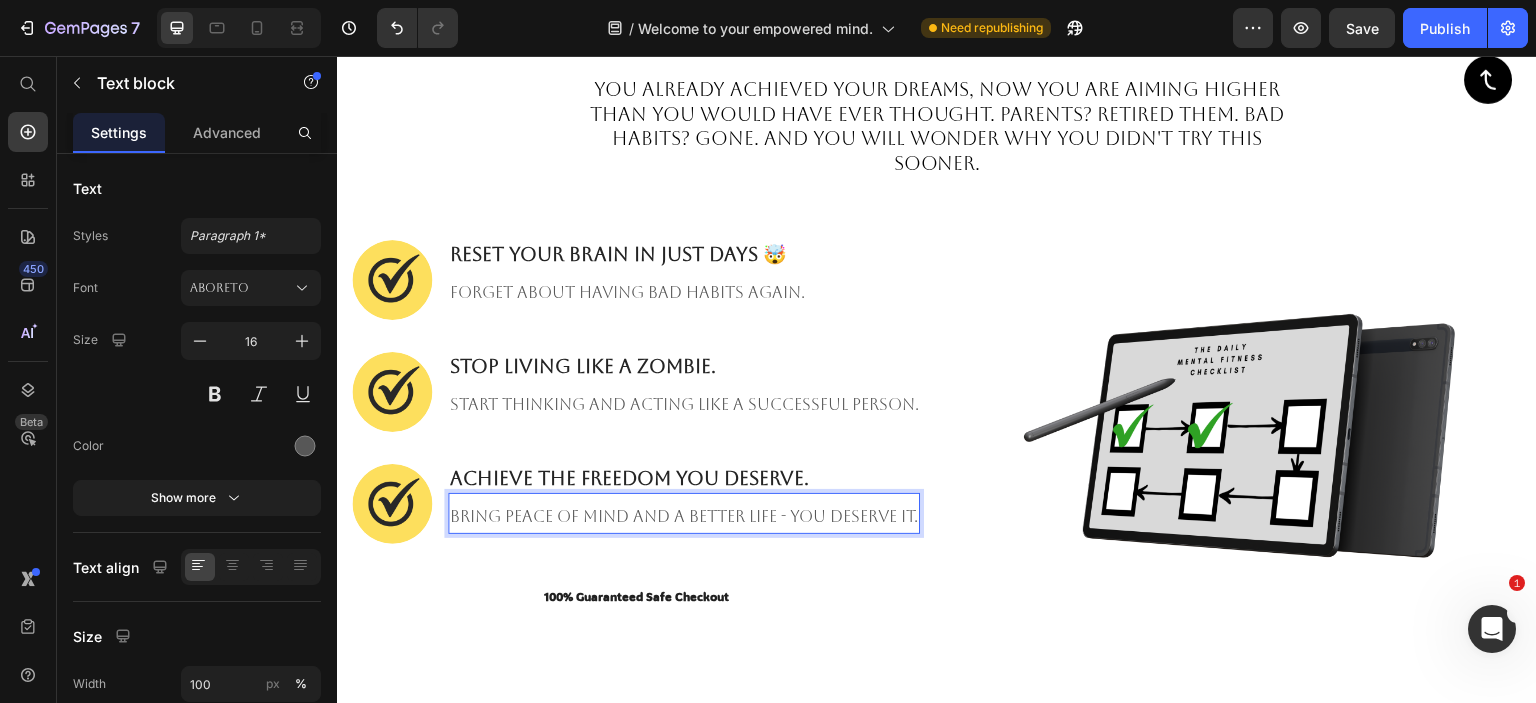 click on "Bring peace of mind and a better life - you deserve it." at bounding box center [684, 517] 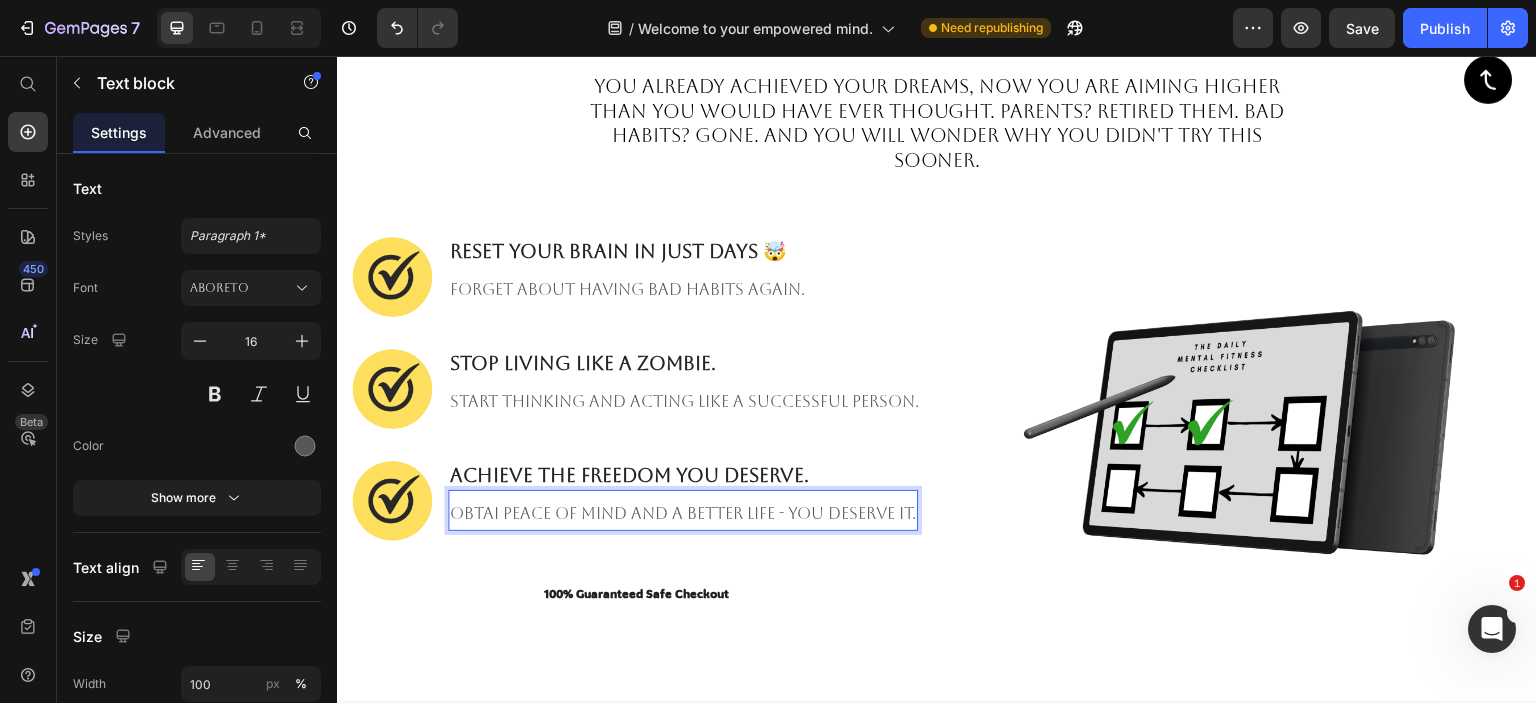 scroll, scrollTop: 1397, scrollLeft: 0, axis: vertical 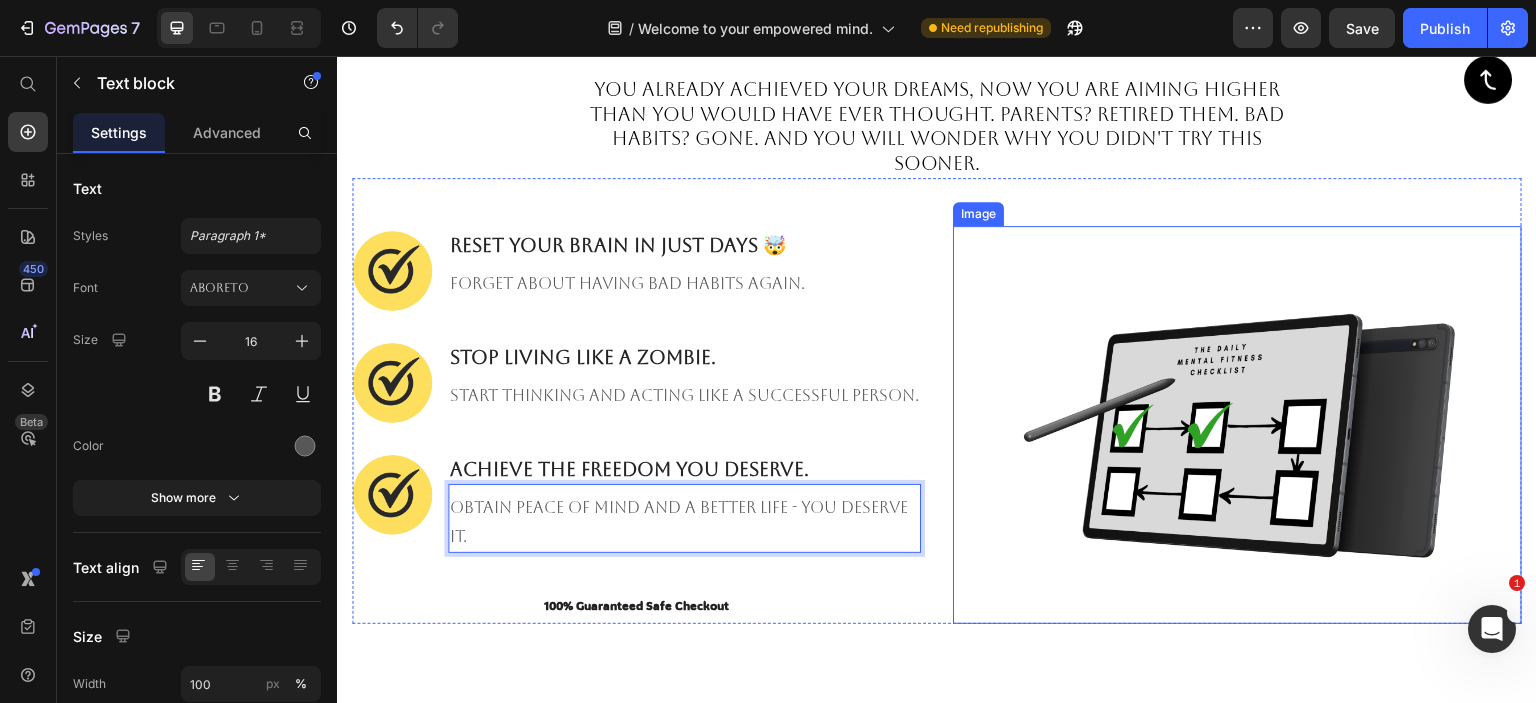 click at bounding box center (1237, 425) 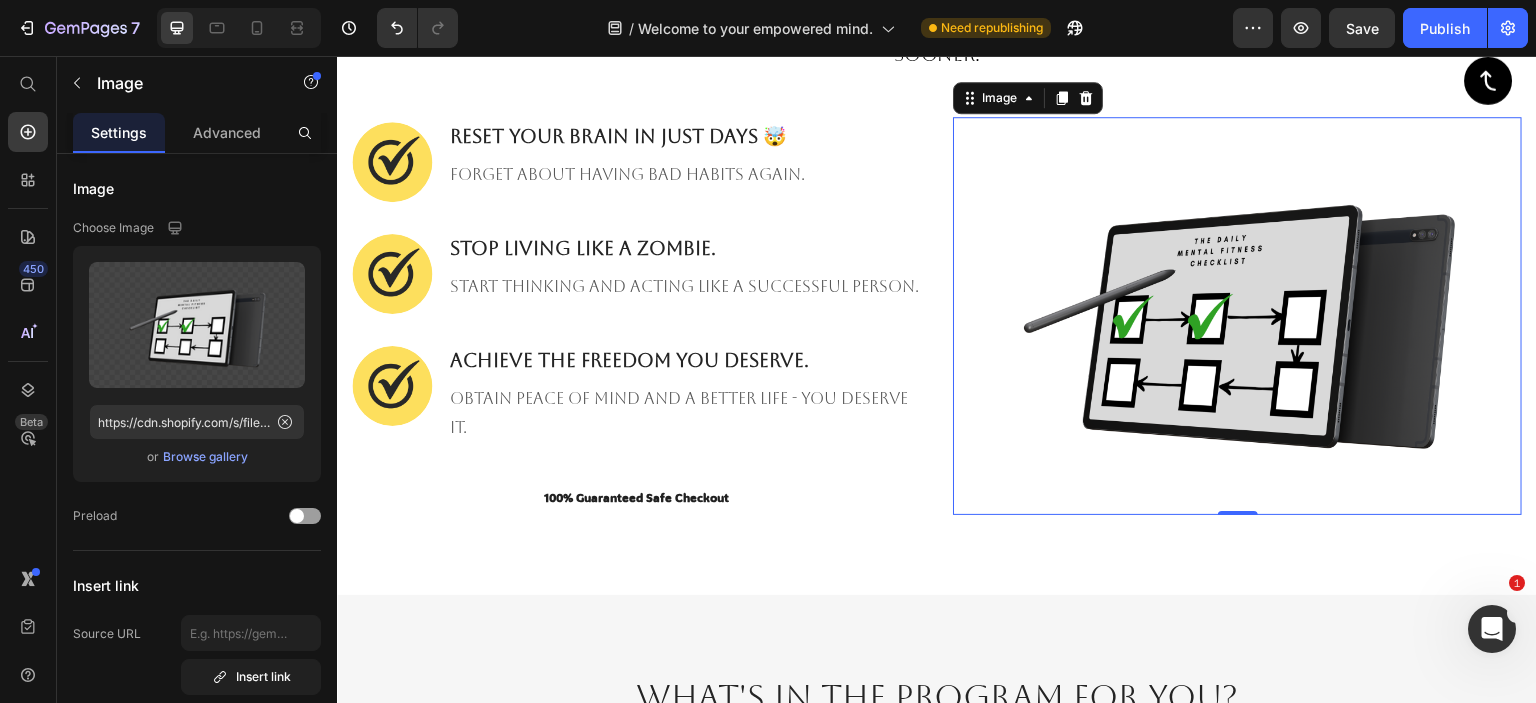scroll, scrollTop: 1997, scrollLeft: 0, axis: vertical 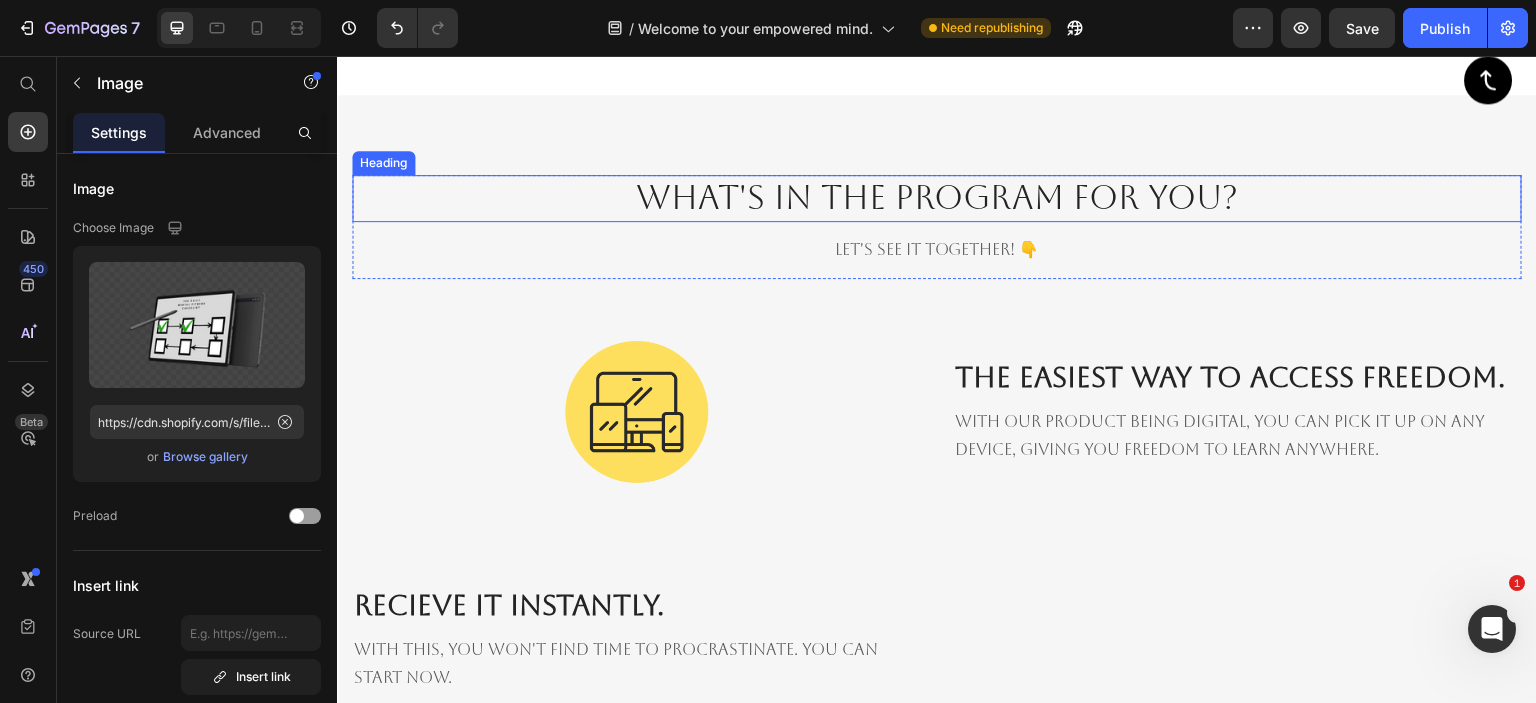 click on "What's In The Program For You?" at bounding box center (937, 198) 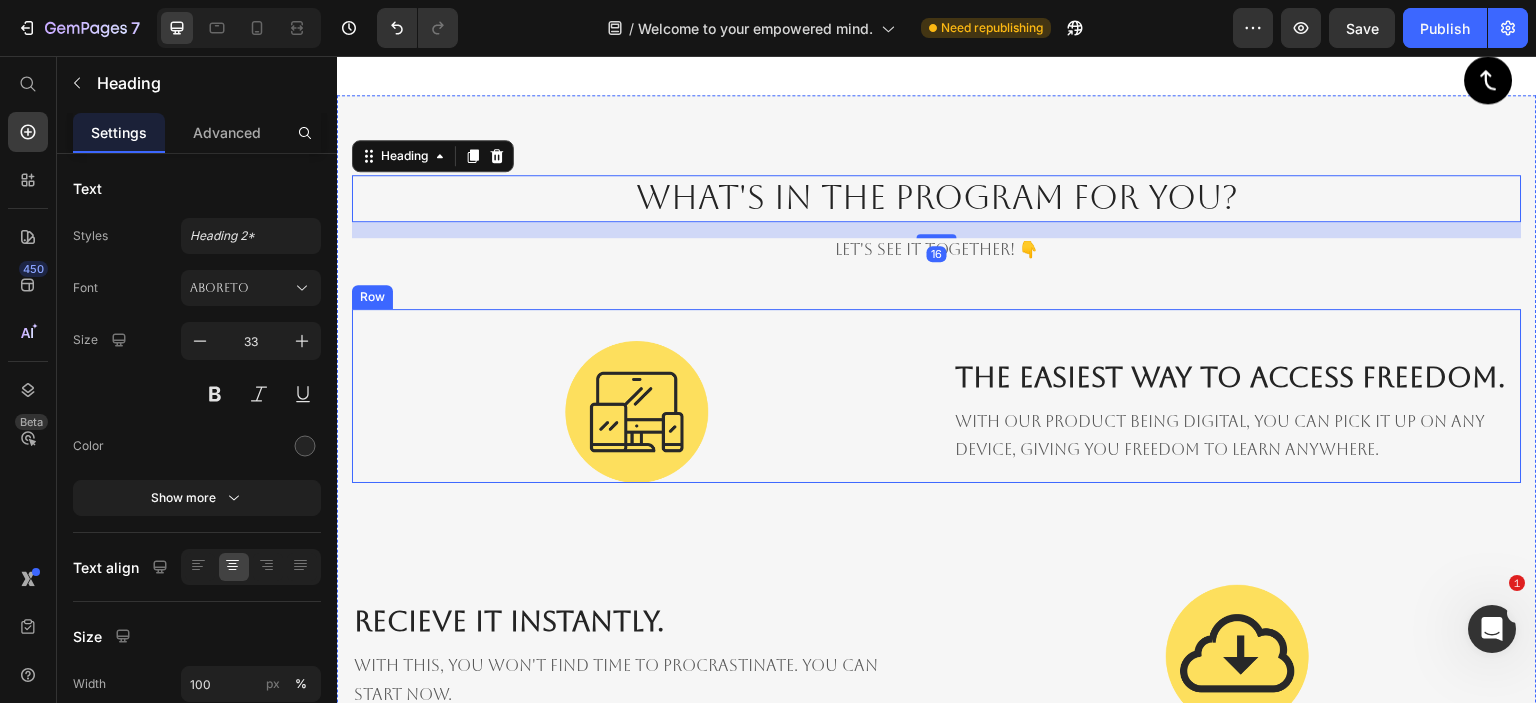 click on "What's In The Program For You? Heading   16 Let's see it together! 👇 Text block Row Row Image The EASIEST way to access FREEDOM. Heading With our product being digital, you can pick it up on any device, giving you freedom to learn ANYWHERE. Text block Row Recieve it INSTANTLY. Heading With this, you won't find time to procrastinate. You can start NOW. Text block Image Row Image Use proven methods for proven results. Heading You won't be left disappointed by the methods we have in store for you. Don't wait to be great, use these strategies today and now. Text block Row Join us in abundance! Heading We want to hear your stories of self improvement, so be sure to leave a review and join the movement. Text block Image Row Image Don't settle for mediocrity Heading Use the high end guide we created, to create your own high end life. Text block Row We want YOU! Heading Text block Image Row" at bounding box center [937, 983] 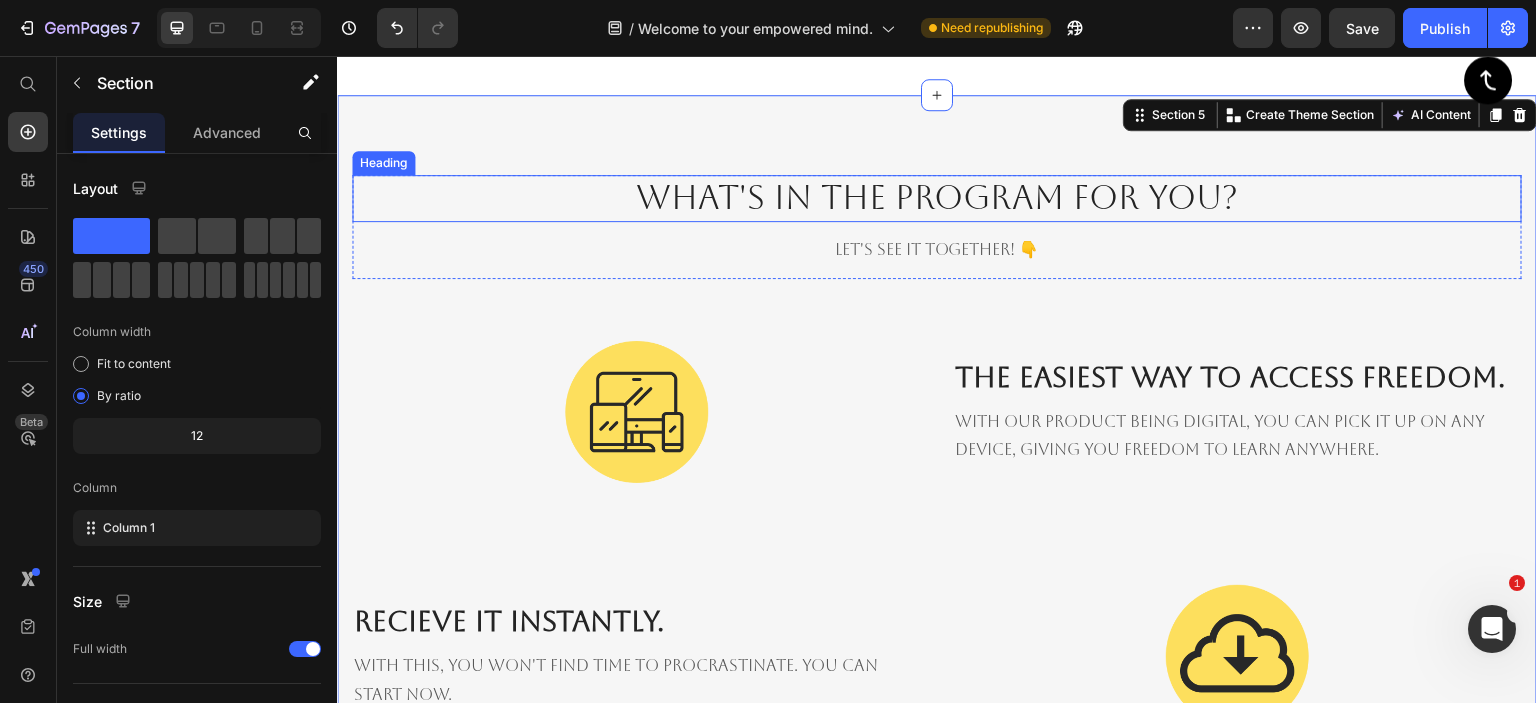 click on "What's In The Program For You?" at bounding box center (937, 198) 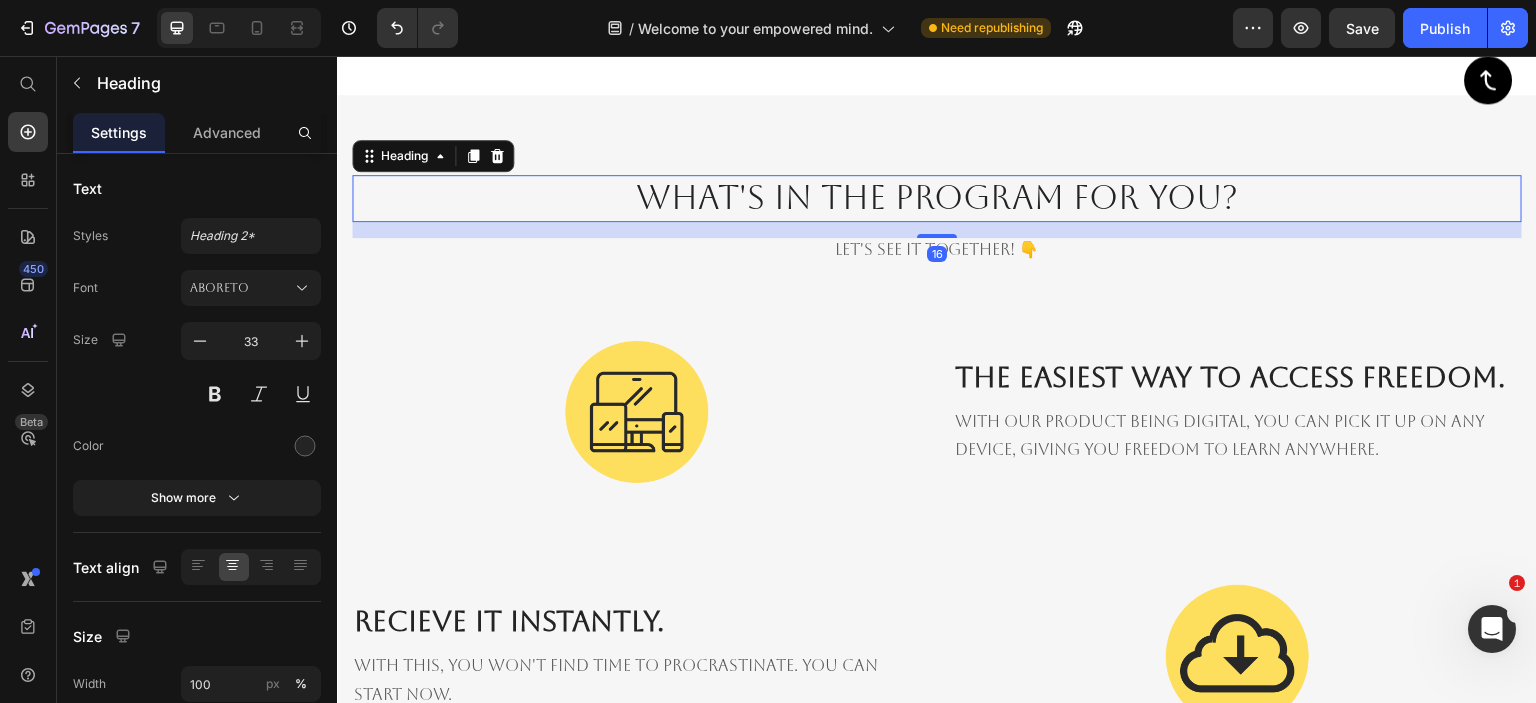 click on "What's In The Program For You?" at bounding box center (937, 198) 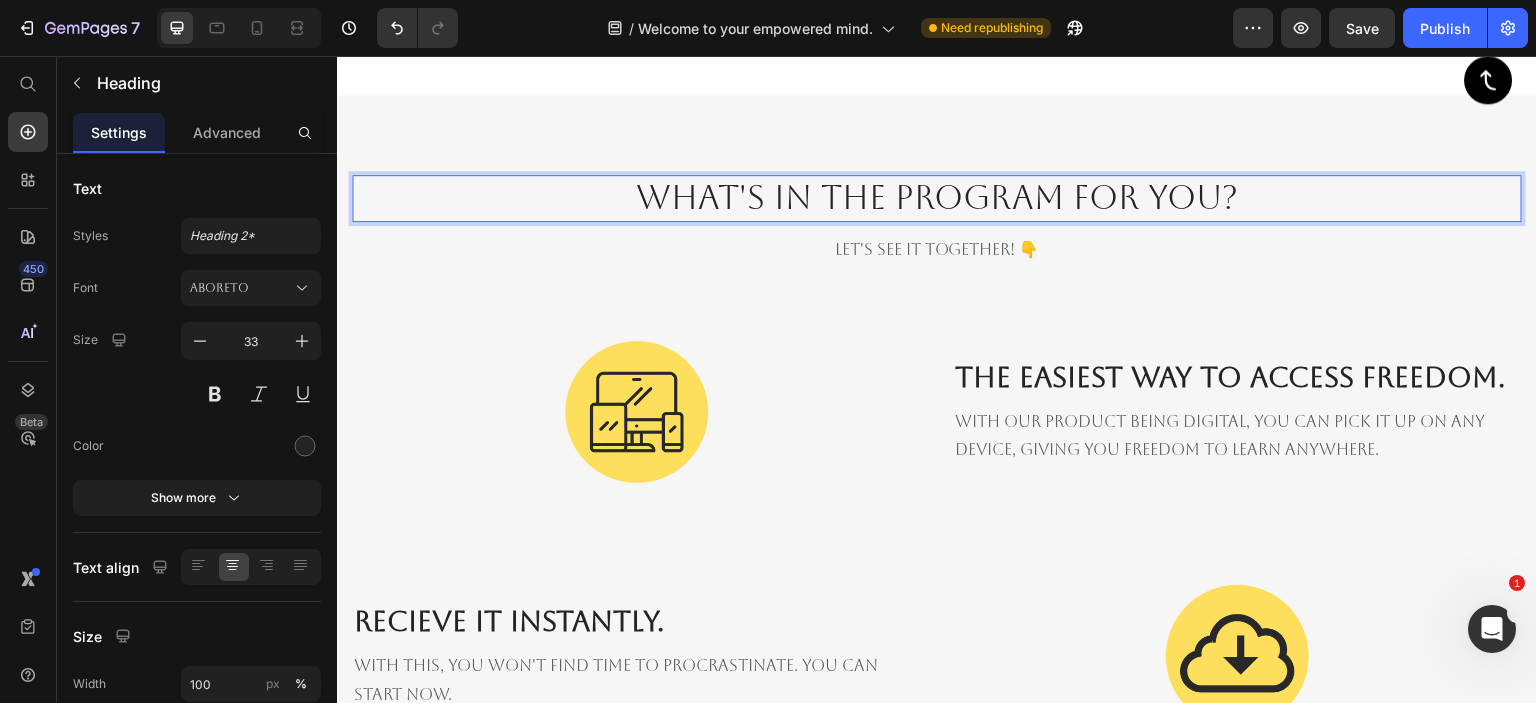 click on "What's In The Program For You?" at bounding box center [937, 198] 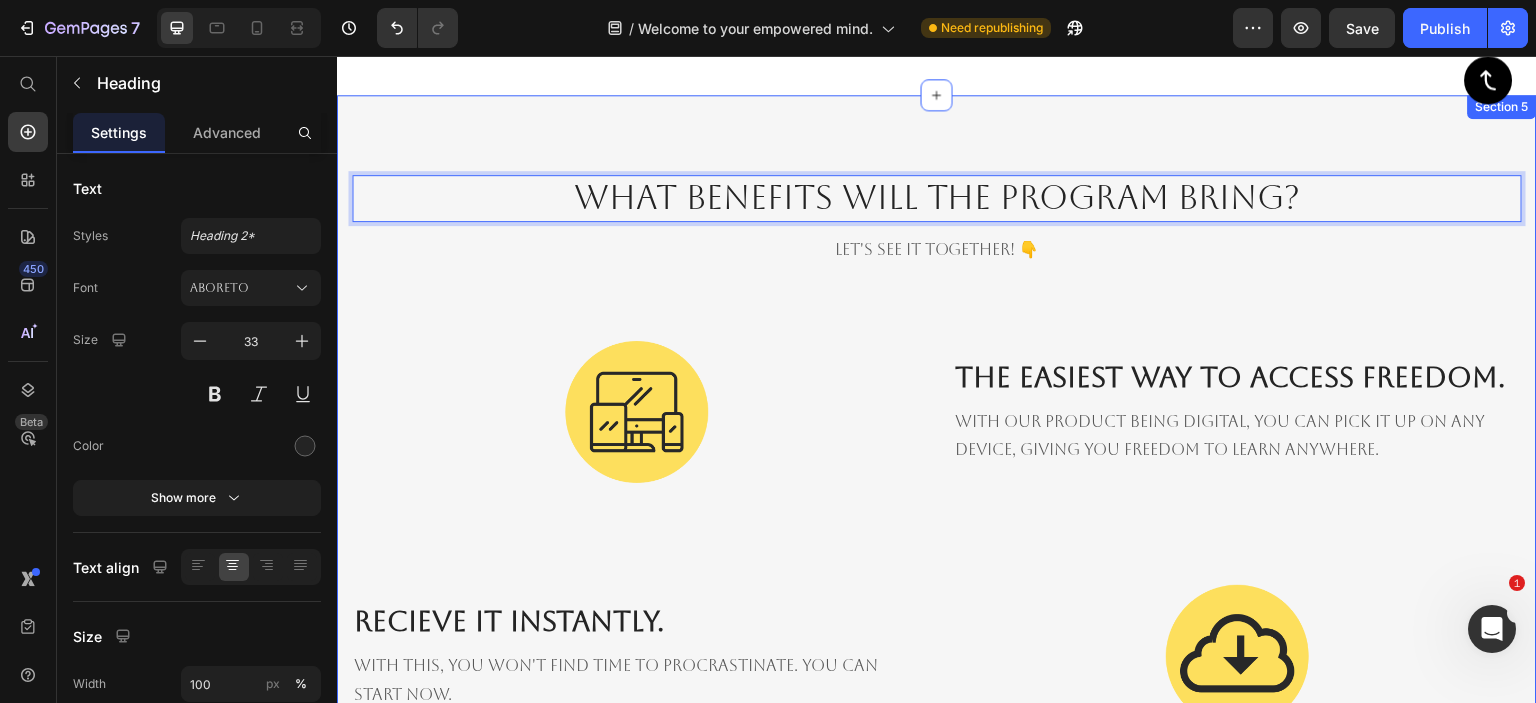 click on "What benefits will The Program bring? Heading   16 Let's see it together! 👇 Text block Row Row Image The EASIEST way to access FREEDOM. Heading With our product being digital, you can pick it up on any device, giving you freedom to learn ANYWHERE. Text block Row Recieve it INSTANTLY. Heading With this, you won't find time to procrastinate. You can start NOW. Text block Image Row Image Use proven methods for proven results. Heading You won't be left disappointed by the methods we have in store for you. Don't wait to be great, use these strategies today and now. Text block Row Join us in abundance! Heading We want to hear your stories of self improvement, so be sure to leave a review and join the movement. Text block Image Row Image Don't settle for mediocrity Heading Use the high end guide we created, to create your own high end life. Text block Row We want YOU! Heading Text block Image Row Section 5" at bounding box center [937, 983] 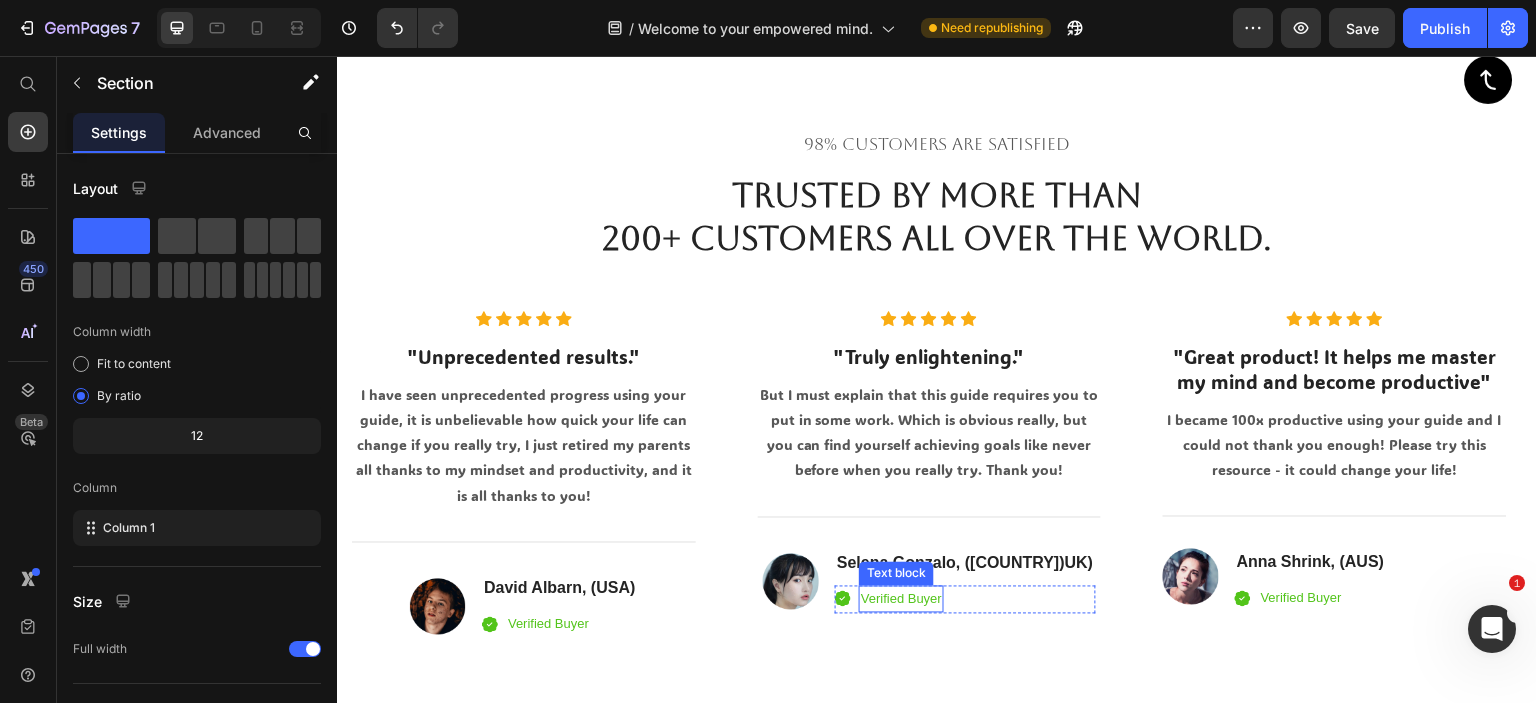 scroll, scrollTop: 4997, scrollLeft: 0, axis: vertical 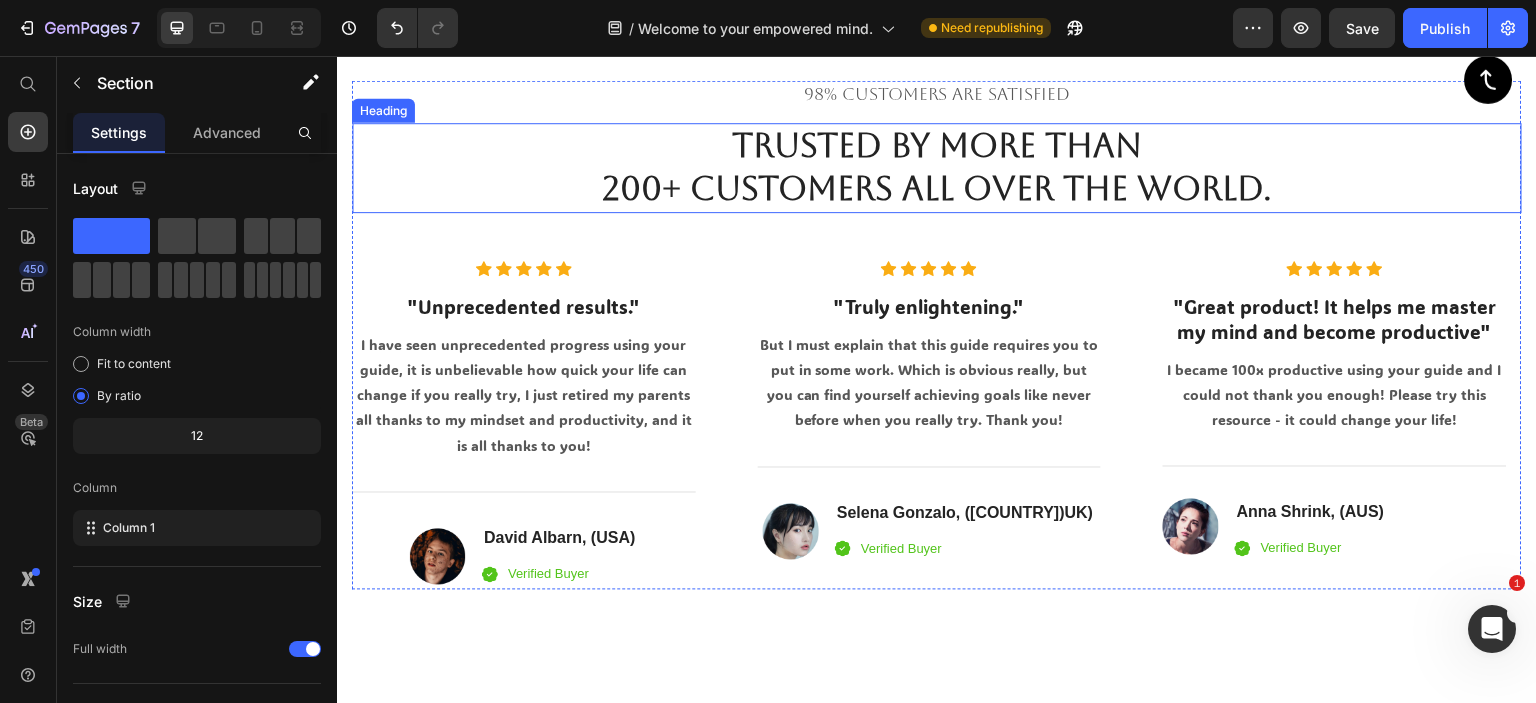 click on "Trusted By More Than  200+ Customers All Over The World." at bounding box center [937, 168] 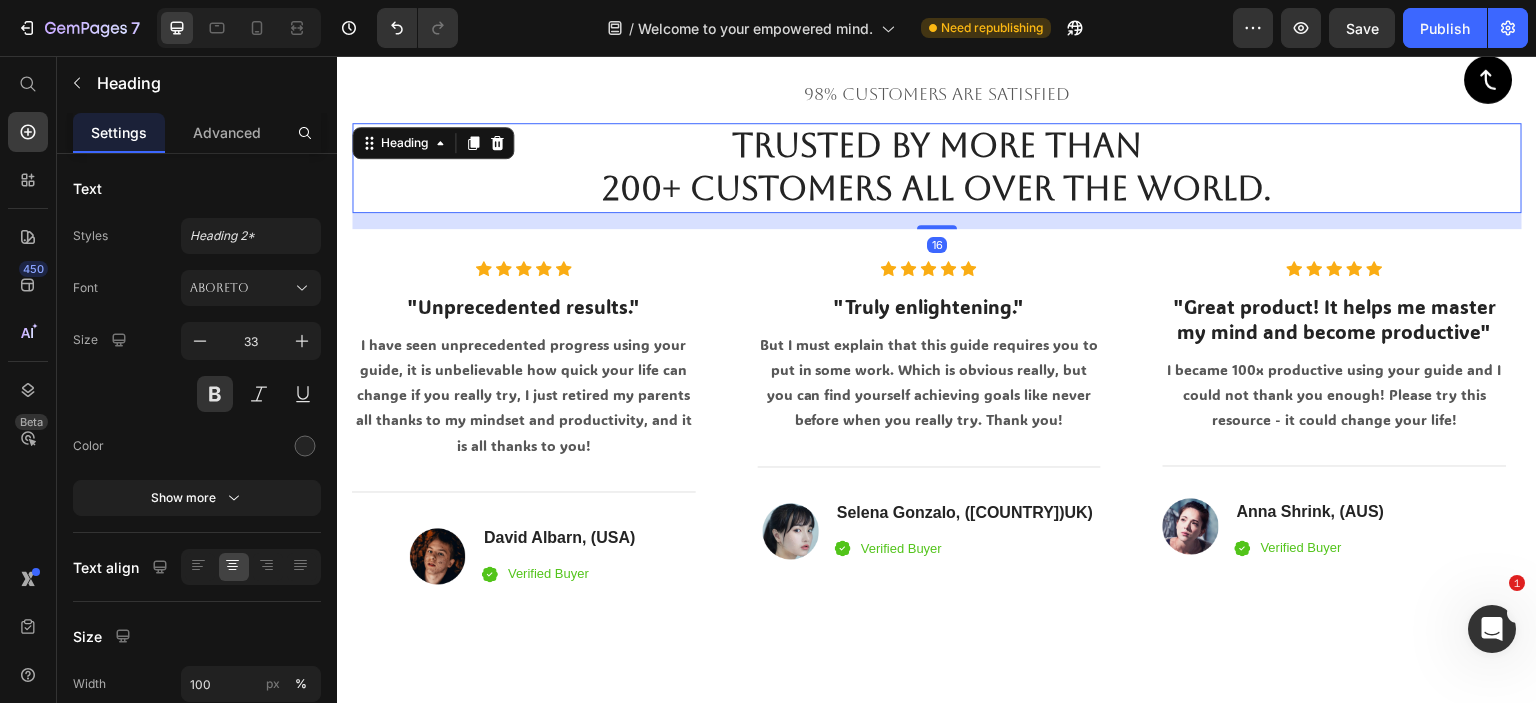 click on "Trusted By More Than  200+ Customers All Over The World." at bounding box center (937, 168) 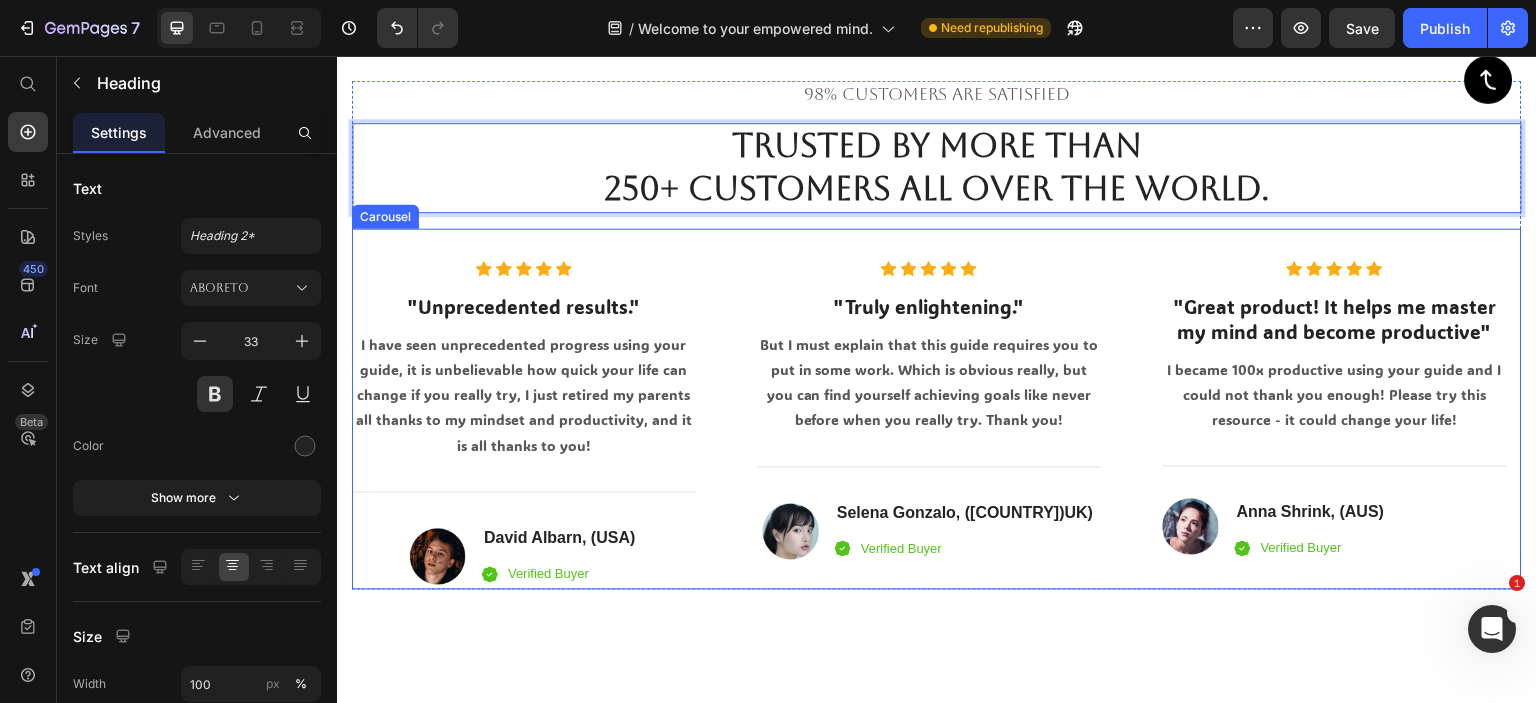 scroll, scrollTop: 5097, scrollLeft: 0, axis: vertical 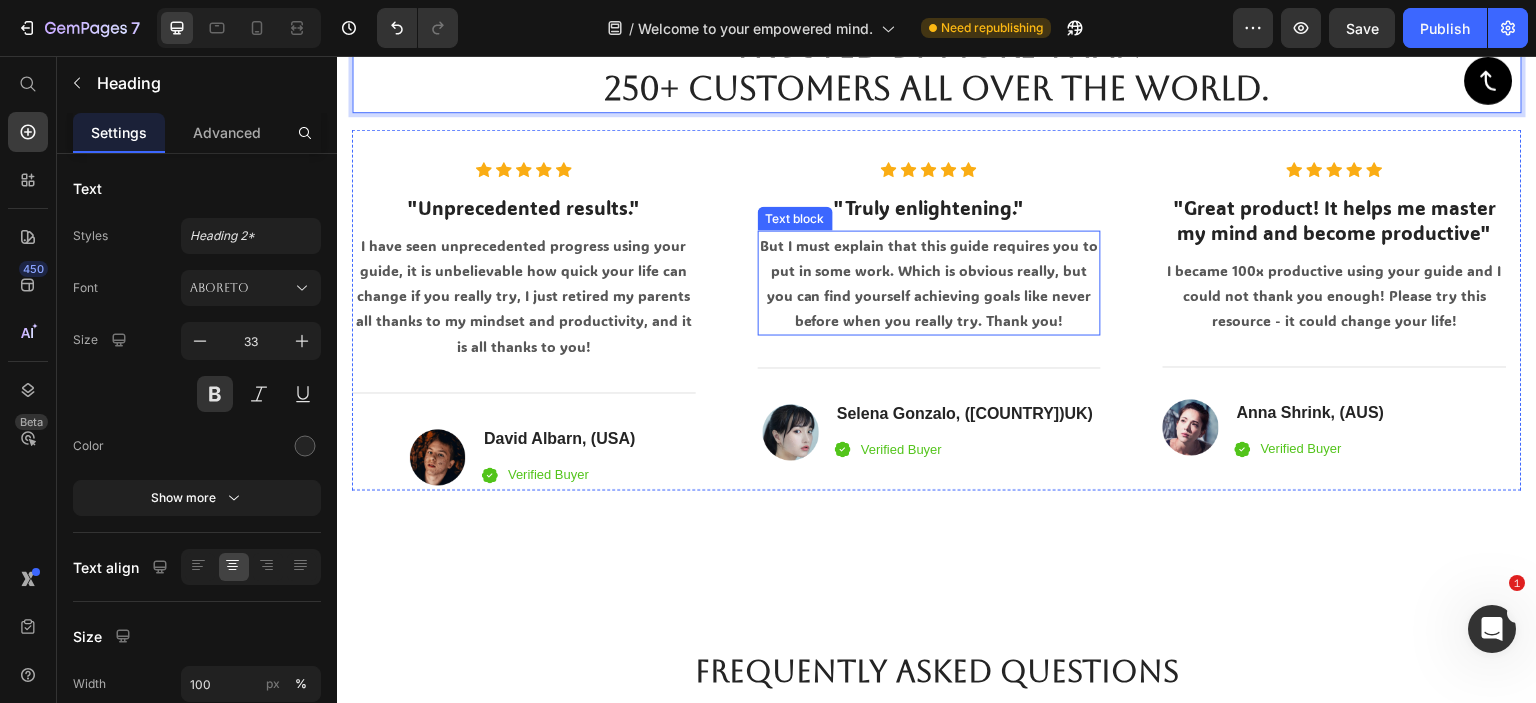 click on "But I must explain that this guide requires you to put in some work. Which is obvious really, but you can find yourself achieving goals like never before when you really try. Thank you!" at bounding box center [930, 282] 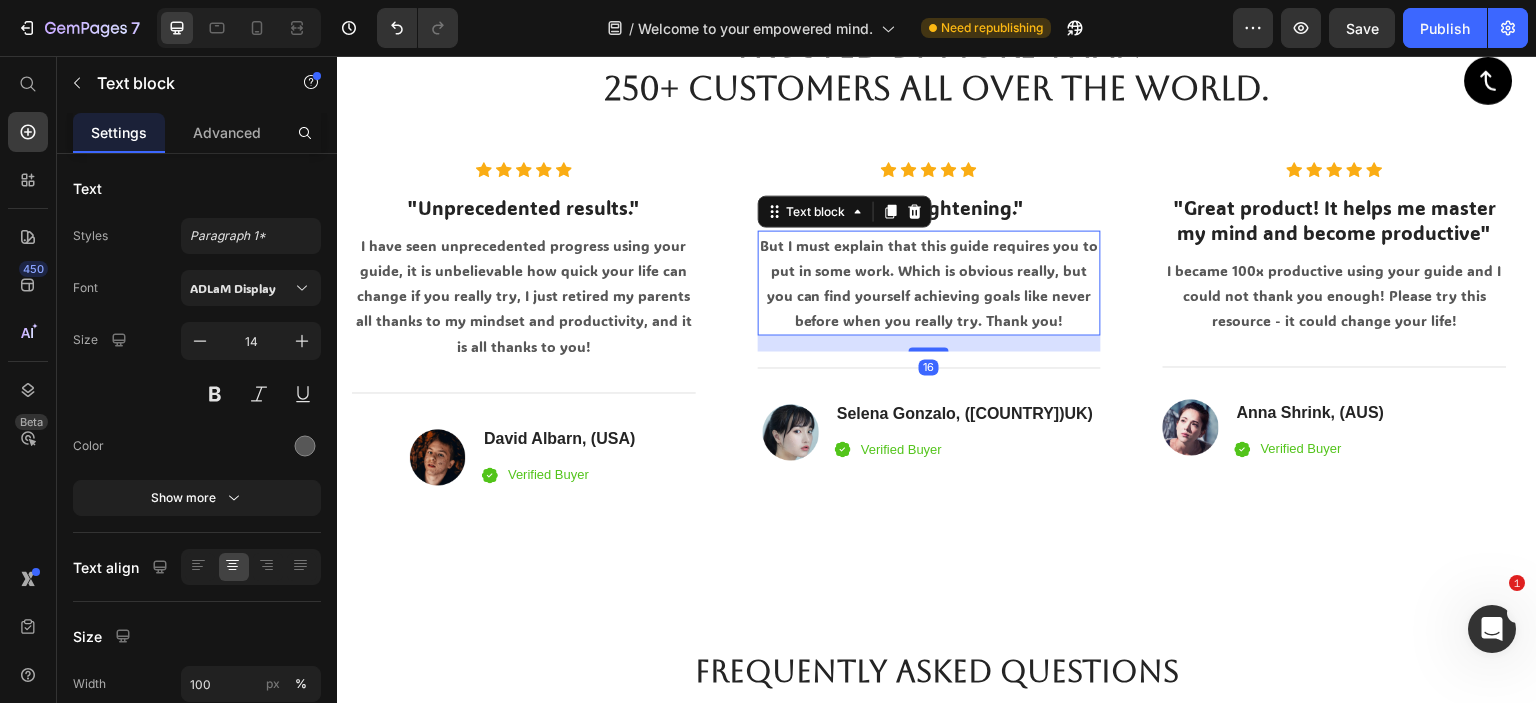 click on "But I must explain that this guide requires you to put in some work. Which is obvious really, but you can find yourself achieving goals like never before when you really try. Thank you!" at bounding box center (930, 282) 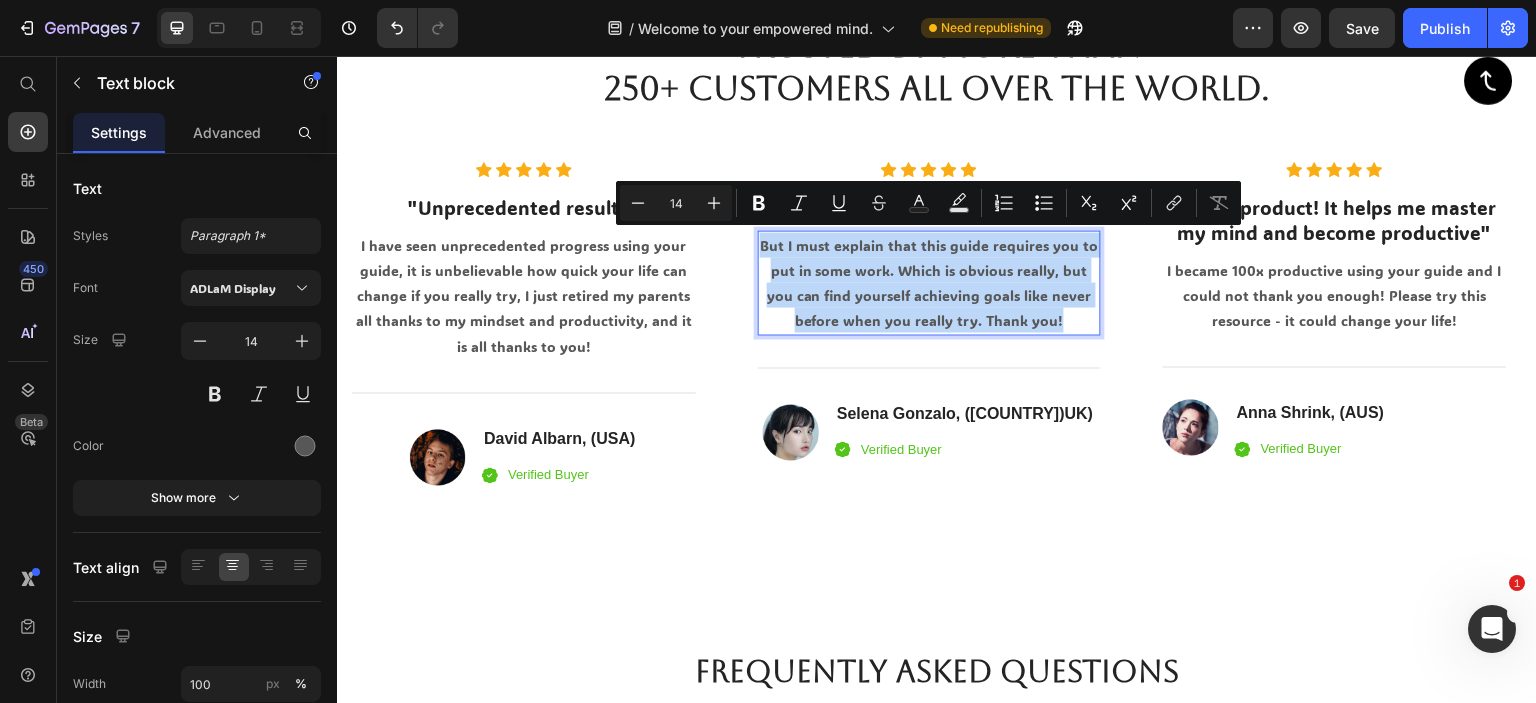 drag, startPoint x: 1041, startPoint y: 319, endPoint x: 767, endPoint y: 243, distance: 284.34485 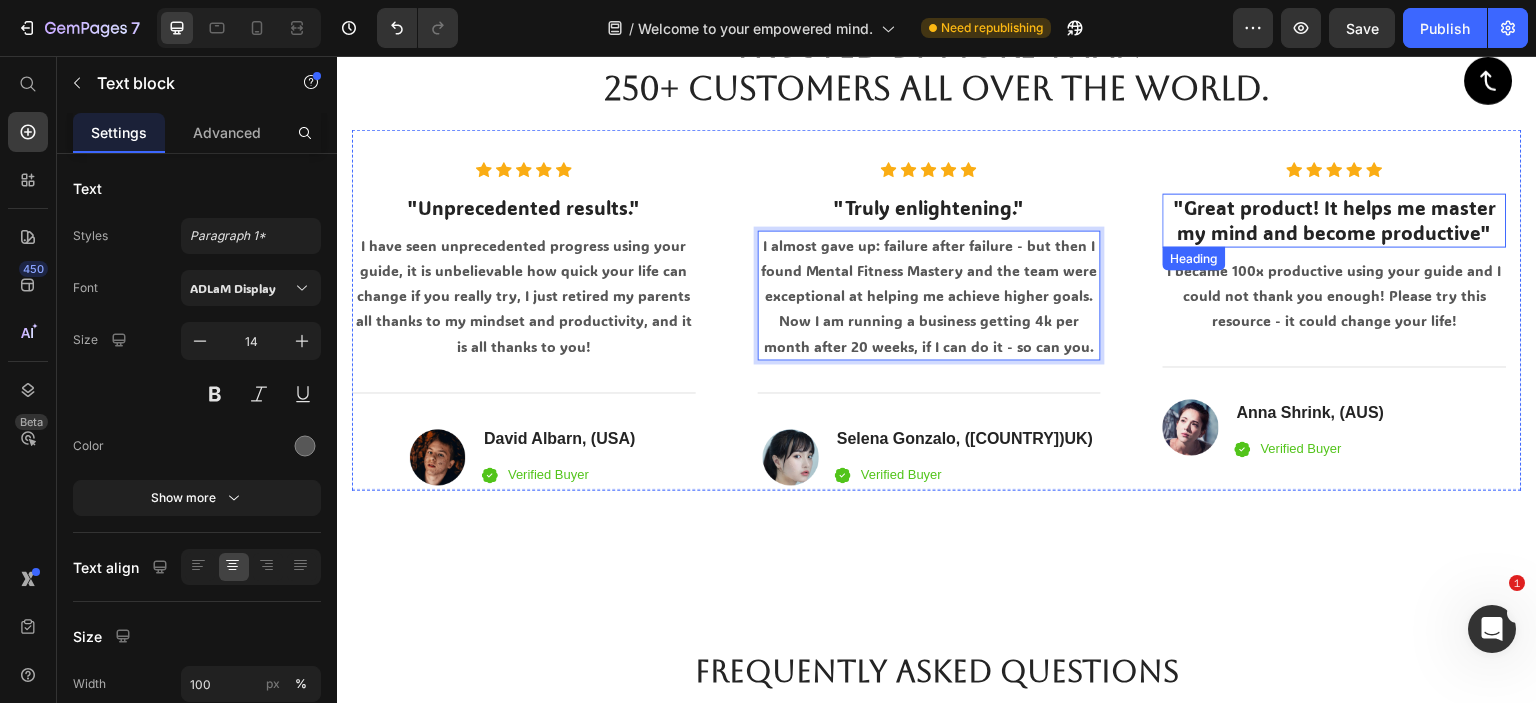 click on ""Great product! It helps me master my mind and become productive"" at bounding box center [1335, 219] 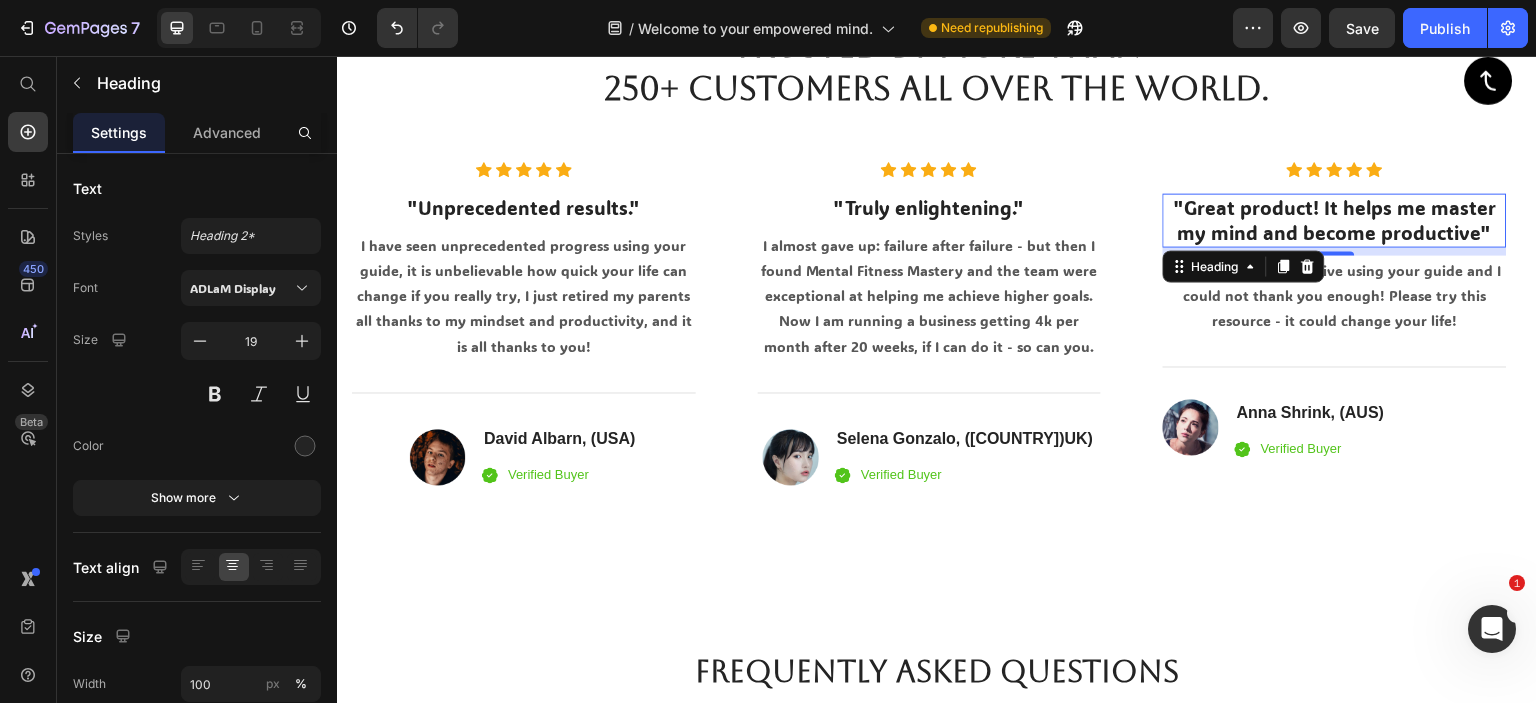click on ""Great product! It helps me master my mind and become productive"" at bounding box center [1335, 219] 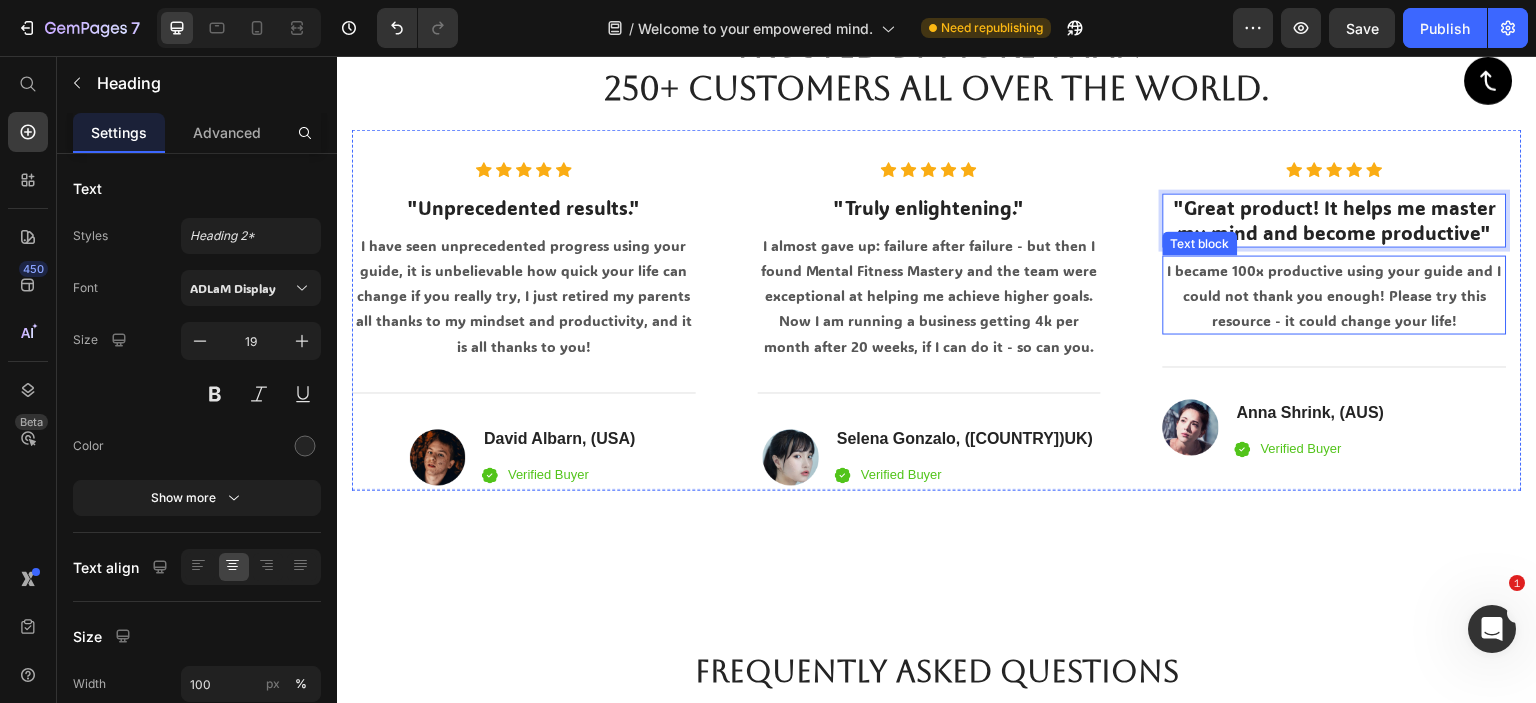 click on "I became 100x productive using your guide and I could not thank you enough! Please try this resource - it could change your life!" at bounding box center (1335, 295) 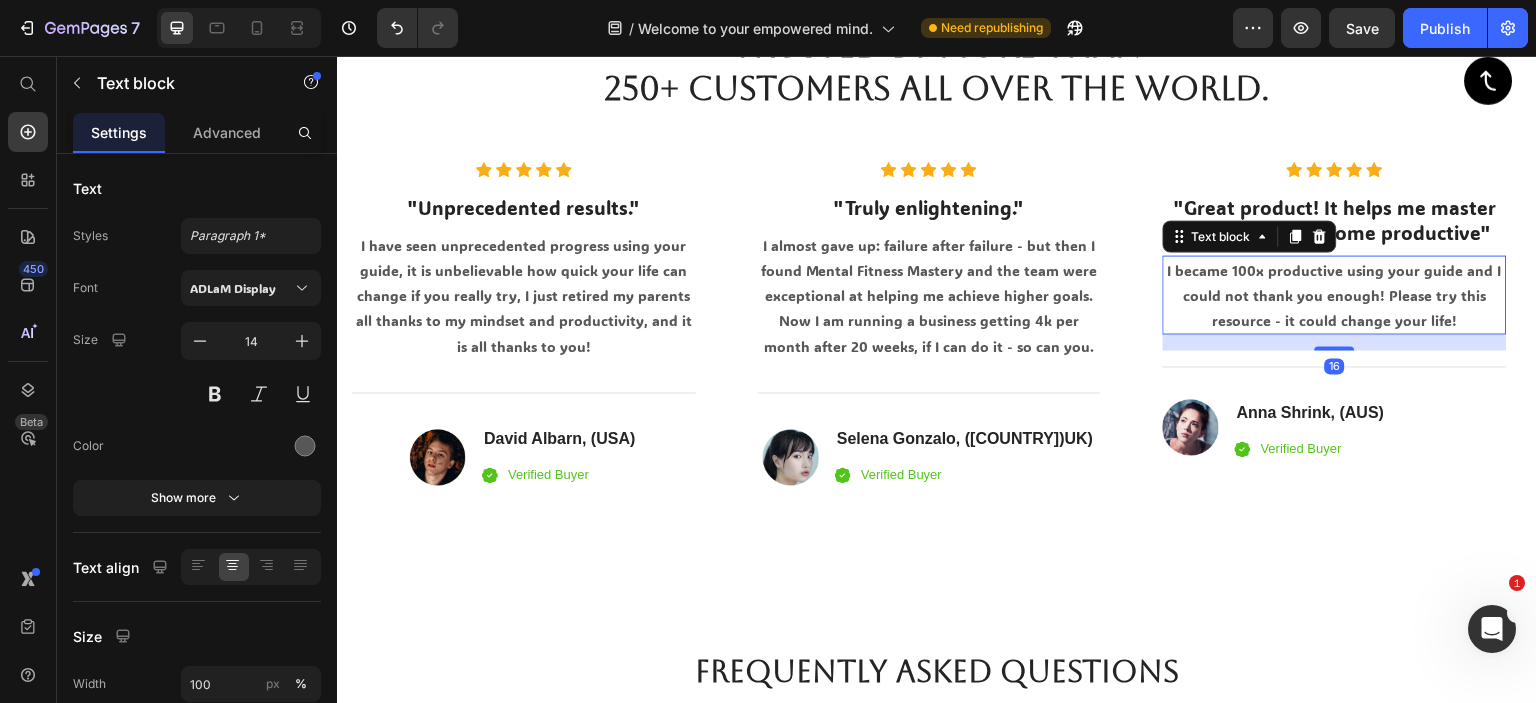 click on "I became 100x productive using your guide and I could not thank you enough! Please try this resource - it could change your life!" at bounding box center [1335, 295] 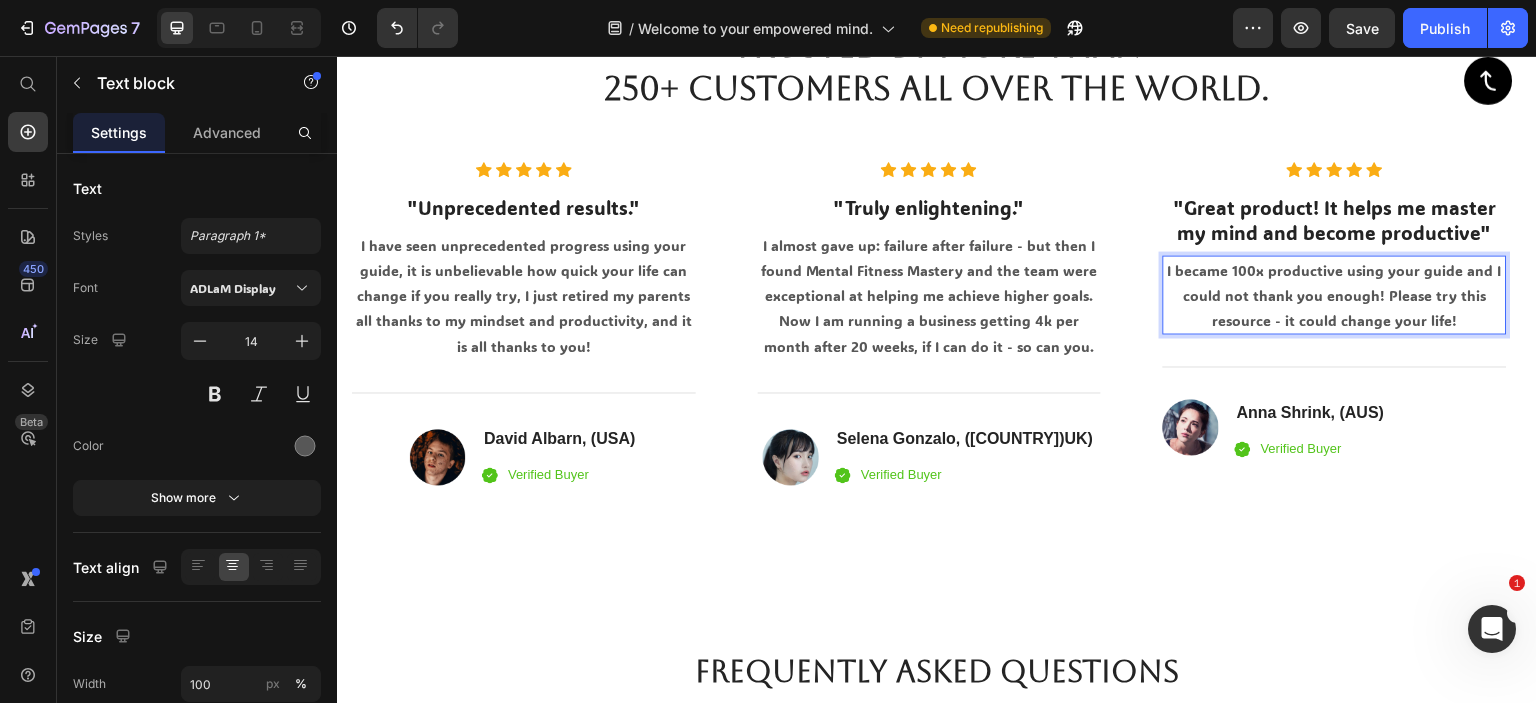 click on "I became 100x productive using your guide and I could not thank you enough! Please try this resource - it could change your life!" at bounding box center [1335, 295] 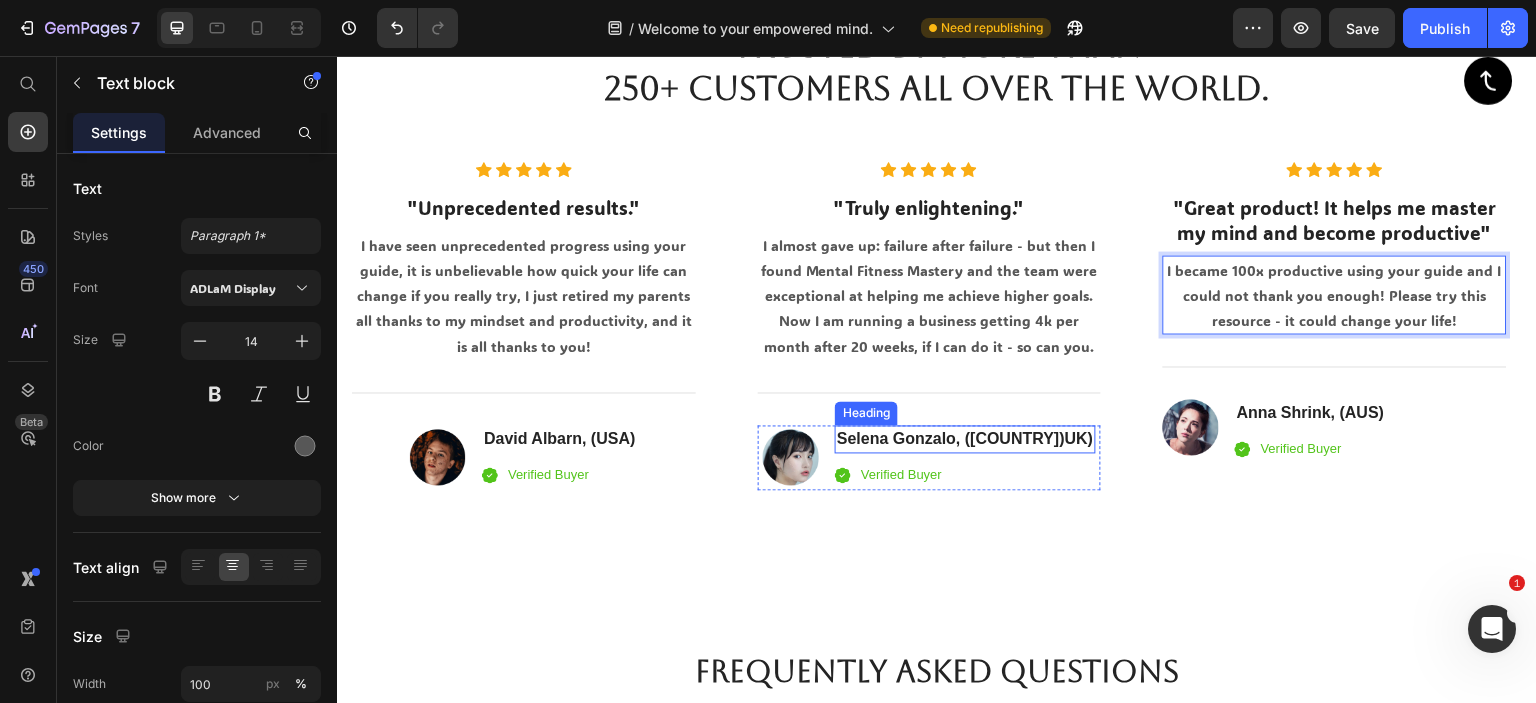 click on "[NAME], ([COUNTRY])" at bounding box center (965, 439) 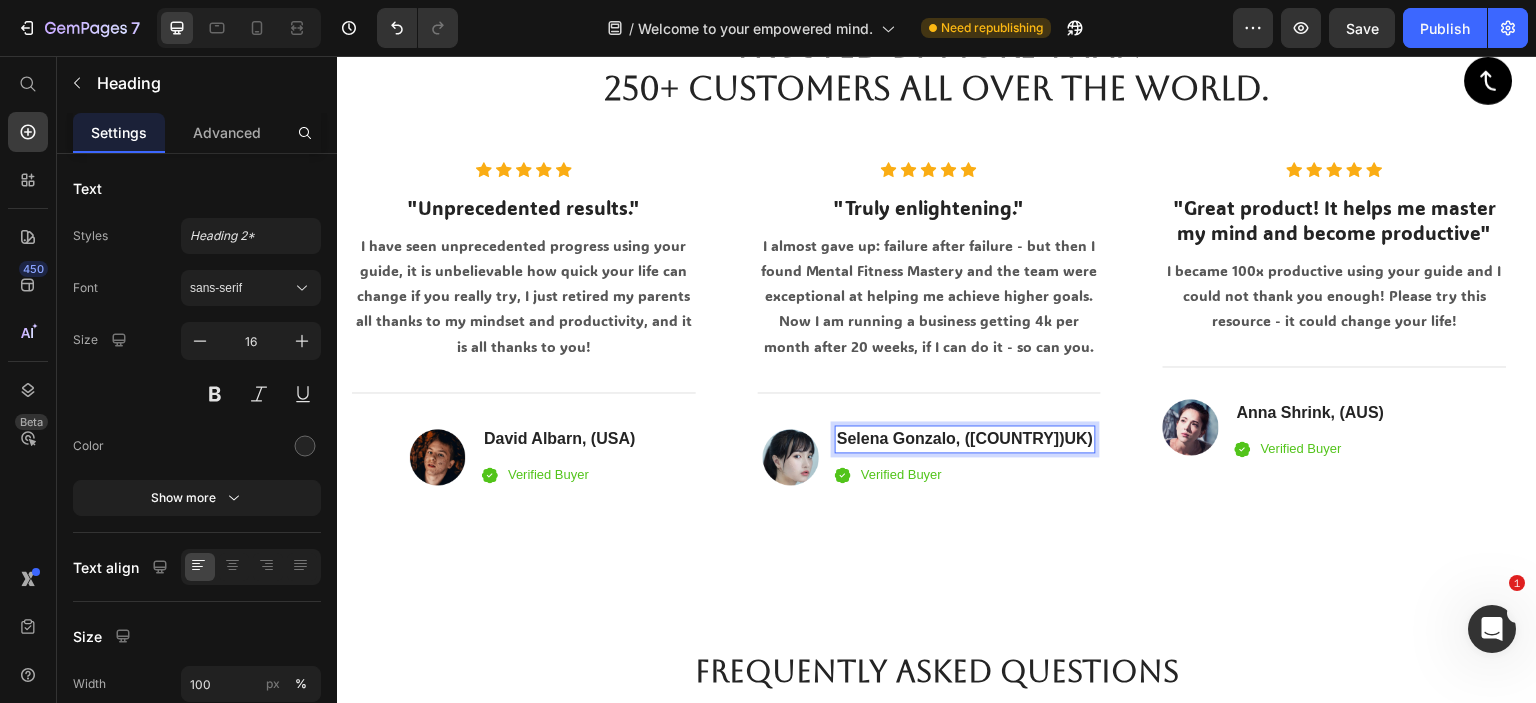 click on "UK" at bounding box center [1076, 438] 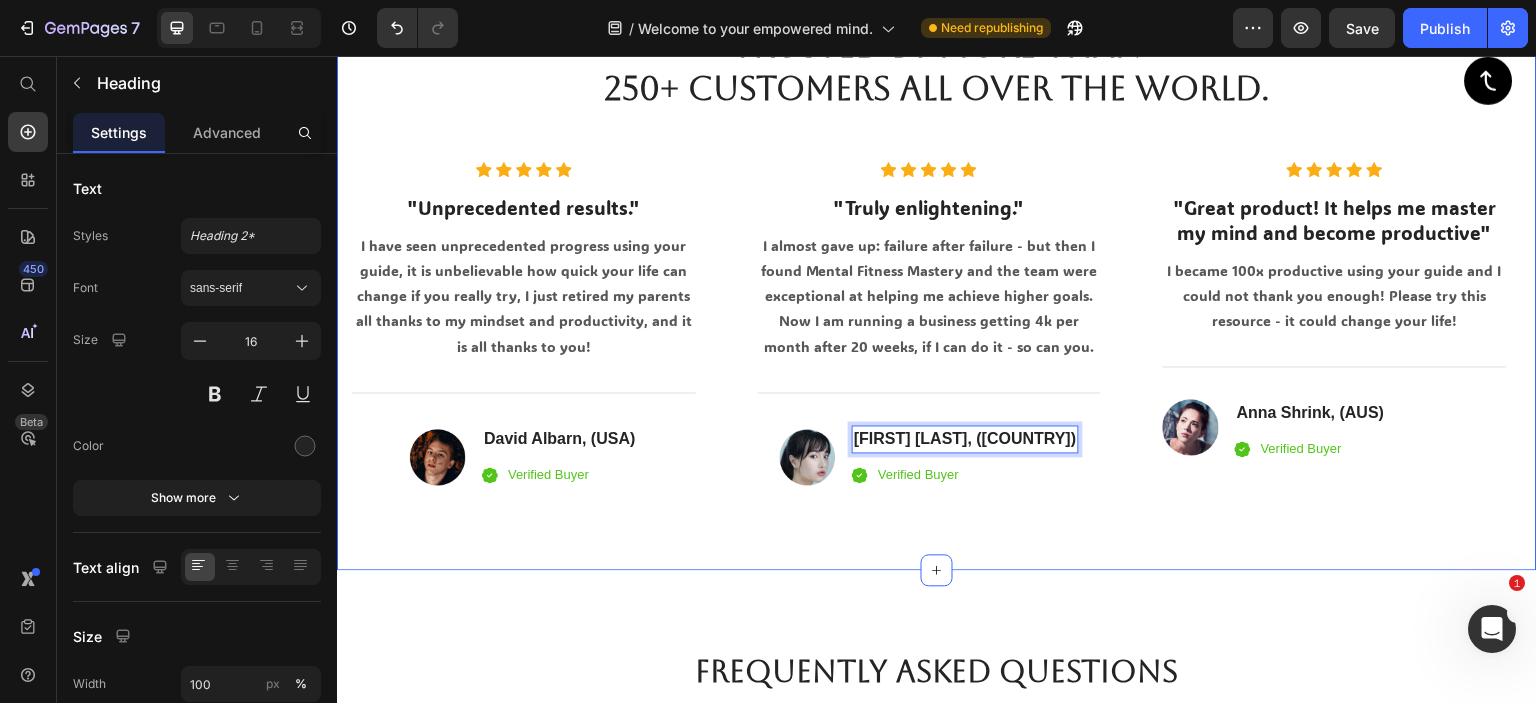 click on "98% Customers Are Satisfied Text block Trusted By More Than  250+ Customers All Over The World. Heading                Icon                Icon                Icon                Icon                Icon Icon List Hoz "Unprecedented results." Heading I have seen unprecedented progress using your guide, it is unbelievable how quick your life can change if you really try, I just retired my parents all thanks to my mindset and productivity, and it is all thanks to you! Text block                Title Line Image David Albarn, ([COUNTRY]) Heading
Icon Verified Buyer Text block Icon List Row                Icon                Icon                Icon                Icon                Icon Icon List Hoz "Truly enlightening." Heading I almost gave up: failure after failure - but then I found Mental Fitness Mastery and the team were exceptional at helping me achieve higher goals. Now I am running a business getting 4k per month after 20 weeks, if I can do it - so can you. Text block                Title" at bounding box center [937, 235] 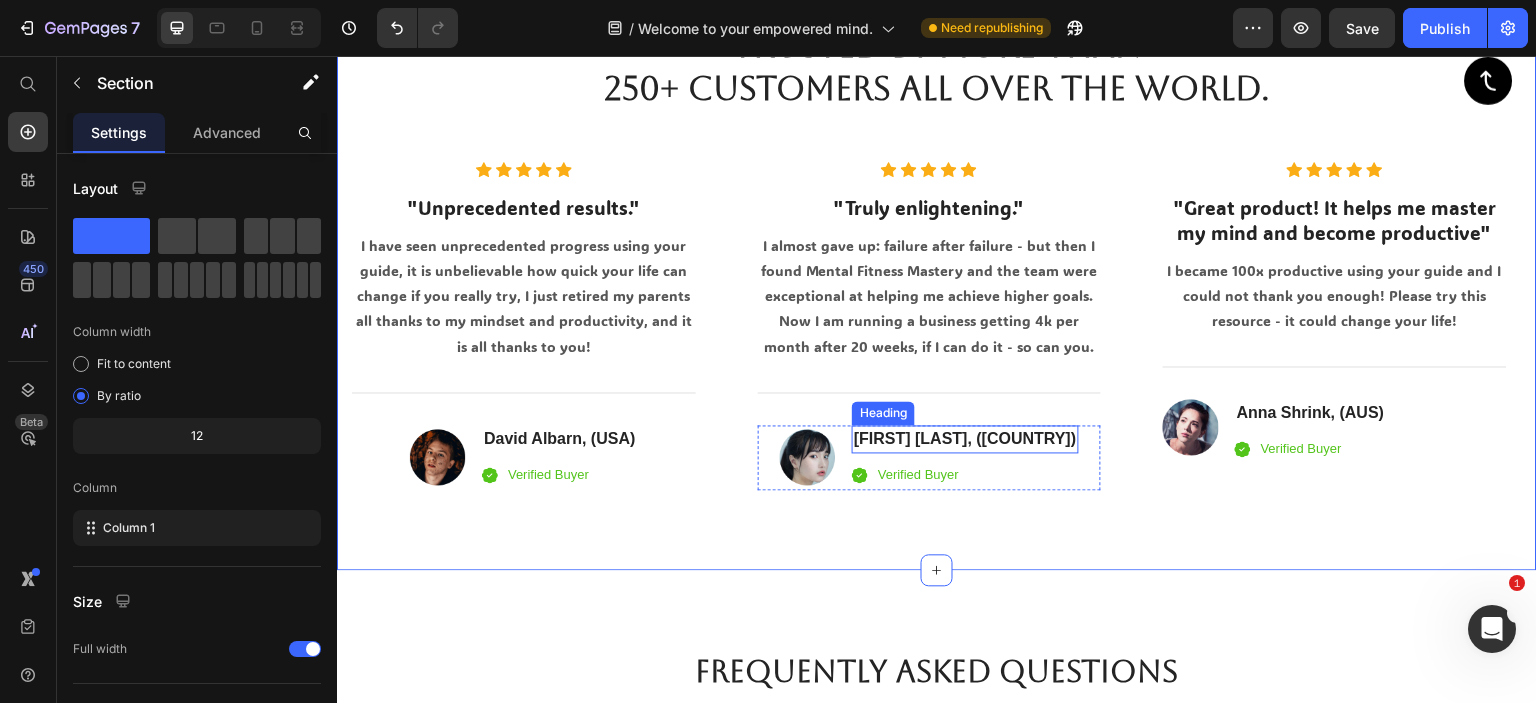 click on "[FIRST] [LAST], ([COUNTRY])" at bounding box center (965, 439) 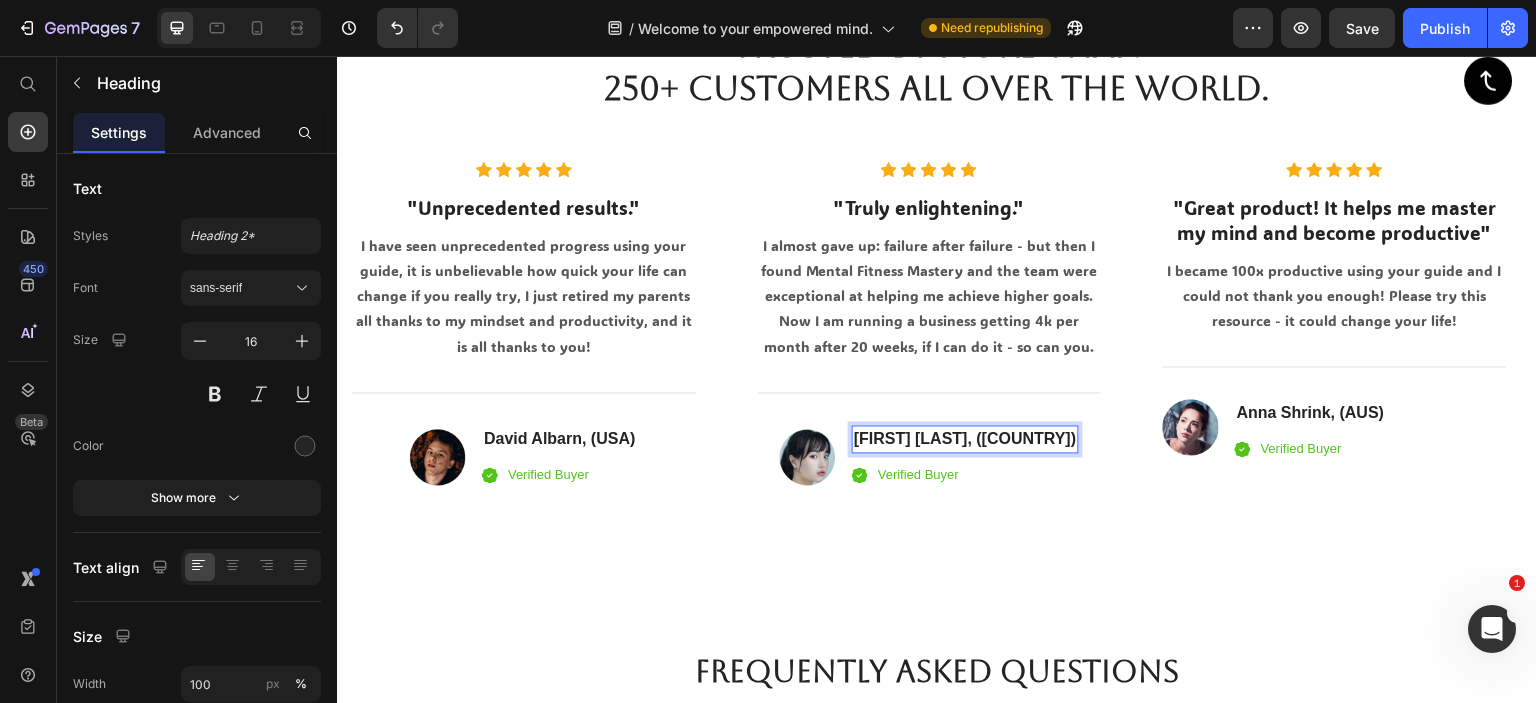 click on "[FIRST] [LAST], ([COUNTRY])" at bounding box center (965, 439) 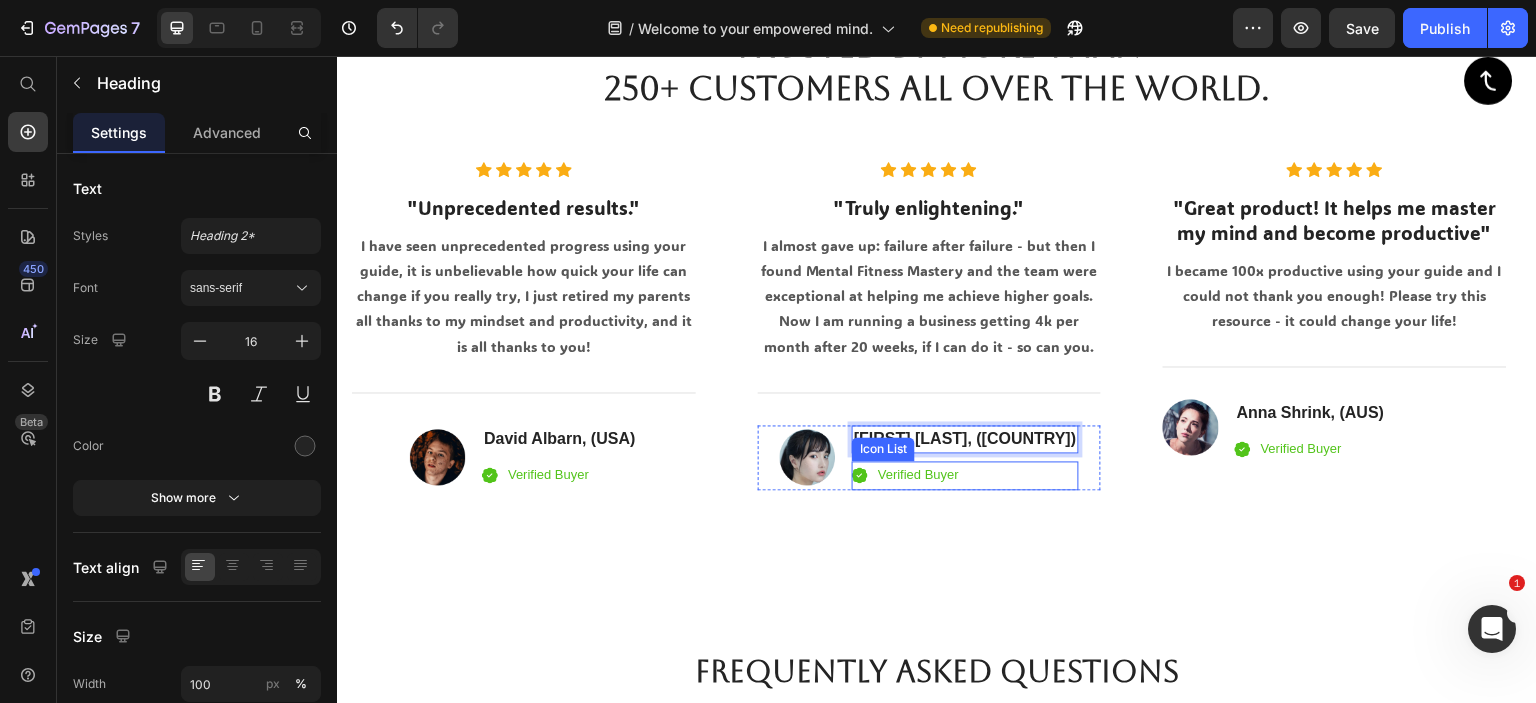 click on "98% Customers Are Satisfied Text block Trusted By More Than  250+ Customers All Over The World. Heading                Icon                Icon                Icon                Icon                Icon Icon List Hoz "Unprecedented results." Heading I have seen unprecedented progress using your guide, it is unbelievable how quick your life can change if you really try, I just retired my parents all thanks to my mindset and productivity, and it is all thanks to you! Text block                Title Line Image David Albarn, ([COUNTRY]) Heading
Icon Verified Buyer Text block Icon List Row                Icon                Icon                Icon                Icon                Icon Icon List Hoz "Truly enlightening." Heading I almost gave up: failure after failure - but then I found Mental Fitness Mastery and the team were exceptional at helping me achieve higher goals. Now I am running a business getting 4k per month after 20 weeks, if I can do it - so can you. Text block                Title" at bounding box center (937, 235) 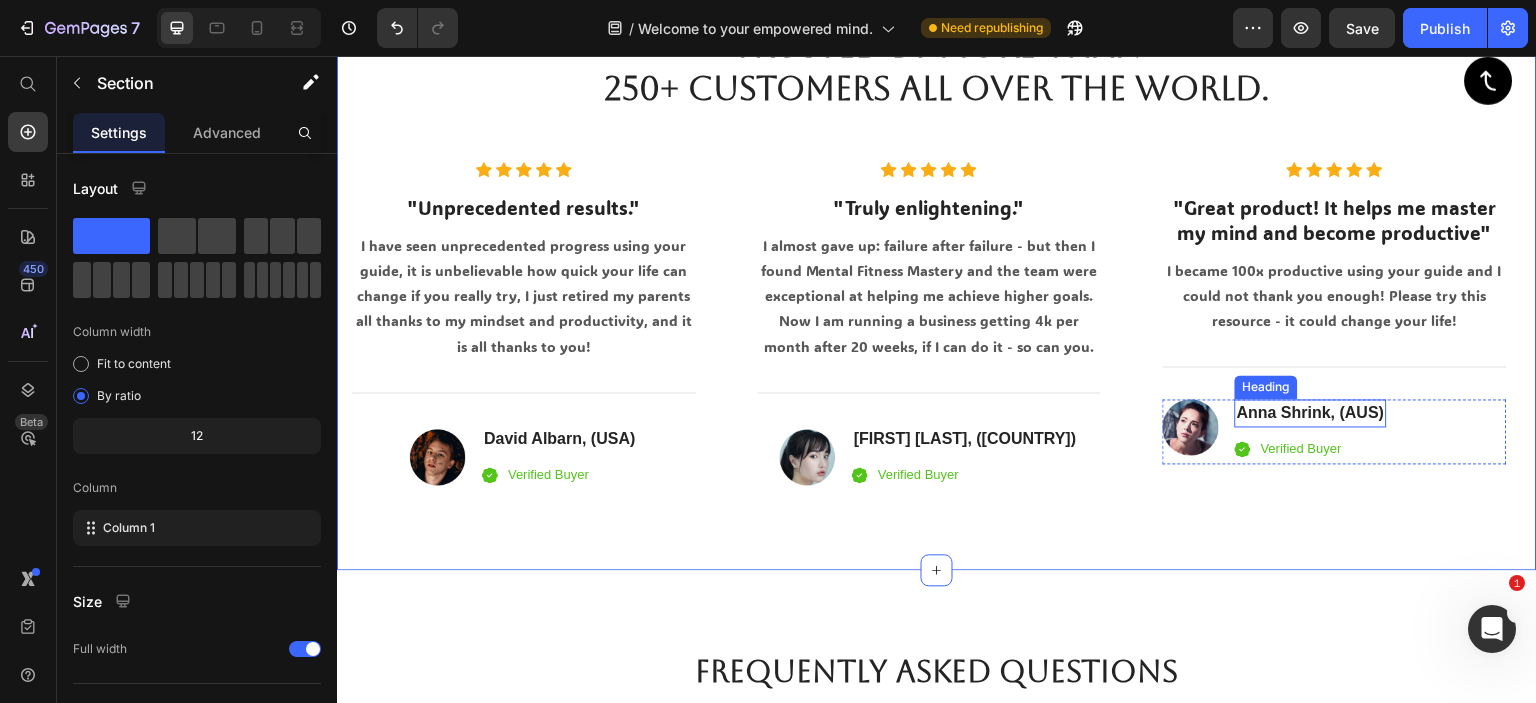 click on "[FIRST] [LAST], ([COUNTRY])" at bounding box center [1311, 413] 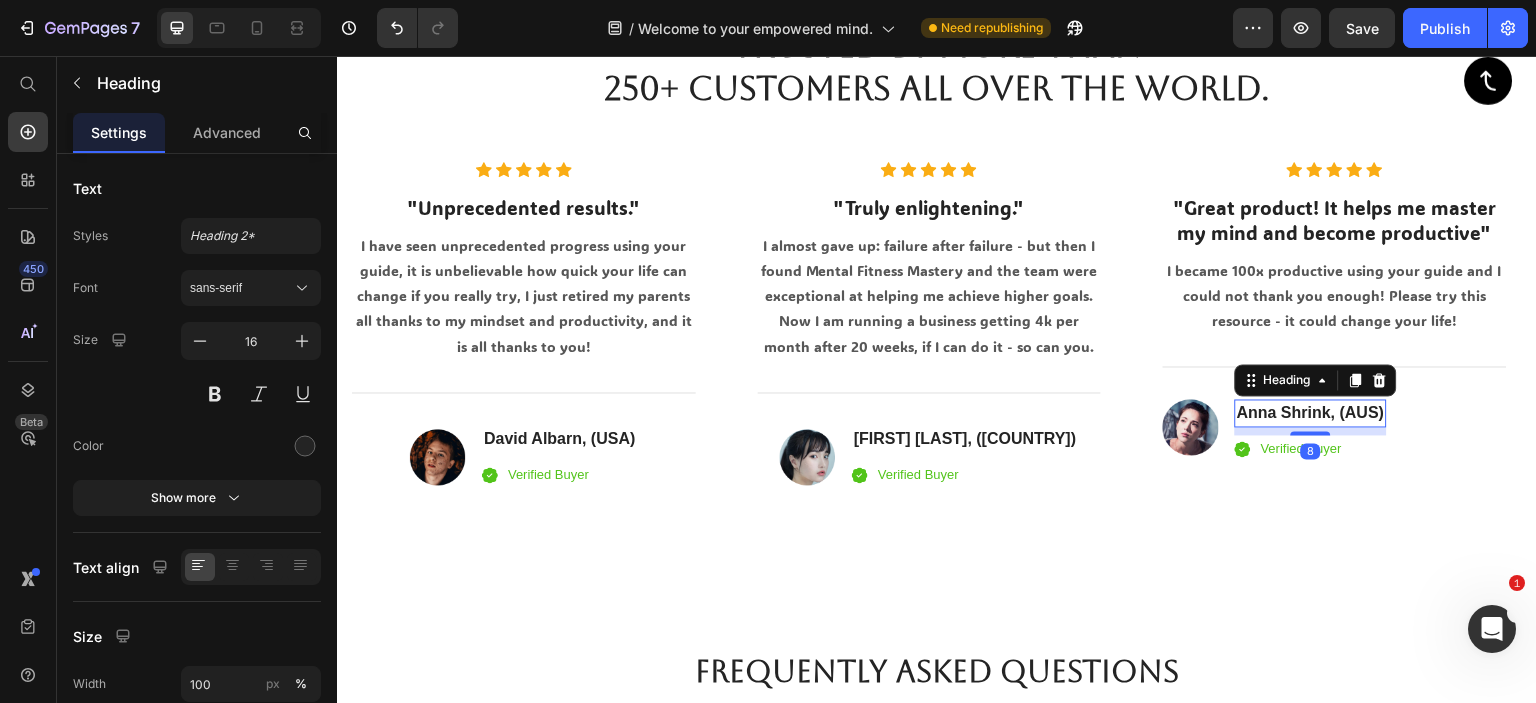 click on "[FIRST] [LAST], ([COUNTRY])" at bounding box center (1311, 413) 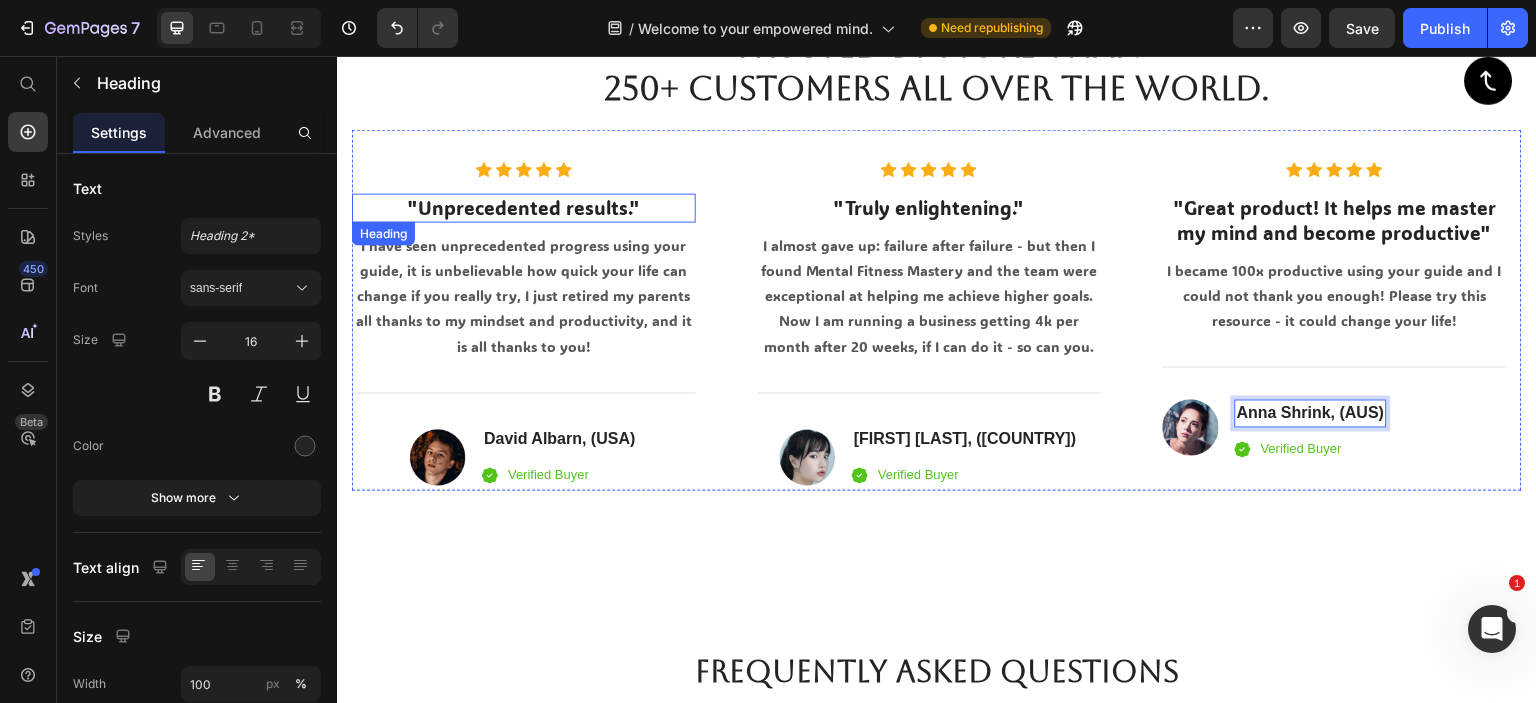 click on ""Unprecedented results."" at bounding box center [524, 207] 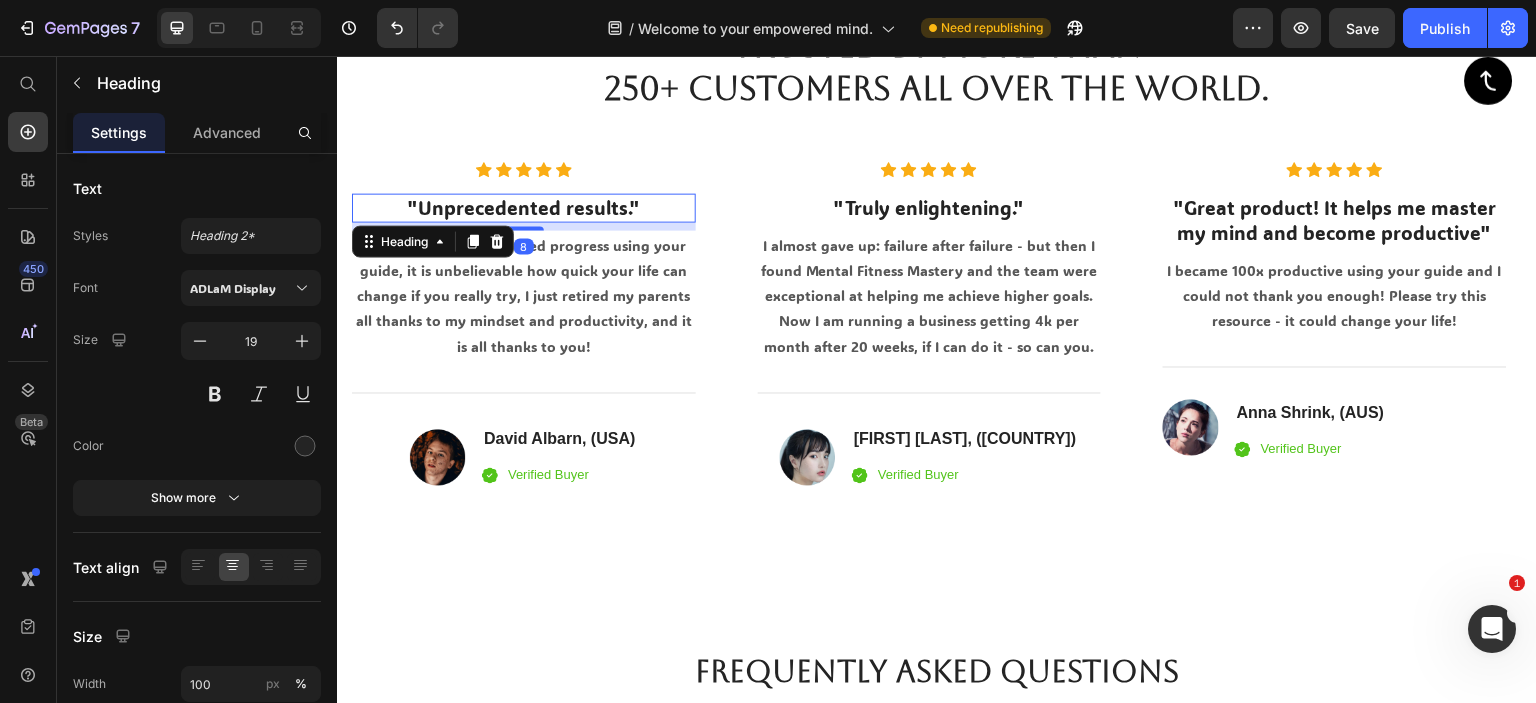 click on "I have seen unprecedented progress using your guide, it is unbelievable how quick your life can change if you really try, I just retired my parents all thanks to my mindset and productivity, and it is all thanks to you!" at bounding box center (524, 295) 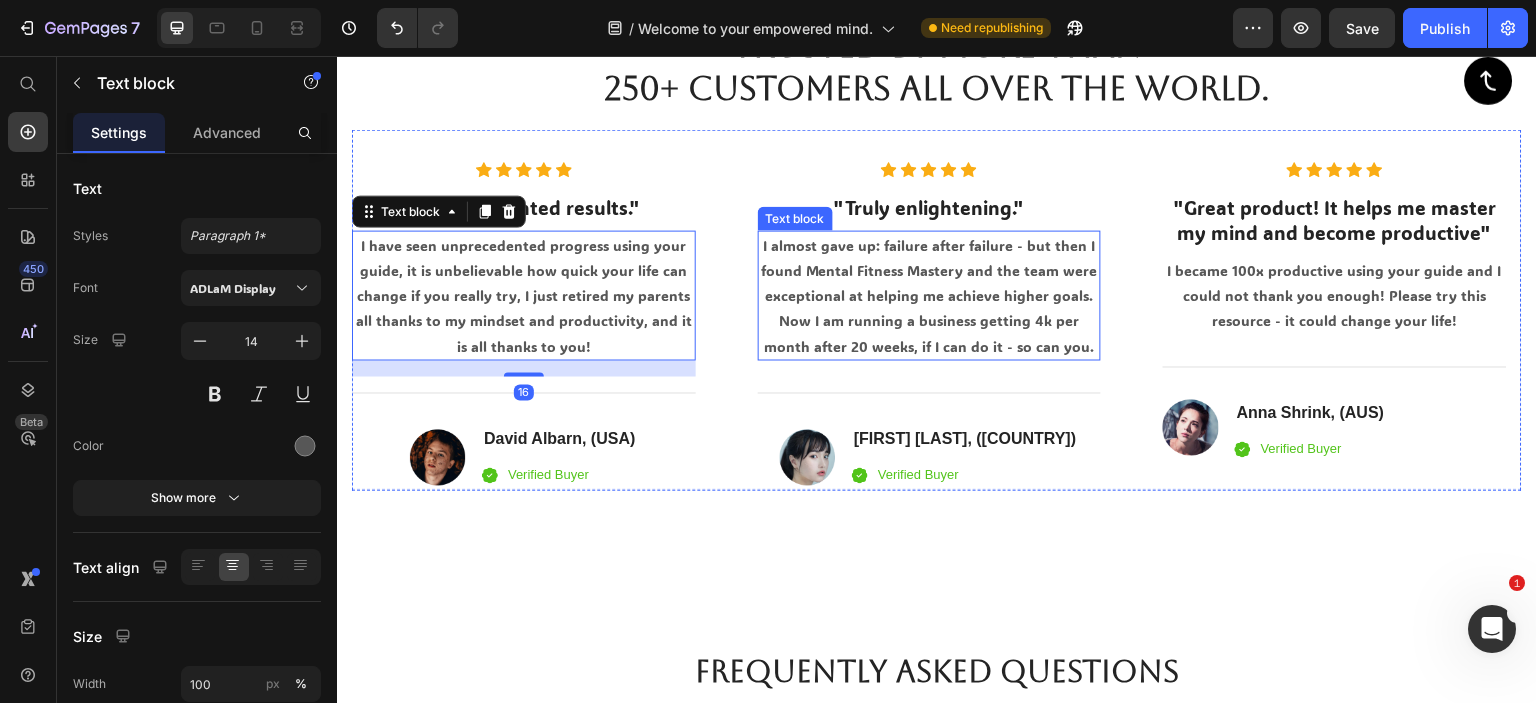 click on "Icon                Icon                Icon                Icon                Icon Icon List Hoz "Unprecedented results." Heading I have seen unprecedented progress using your guide, it is unbelievable how quick your life can change if you really try, I just retired my parents all thanks to my mindset and productivity, and it is all thanks to you! Text block   16                Title Line Image David Albarn, ([COUNTRY]) Heading
Icon Verified Buyer Text block Icon List Row                Icon                Icon                Icon                Icon                Icon Icon List Hoz "Truly enlightening." Heading I almost gave up: failure after failure - but then I found Mental Fitness Mastery and the team were exceptional at helping me achieve higher goals. Now I am running a business getting 4k per month after 20 weeks, if I can do it - so can you. Text block                Title Line Image Selena Gonzalo, ([COUNTRY]) Heading
Icon Verified Buyer Text block Icon List )" at bounding box center (937, 325) 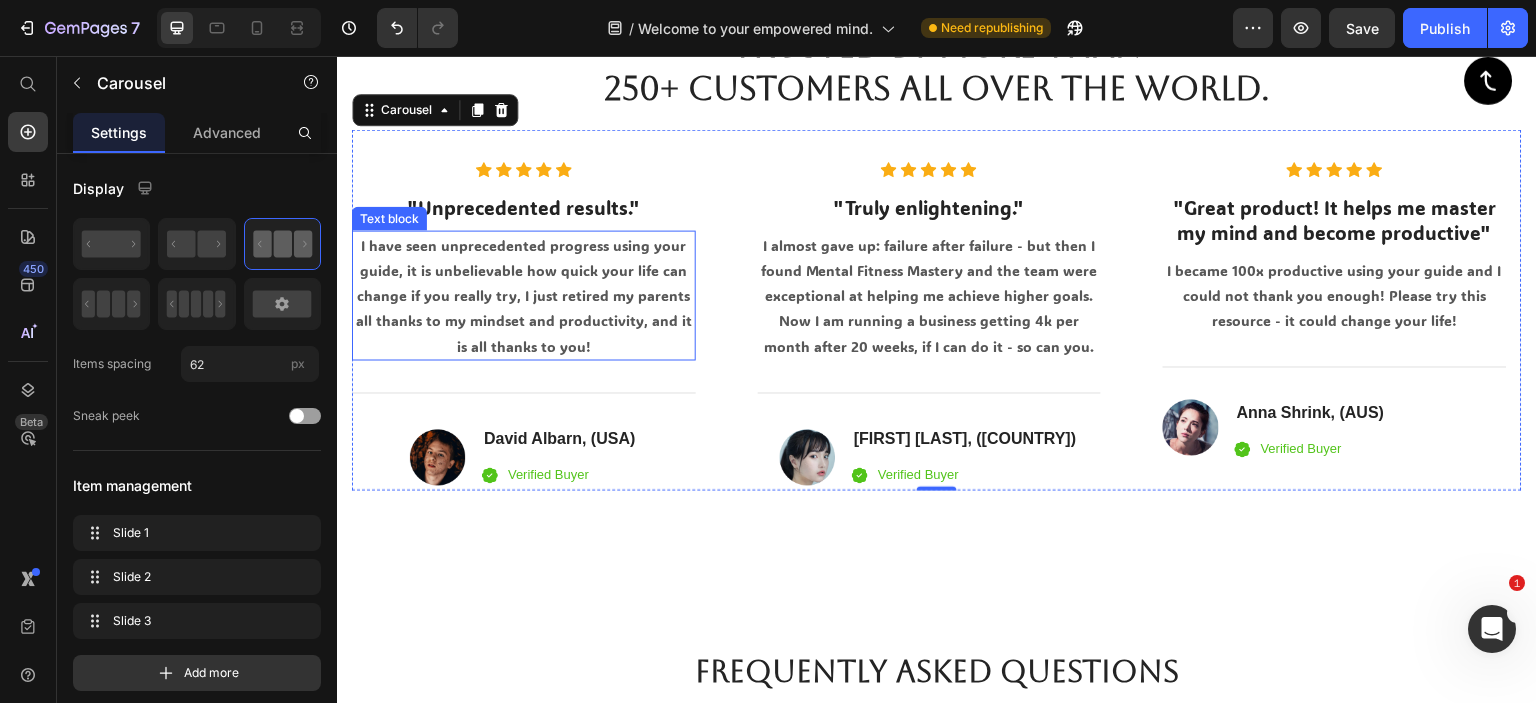 click on "I have seen unprecedented progress using your guide, it is unbelievable how quick your life can change if you really try, I just retired my parents all thanks to my mindset and productivity, and it is all thanks to you!" at bounding box center [524, 295] 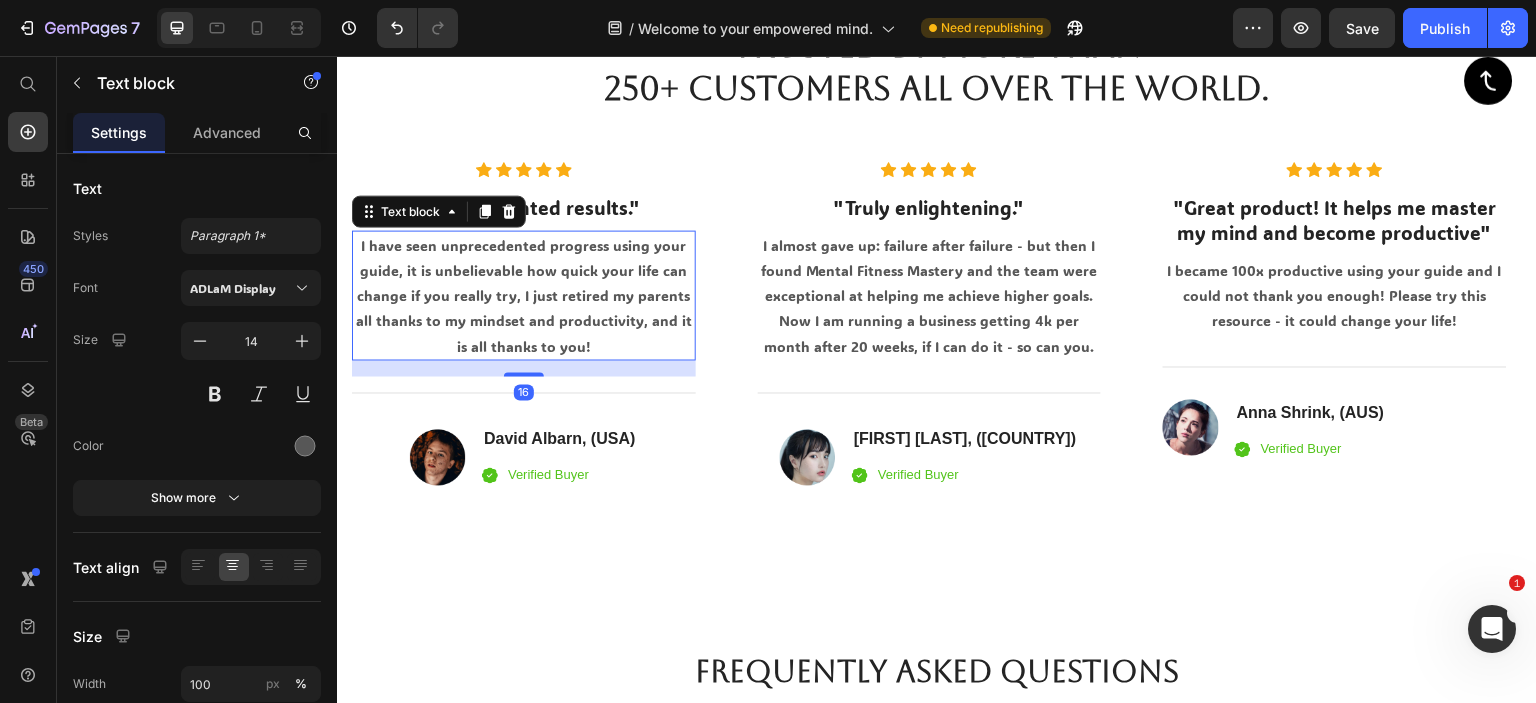 click on "I have seen unprecedented progress using your guide, it is unbelievable how quick your life can change if you really try, I just retired my parents all thanks to my mindset and productivity, and it is all thanks to you!" at bounding box center [524, 295] 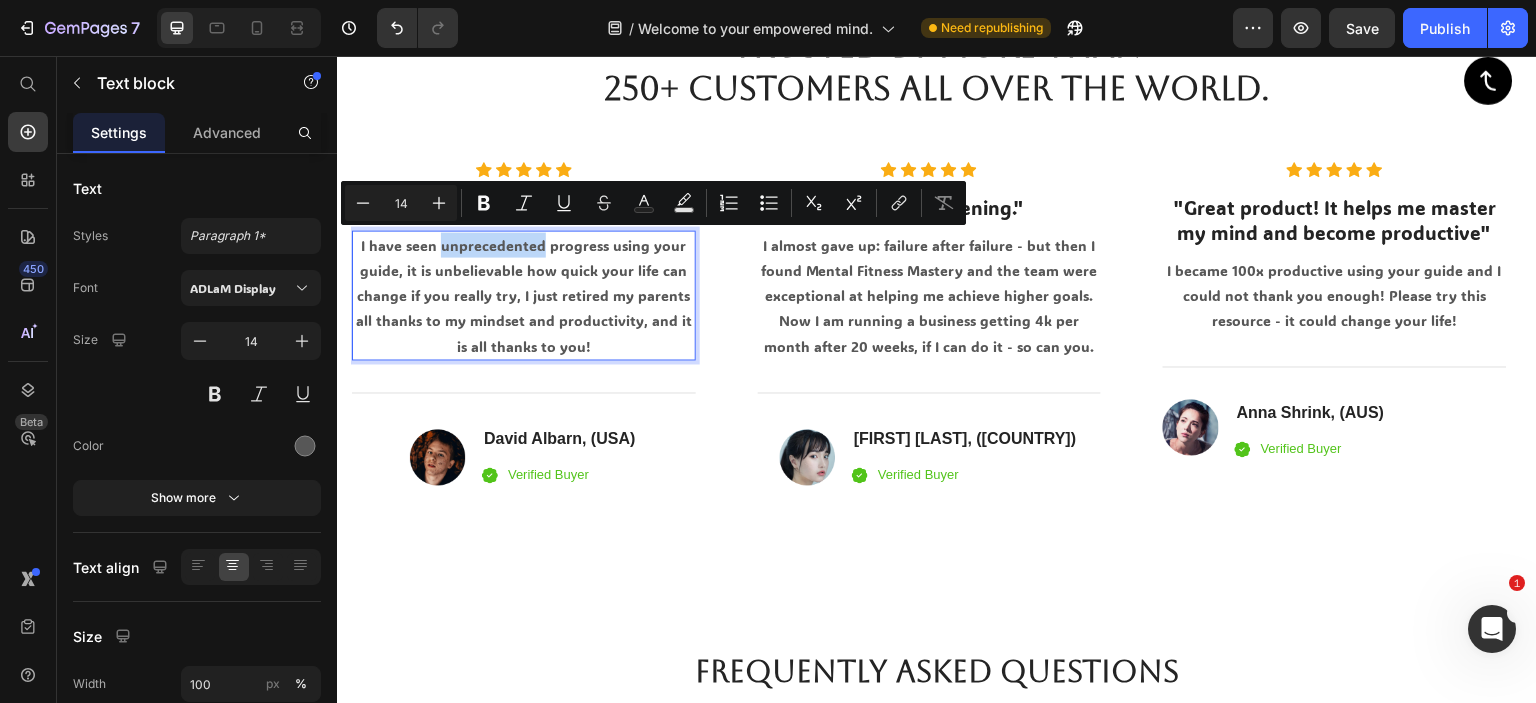 drag, startPoint x: 444, startPoint y: 245, endPoint x: 544, endPoint y: 244, distance: 100.005 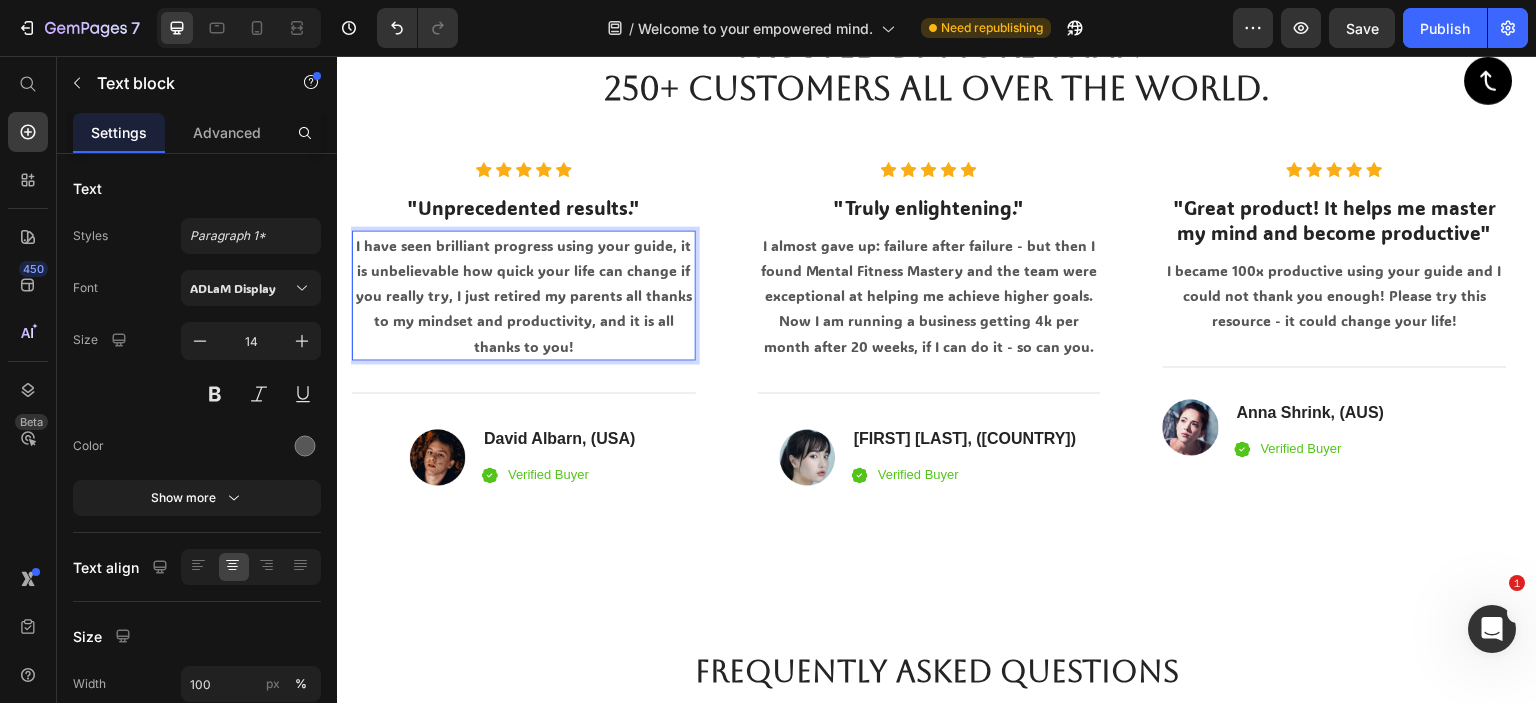 click on "I have seen brilliant progress using your guide, it is unbelievable how quick your life can change if you really try, I just retired my parents all thanks to my mindset and productivity, and it is all thanks to you!" at bounding box center [524, 295] 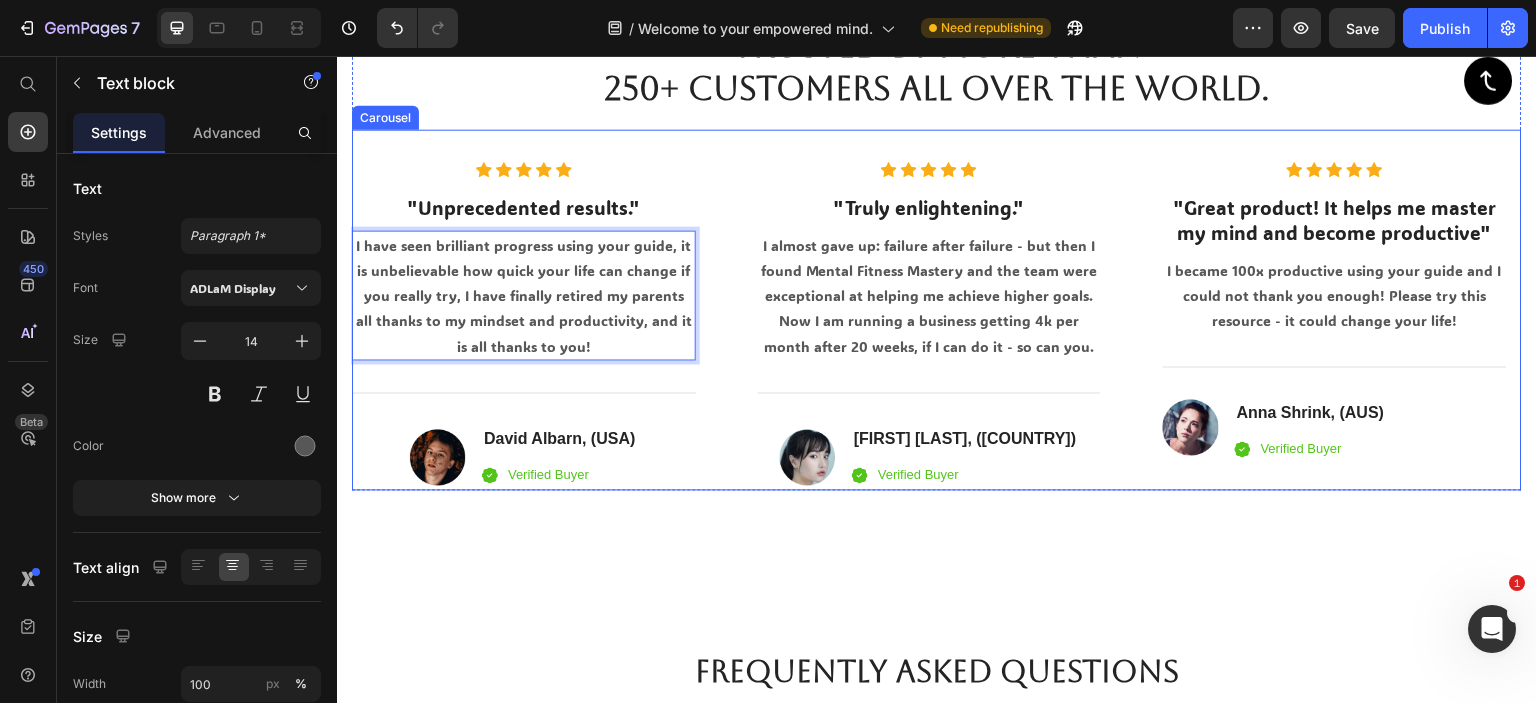 click on "Icon                Icon                Icon                Icon                Icon Icon List Hoz "Unprecedented results." Heading I have seen brilliant progress using your guide, it is unbelievable how quick your life can change if you really try, I have finally retired my parents all thanks to my mindset and productivity, and it is all thanks to you! Text block   16                Title Line Image David Albarn, ( USA ) Heading
Icon Verified Buyer Text block Icon List Row                Icon                Icon                Icon                Icon                Icon Icon List Hoz "Truly enlightening." Heading I almost gave up: failure after failure - but then I found Mental Fitness Mastery and the team were exceptional at helping me achieve higher goals. Now I am running a business getting 4k per month after 20 weeks, if I can do it - so can you. Text block                Title Line Image Selena Gonzalo, (KOR) Heading
Icon Verified Buyer Text block Row Icon" at bounding box center [937, 325] 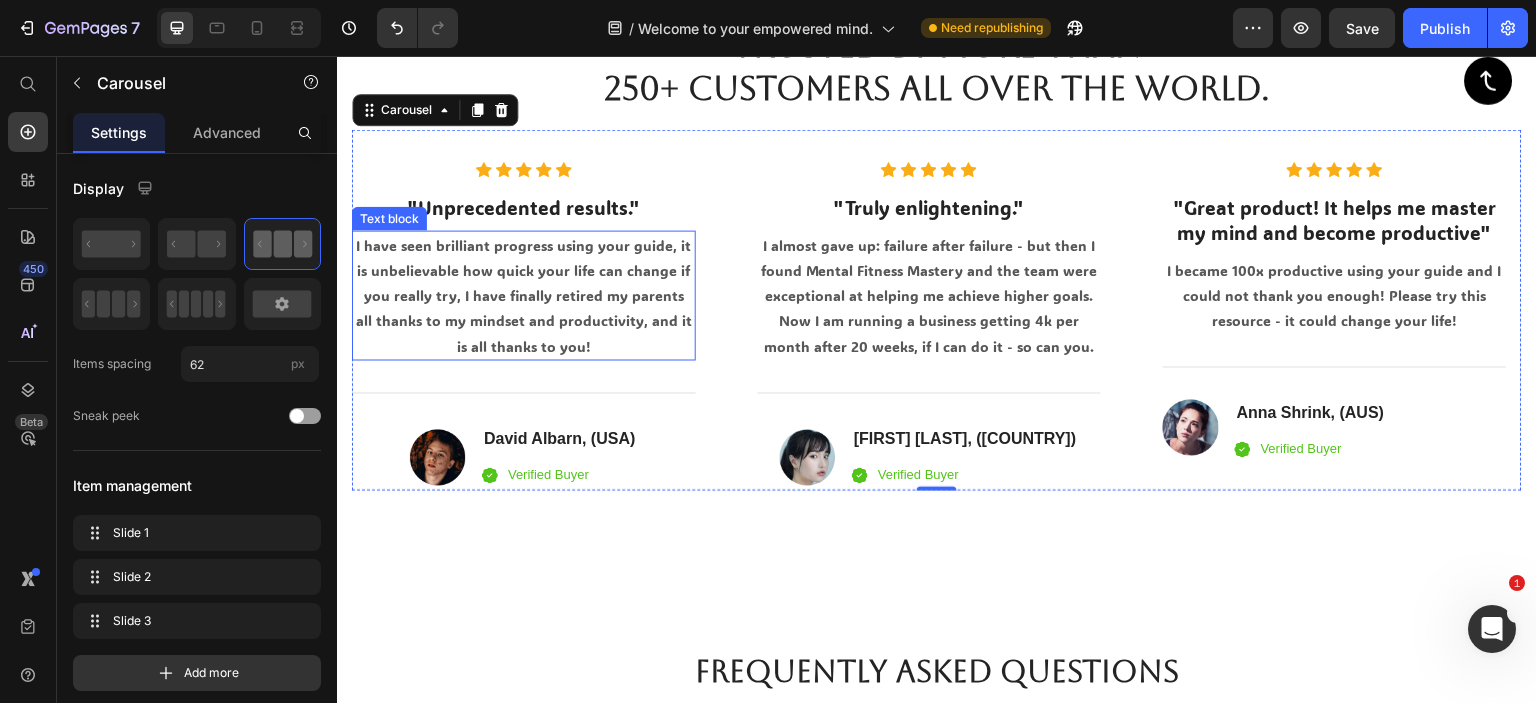 click on "I have seen brilliant progress using your guide, it is unbelievable how quick your life can change if you really try, I have finally retired my parents all thanks to my mindset and productivity, and it is all thanks to you!" at bounding box center (524, 295) 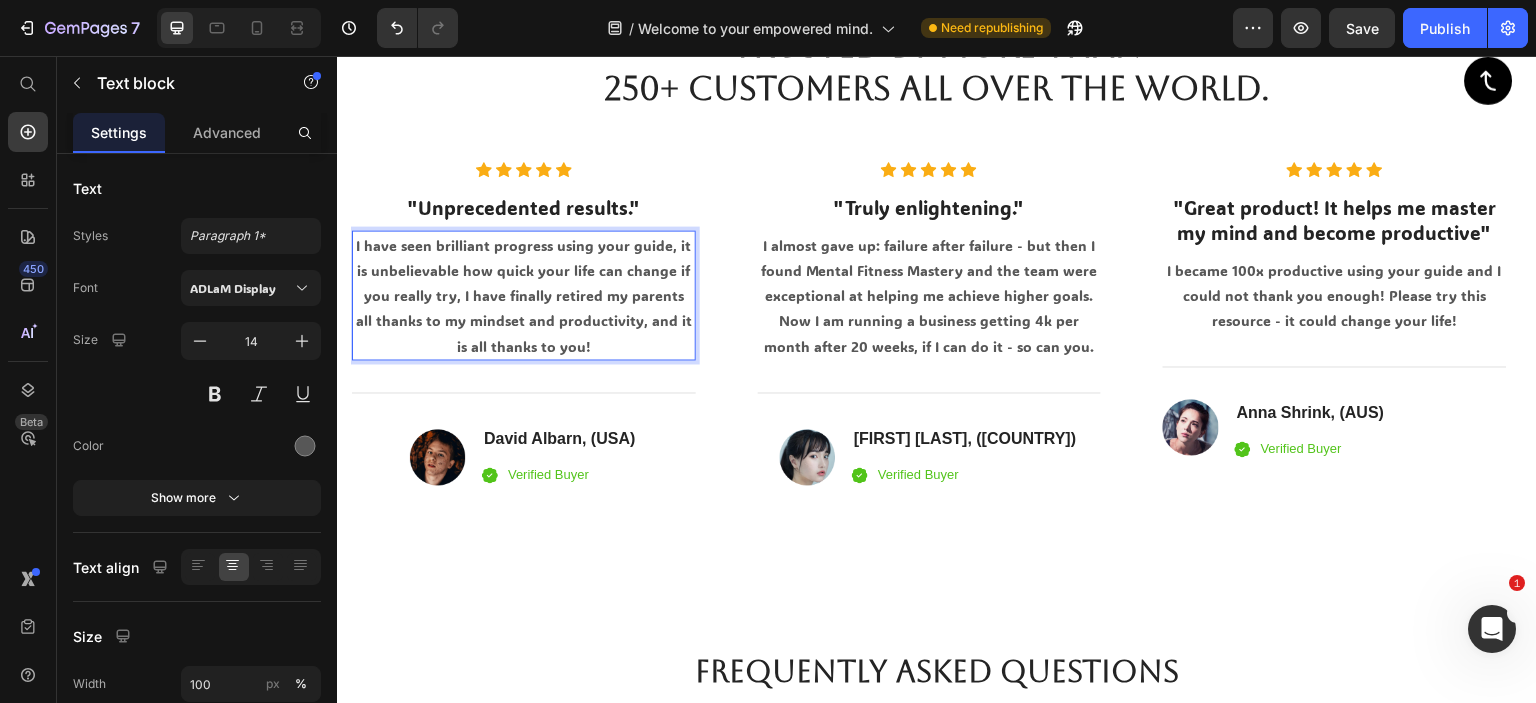 click on "I have seen brilliant progress using your guide, it is unbelievable how quick your life can change if you really try, I have finally retired my parents all thanks to my mindset and productivity, and it is all thanks to you!" at bounding box center (524, 295) 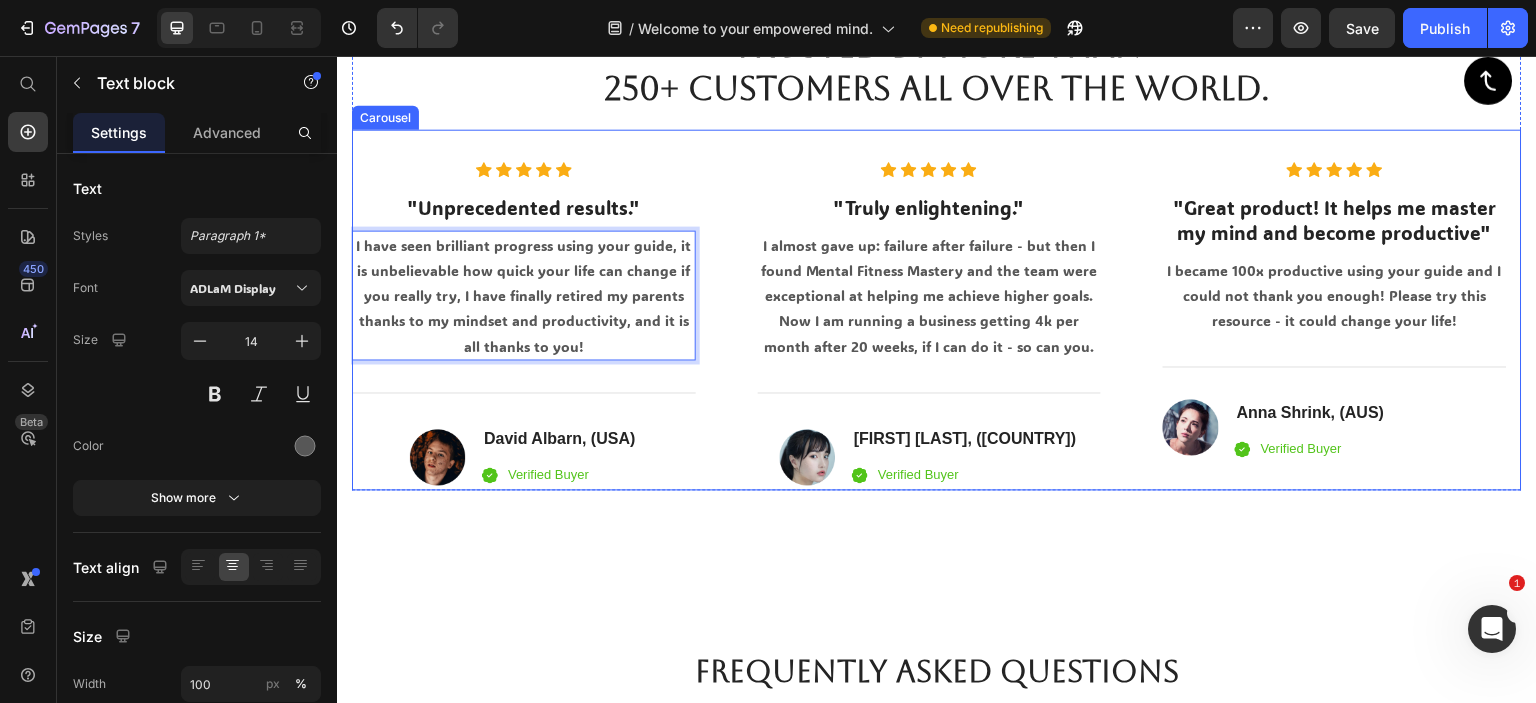 click on "Icon Icon Icon Icon Icon Icon List Hoz "Unprecedented results." Heading I have seen brilliant progress using your guide, it is unbelievable how quick your life can change if you really try, I have finally retired my parents thanks to my mindset and productivity, and it is all thanks to you! Text block 16 Title Line Image [NAME], ([COUNTRY]) Heading Icon Verified Buyer Text block Icon List Row Icon Icon Icon Icon Icon Icon Icon List Hoz "Truly enlightening." Heading I almost gave up: failure after failure - but then I found Mental Fitness Mastery and the team were exceptional at helping me achieve higher goals. Now I am running a business getting 4k per month after 20 weeks, if I can do it - so can you. Text block Title Line Image [NAME], ([COUNTRY]) Heading Icon Verified Buyer Text block Icon List )" at bounding box center [937, 325] 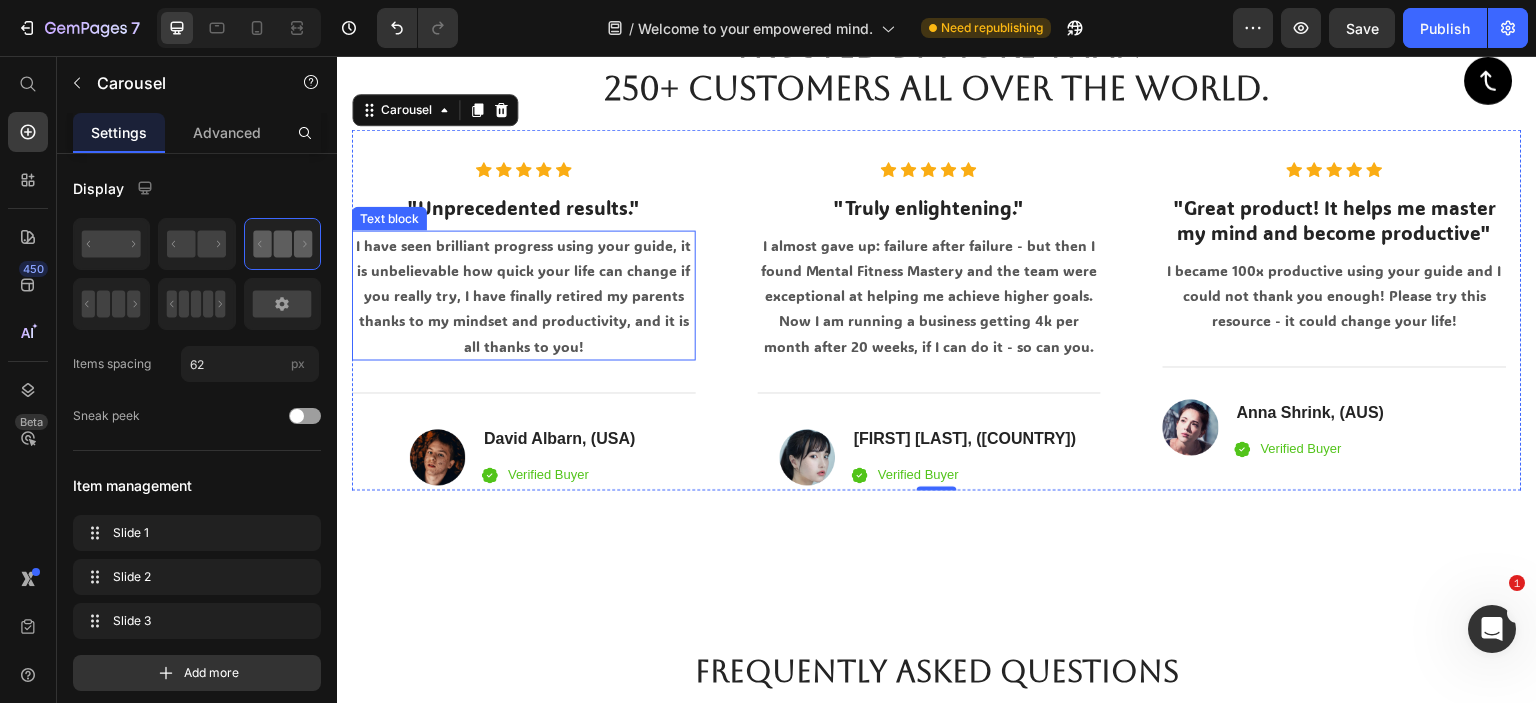 click on "I have seen brilliant progress using your guide, it is unbelievable how quick your life can change if you really try, I have finally retired my parents thanks to my mindset and productivity, and it is all thanks to you!" at bounding box center [524, 295] 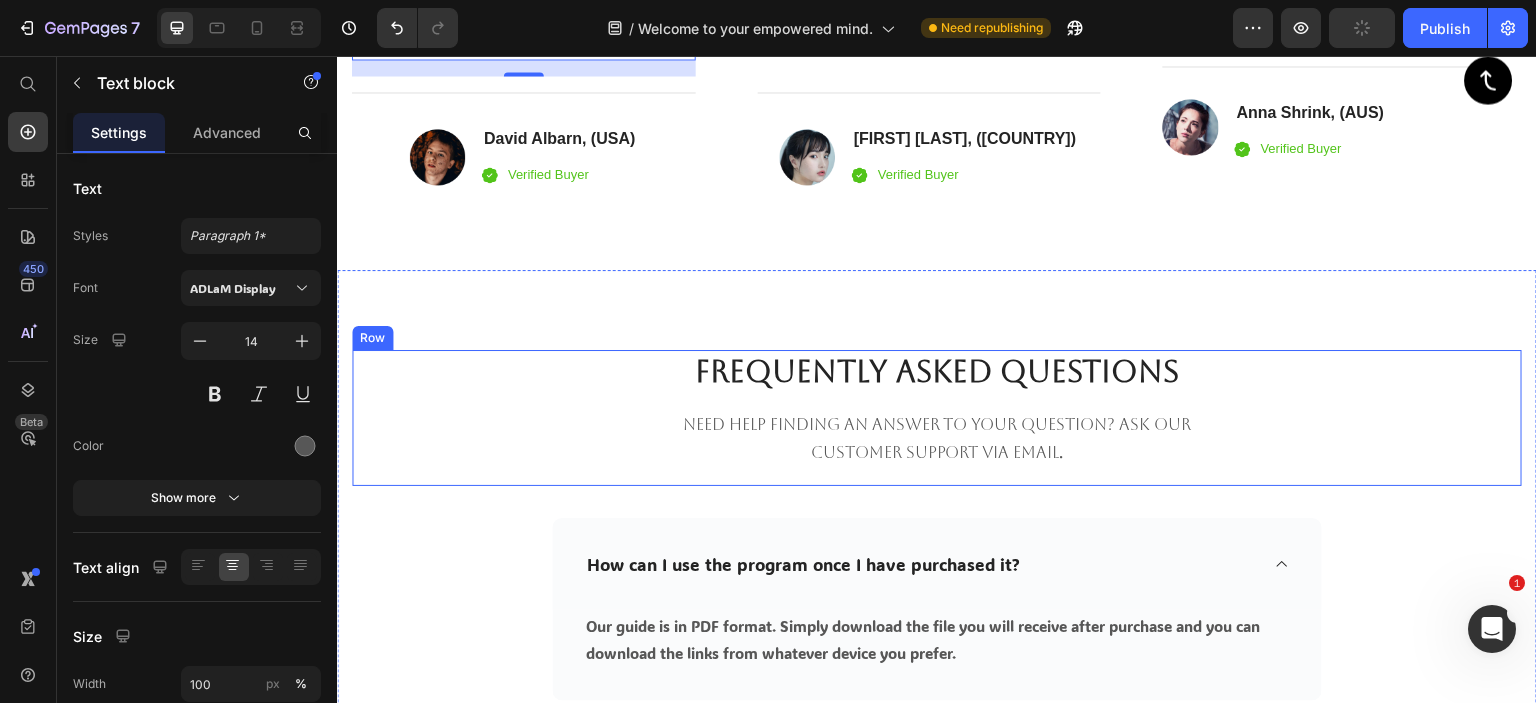 scroll, scrollTop: 4997, scrollLeft: 0, axis: vertical 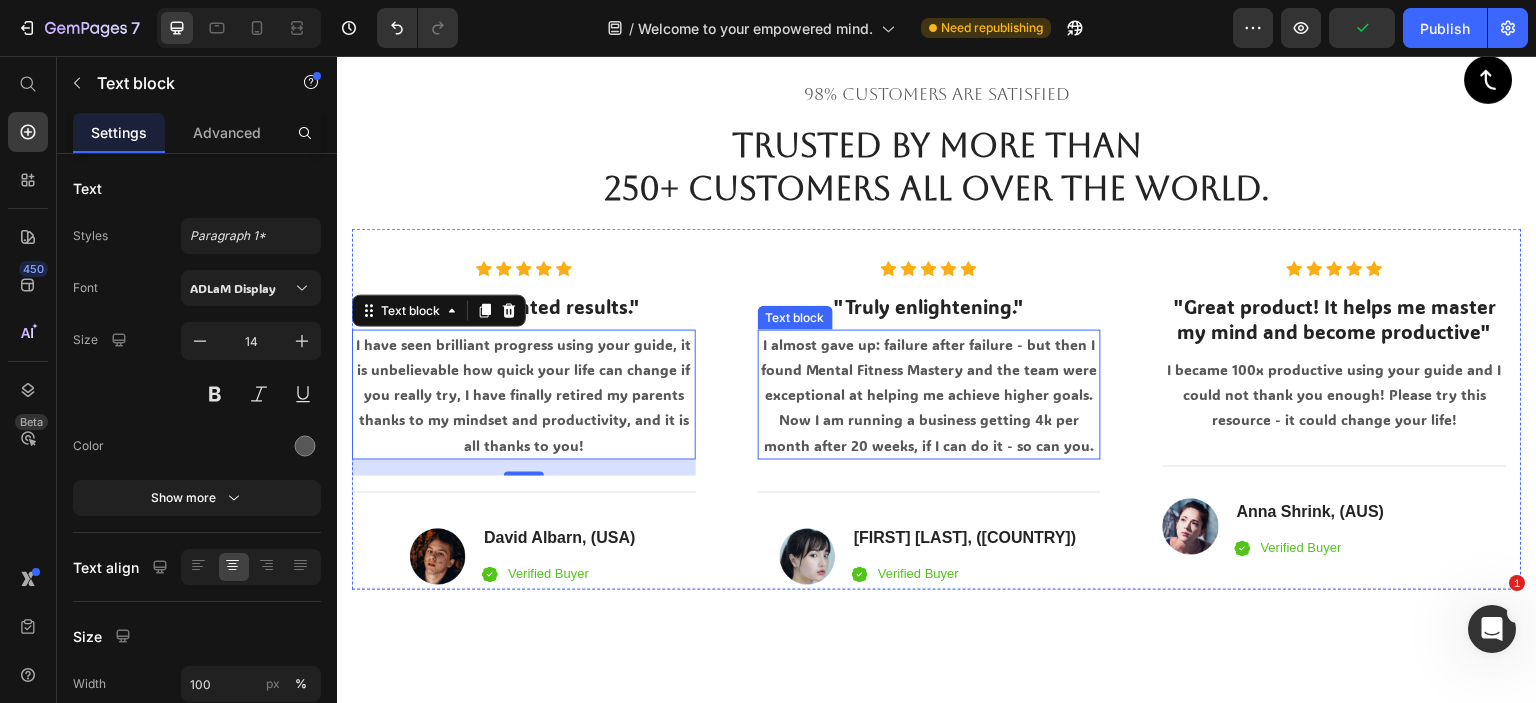 click on "I almost gave up: failure after failure - but then I found Mental Fitness Mastery and the team were exceptional at helping me achieve higher goals. Now I am running a business getting 4k per month after 20 weeks, if I can do it - so can you." at bounding box center [930, 395] 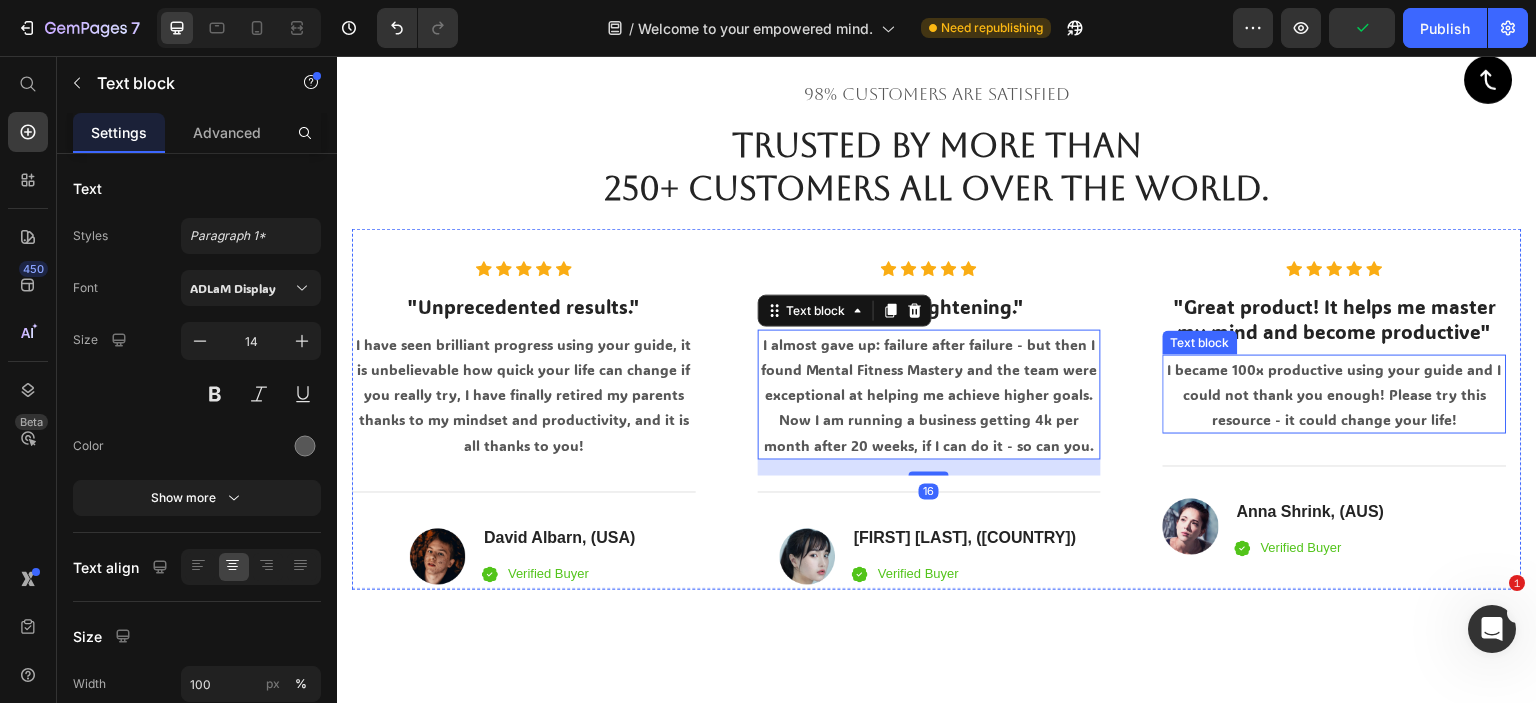 click on "I became 100x productive using your guide and I could not thank you enough! Please try this resource - it could change your life!" at bounding box center (1335, 395) 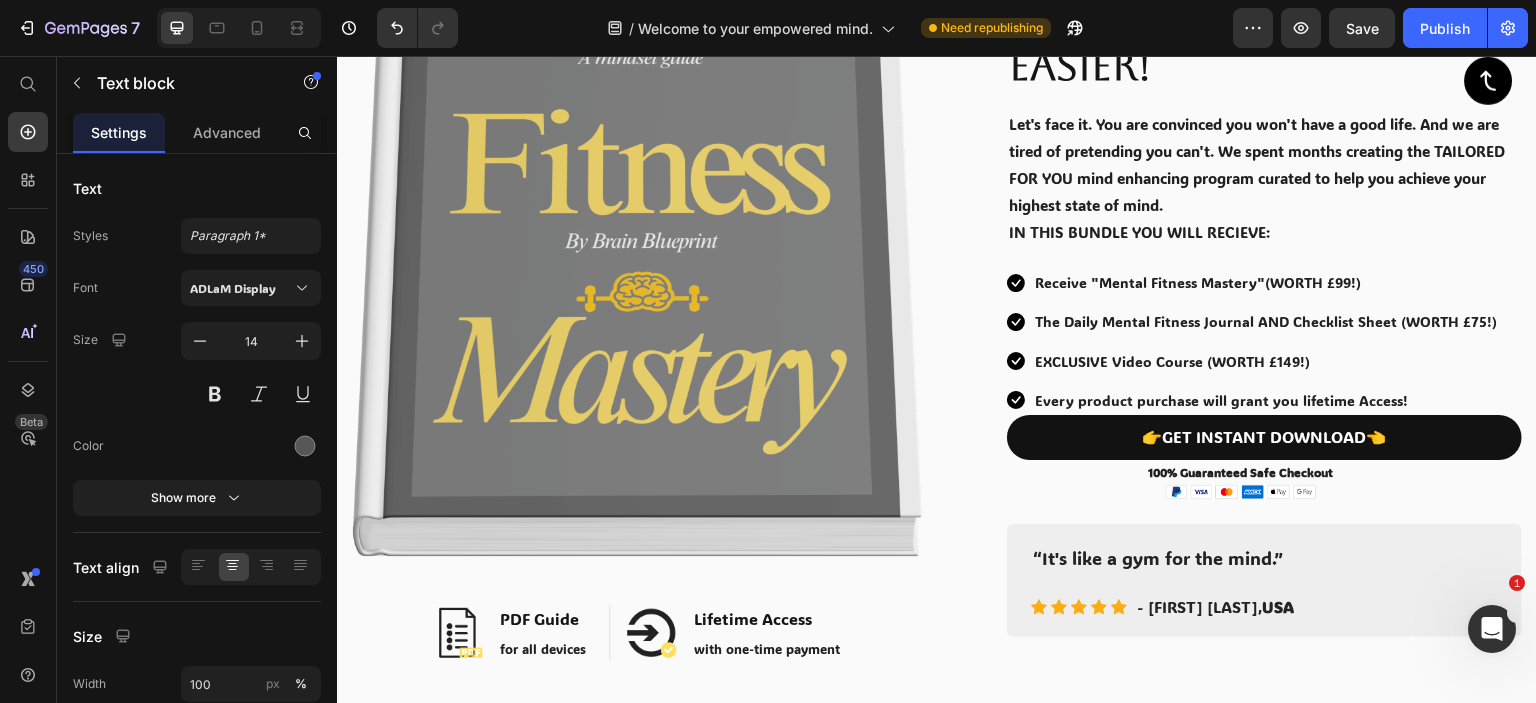 scroll, scrollTop: 0, scrollLeft: 0, axis: both 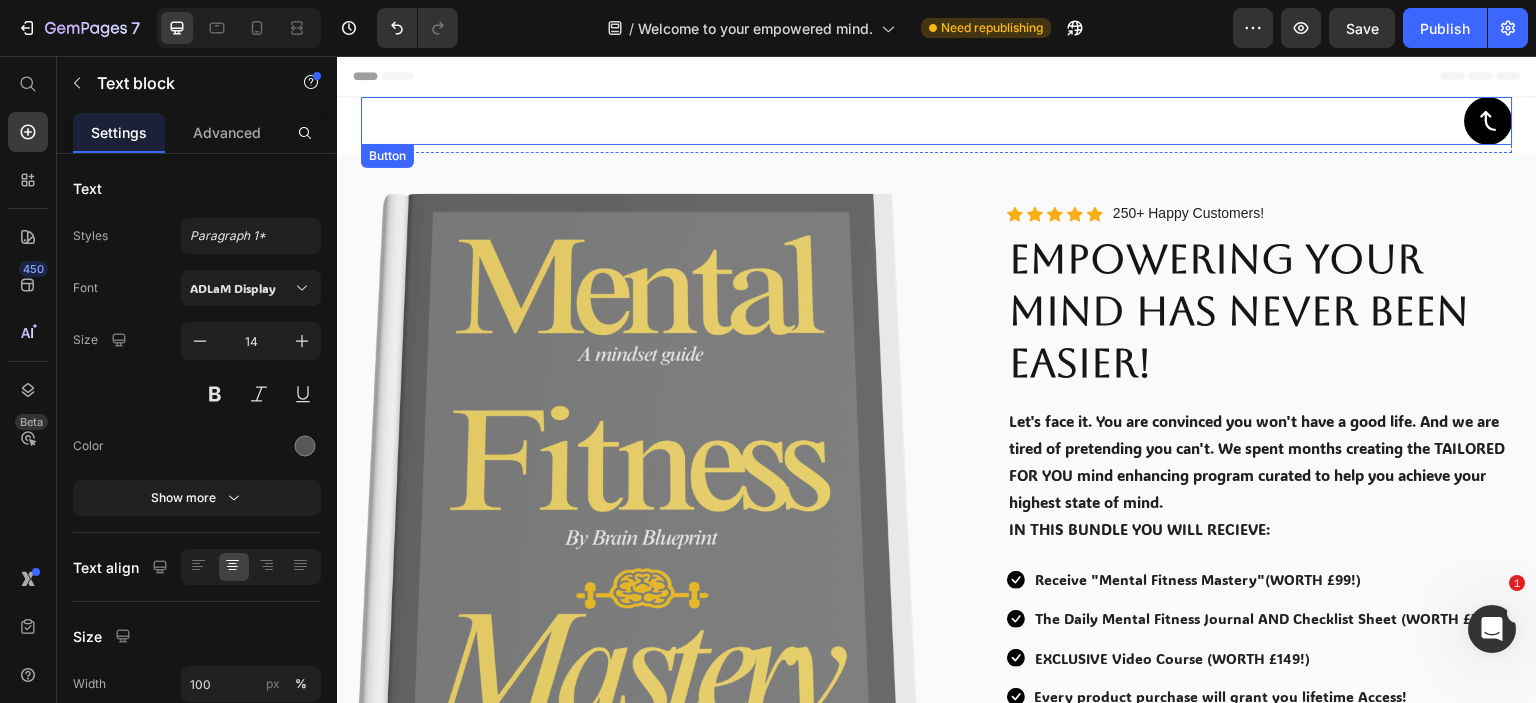 click 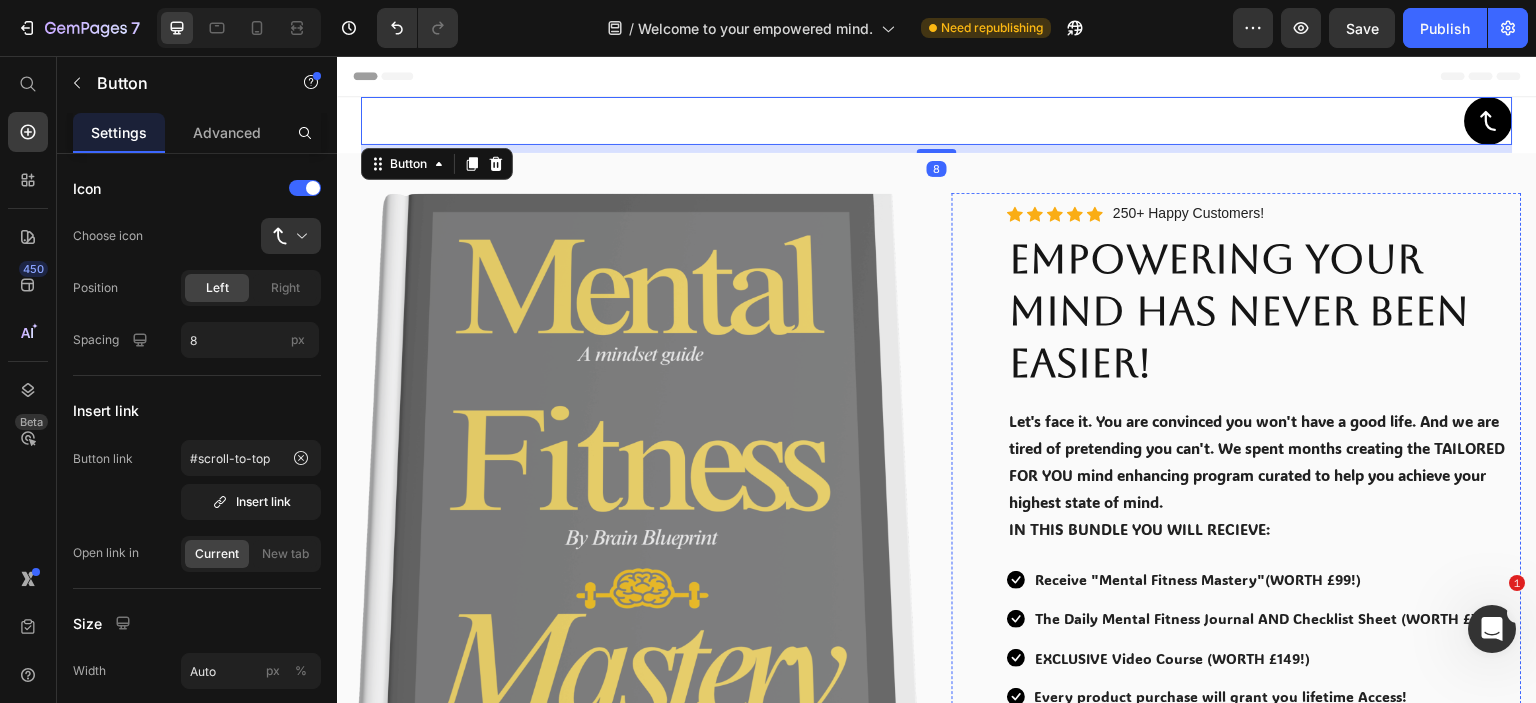 scroll, scrollTop: 600, scrollLeft: 0, axis: vertical 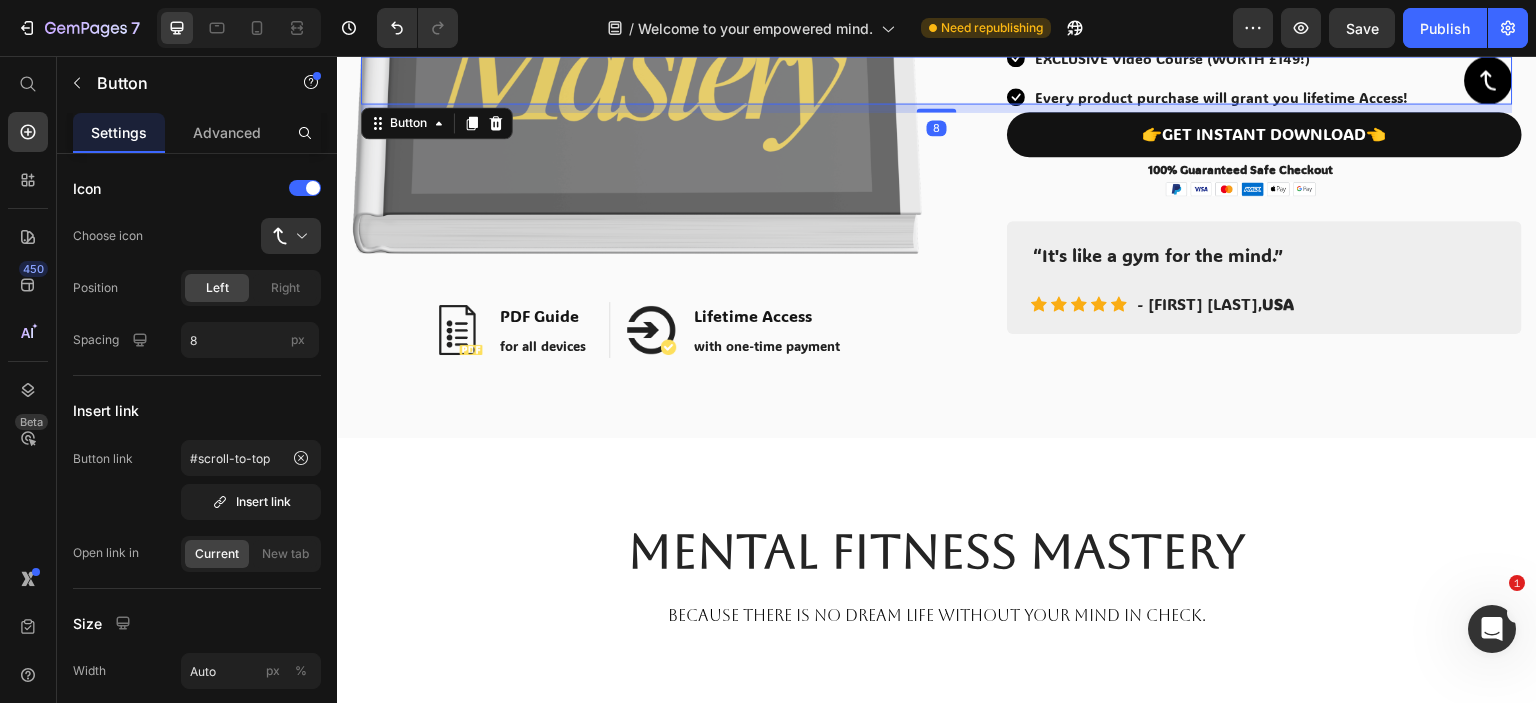 click 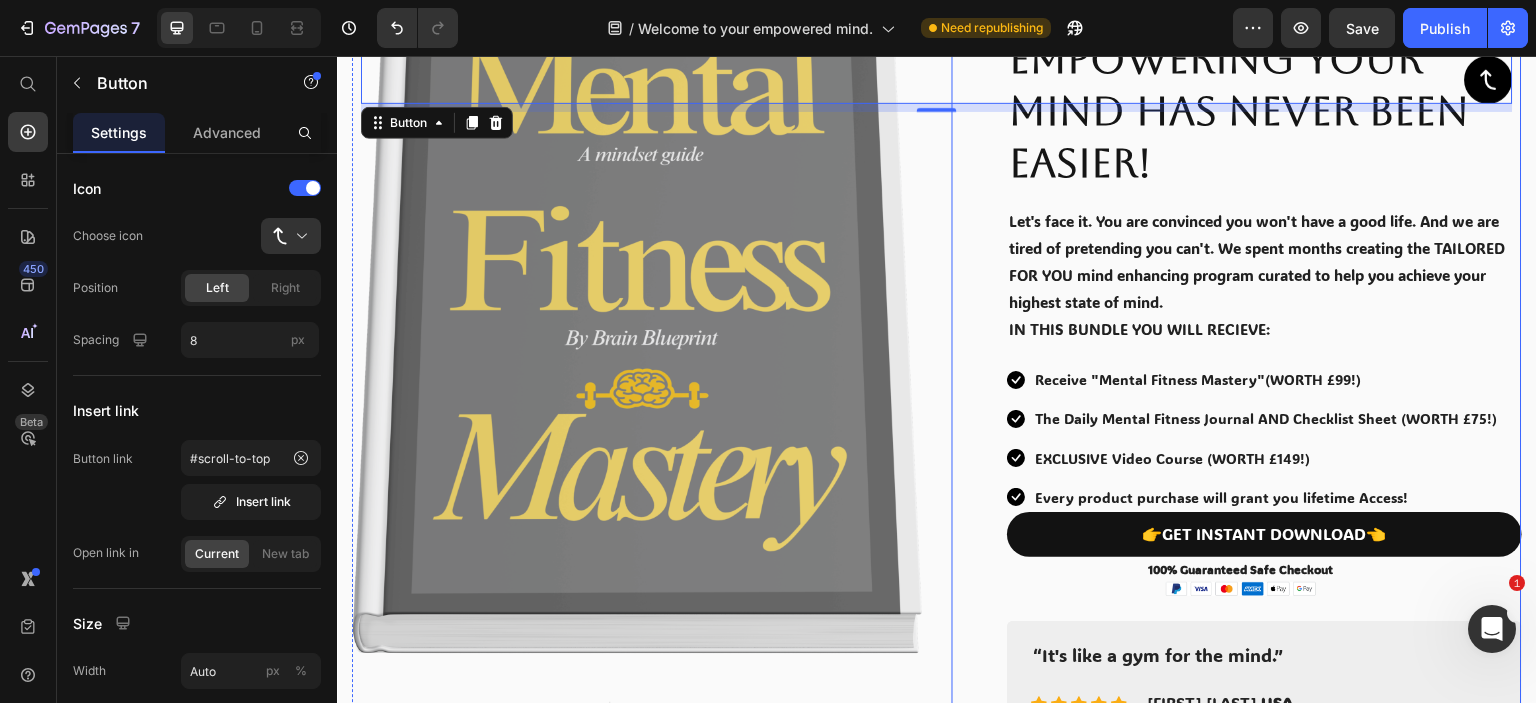 scroll, scrollTop: 0, scrollLeft: 0, axis: both 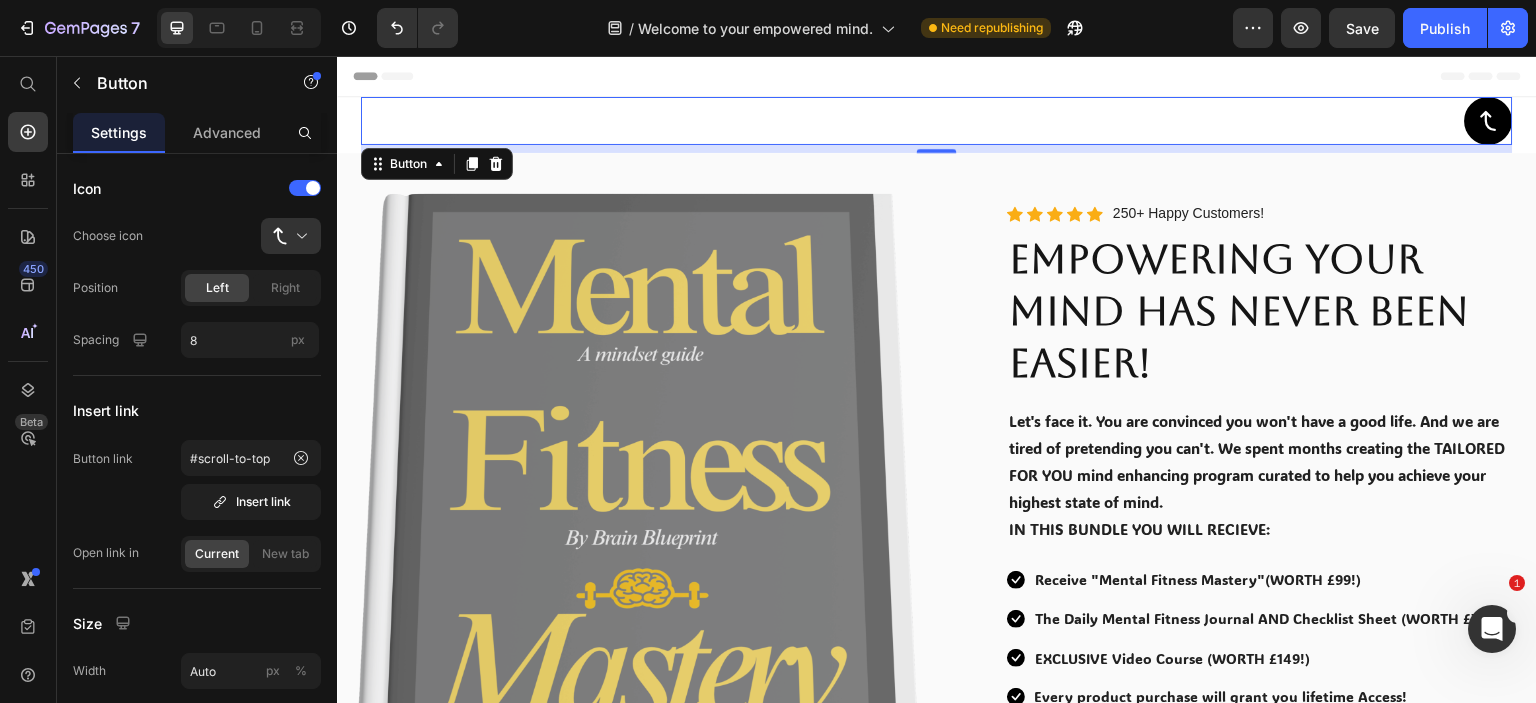 click 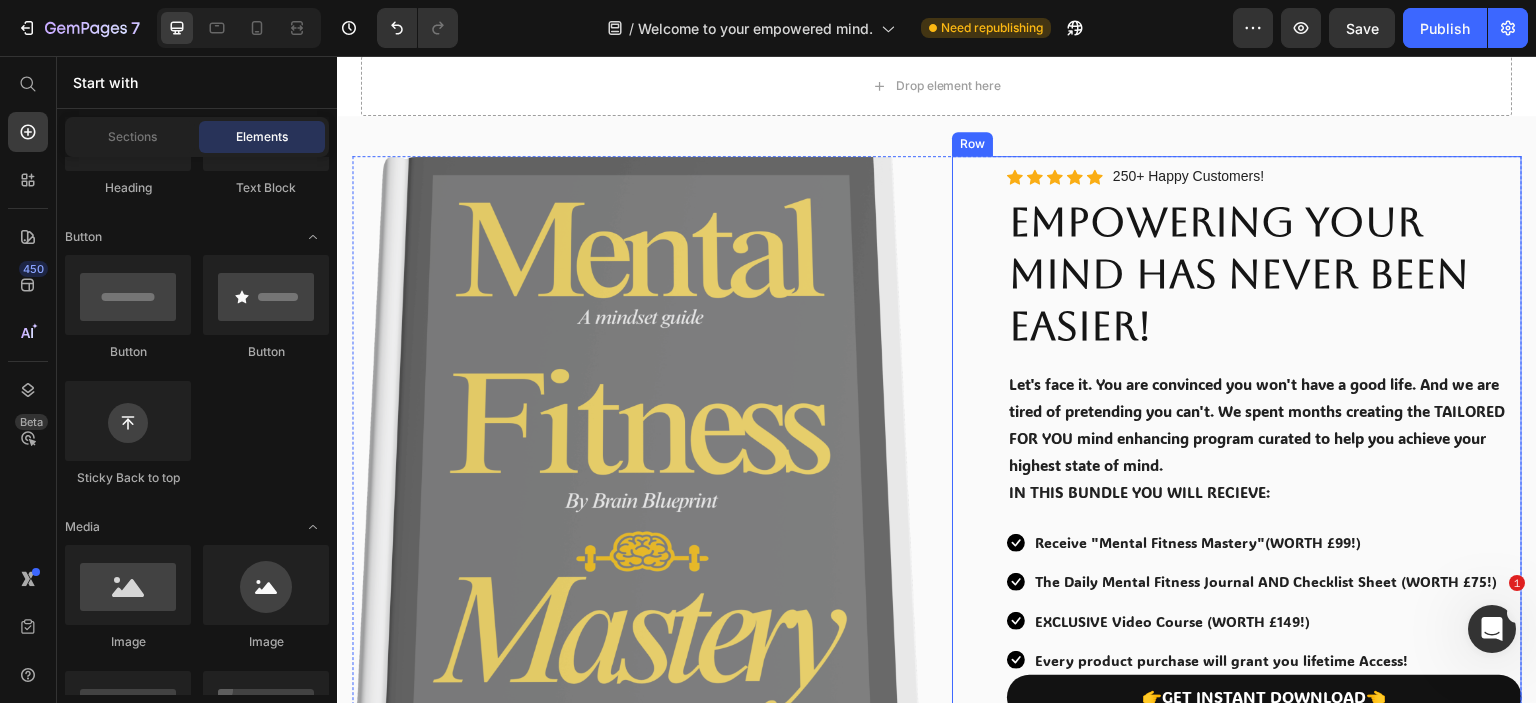 scroll, scrollTop: 0, scrollLeft: 0, axis: both 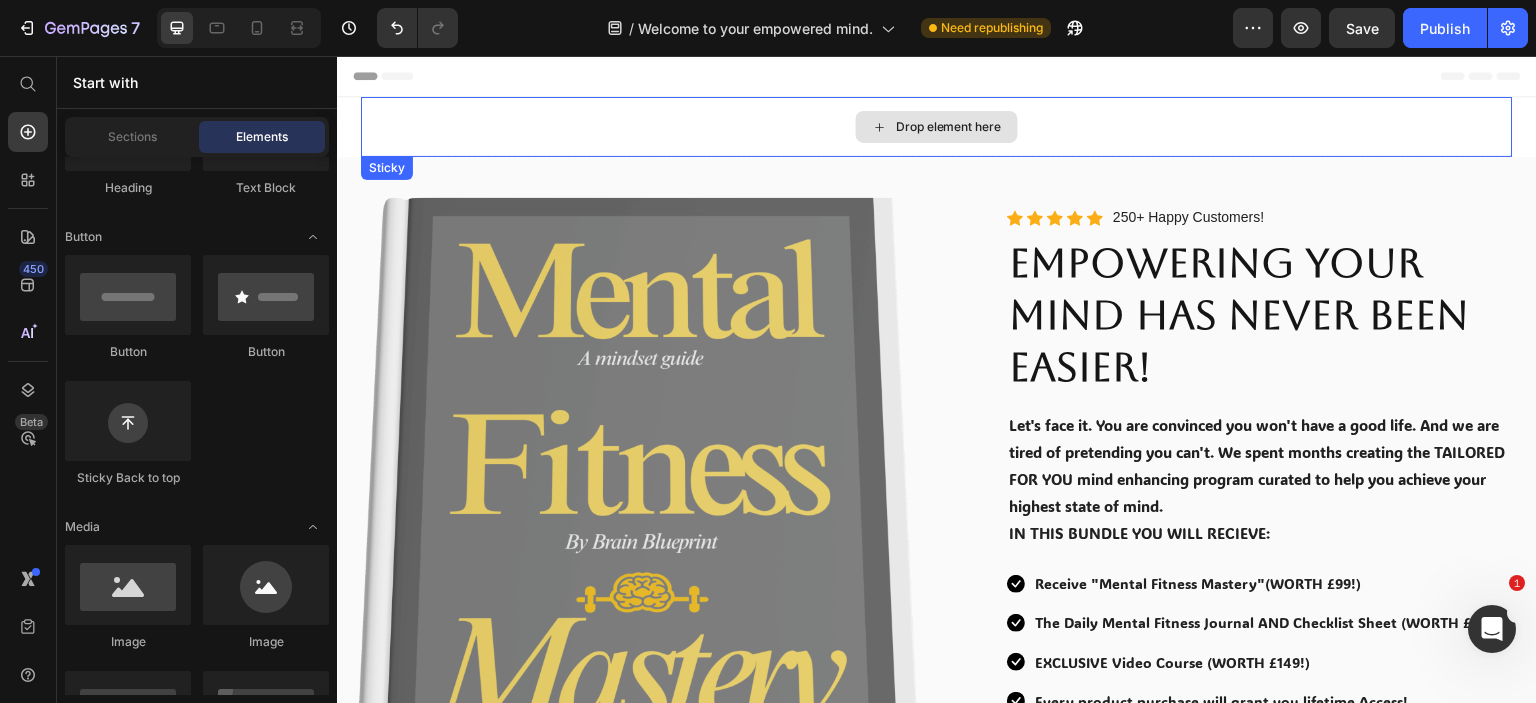 click on "Drop element here" at bounding box center [937, 127] 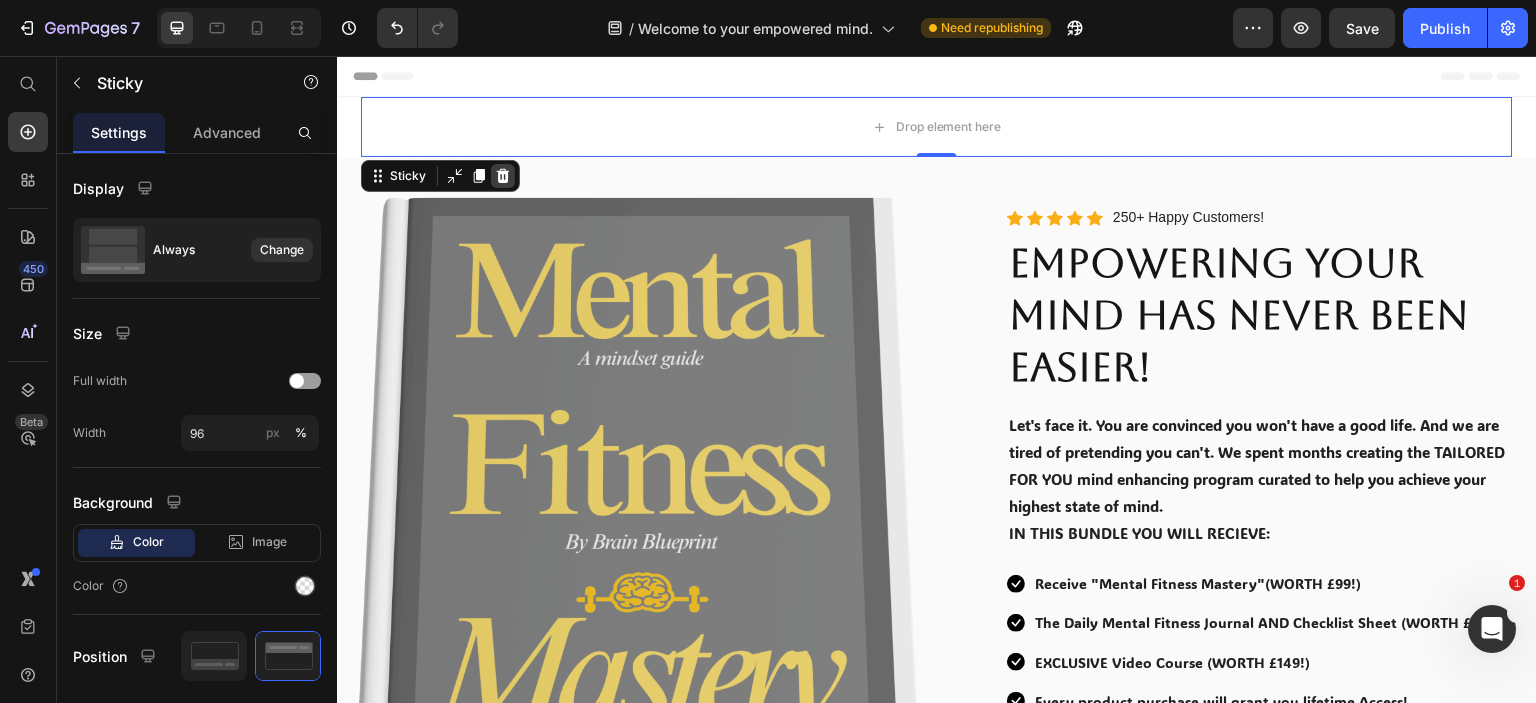 click 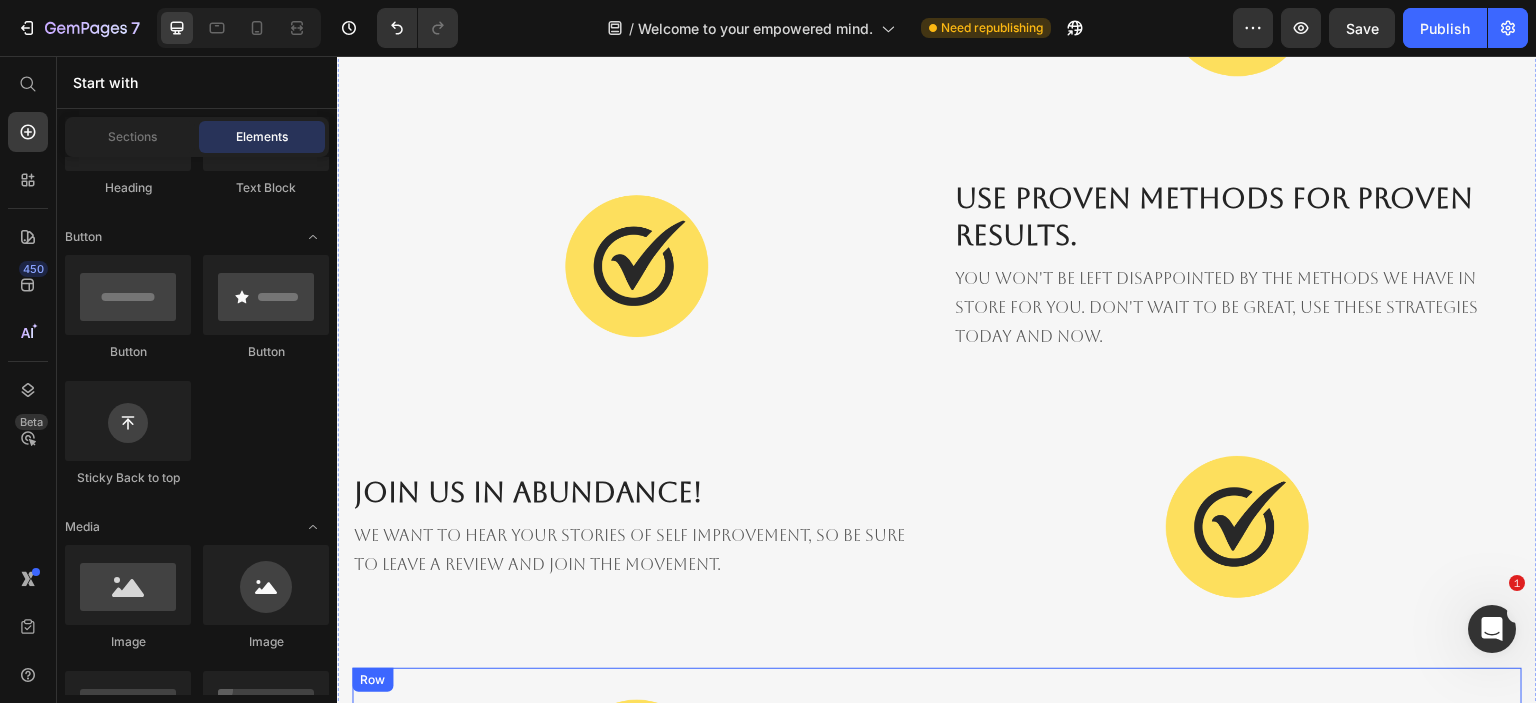 scroll, scrollTop: 3200, scrollLeft: 0, axis: vertical 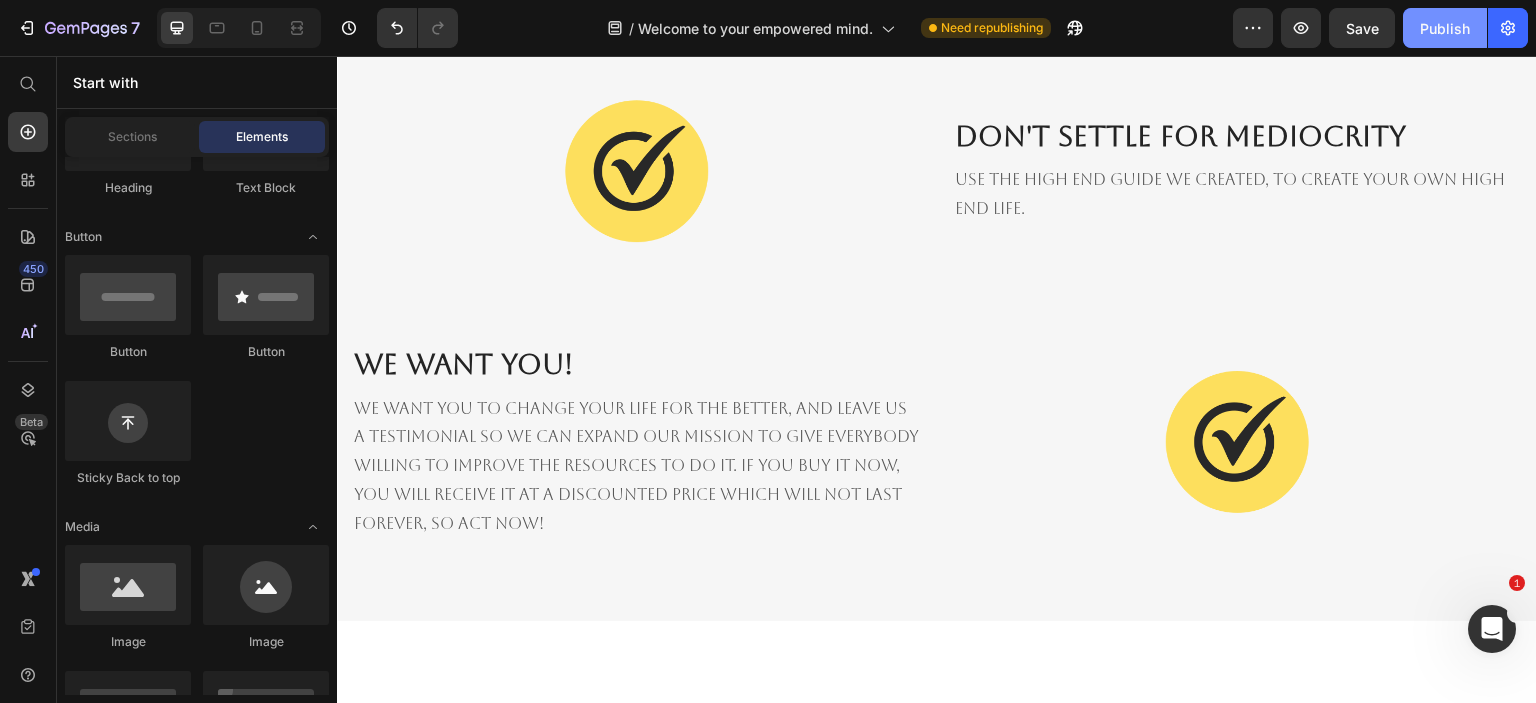 click on "Publish" at bounding box center [1445, 28] 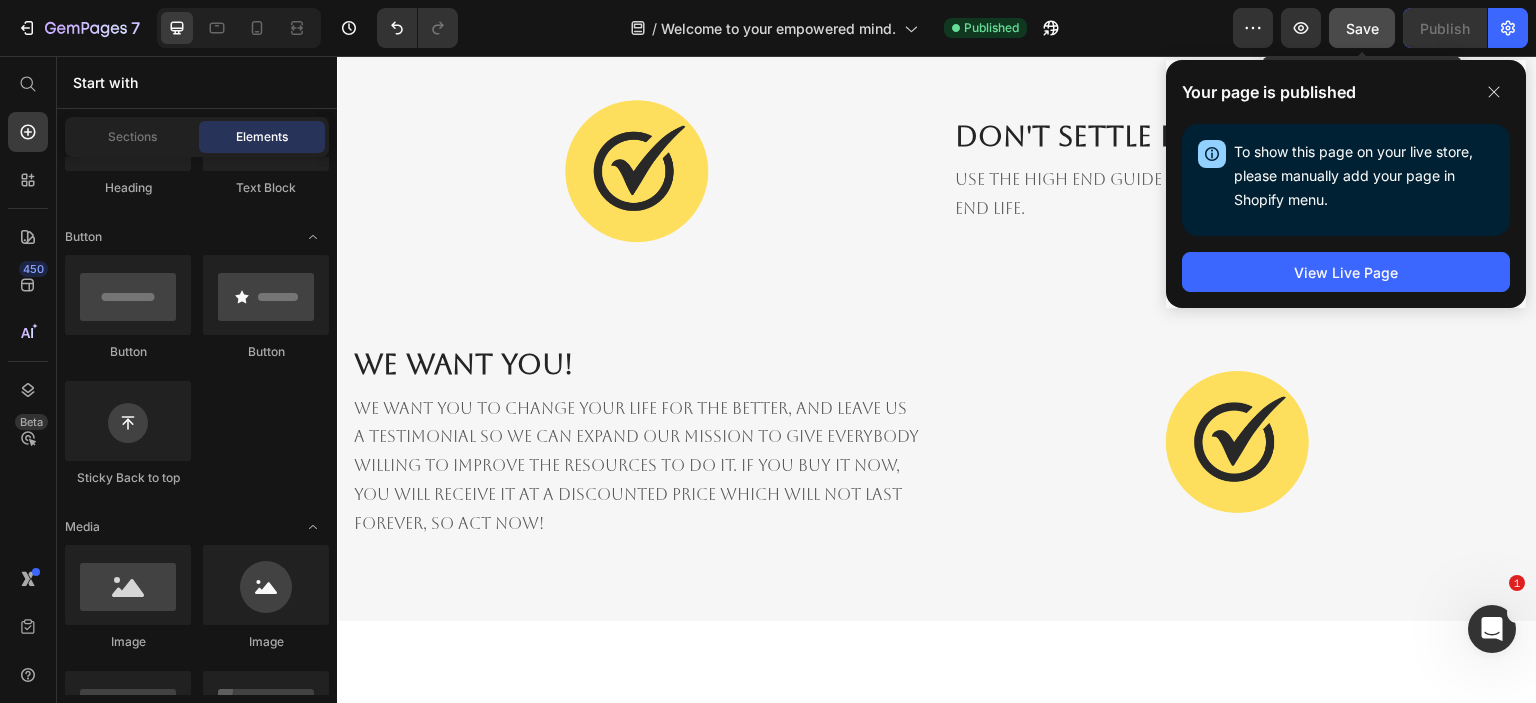 click on "Save" at bounding box center [1362, 28] 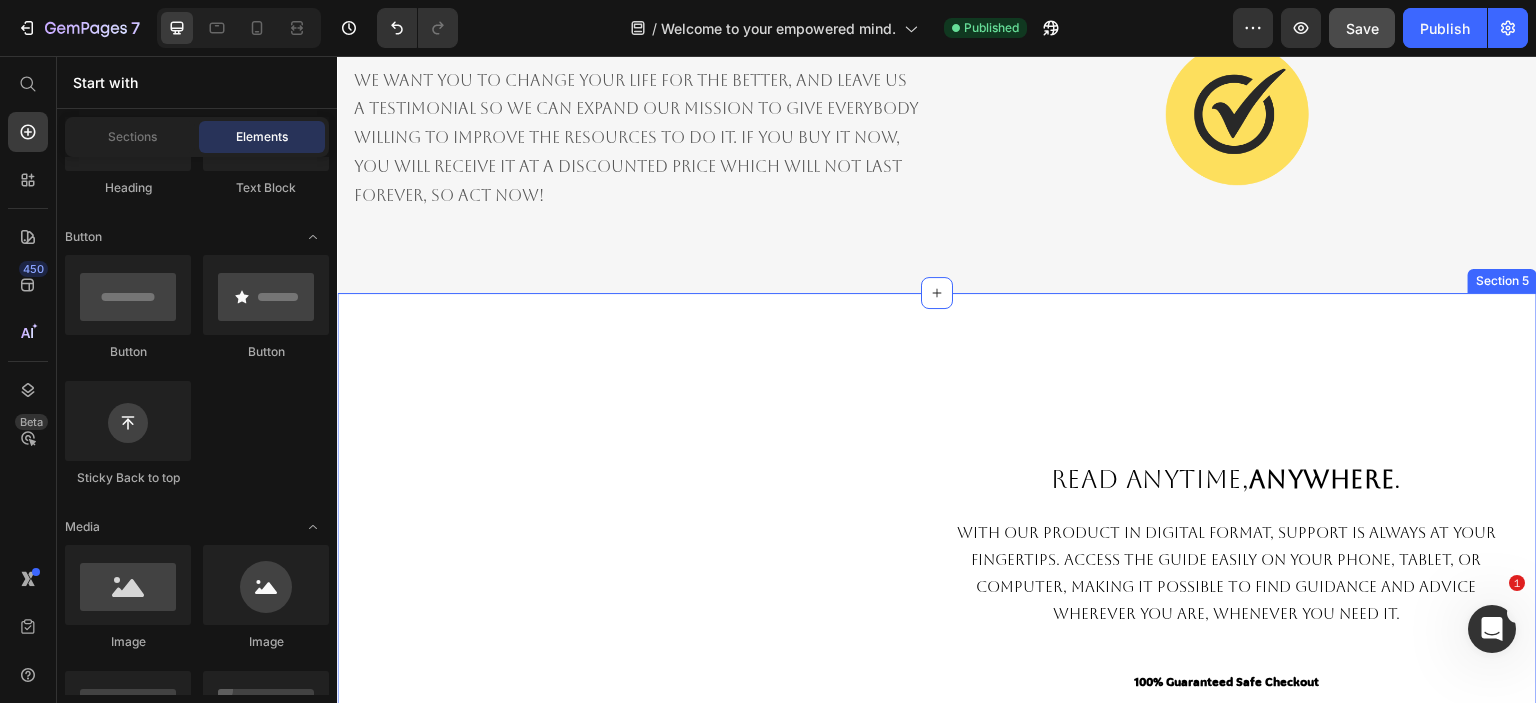 scroll, scrollTop: 3600, scrollLeft: 0, axis: vertical 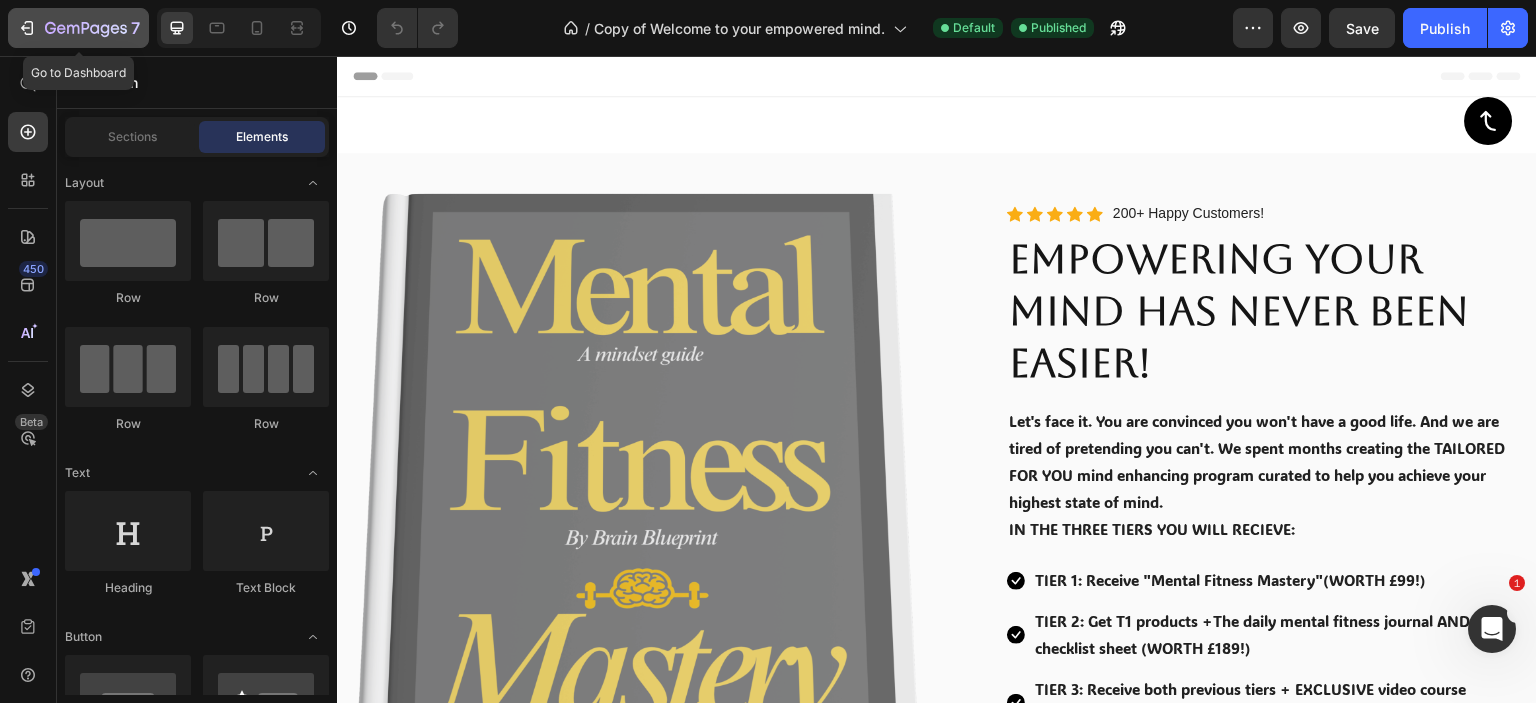 click 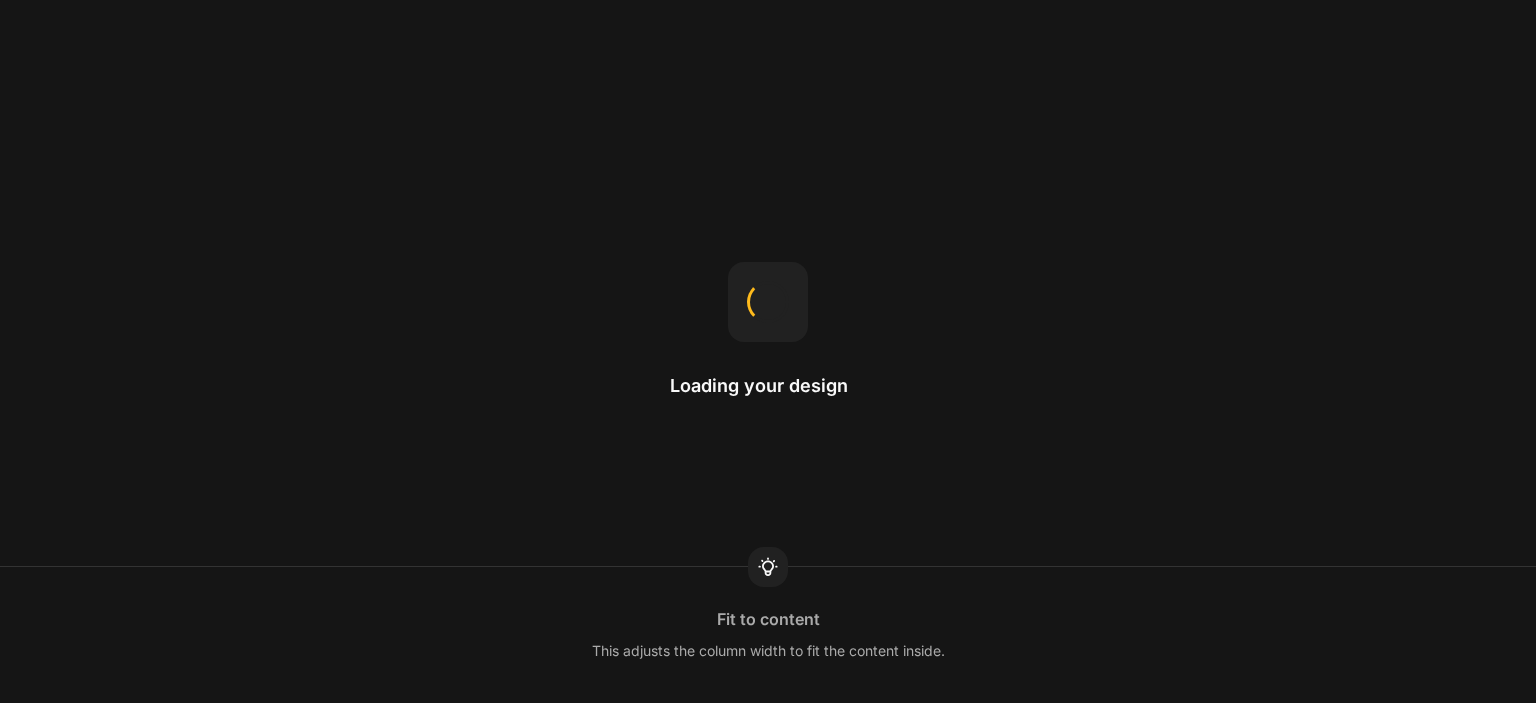 scroll, scrollTop: 0, scrollLeft: 0, axis: both 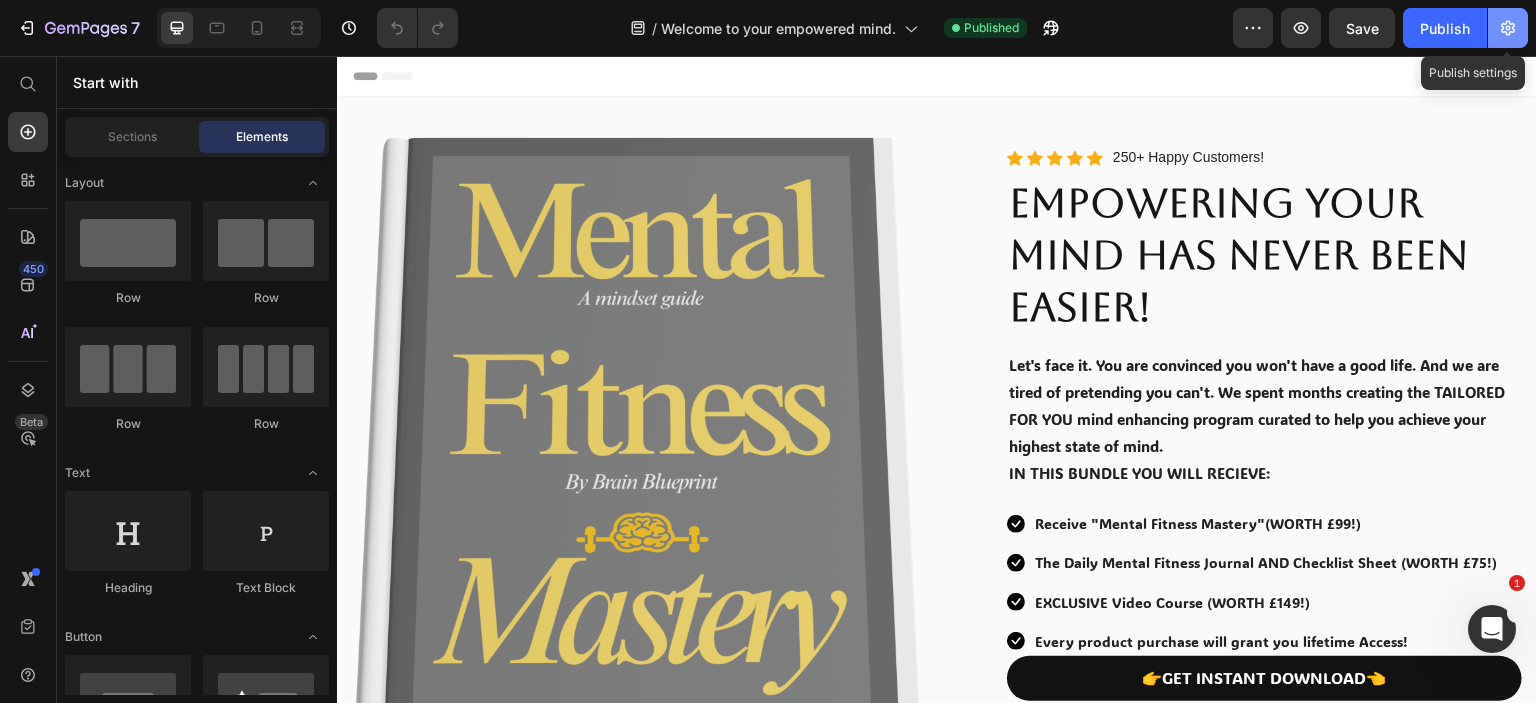 click 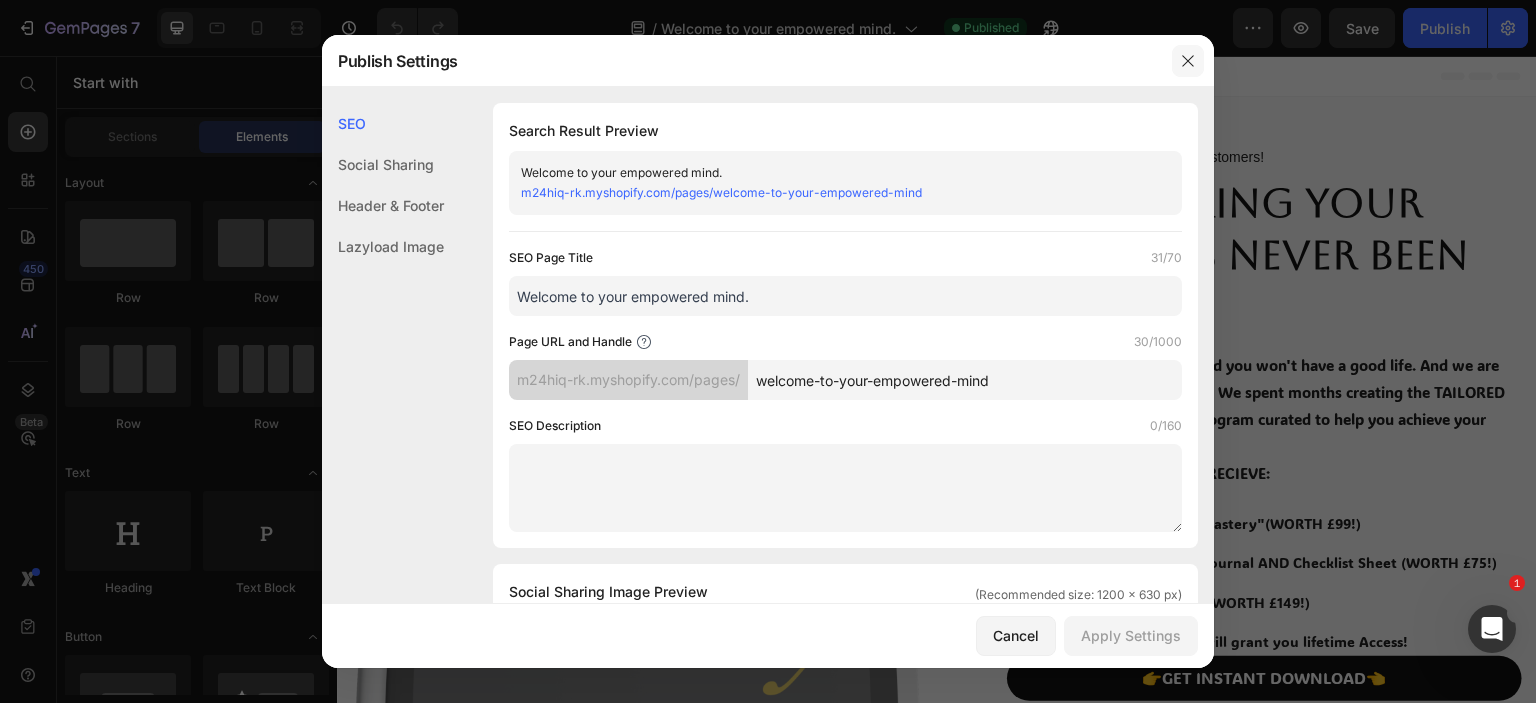 click 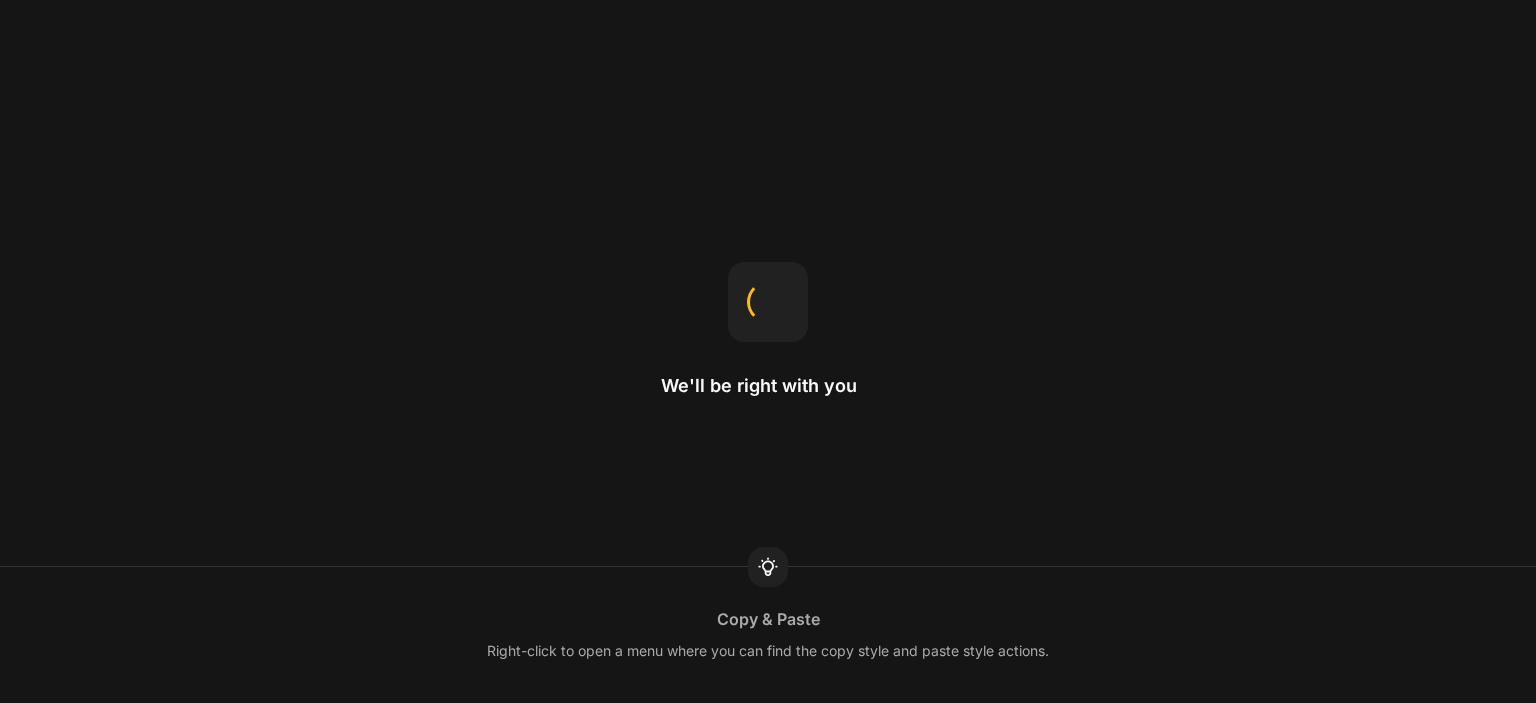 scroll, scrollTop: 0, scrollLeft: 0, axis: both 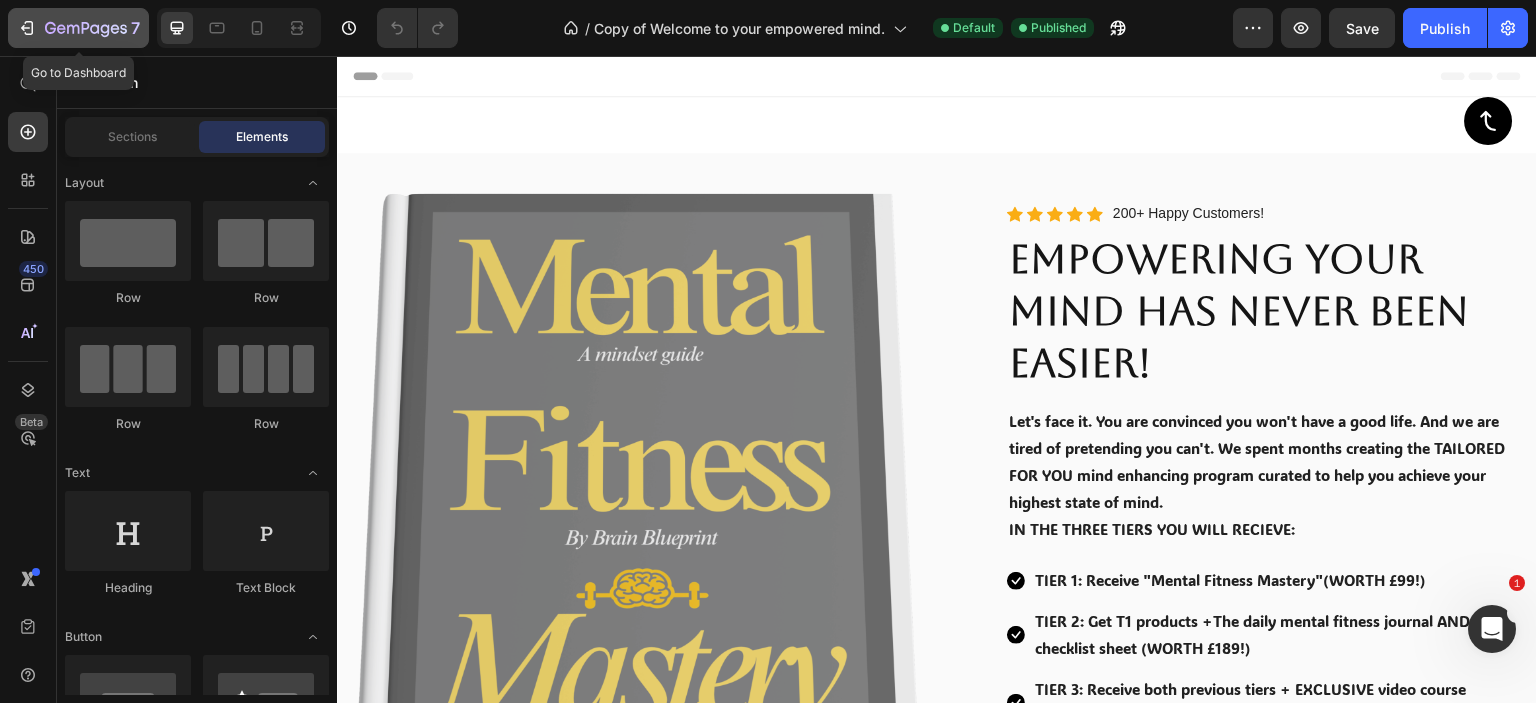 click 